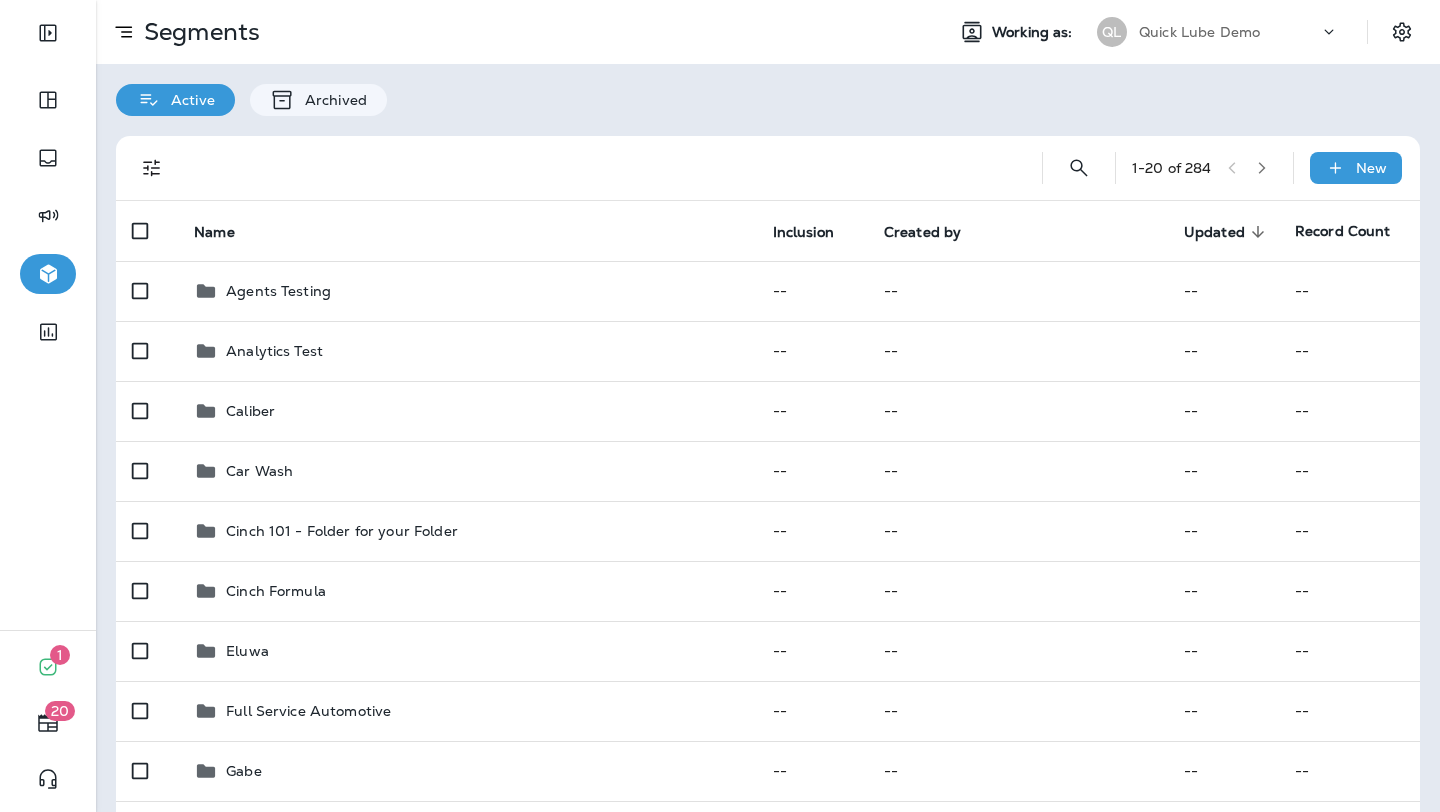 scroll, scrollTop: 0, scrollLeft: 0, axis: both 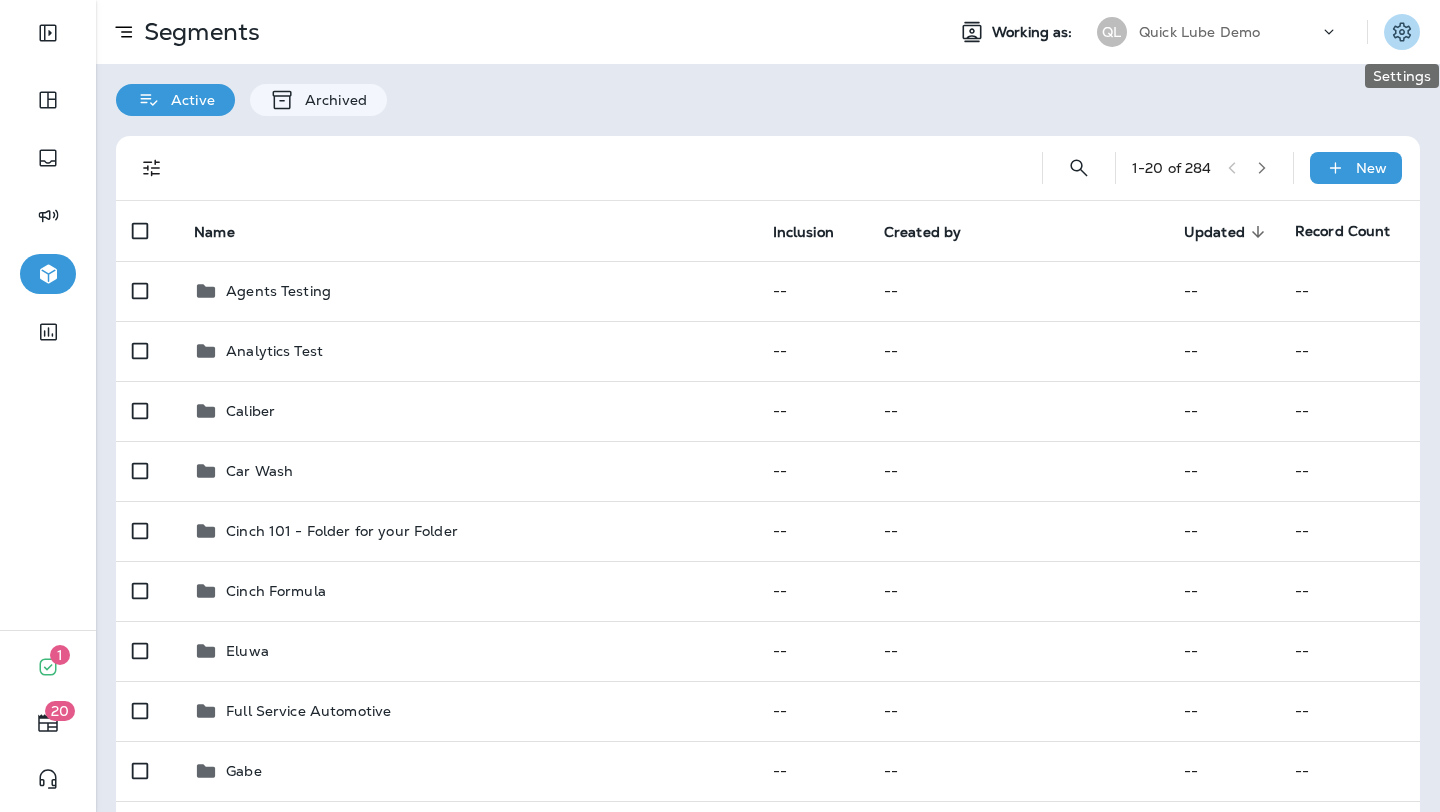 click 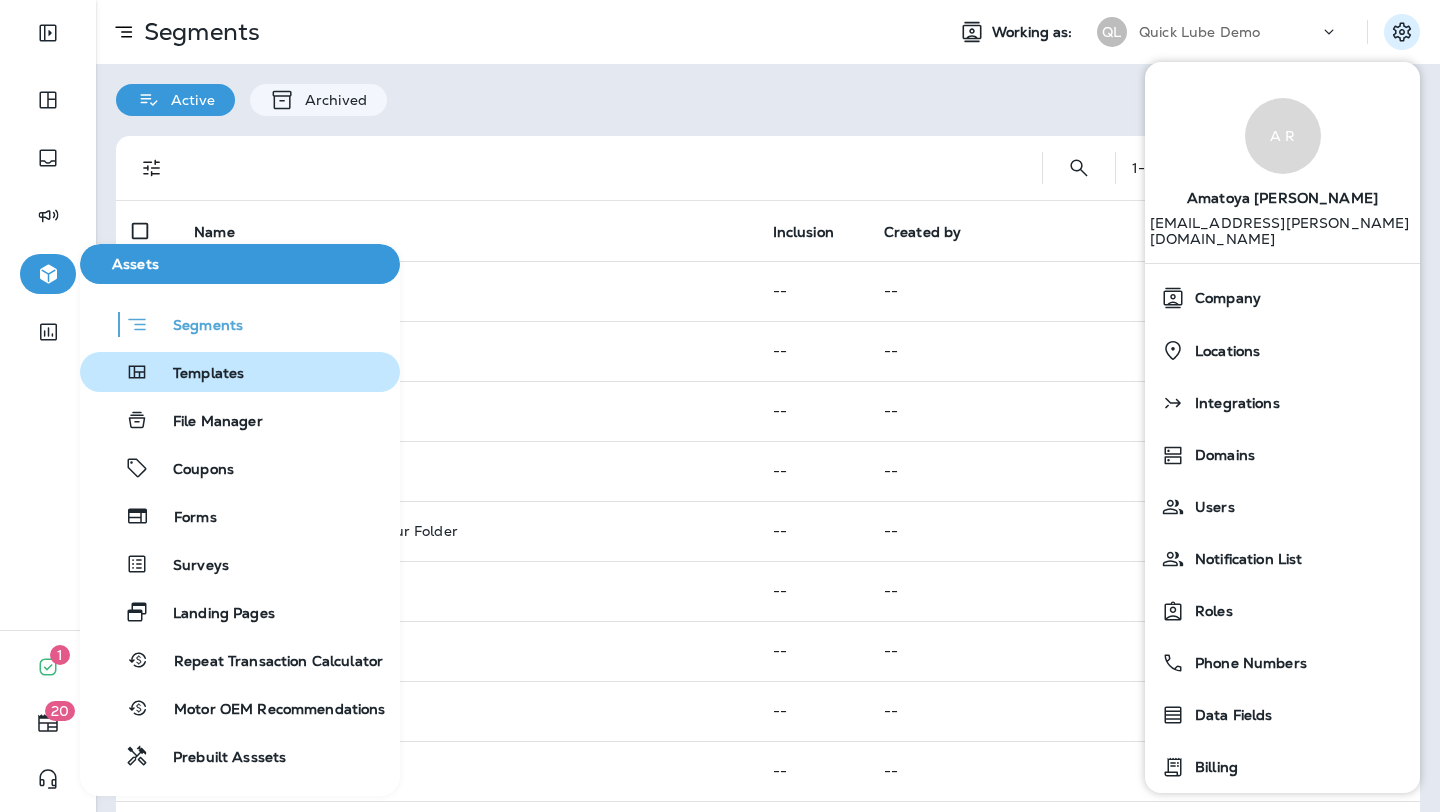 click on "Templates" at bounding box center (196, 374) 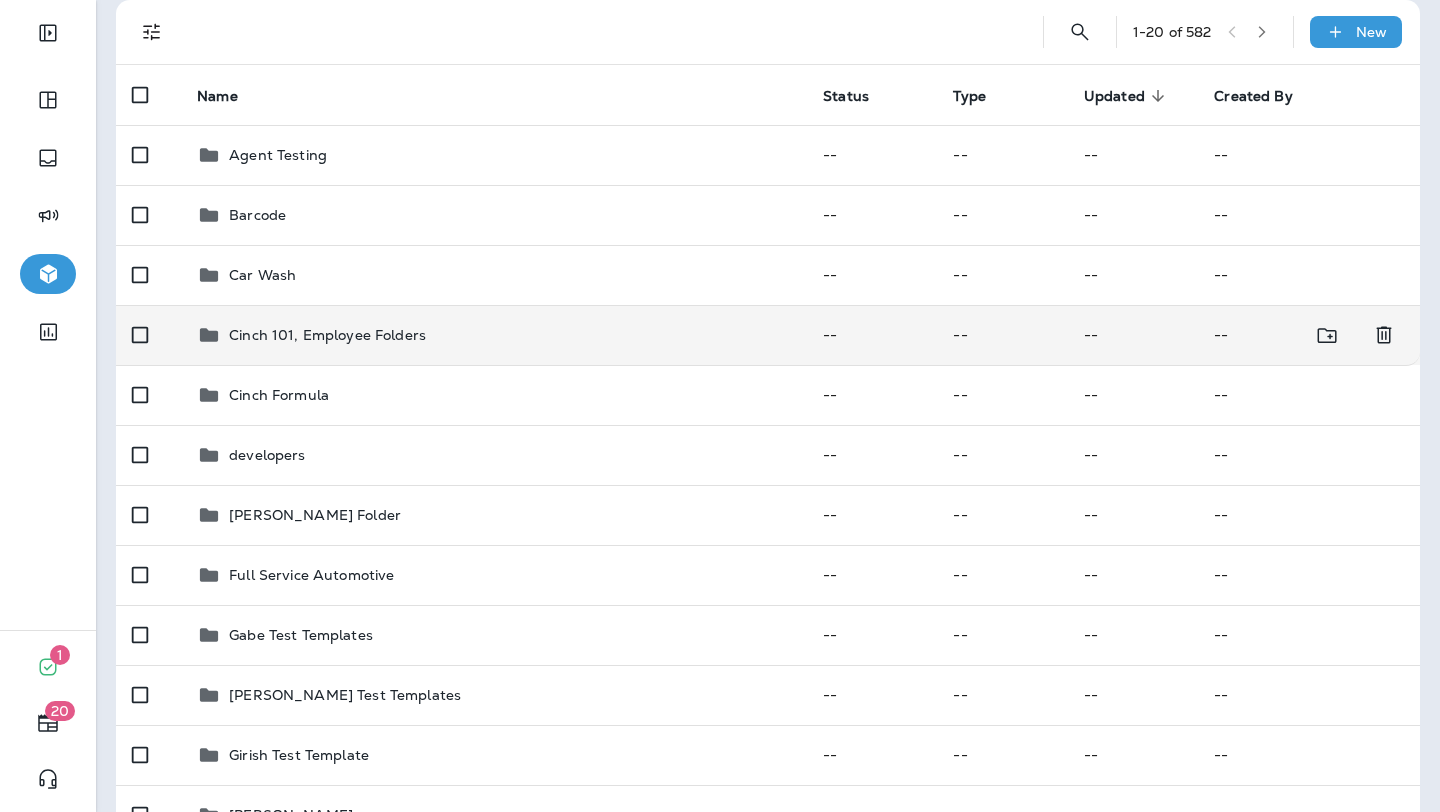 scroll, scrollTop: 137, scrollLeft: 0, axis: vertical 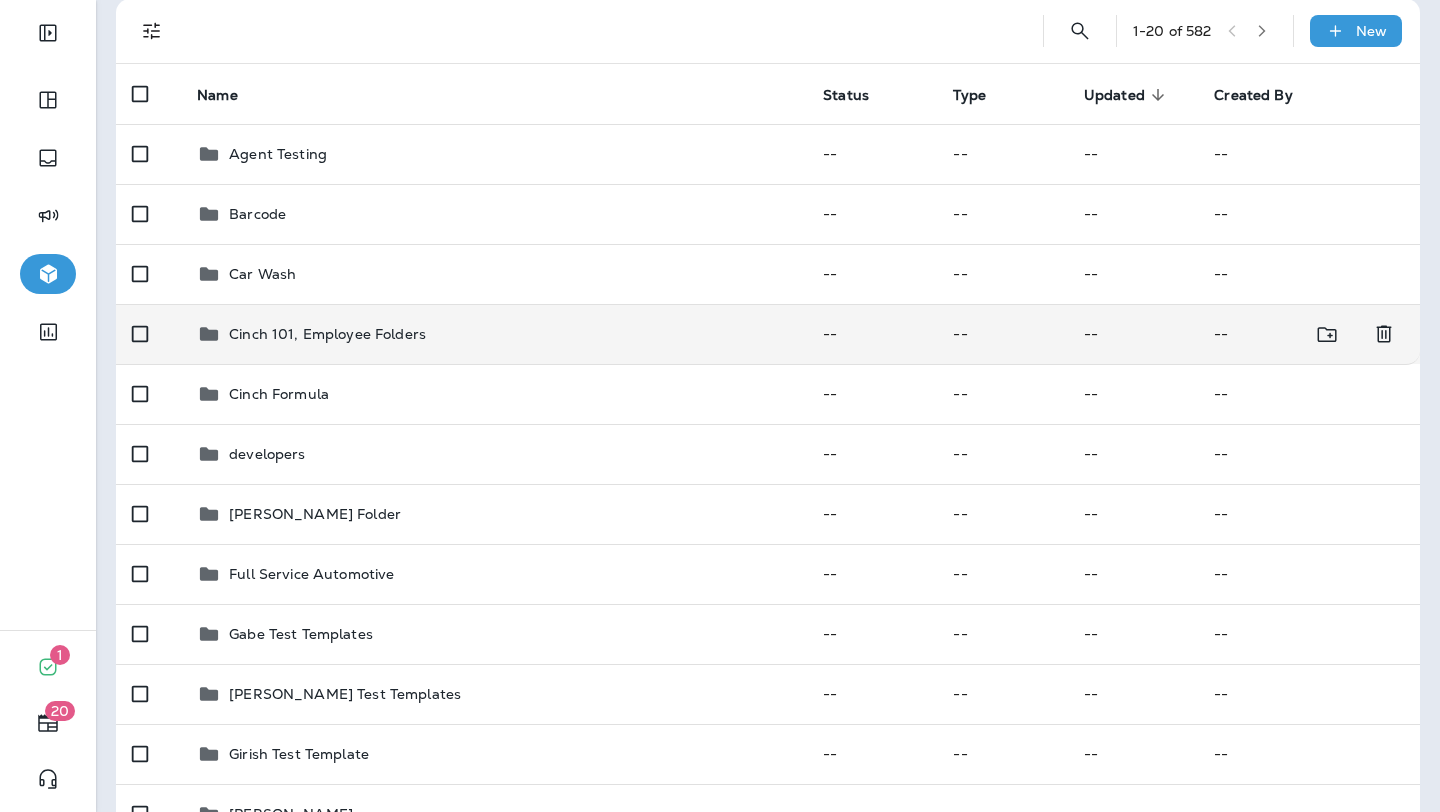 click on "Cinch 101, Employee Folders" at bounding box center (327, 334) 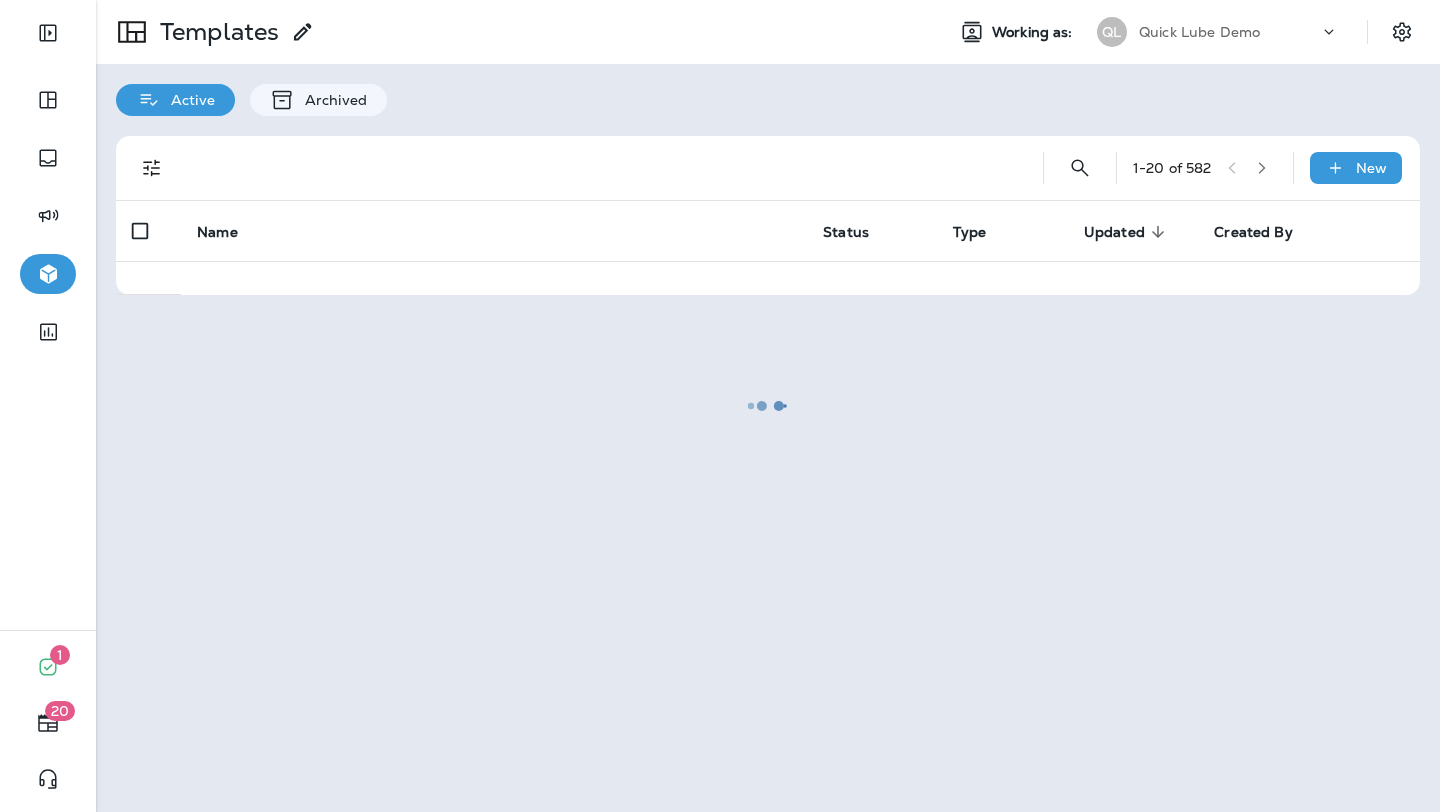 scroll, scrollTop: 0, scrollLeft: 0, axis: both 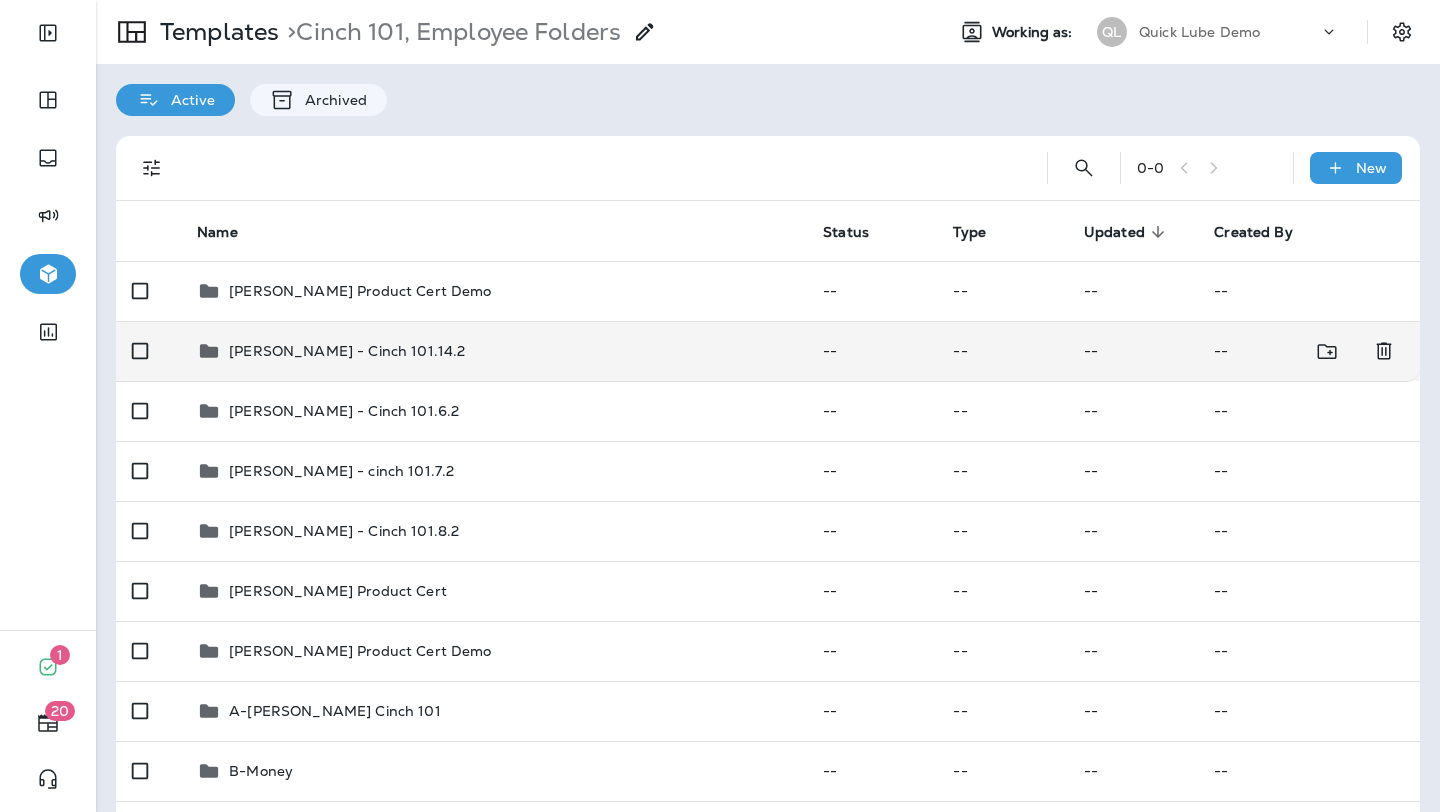 click on "Adam Reese - Cinch 101.14.2" at bounding box center [347, 351] 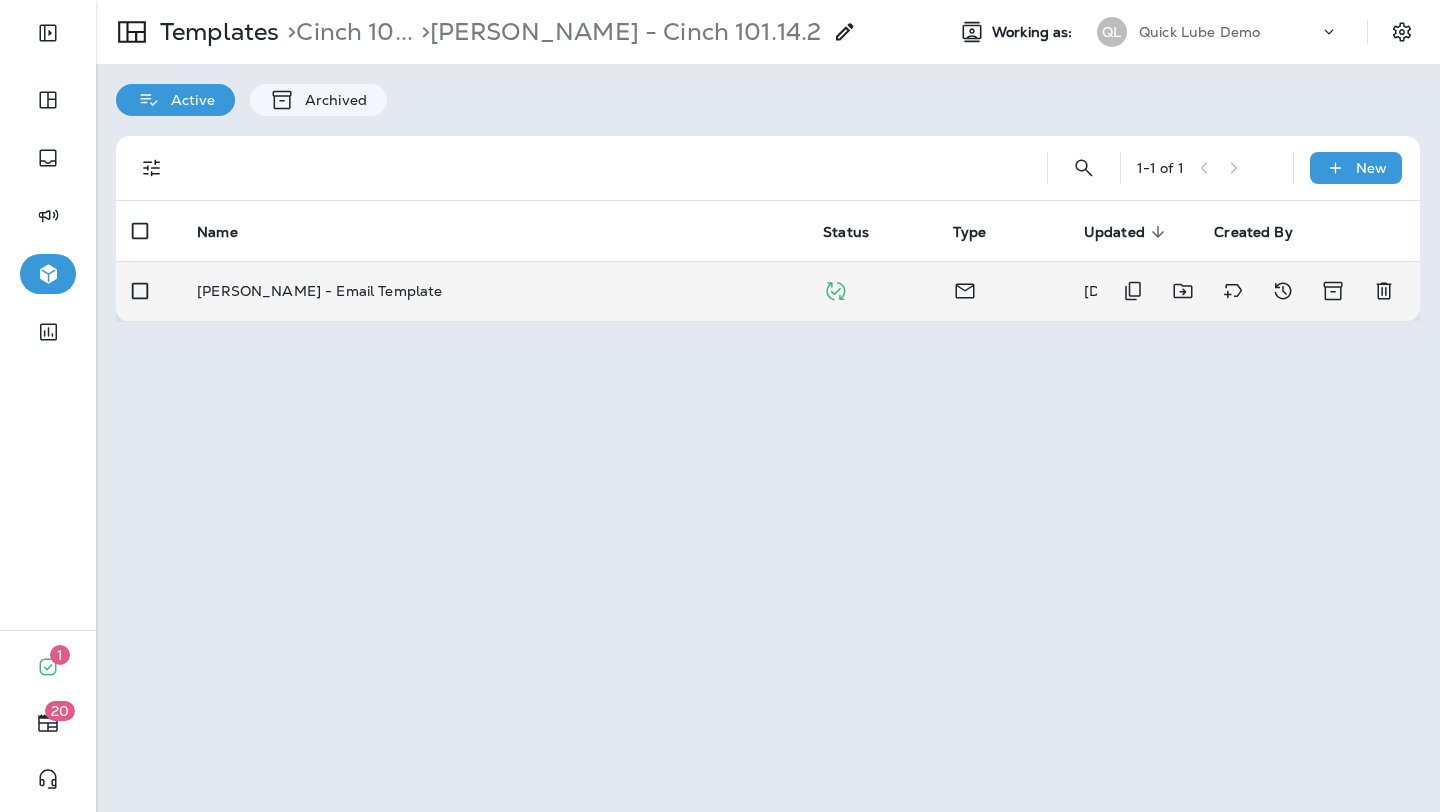 click on "Adam Reese - Email Template" at bounding box center (319, 291) 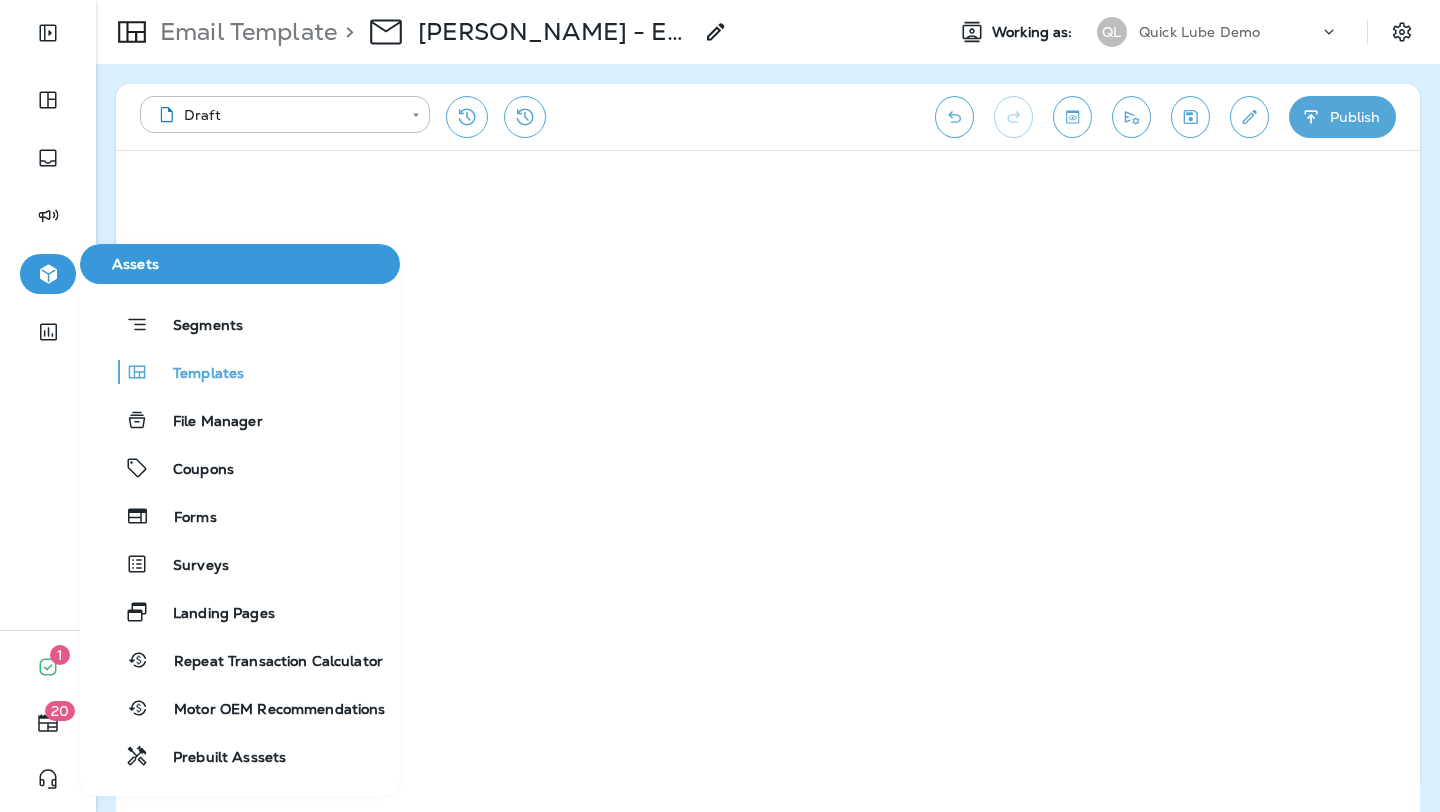 click 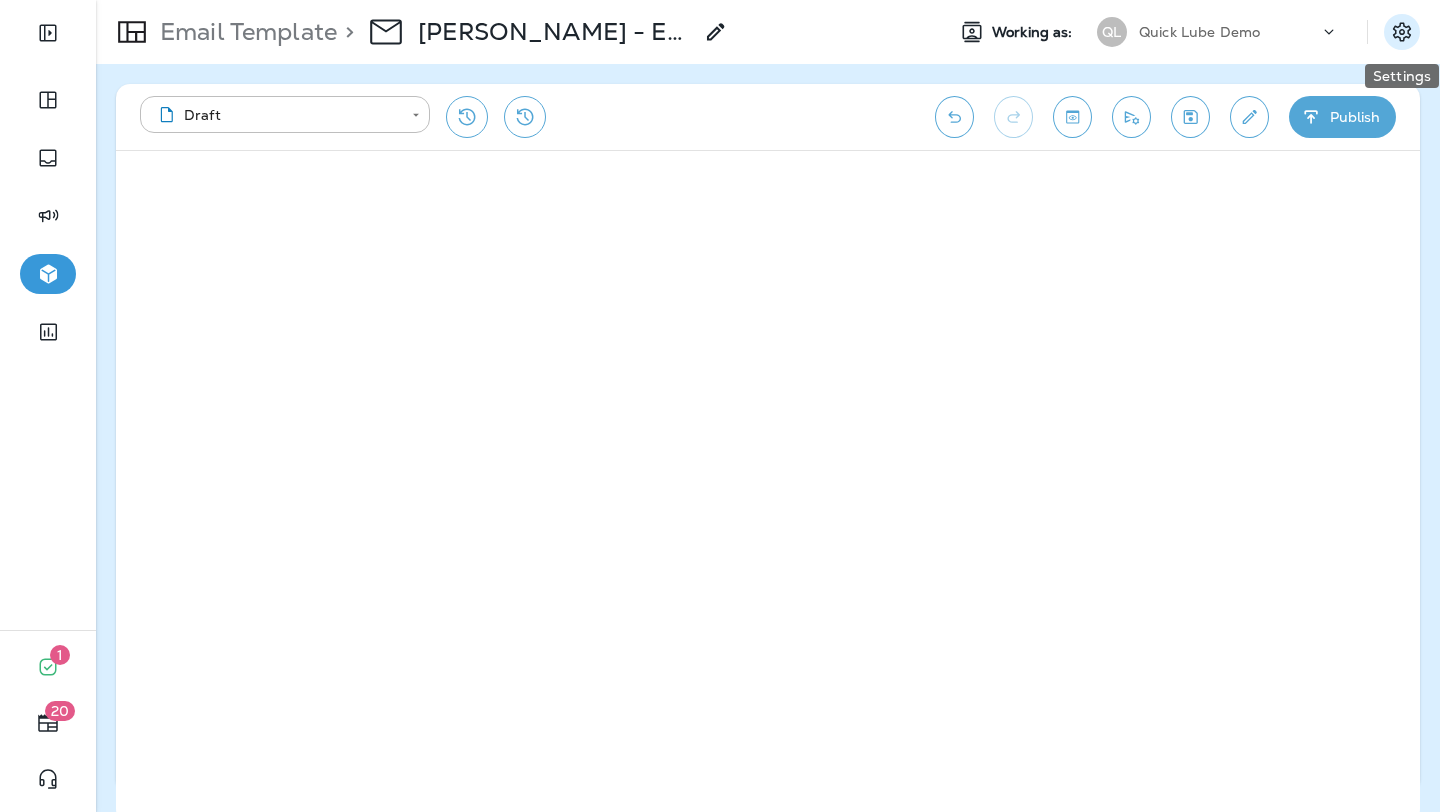 click 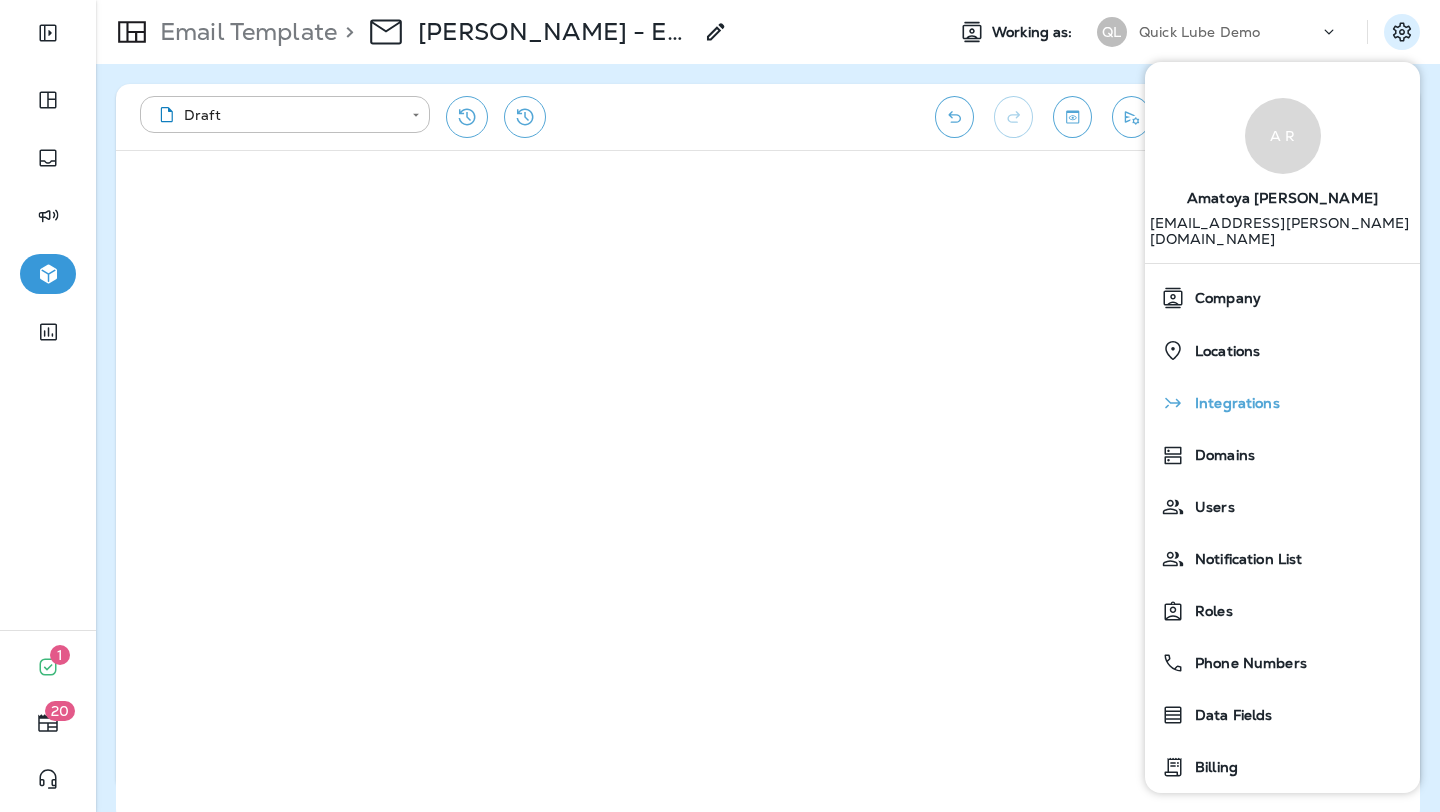 click on "Integrations" at bounding box center [1232, 403] 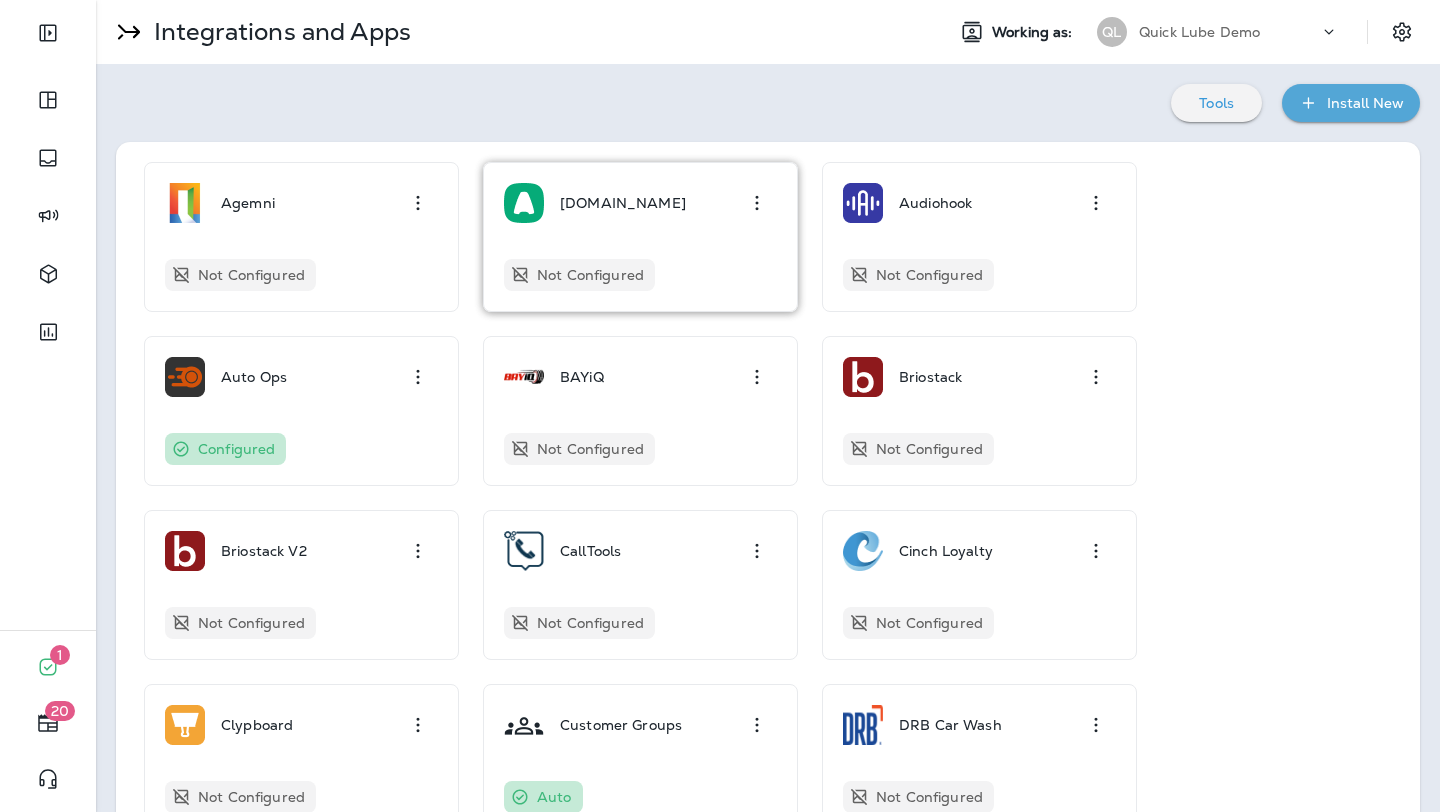 click 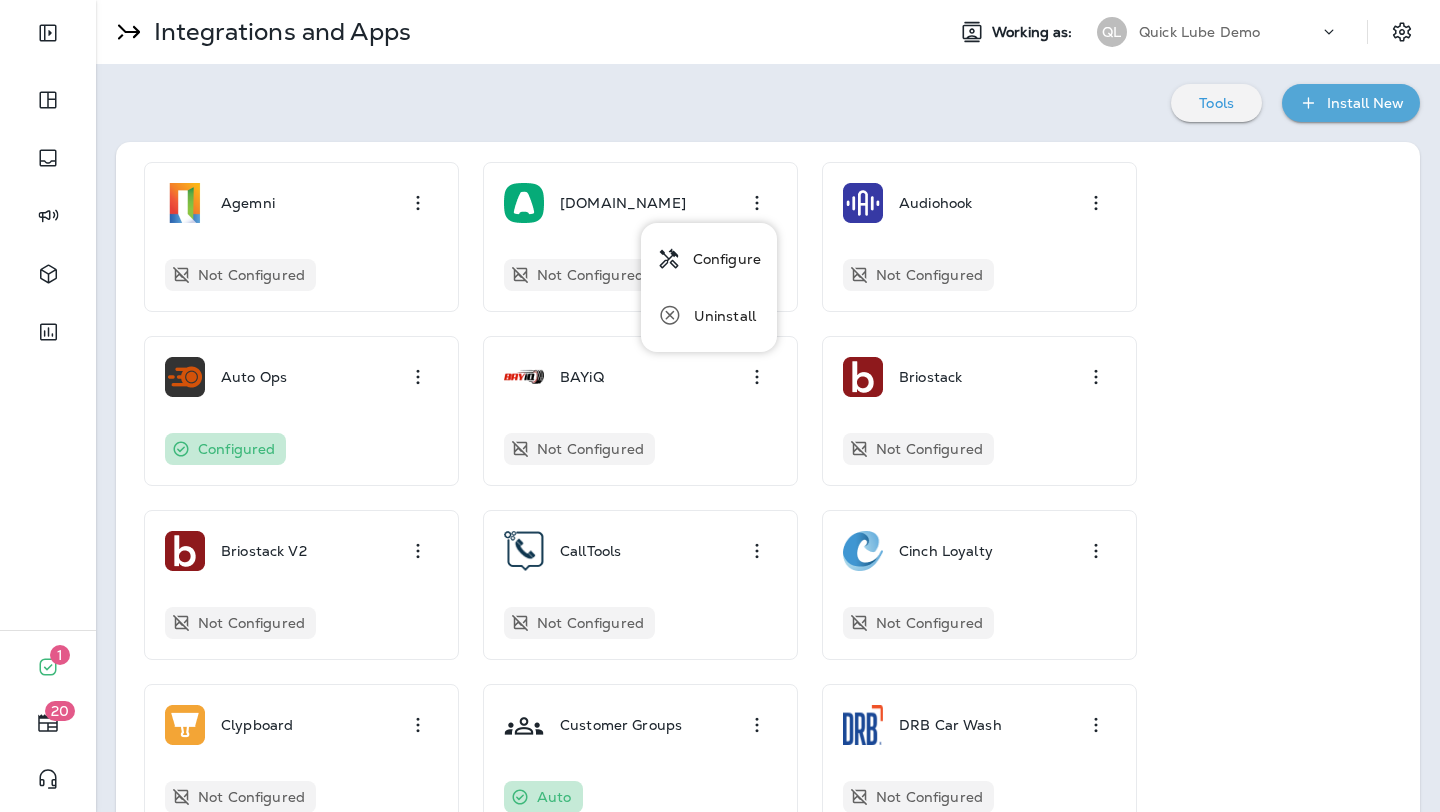 click on "Tools  Install New   Agemni Not Configured   Aircall.io Not Configured   Audiohook Not Configured   Auto Ops Configured   BAYiQ Not Configured   Briostack Not Configured   Briostack V2 Not Configured   CallTools Not Configured   Cinch Loyalty Not Configured   Clypboard Not Configured   Customer Groups Auto   DRB Car Wash Not Configured   DripDrop Auto   Evolve Not Configured   ForeUp Not Configured   Google Ads Not Configured   Google Forms Not Configured   JiffyLube Not Configured   JiffyLube Grow Not Configured   LinkPOS Not Configured   MailboxPower Not Configured 6   MindBody Not Configured   NewStore Not Configured   PestPac Not Configured   PestRoutes Singer Not Configured   Protractor Not Configured   Rock Gym Pro Not Configured   Shopify Not Configured   Shopmonkey Not Configured   Sonny's Car Wash Not Configured   UnivSoft ARM Not Configured   WooCommerce Not Configured   Zapier Auto" at bounding box center [768, 1078] 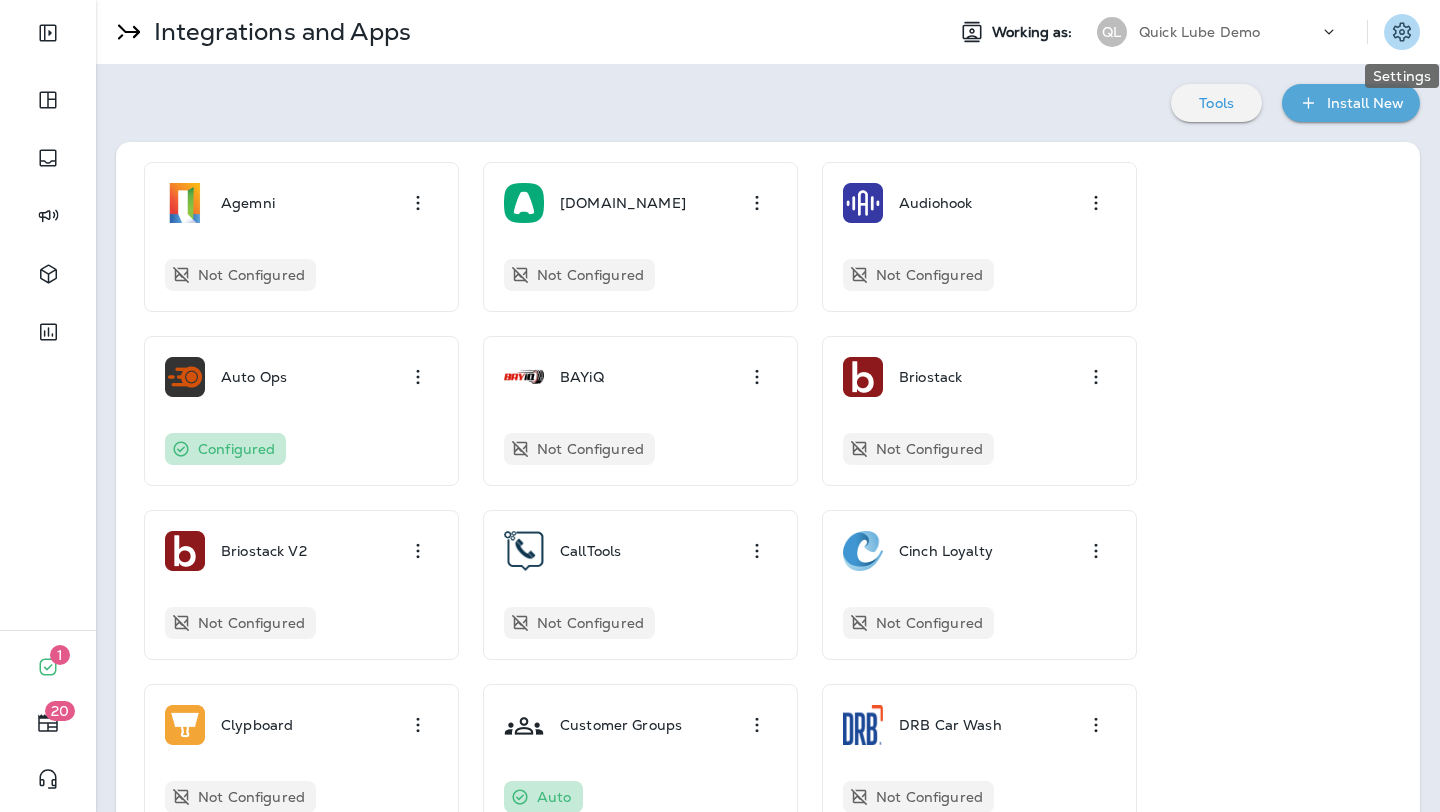 click 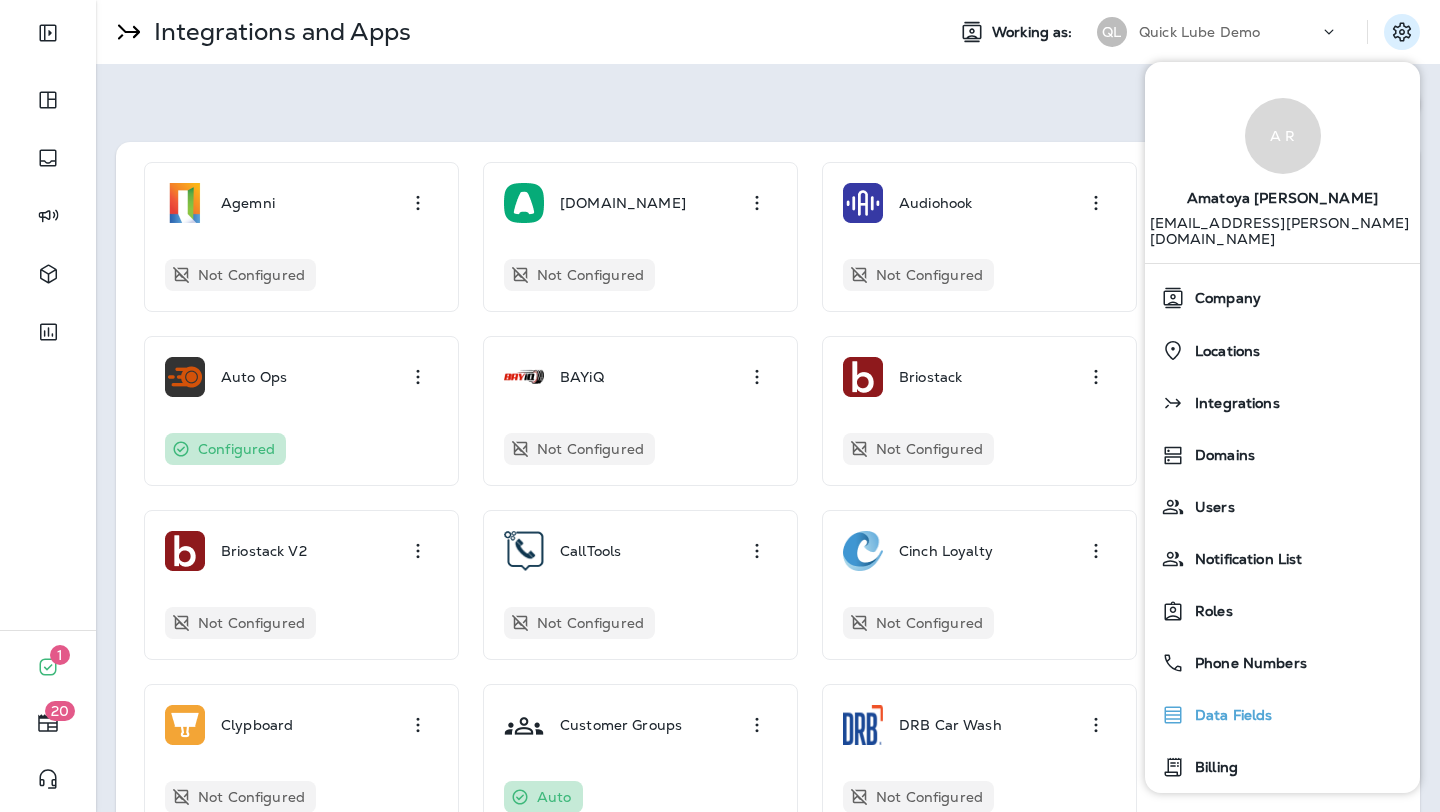 click on "Data Fields" at bounding box center [1229, 715] 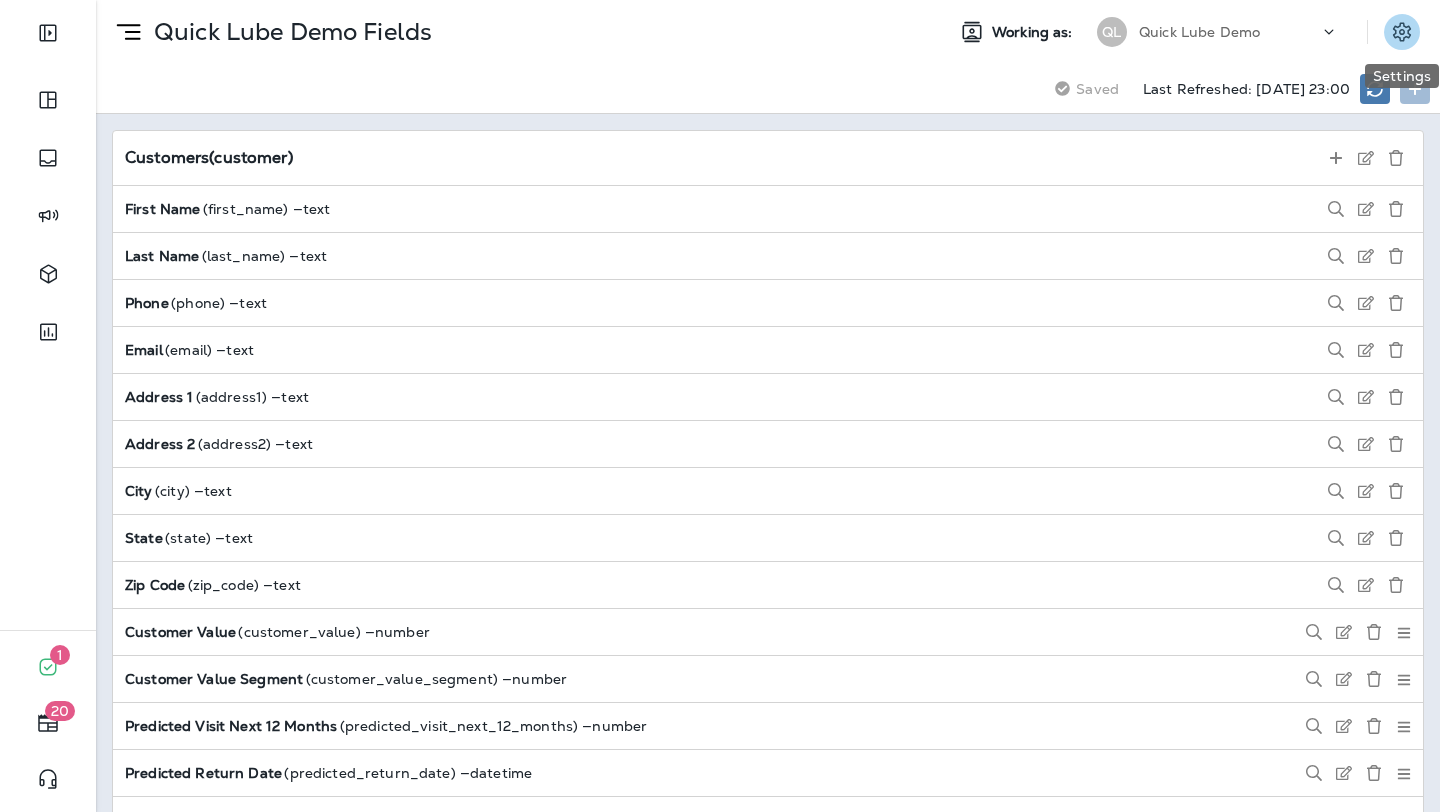 click 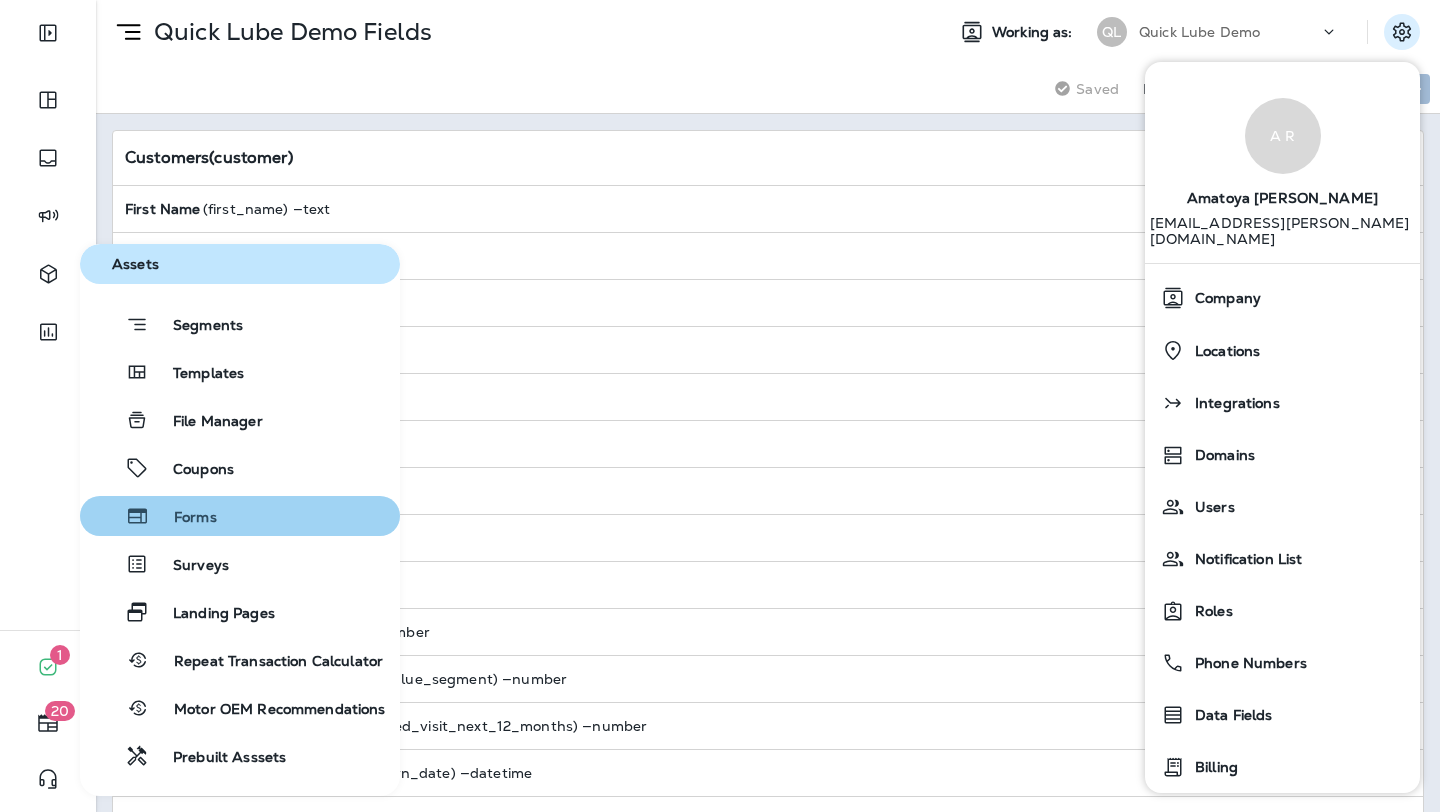 click on "Forms" at bounding box center [183, 518] 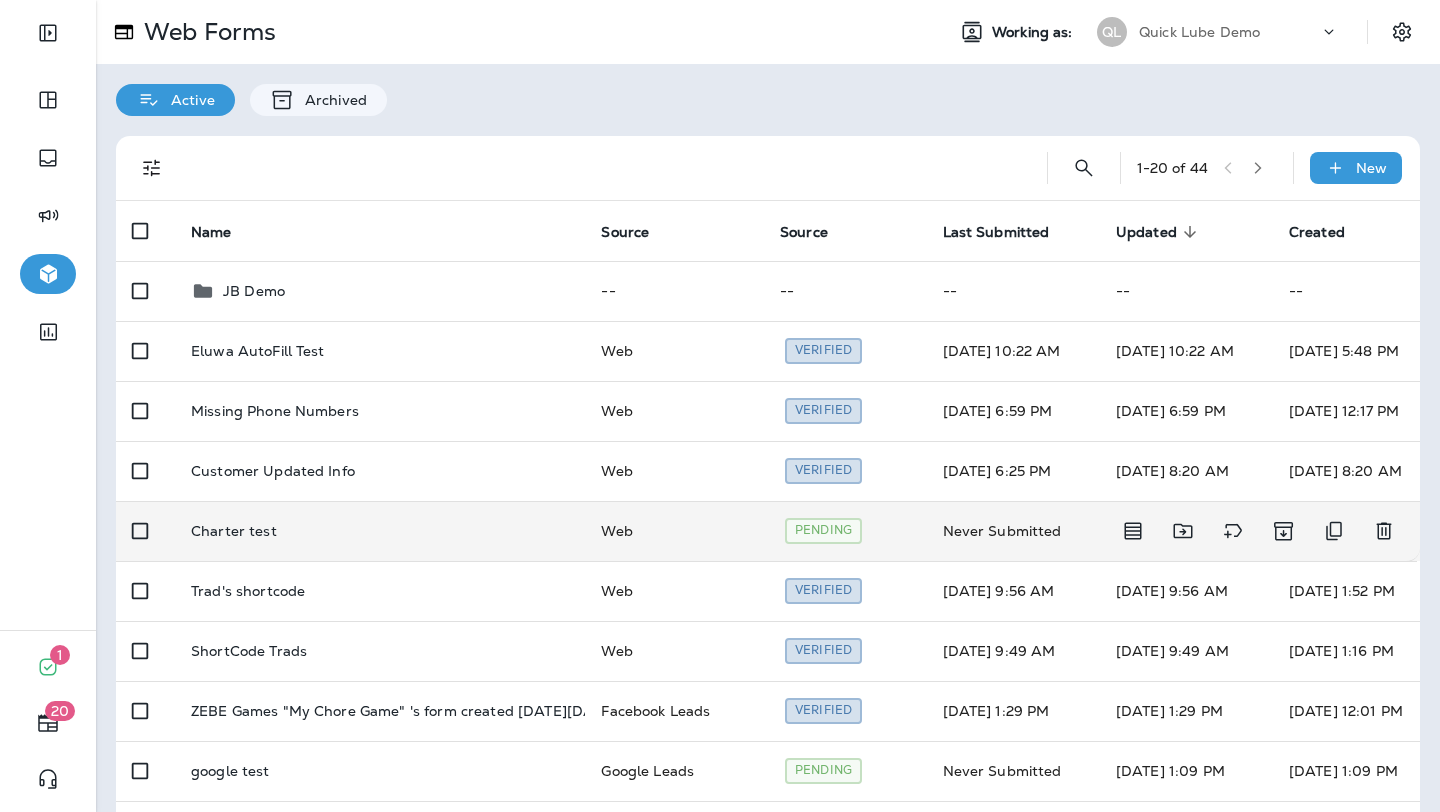 click on "Charter test" at bounding box center [234, 531] 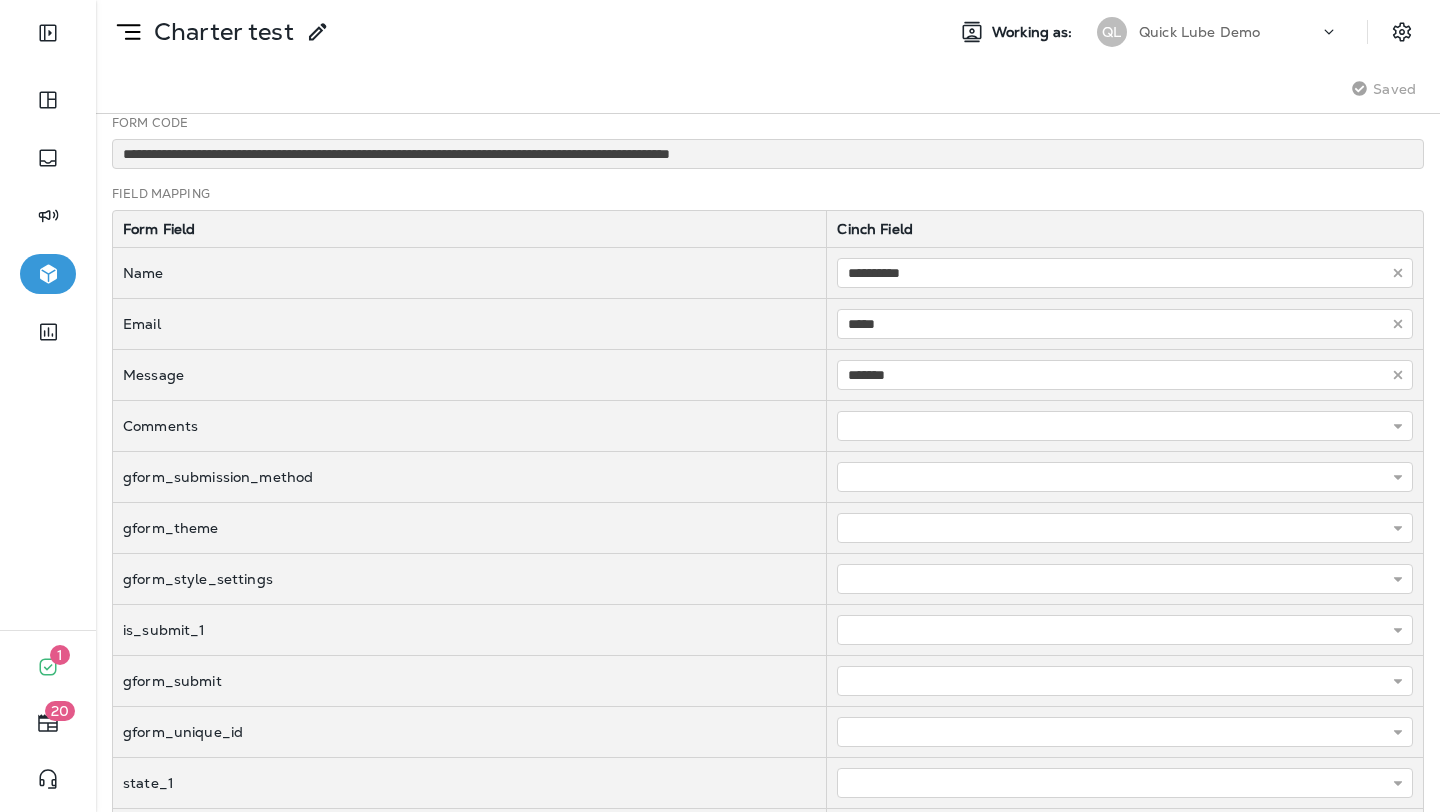 scroll, scrollTop: 0, scrollLeft: 0, axis: both 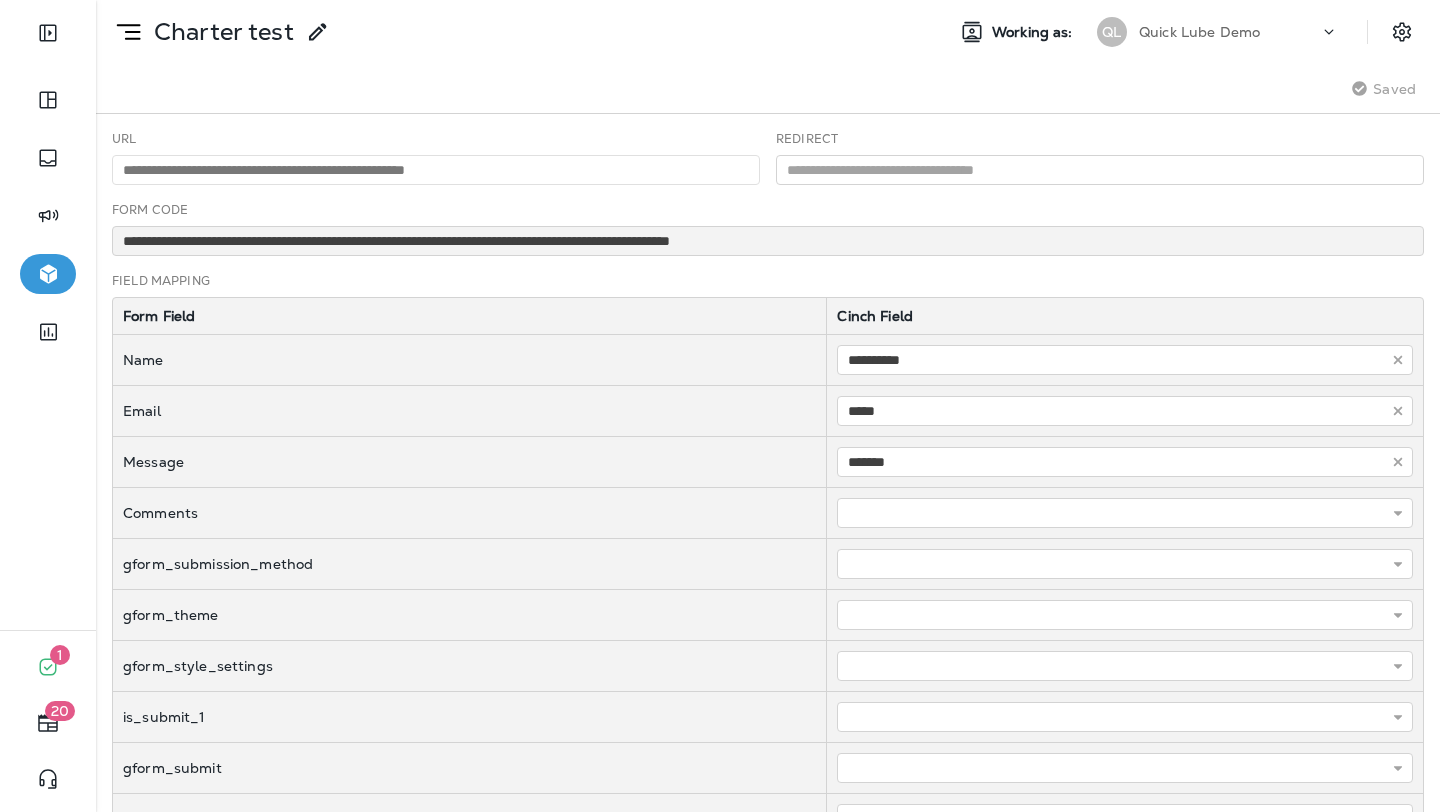 click 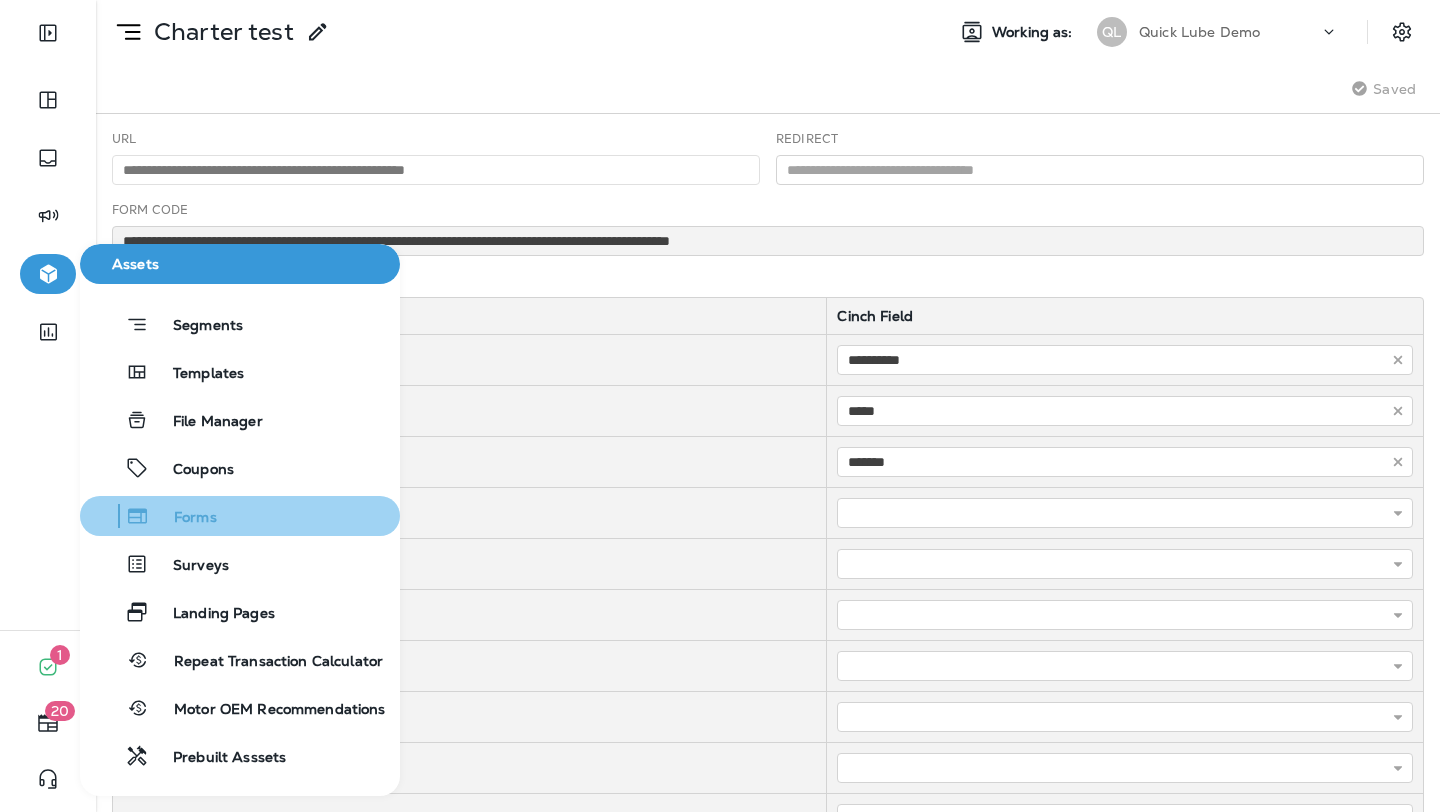 click on "Forms" at bounding box center (183, 518) 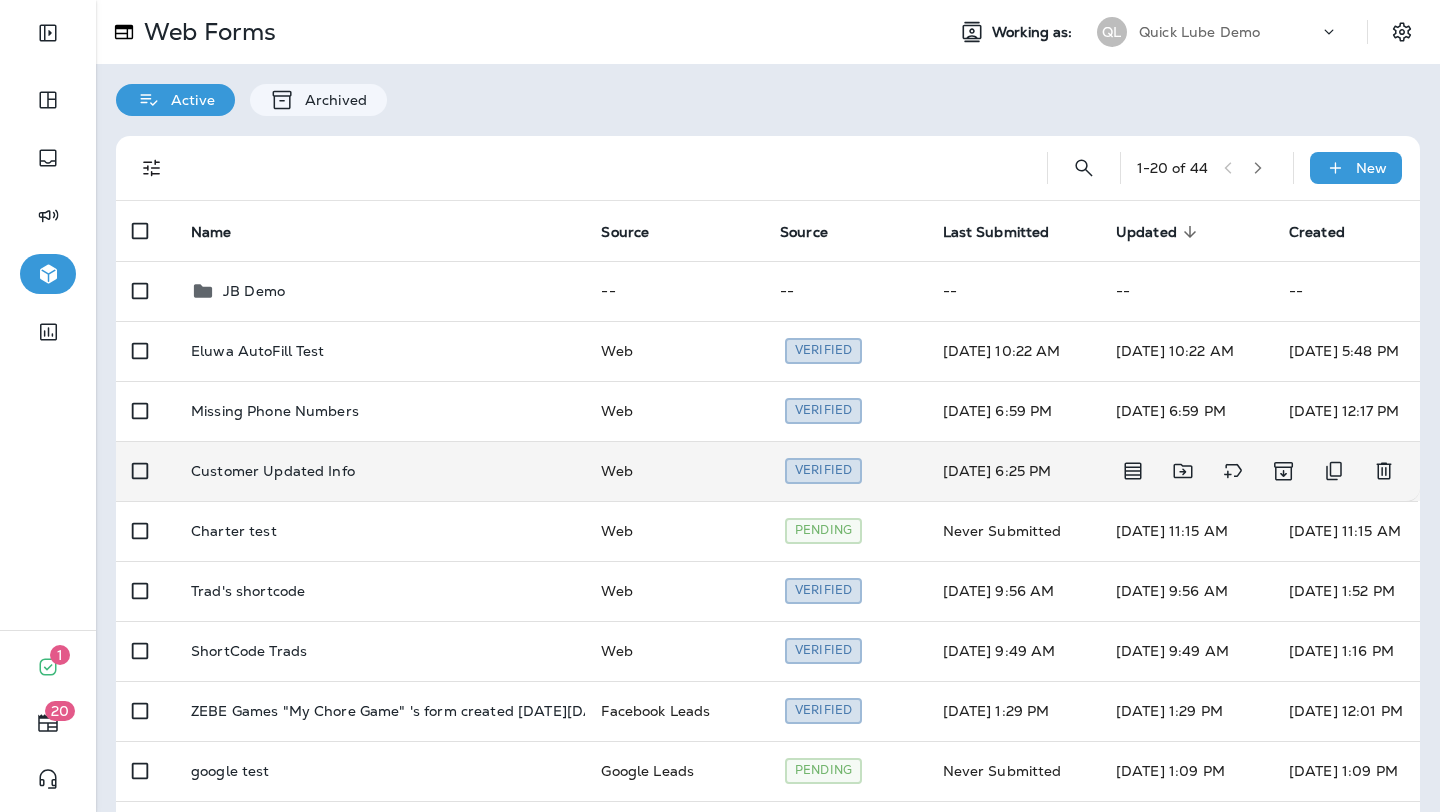 click on "Web" at bounding box center (674, 471) 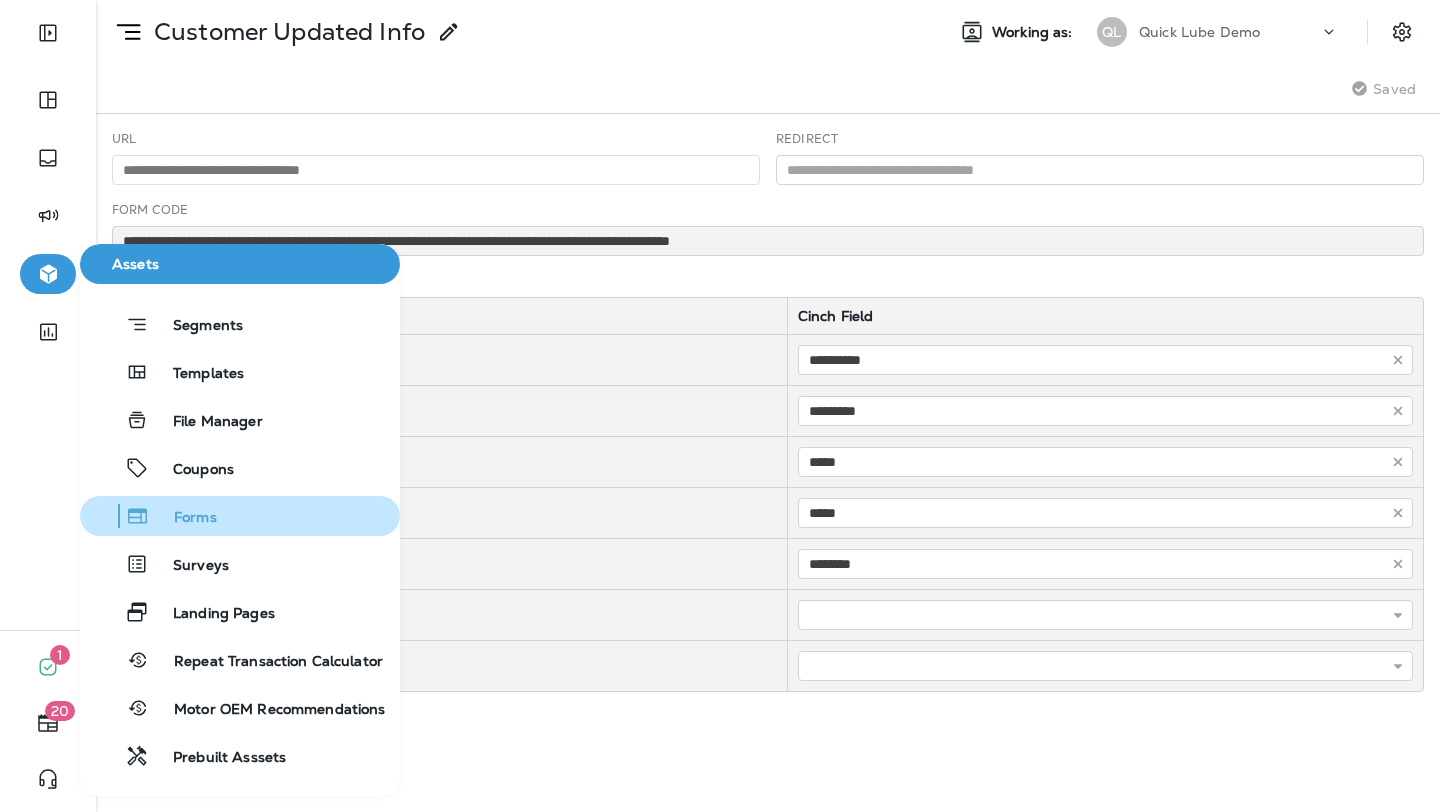 click on "Forms" at bounding box center [240, 516] 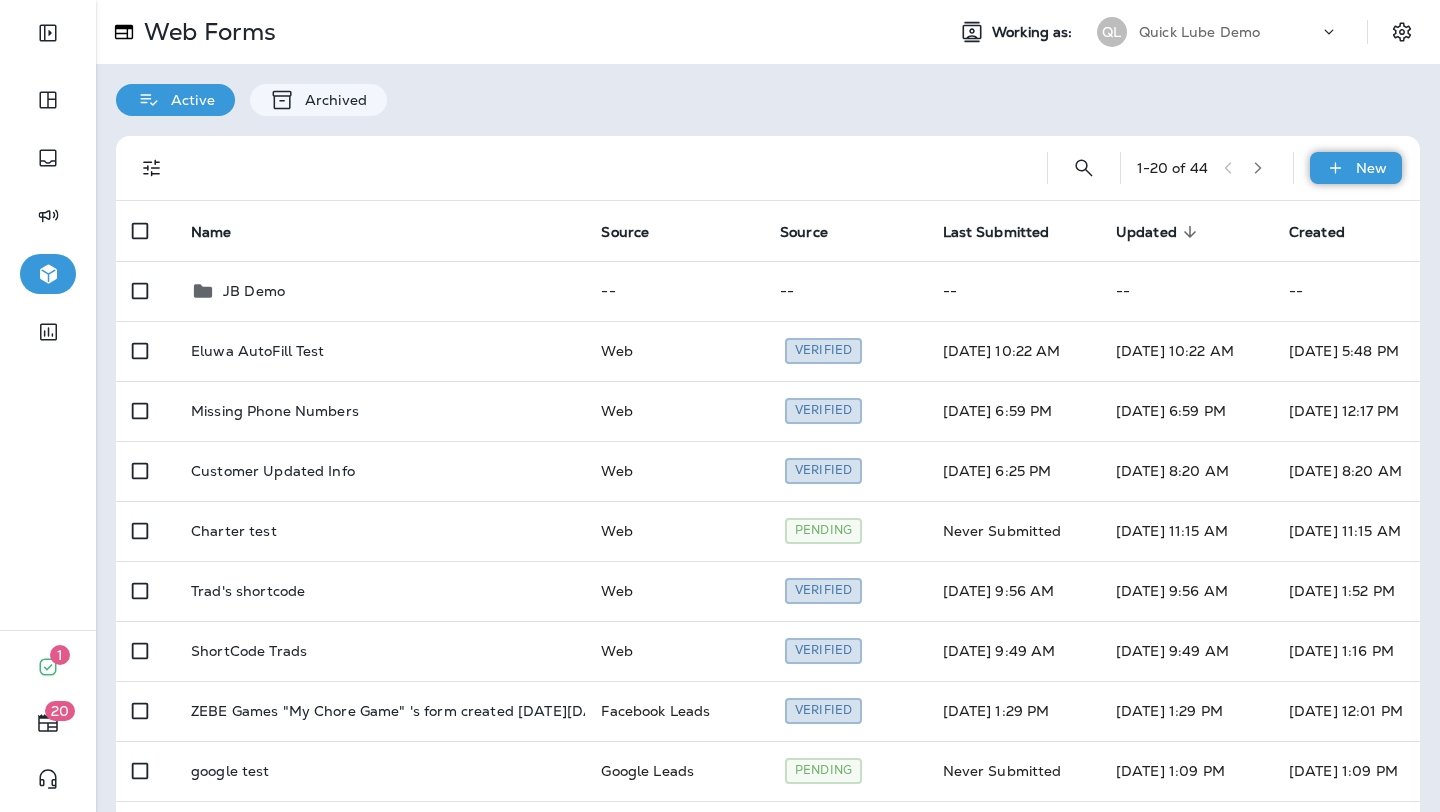 click on "New" at bounding box center (1356, 168) 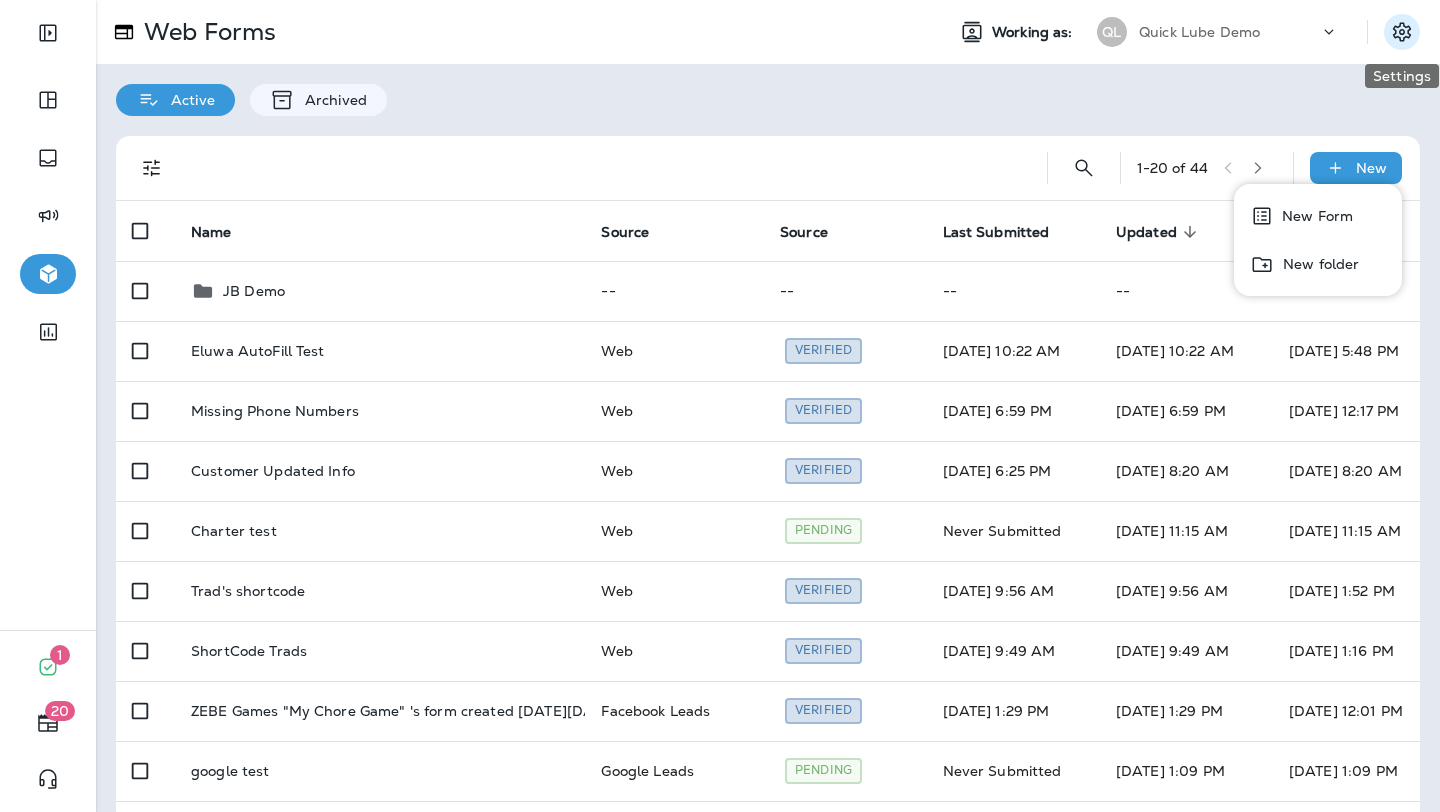 click 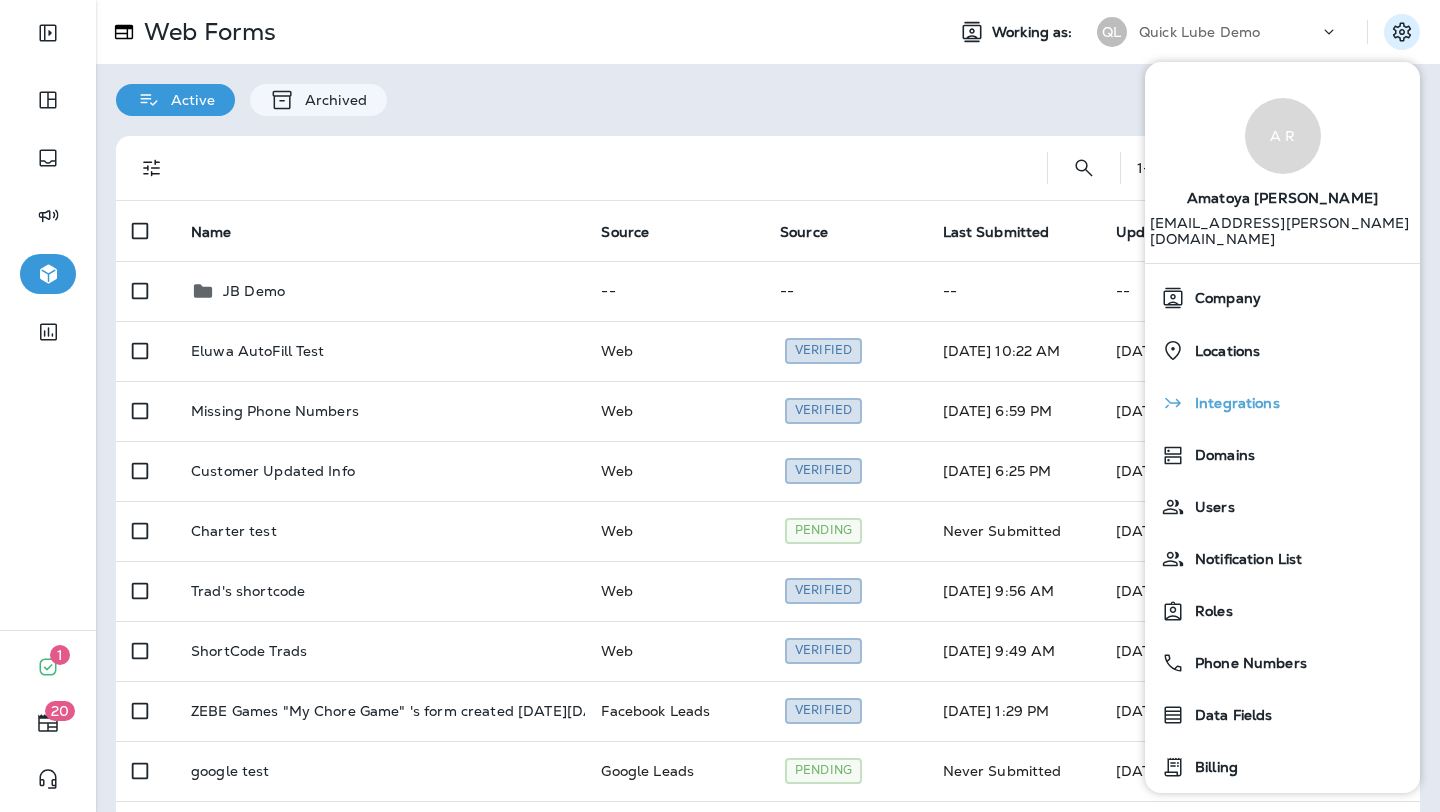 click on "Integrations" at bounding box center [1232, 403] 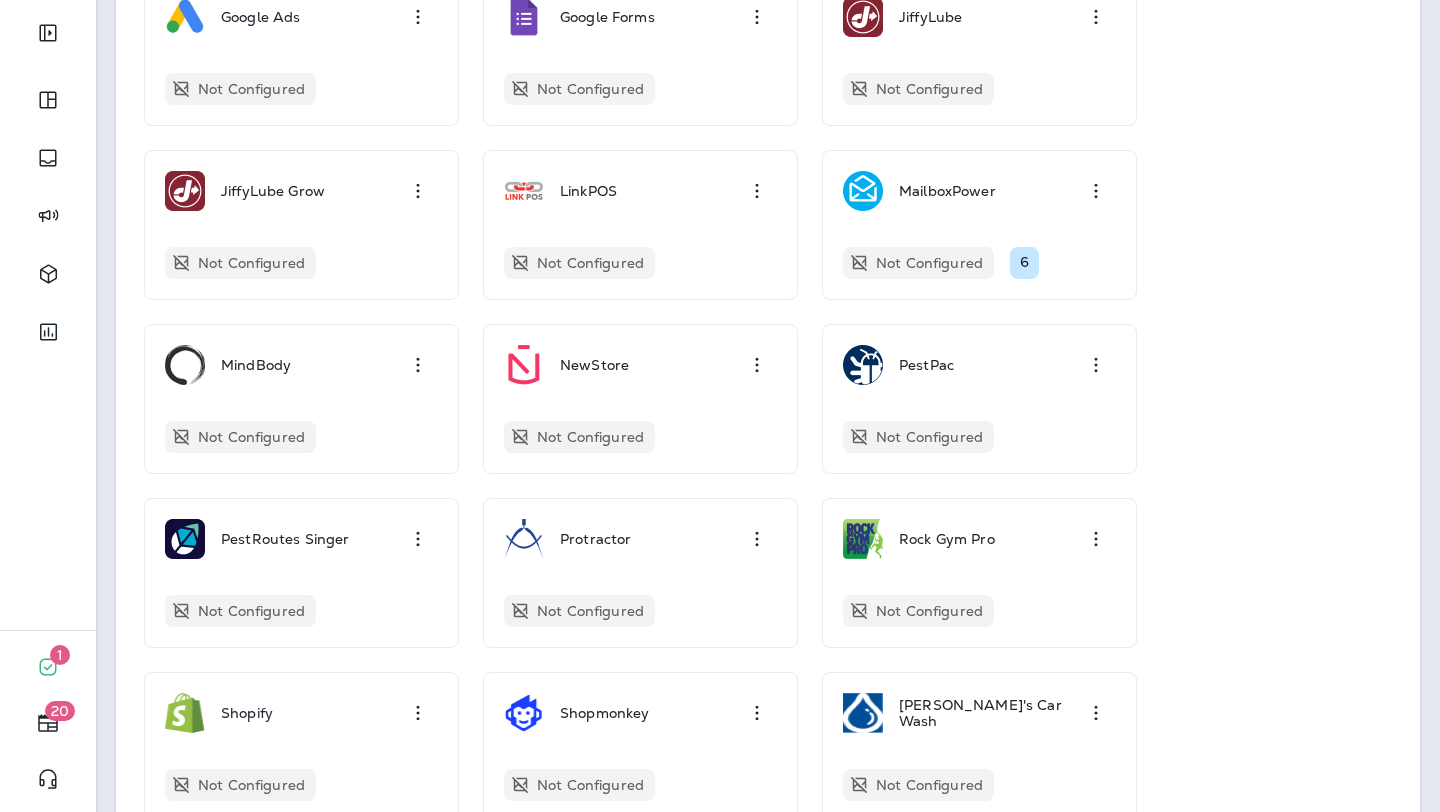 scroll, scrollTop: 1280, scrollLeft: 0, axis: vertical 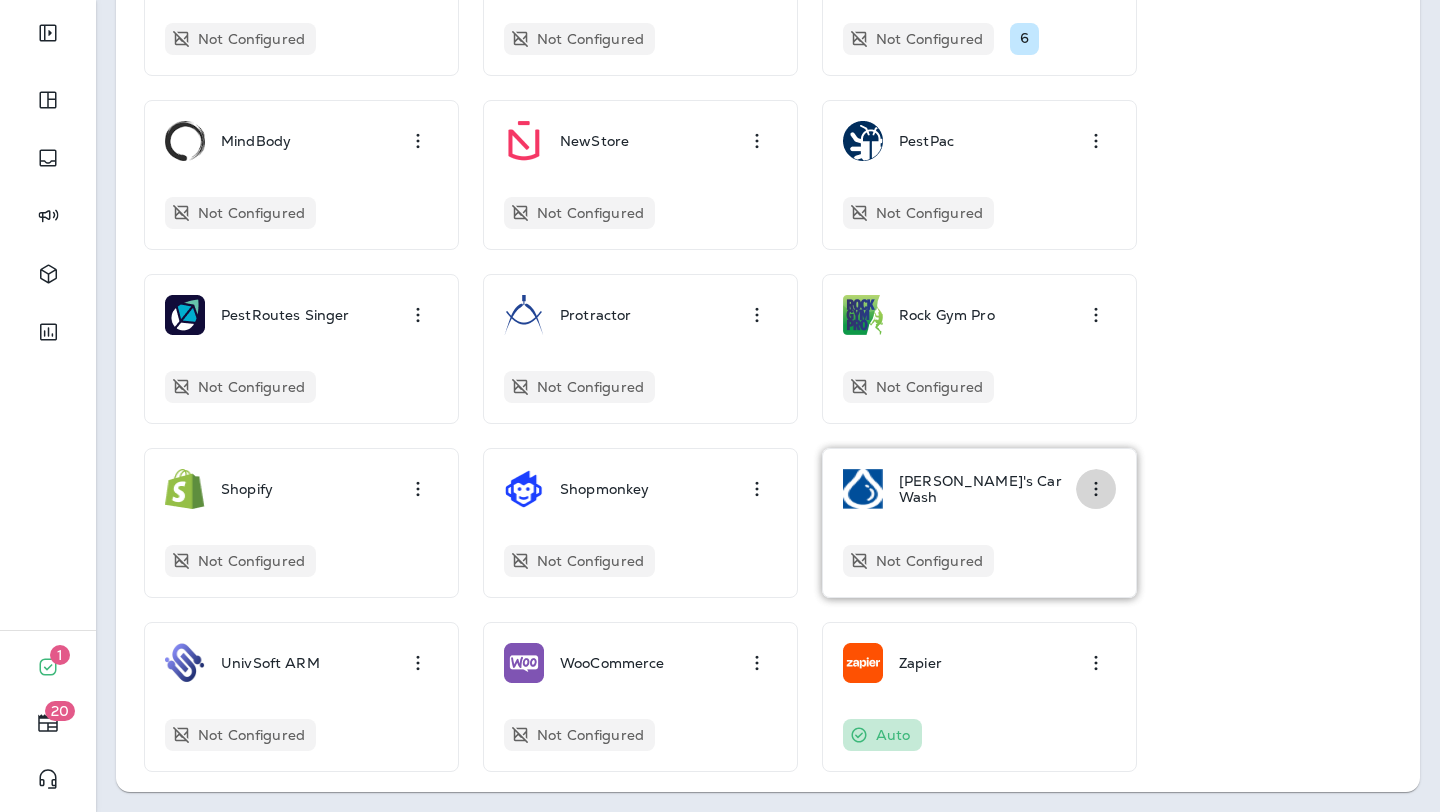 click 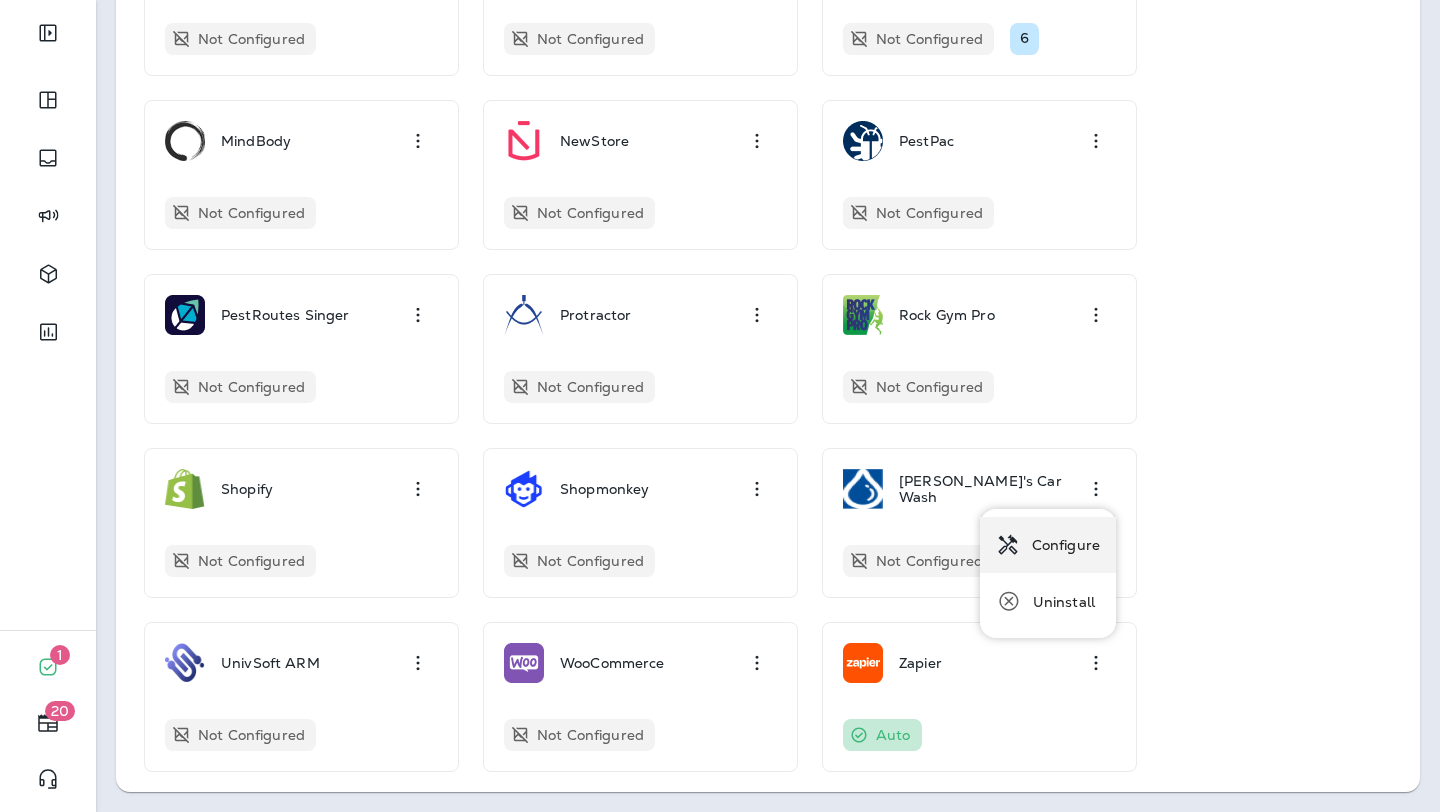 click on "Configure" at bounding box center (1066, 545) 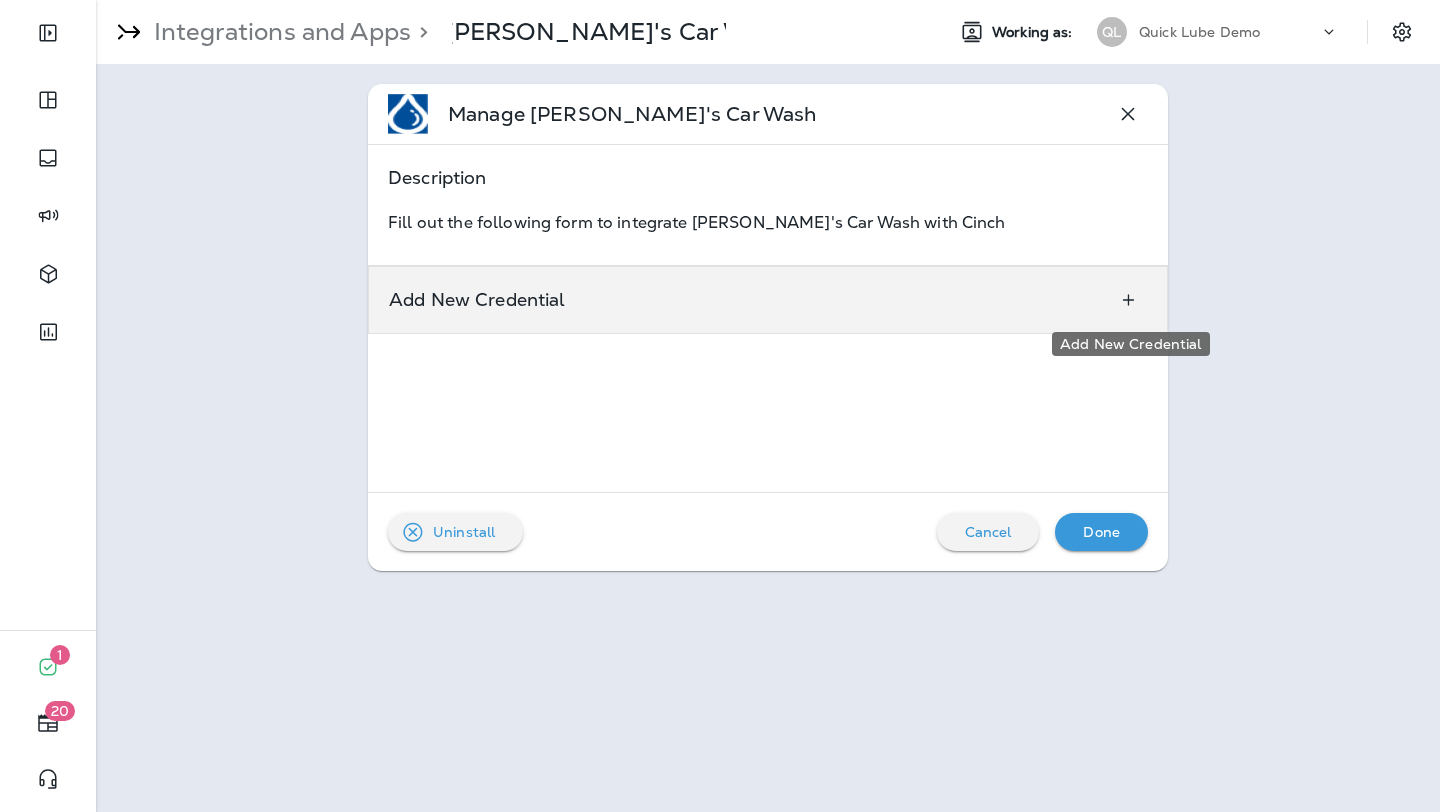 click at bounding box center (1128, 300) 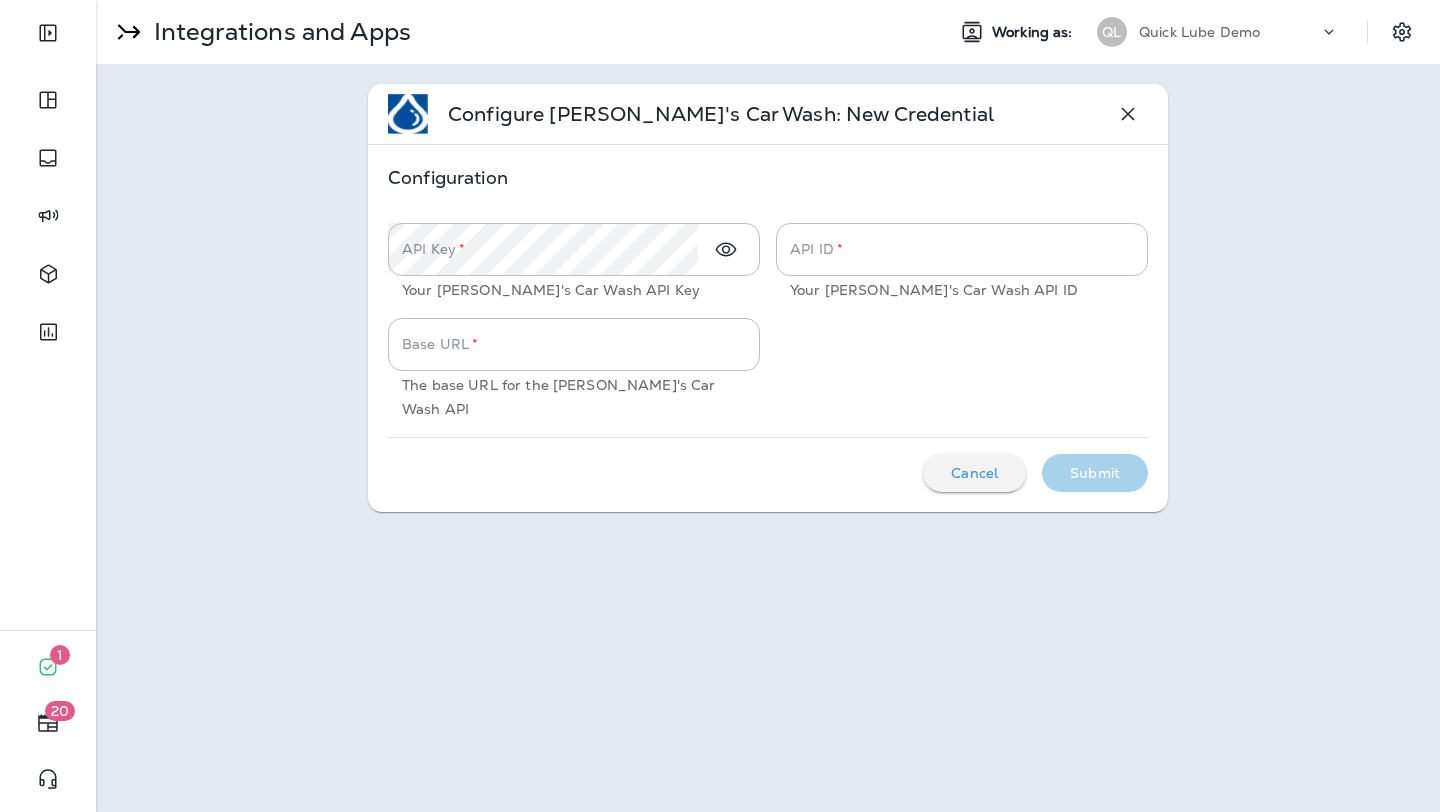 click on "Cancel" at bounding box center (974, 473) 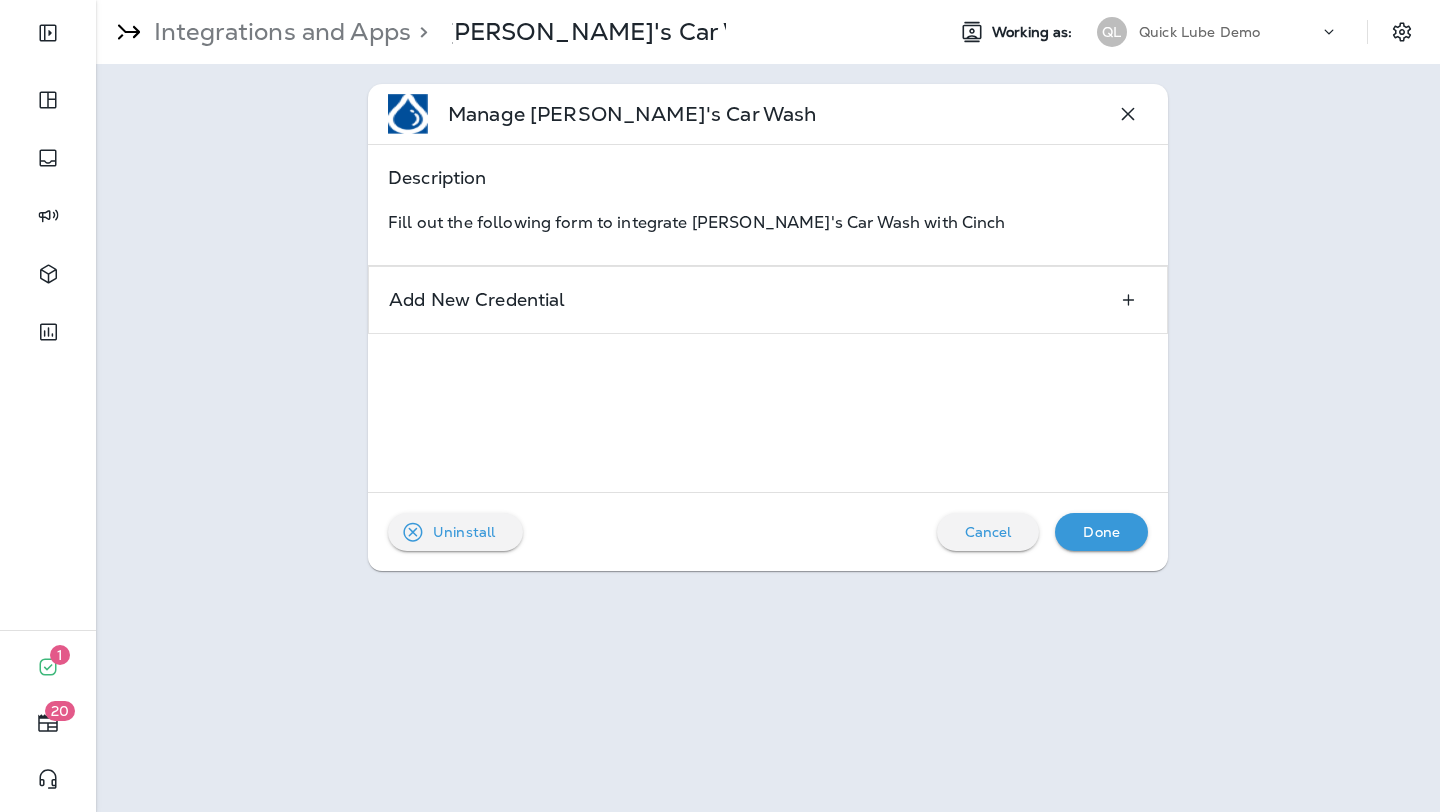 click on "Cancel" at bounding box center [988, 532] 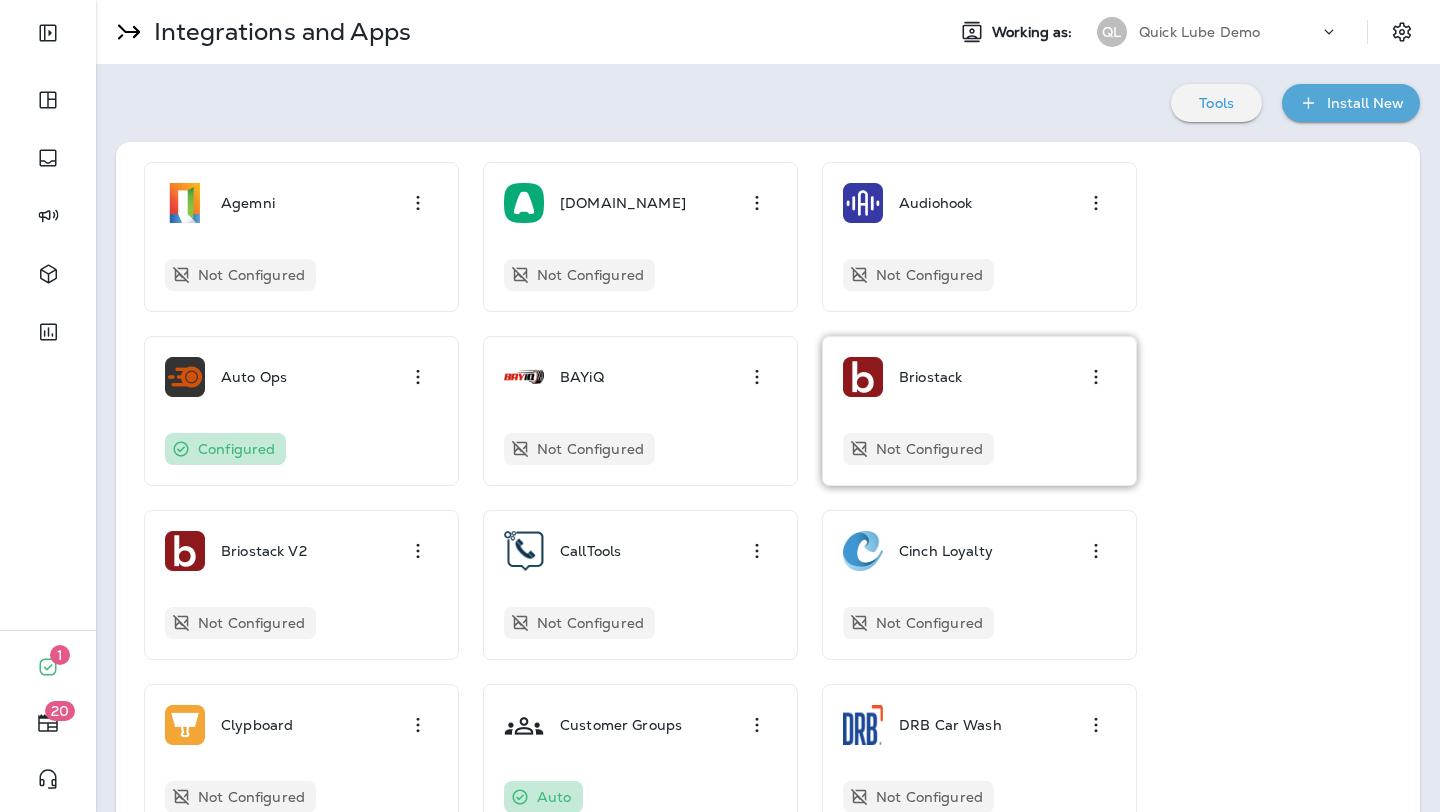 click on "Briostack Not Configured" at bounding box center [979, 411] 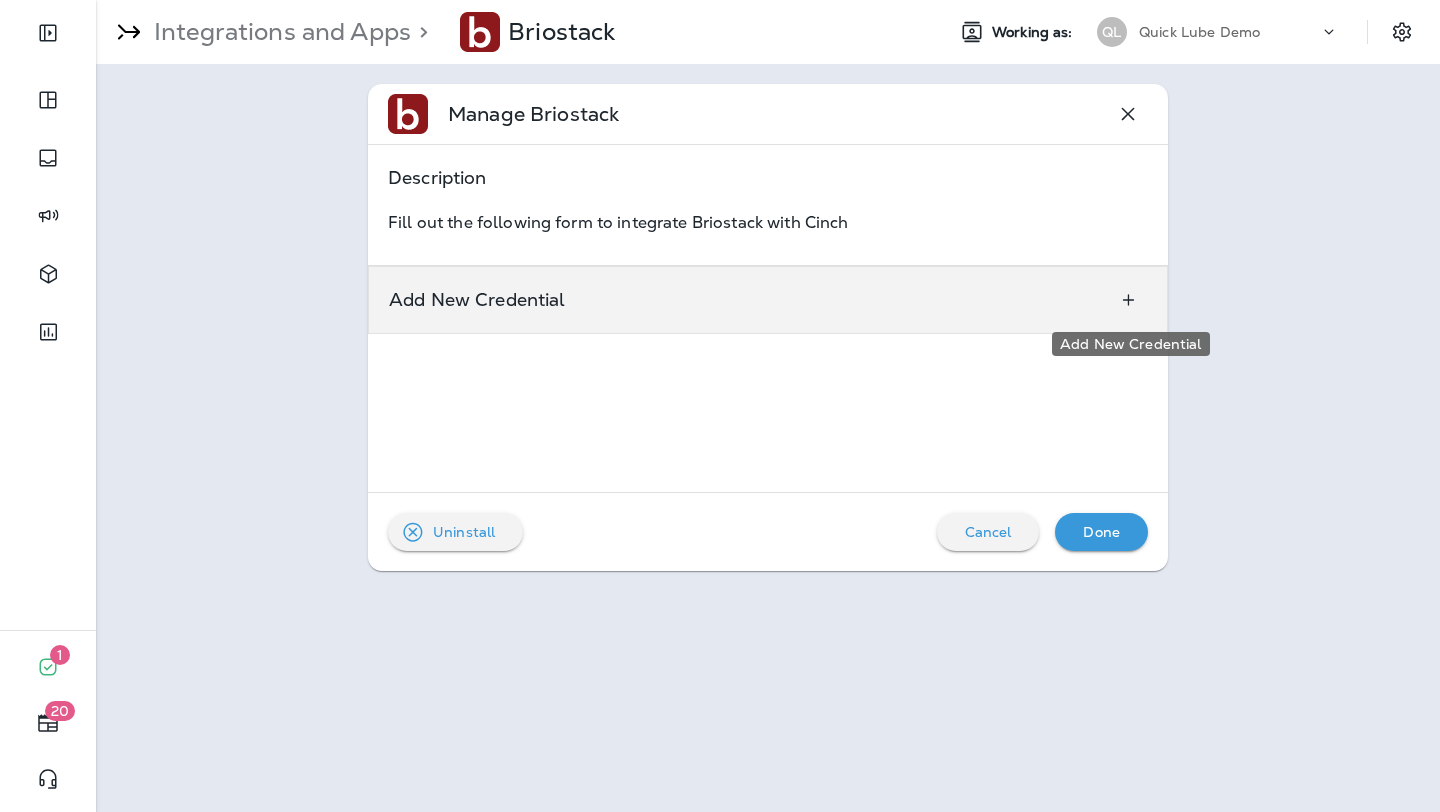 click 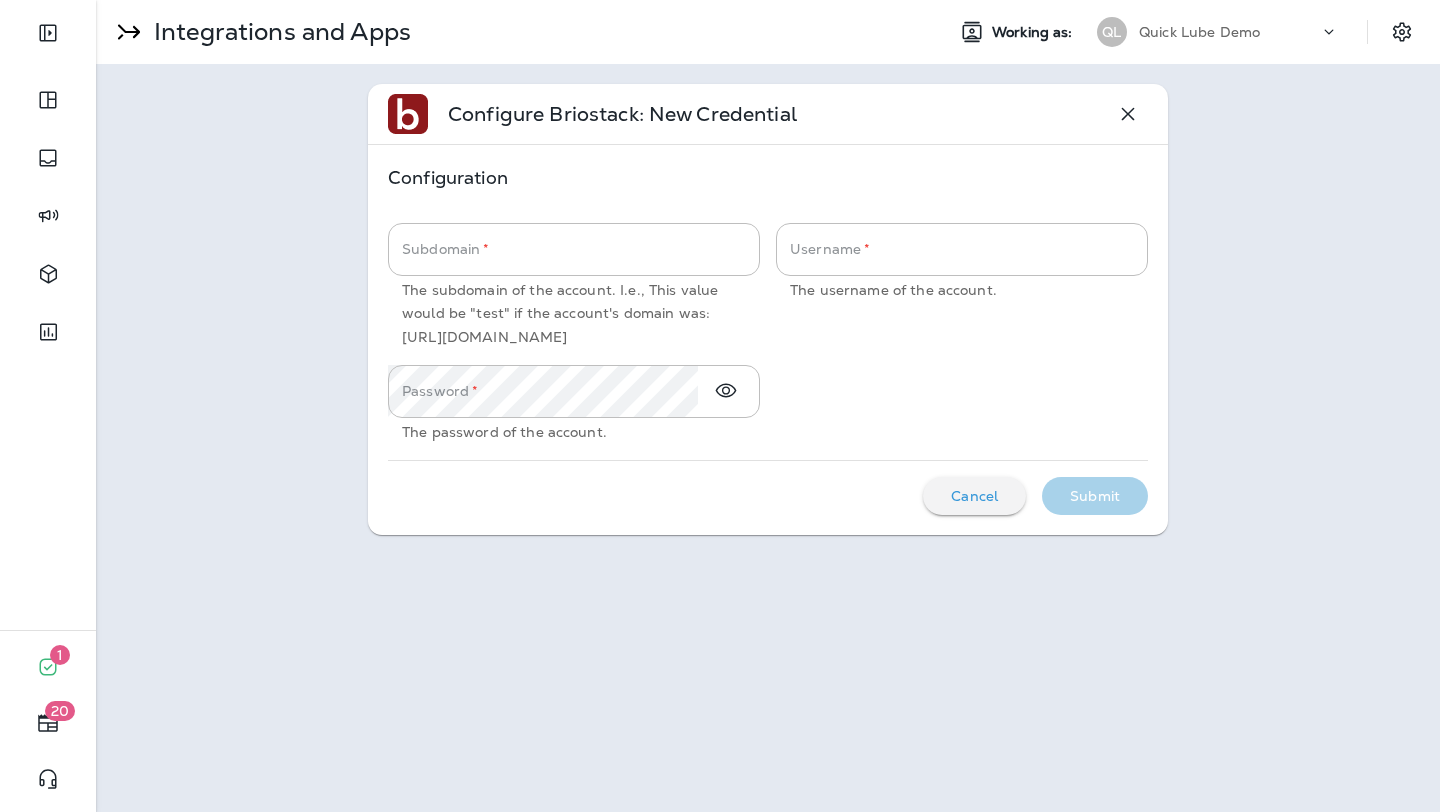 click on "Cancel" at bounding box center (974, 496) 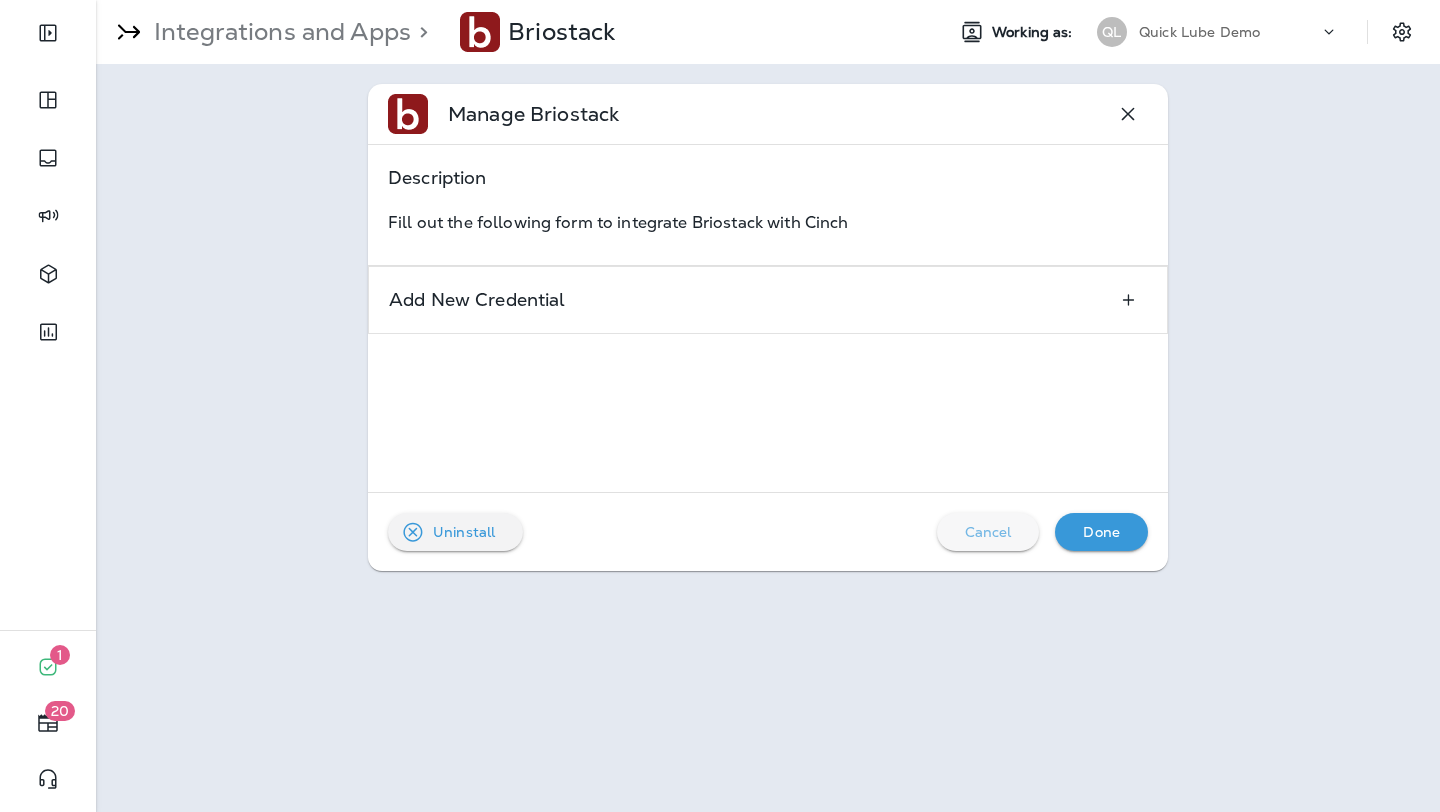 click on "Cancel" at bounding box center [988, 532] 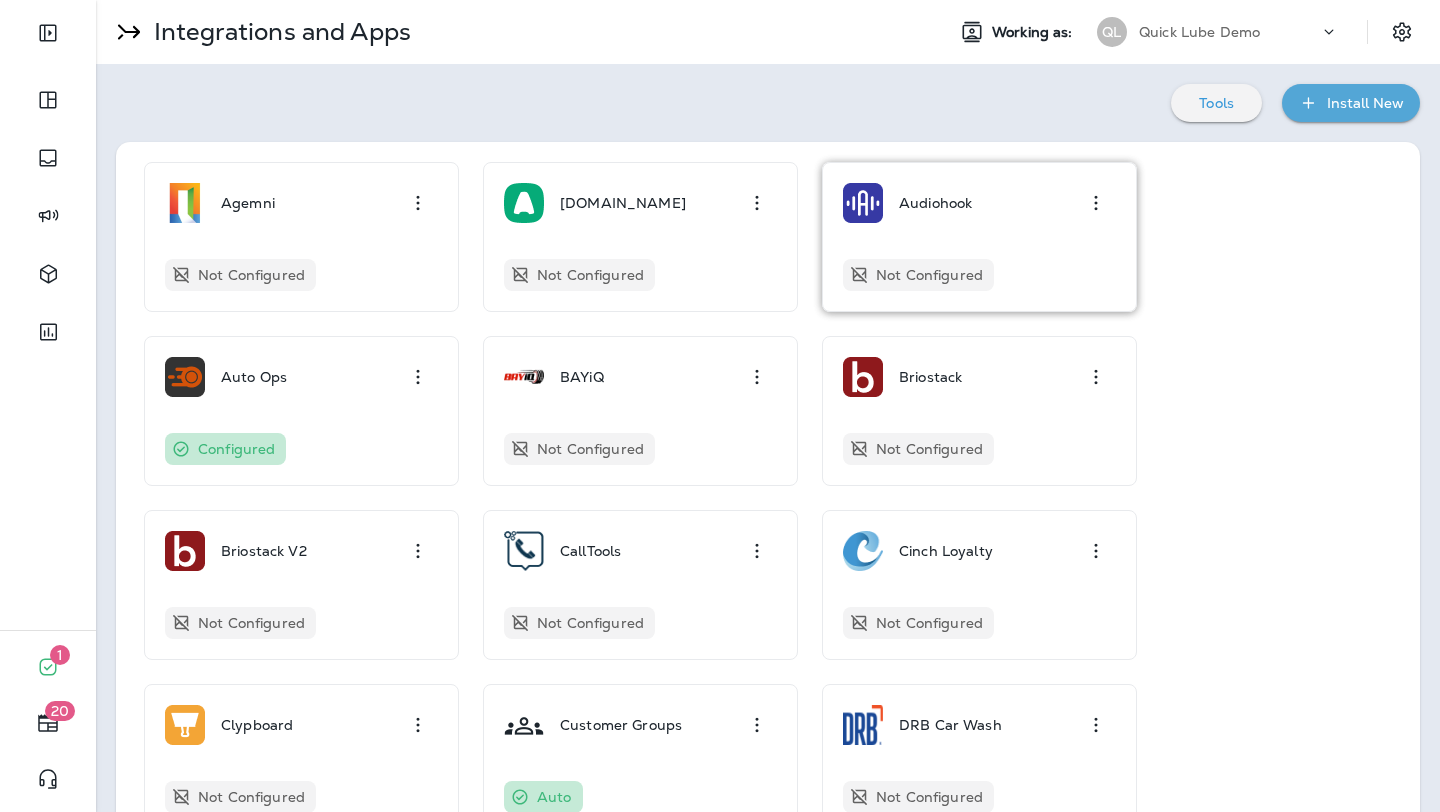 click on "Audiohook" at bounding box center [979, 203] 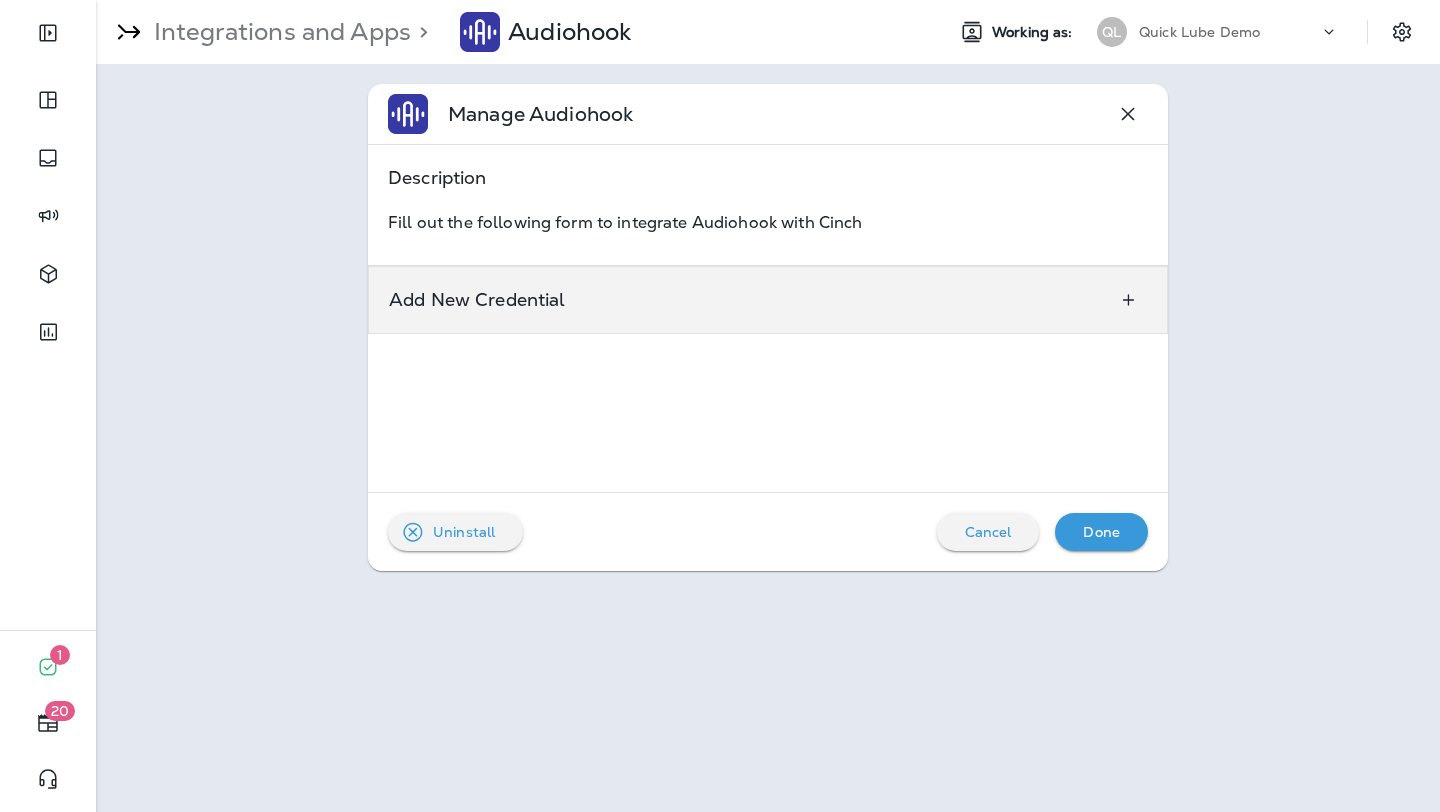 click on "Add New Credential" at bounding box center (768, 300) 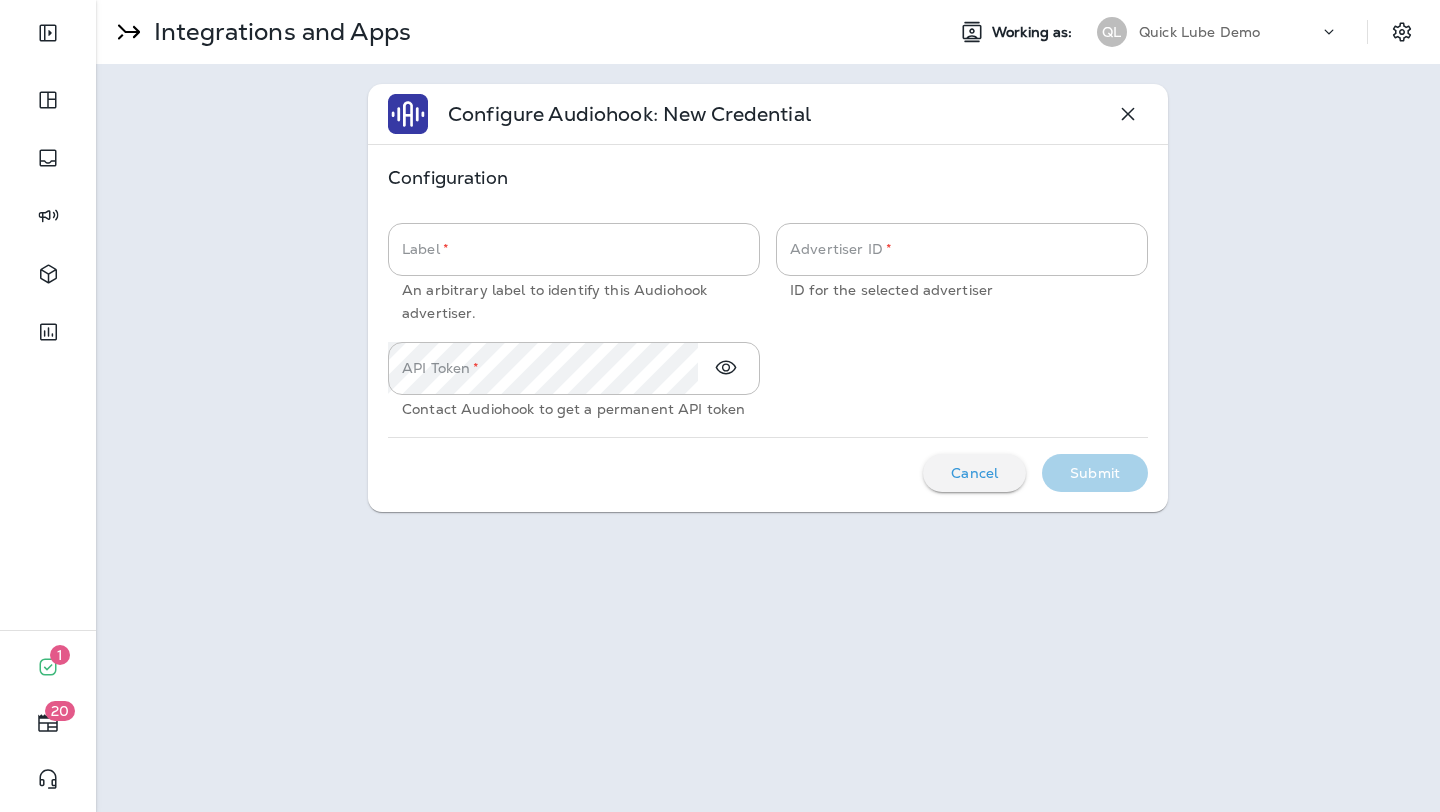 click on "Cancel" at bounding box center [974, 473] 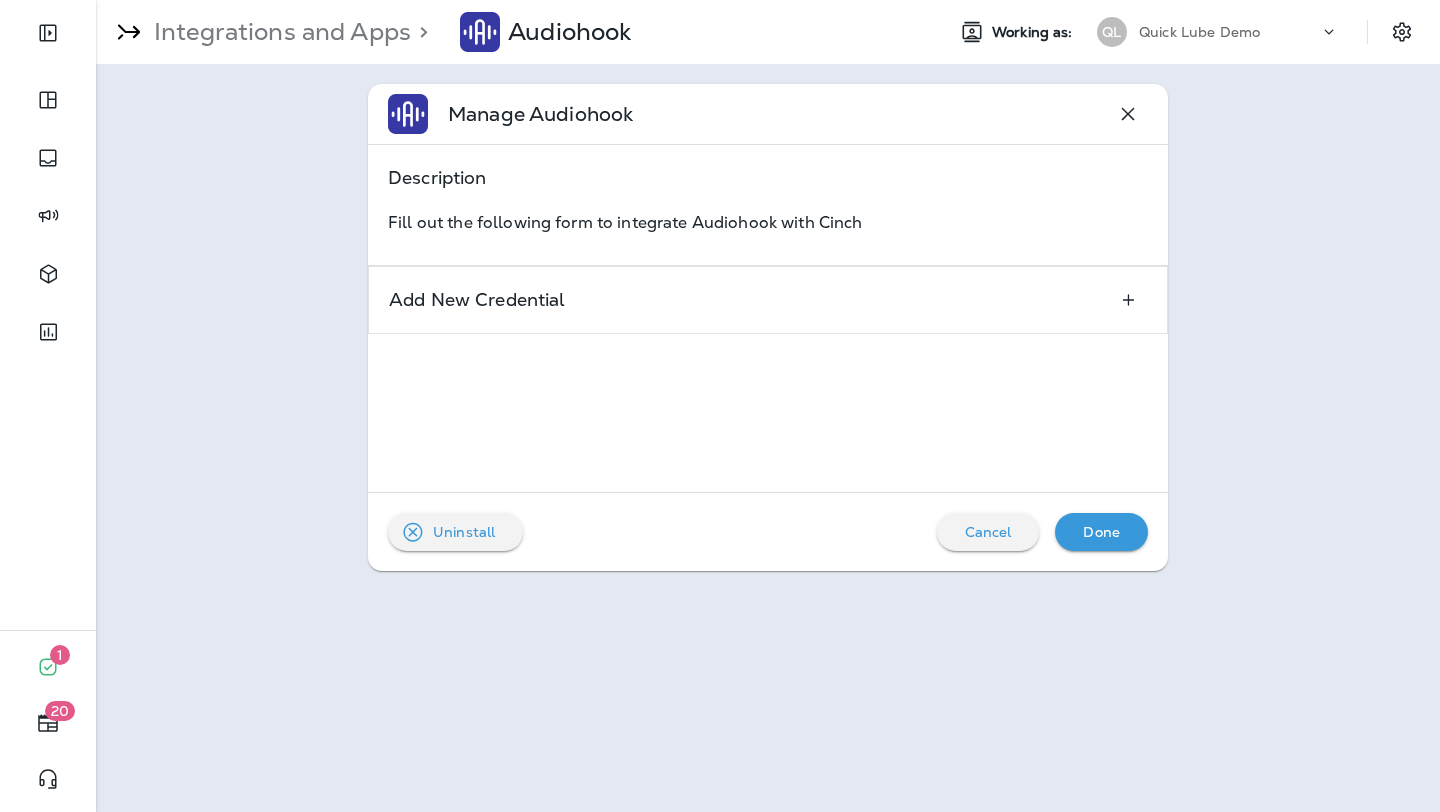 click on "Cancel" at bounding box center [988, 532] 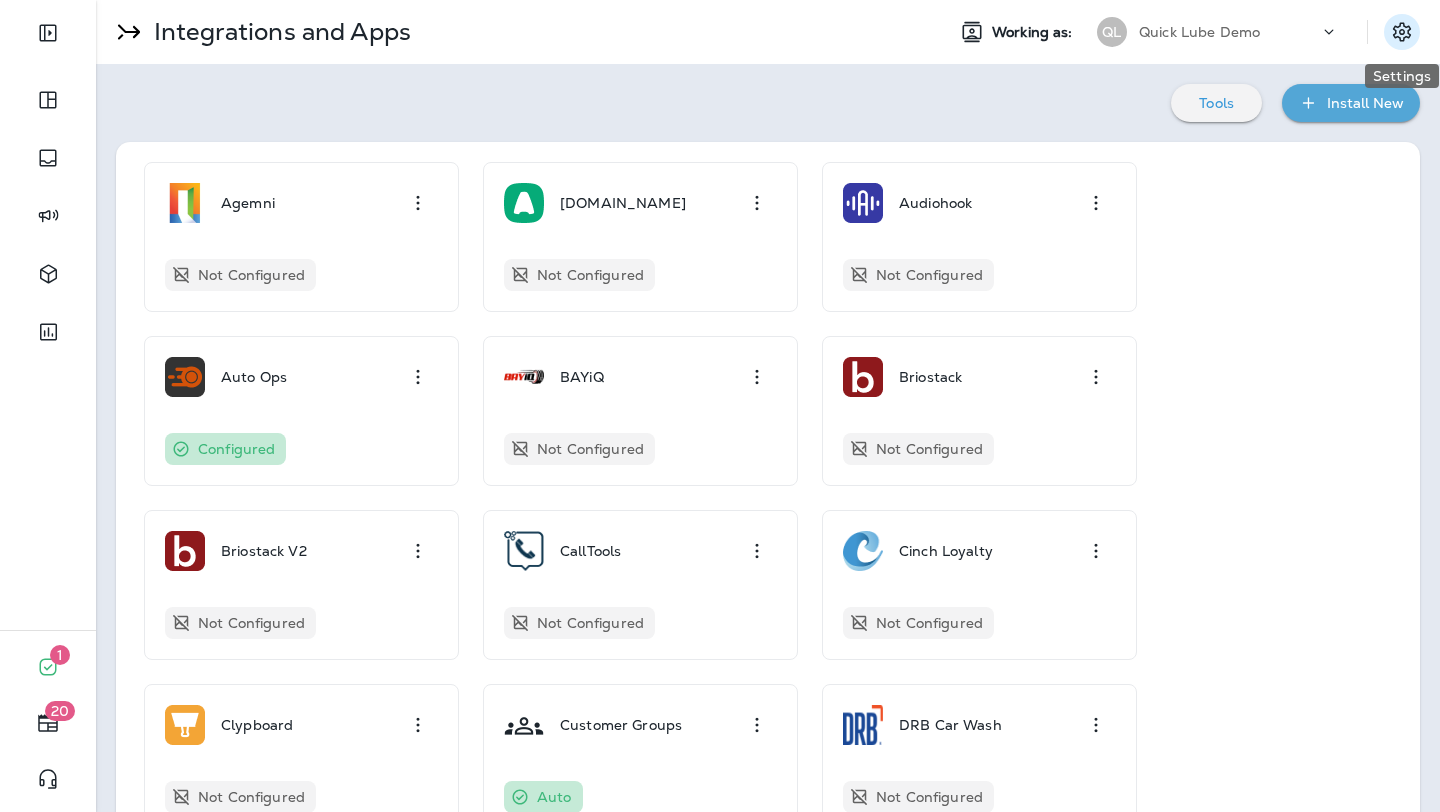 click 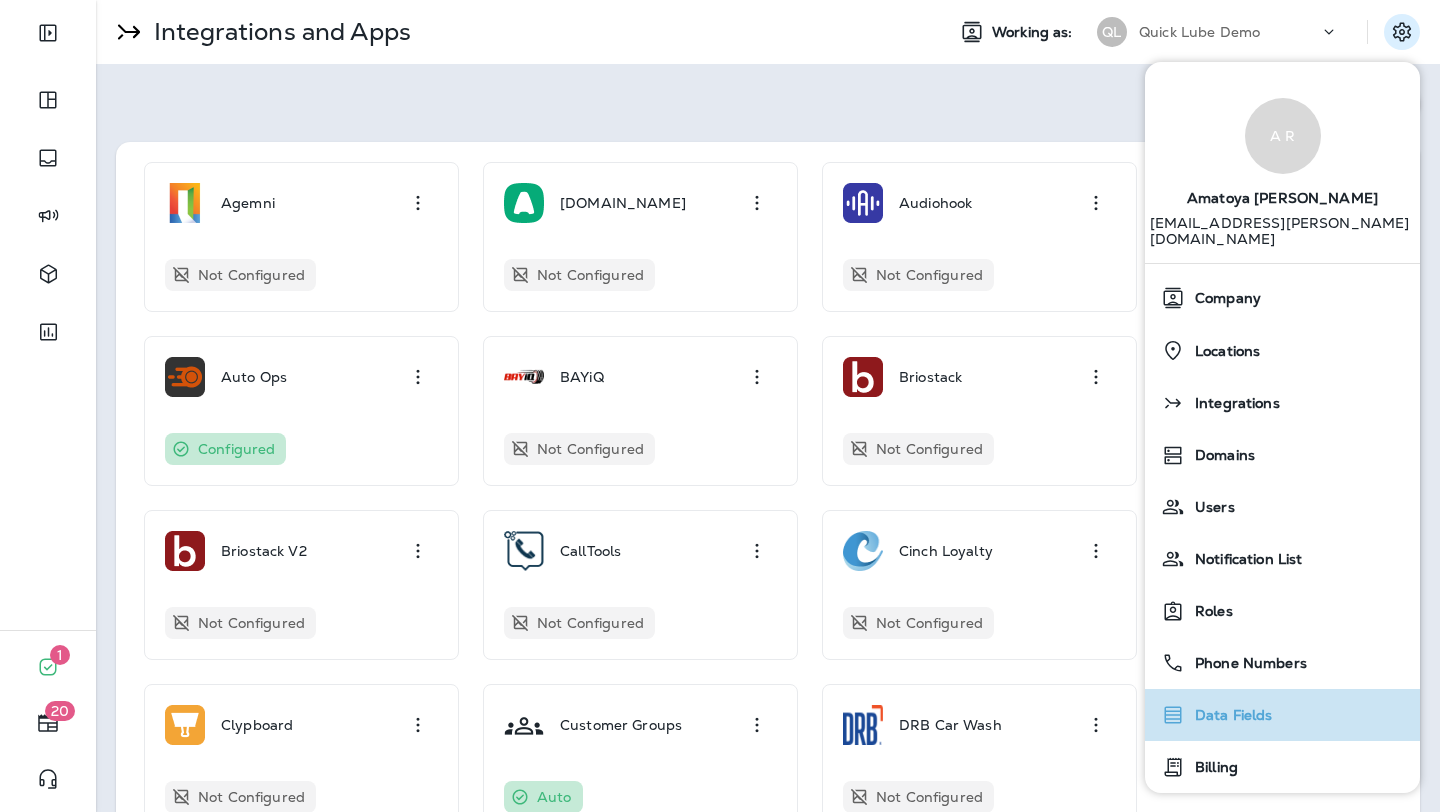 click on "Data Fields" at bounding box center [1229, 715] 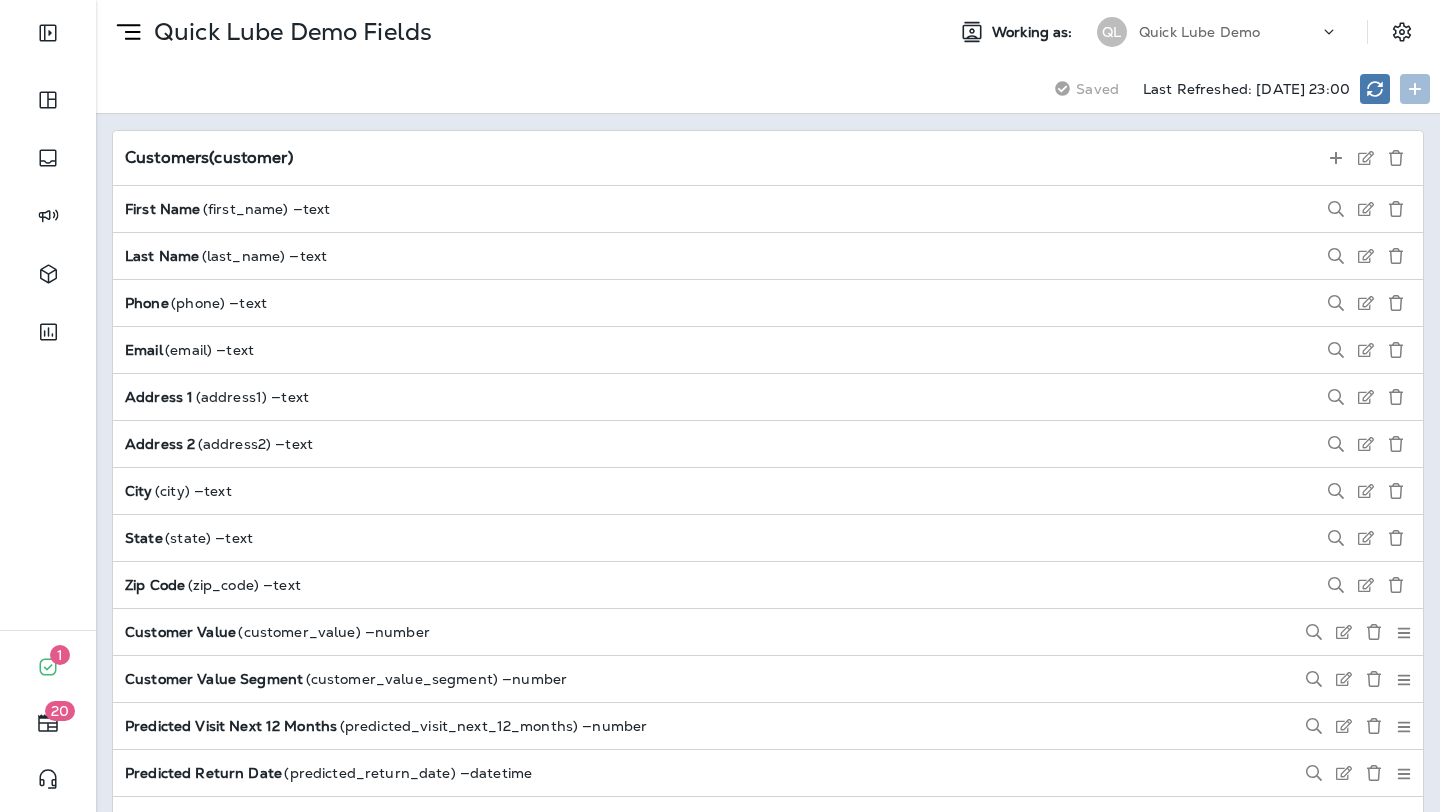 scroll, scrollTop: 0, scrollLeft: 0, axis: both 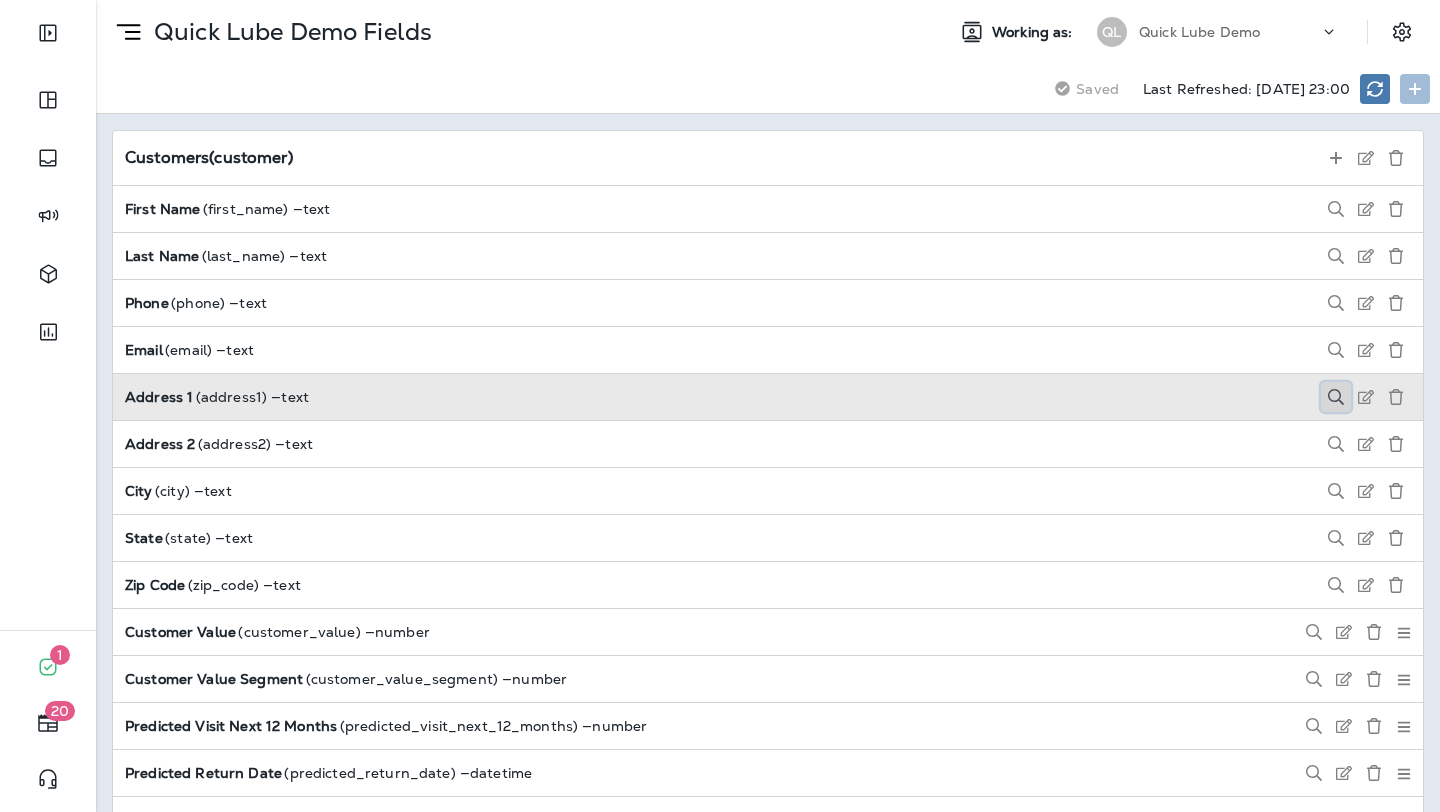 click 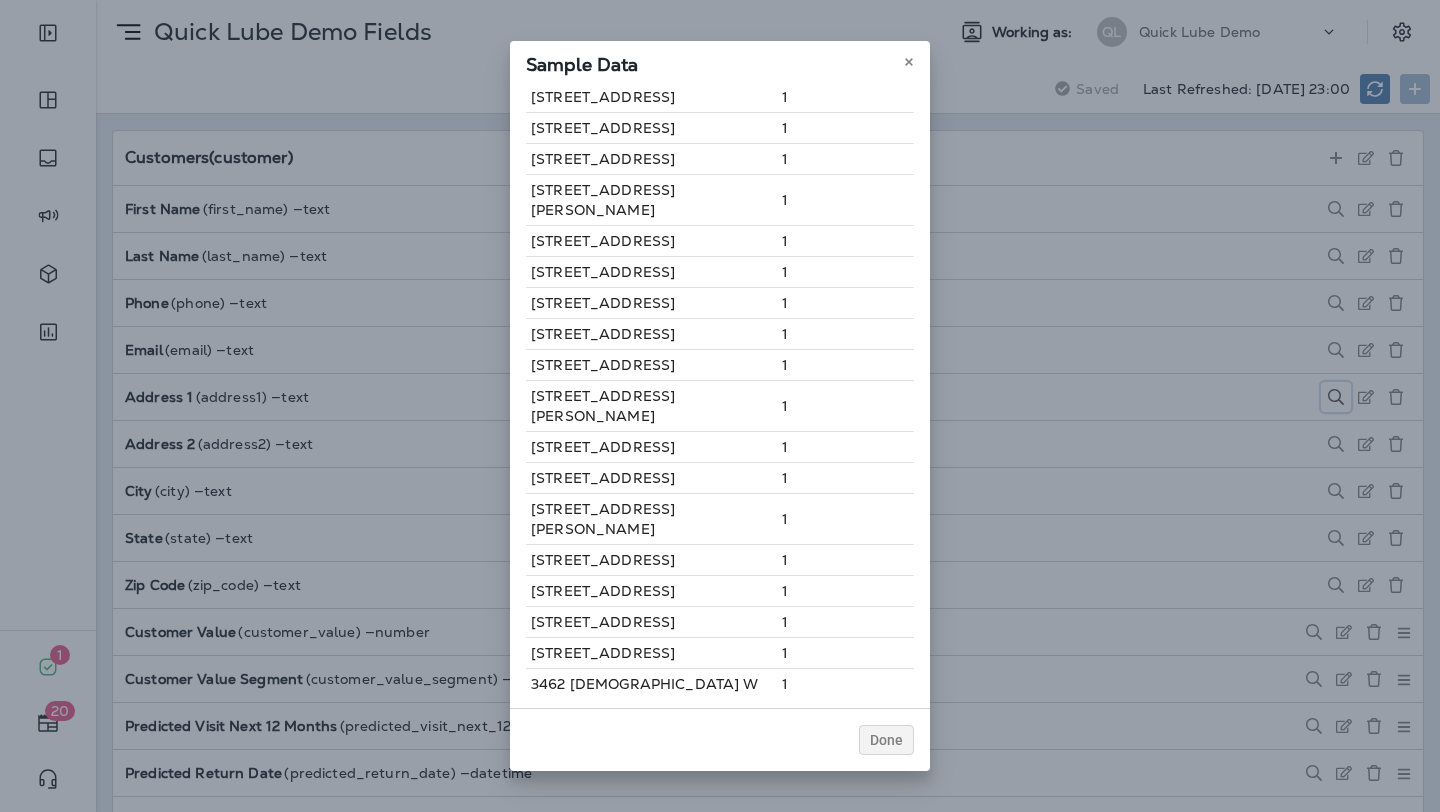 scroll, scrollTop: 1194, scrollLeft: 0, axis: vertical 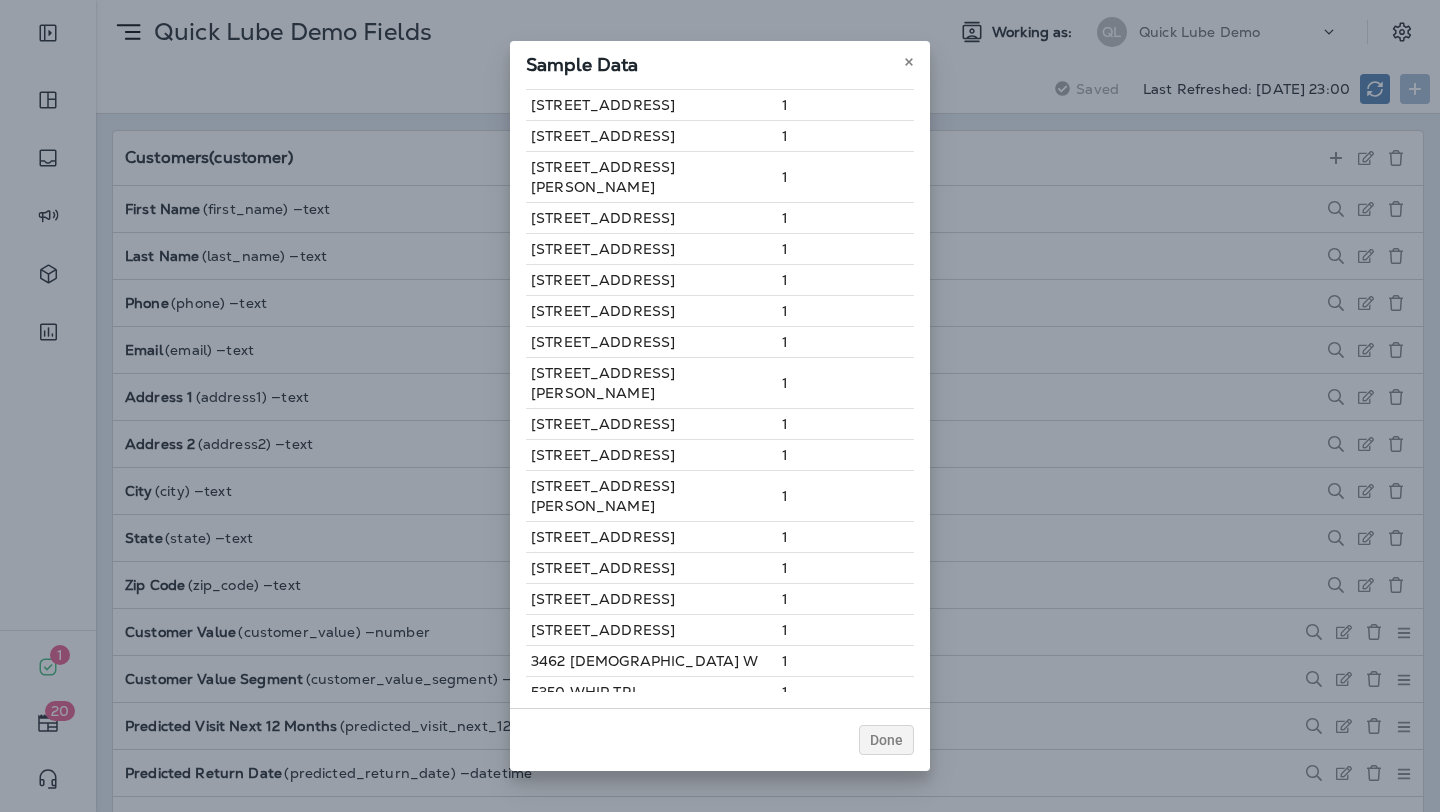 click on "Done" at bounding box center (720, 739) 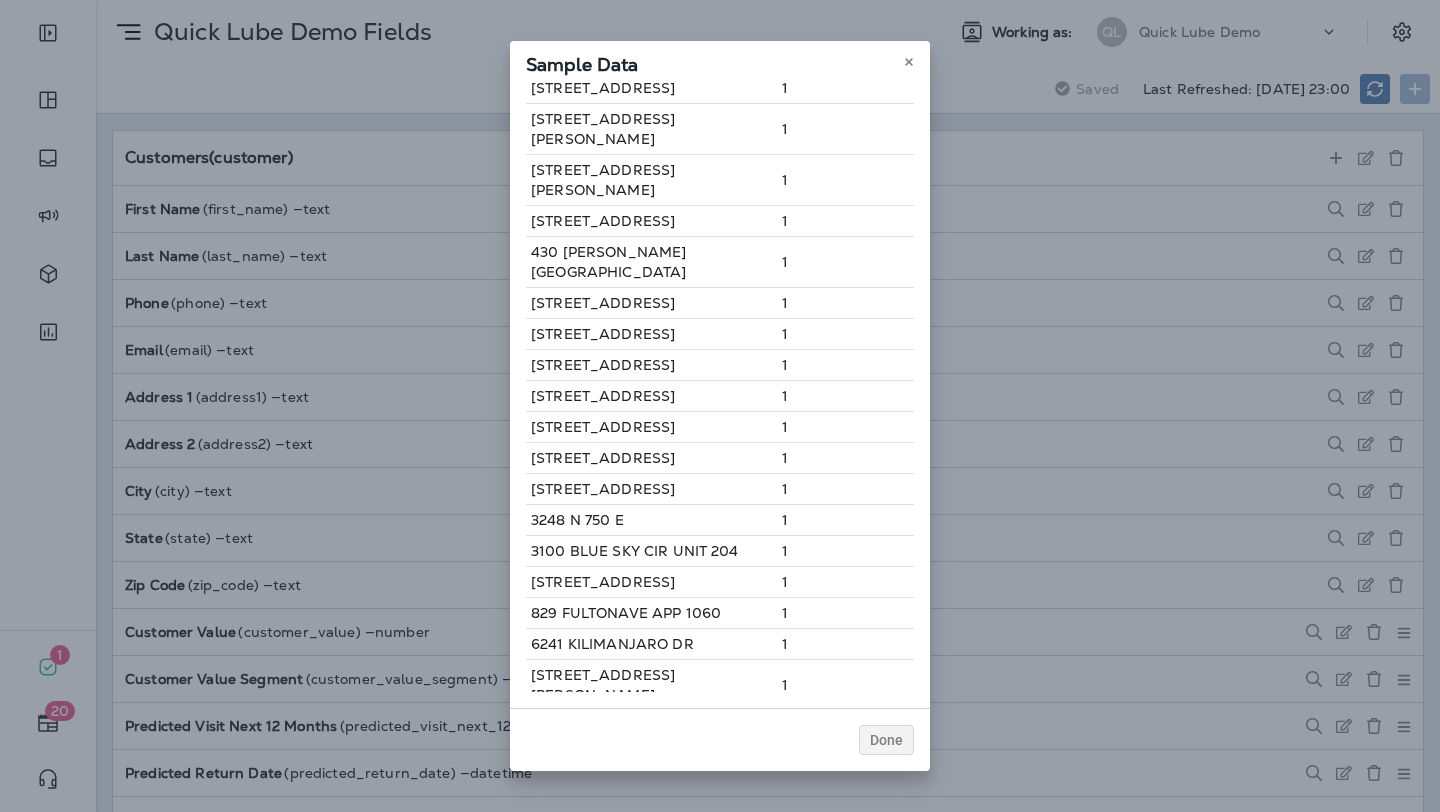 scroll, scrollTop: 0, scrollLeft: 0, axis: both 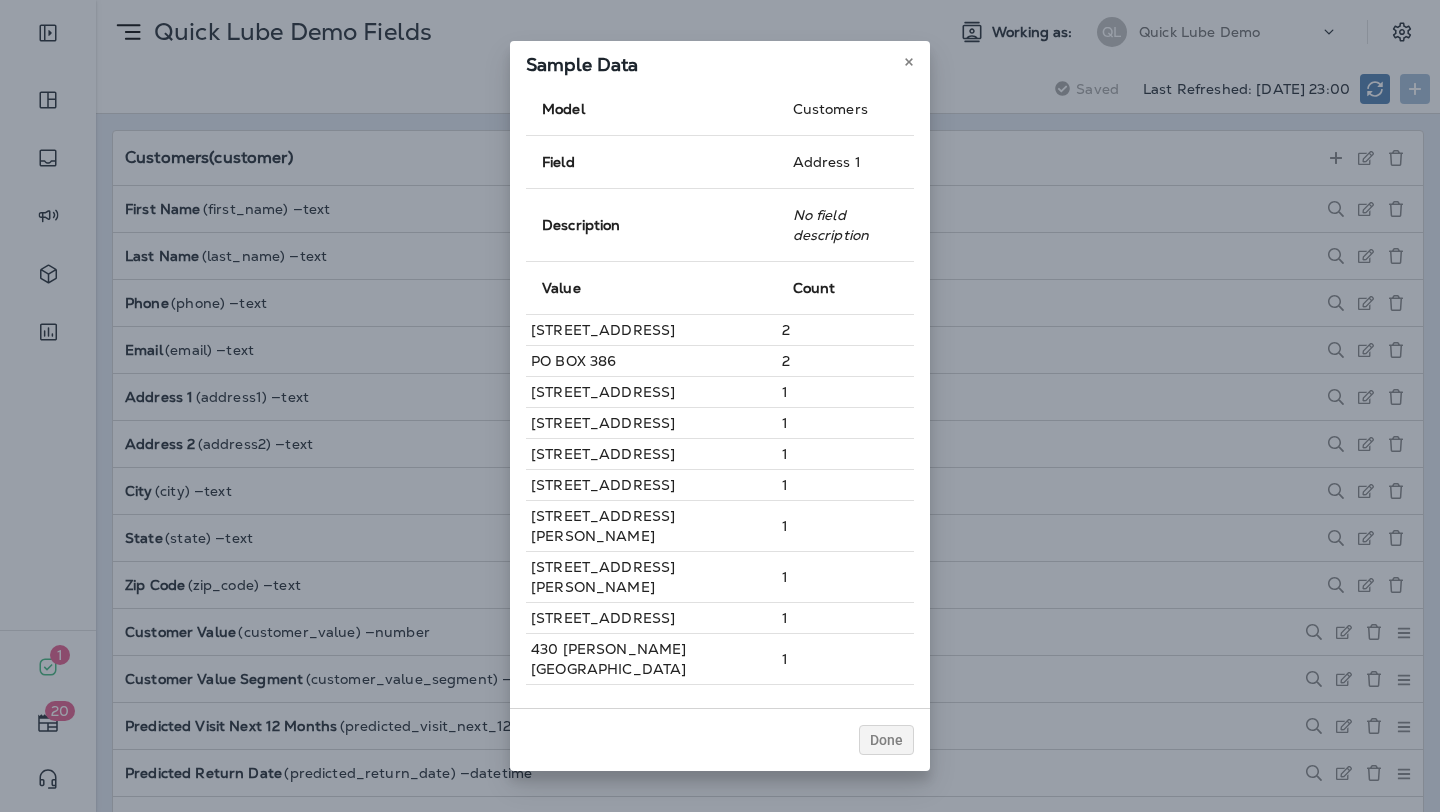 click on "1" at bounding box center [845, 454] 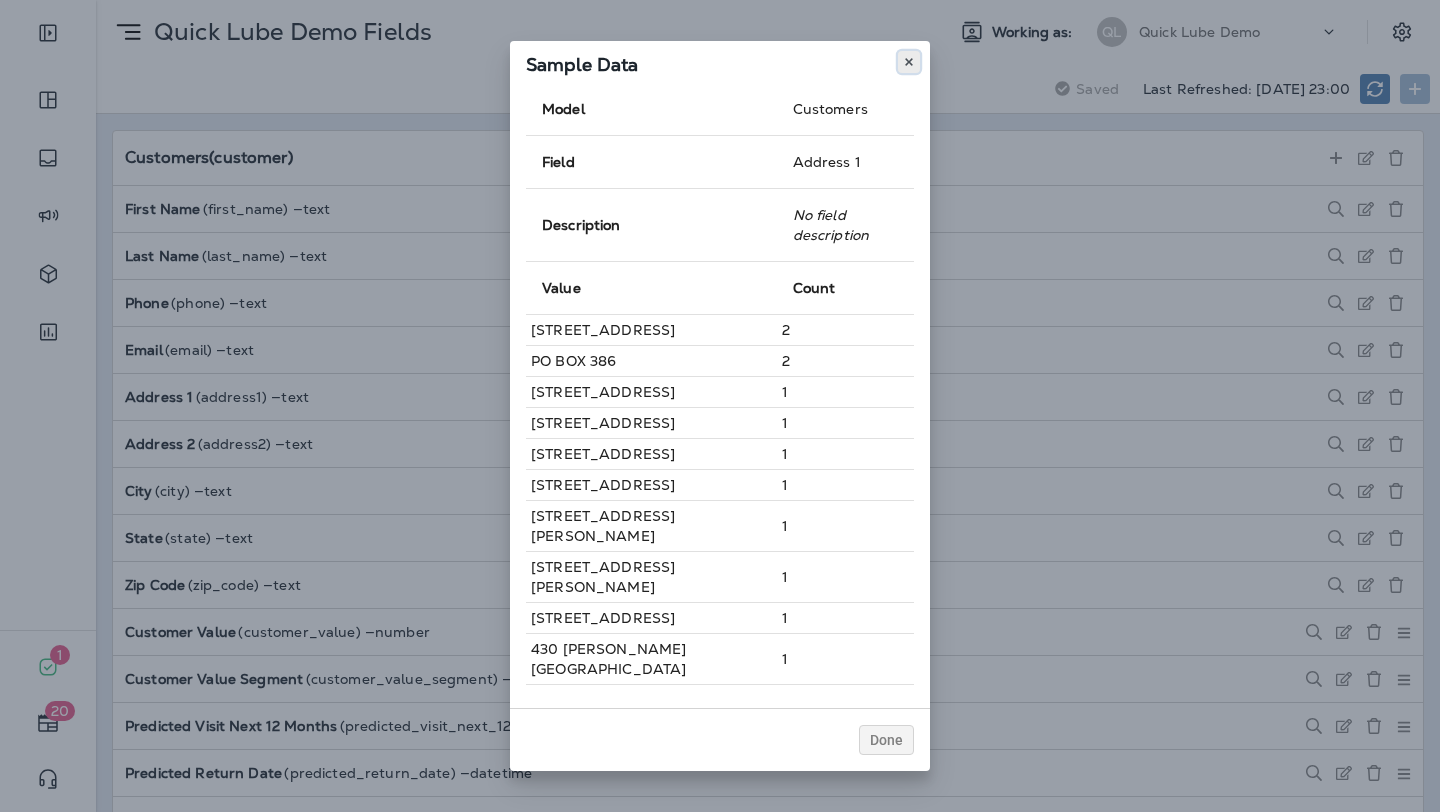 click 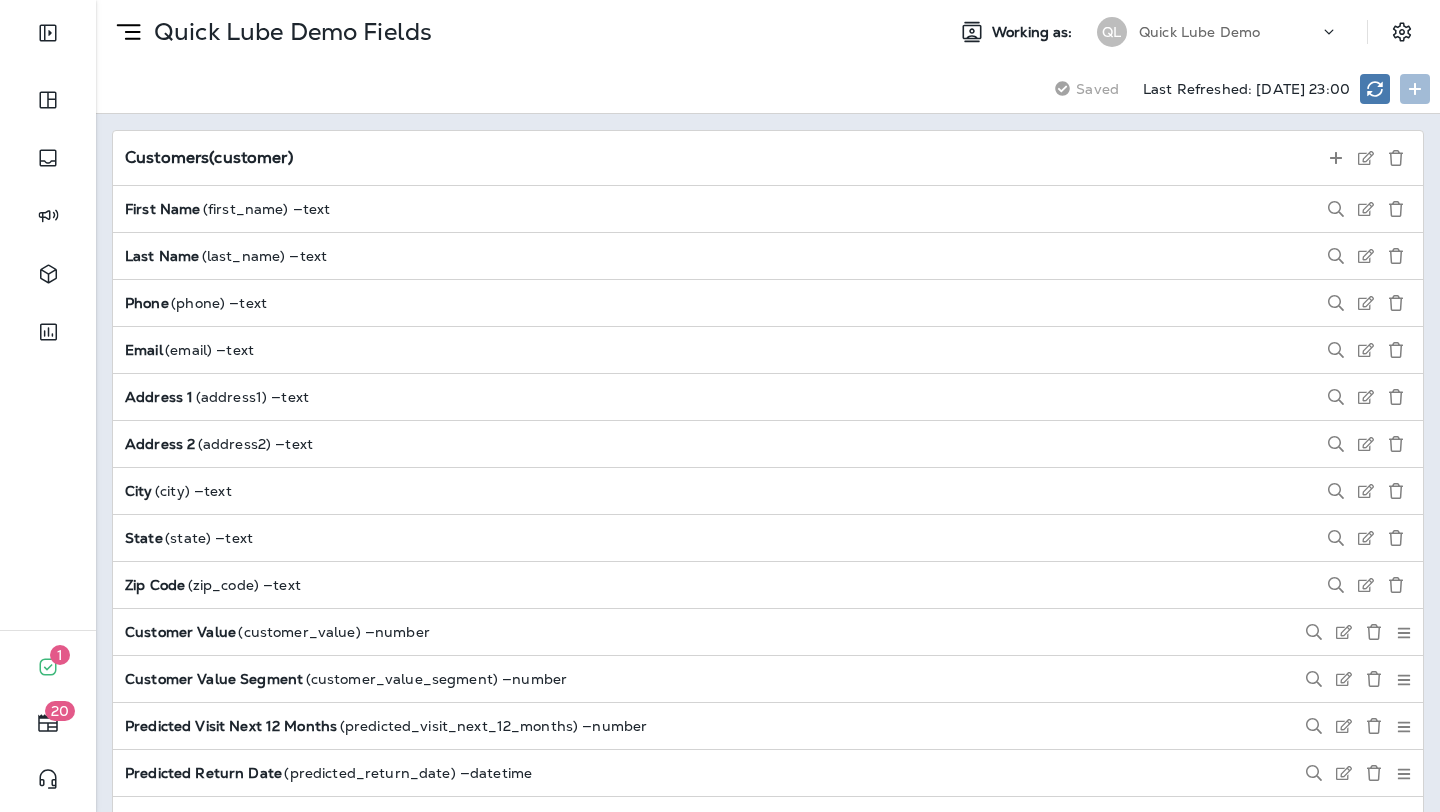 click on "Quick Lube Demo Fields Working as: QL Quick Lube Demo" at bounding box center (768, 32) 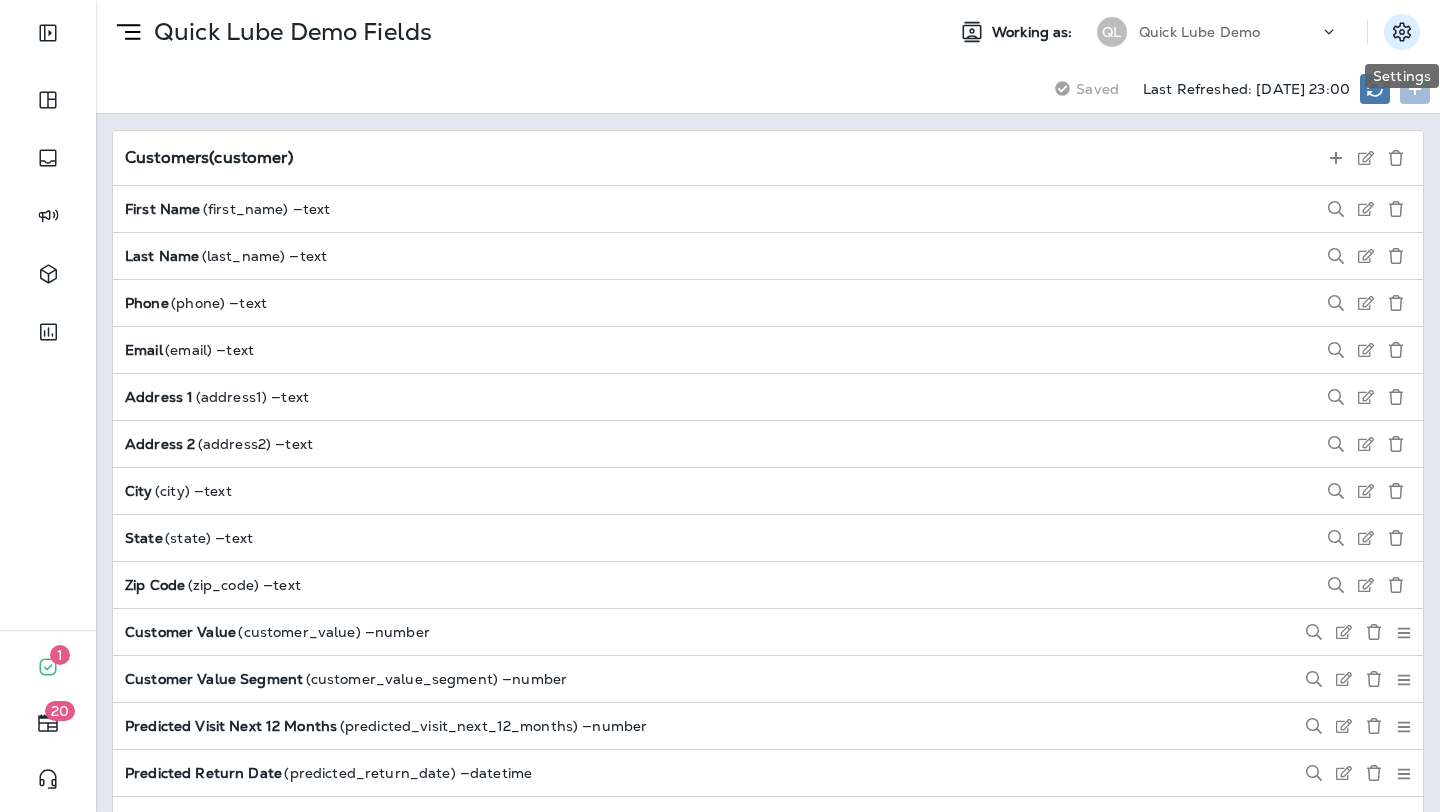 click 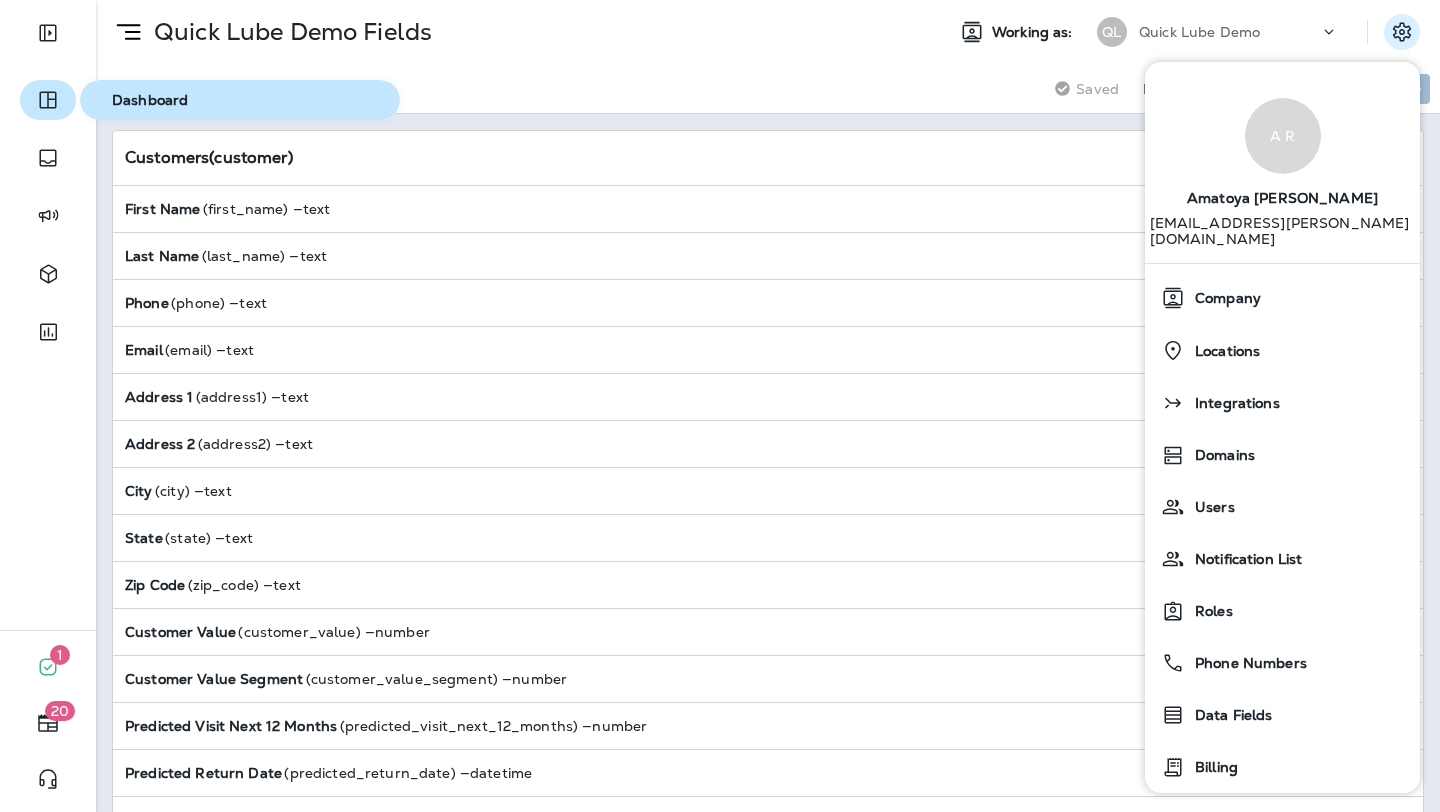 click 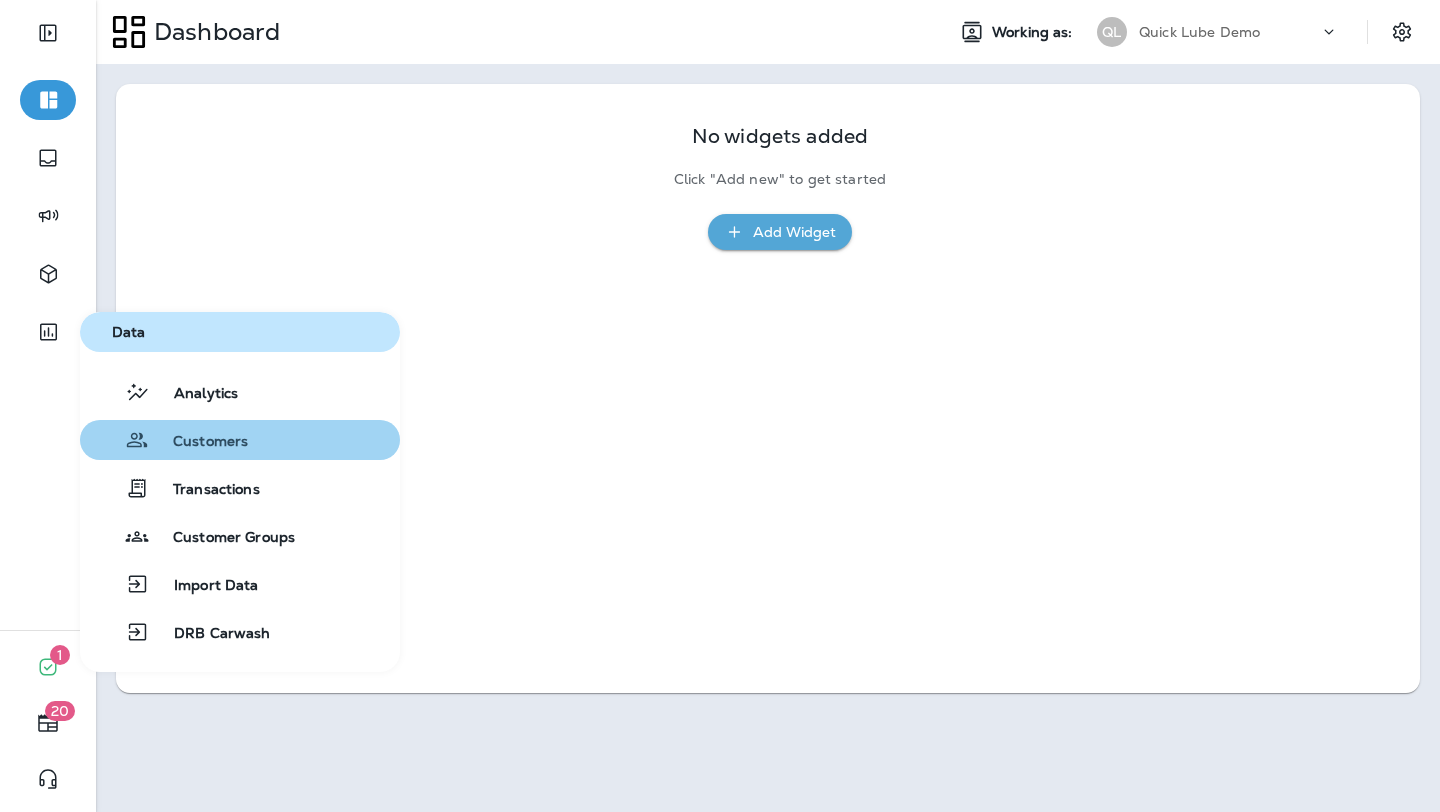 click on "Customers" at bounding box center (198, 442) 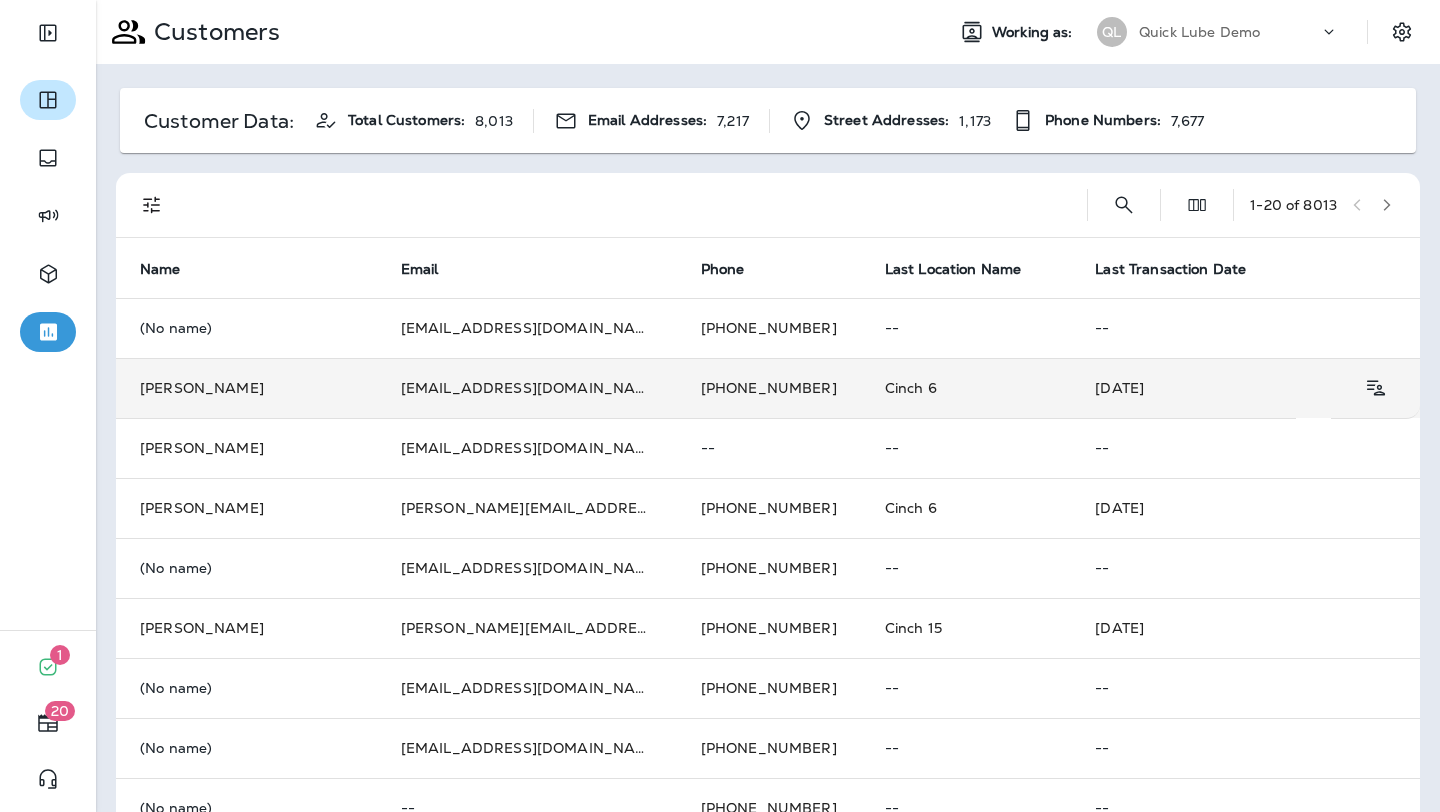 click on "jwalker@cinch.io" at bounding box center [527, 388] 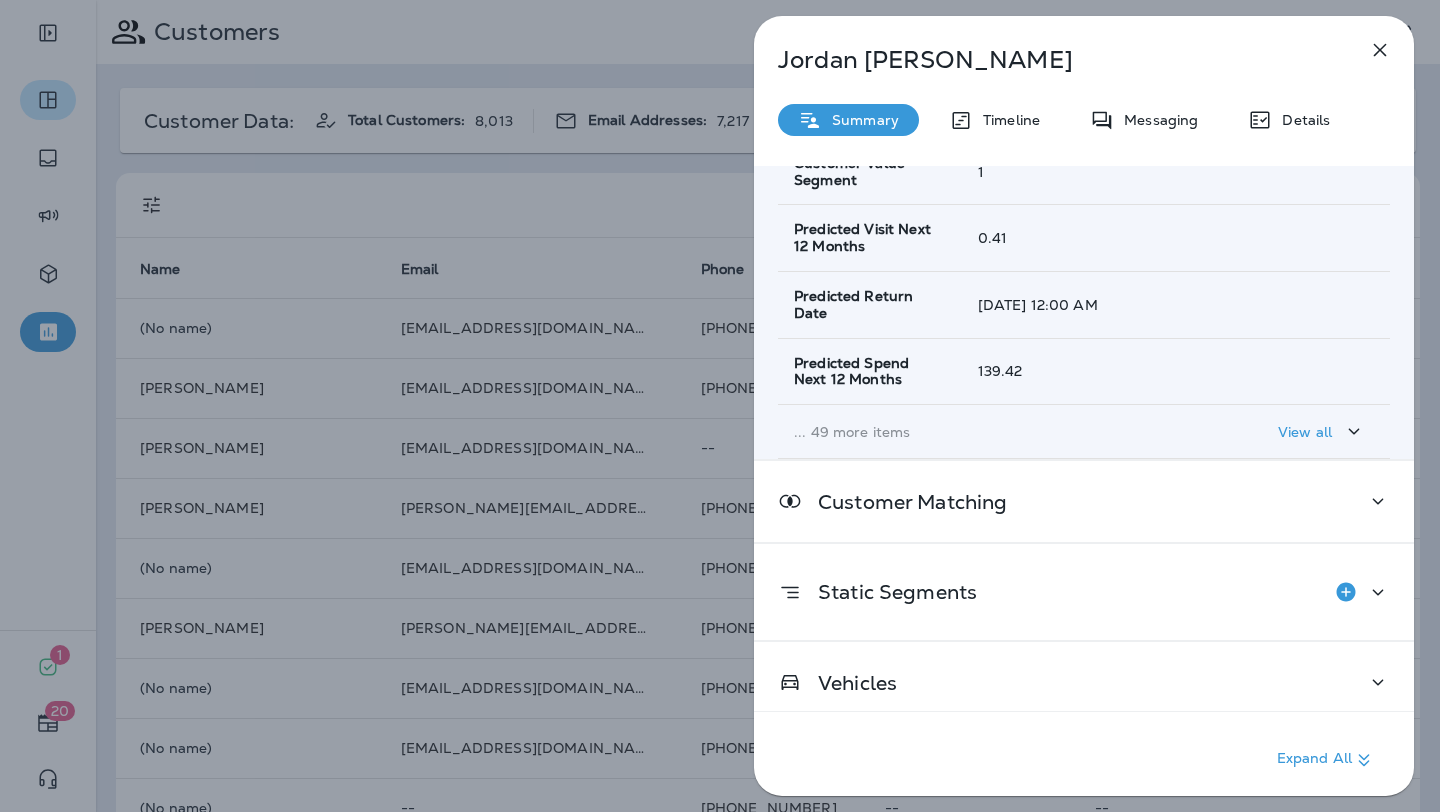 scroll, scrollTop: 391, scrollLeft: 0, axis: vertical 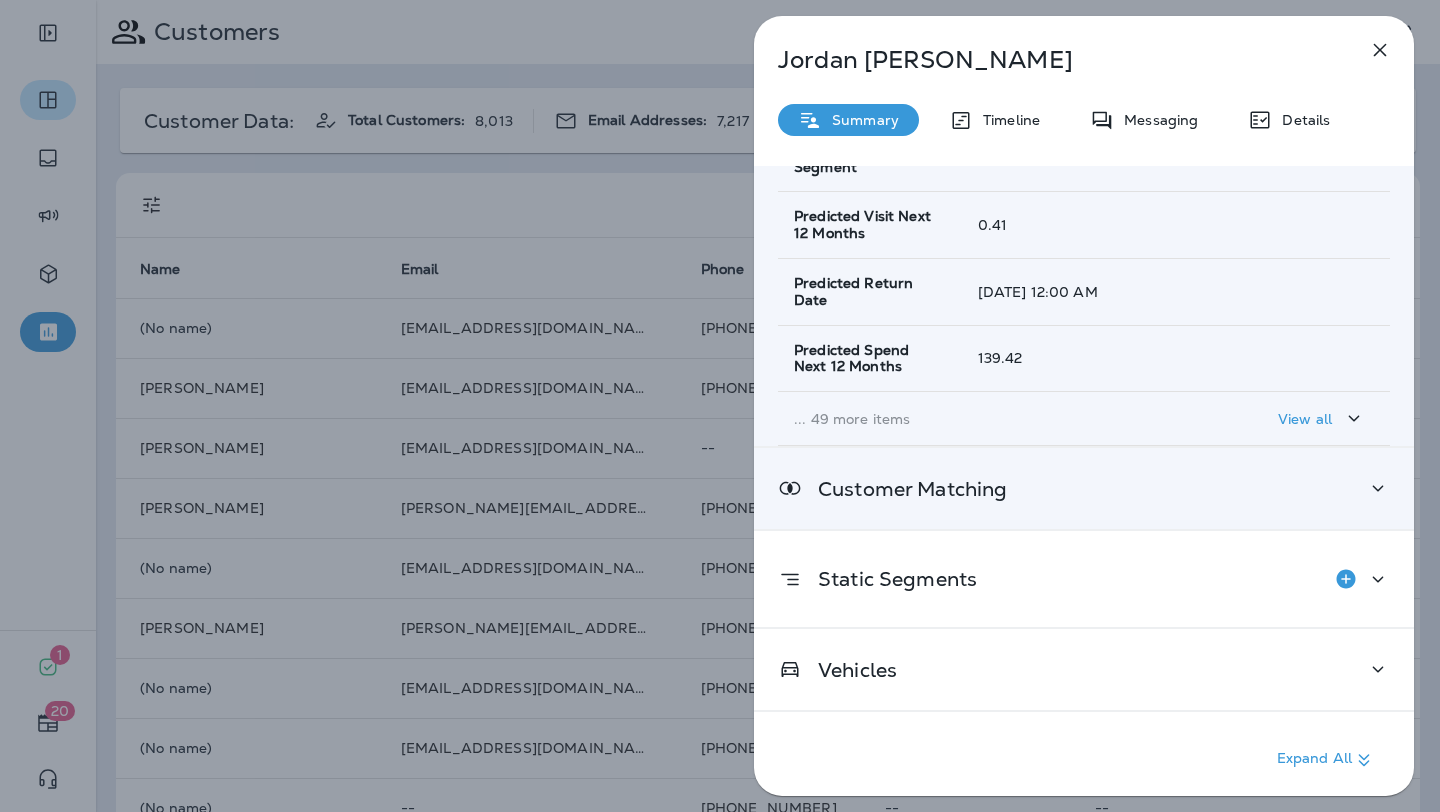 click on "Customer Matching" at bounding box center [1084, 488] 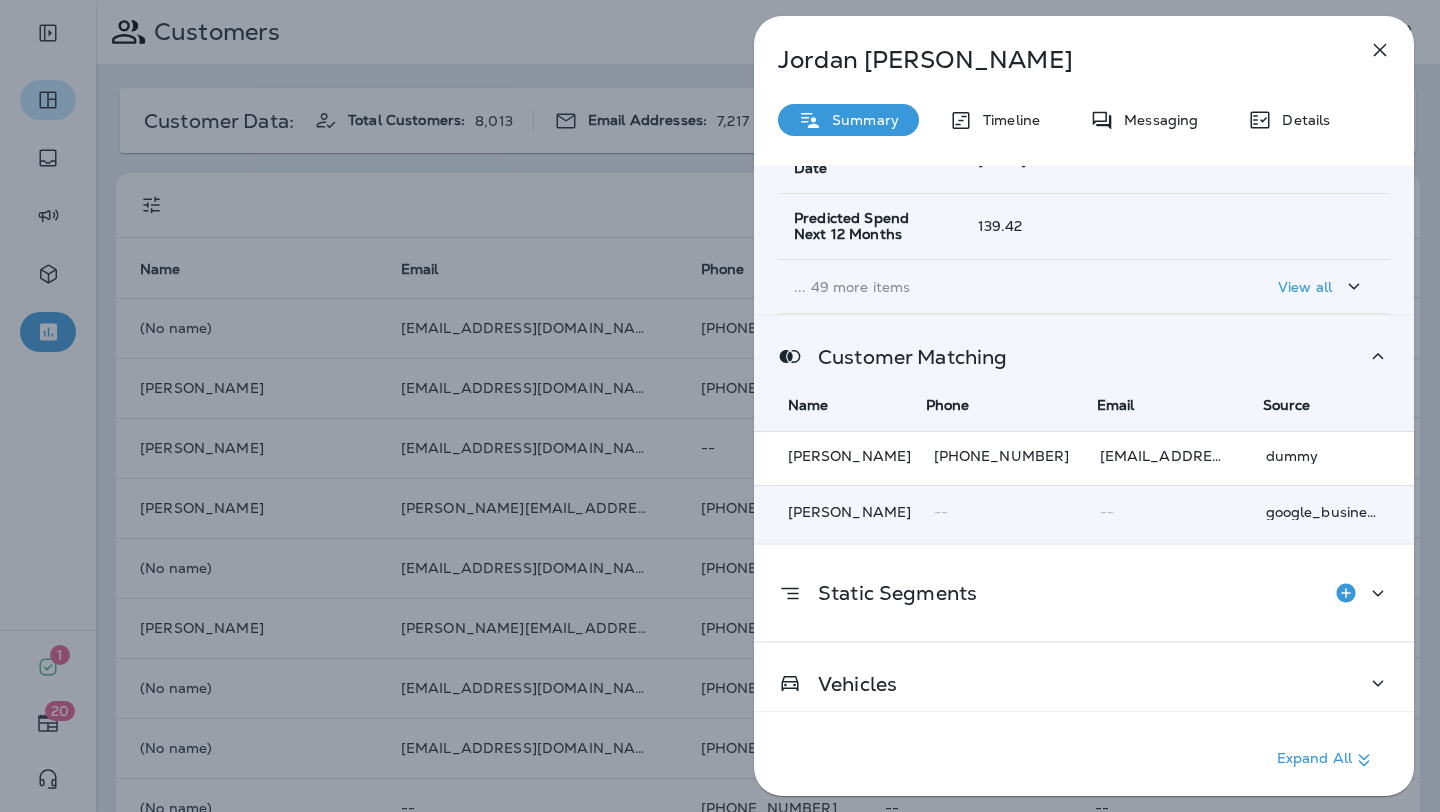 scroll, scrollTop: 537, scrollLeft: 0, axis: vertical 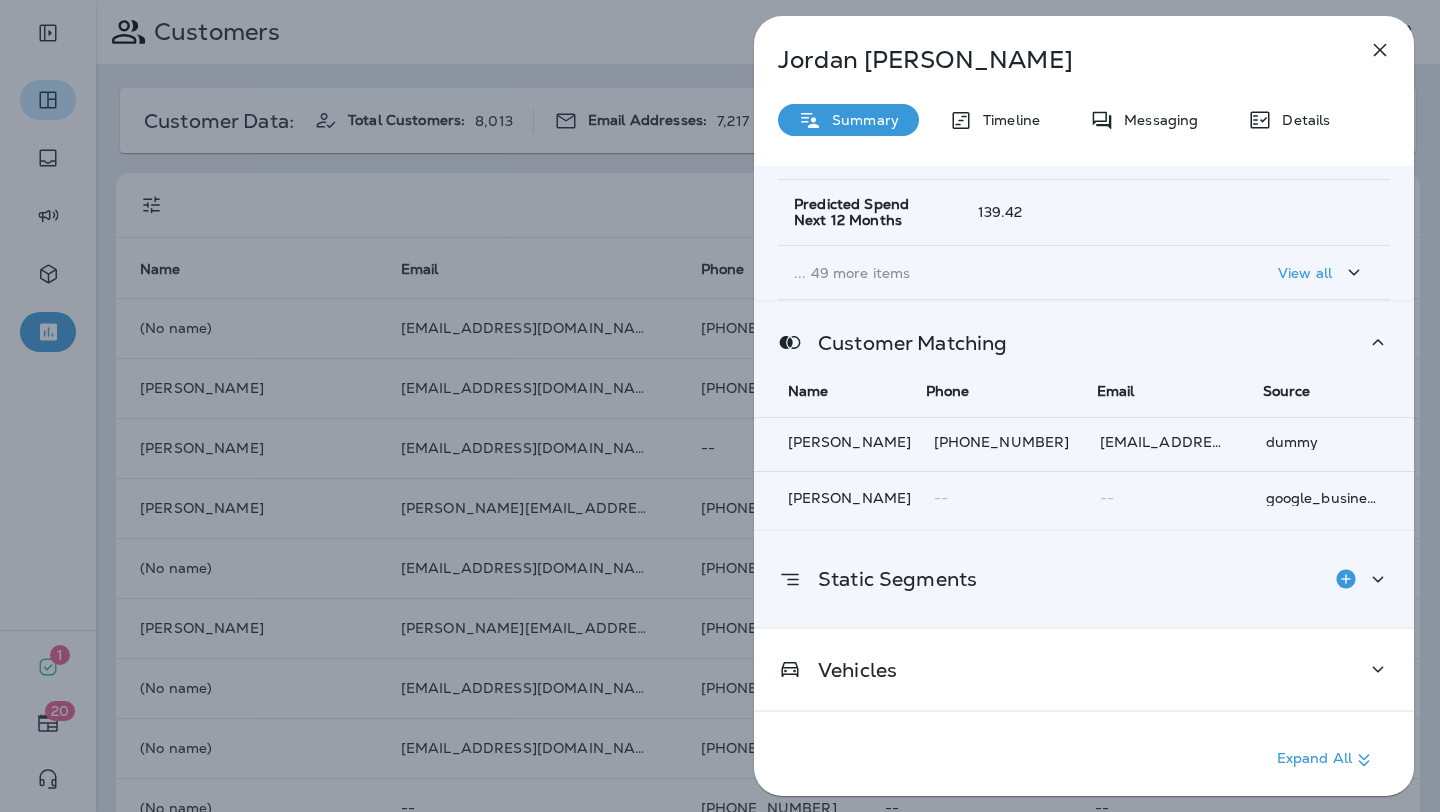 click on "Static Segments" at bounding box center (1084, 579) 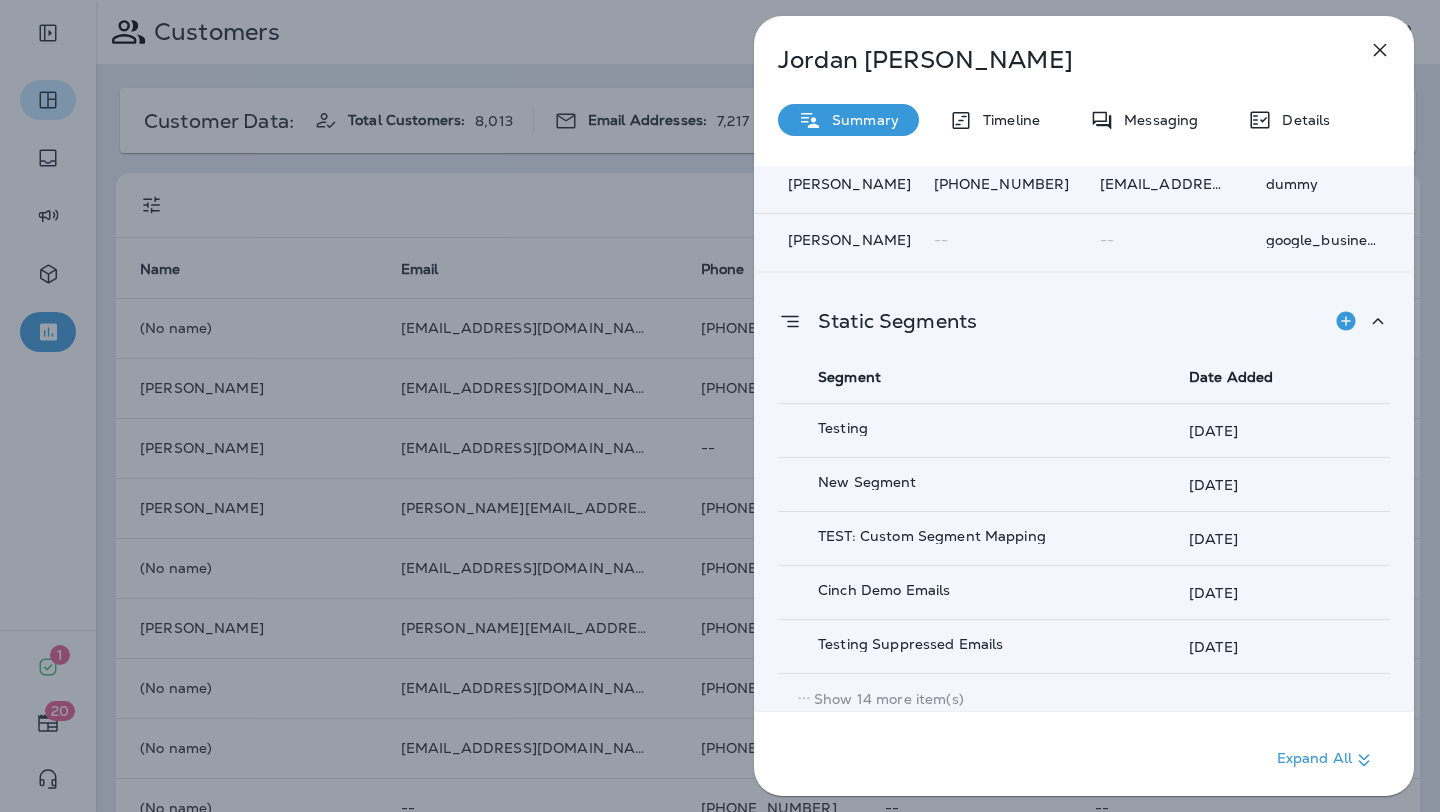 scroll, scrollTop: 891, scrollLeft: 0, axis: vertical 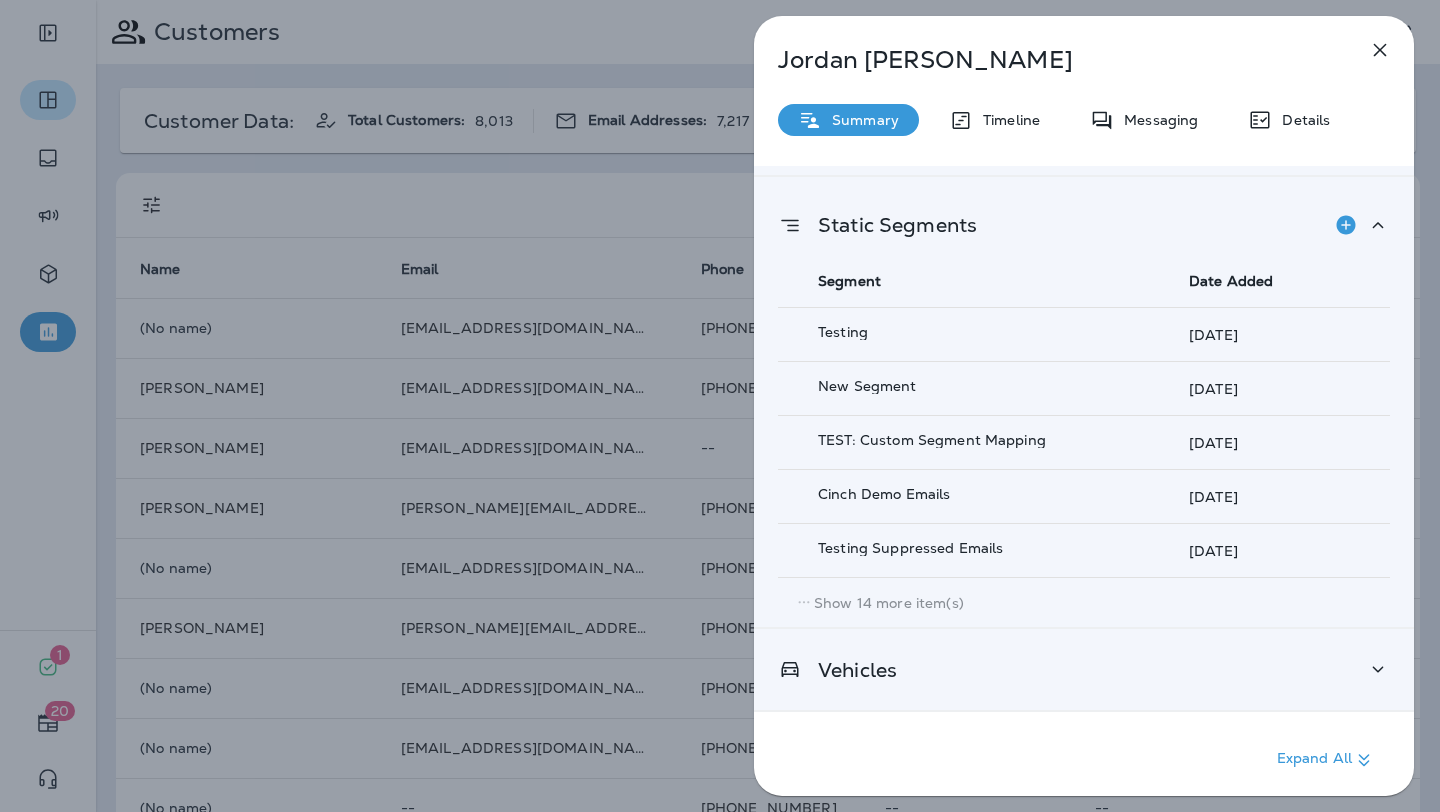 click on "Vehicles" at bounding box center (1084, 669) 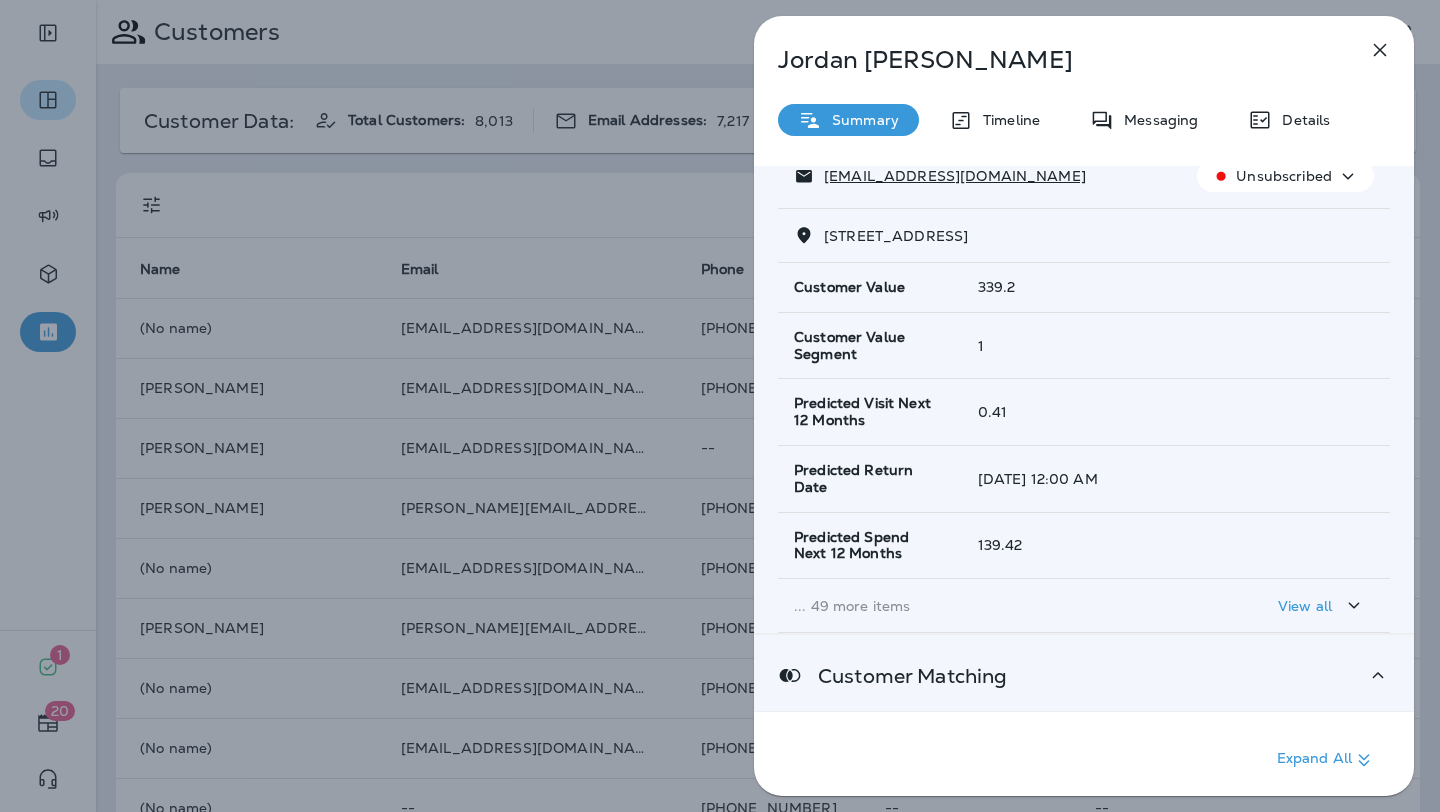 scroll, scrollTop: 0, scrollLeft: 0, axis: both 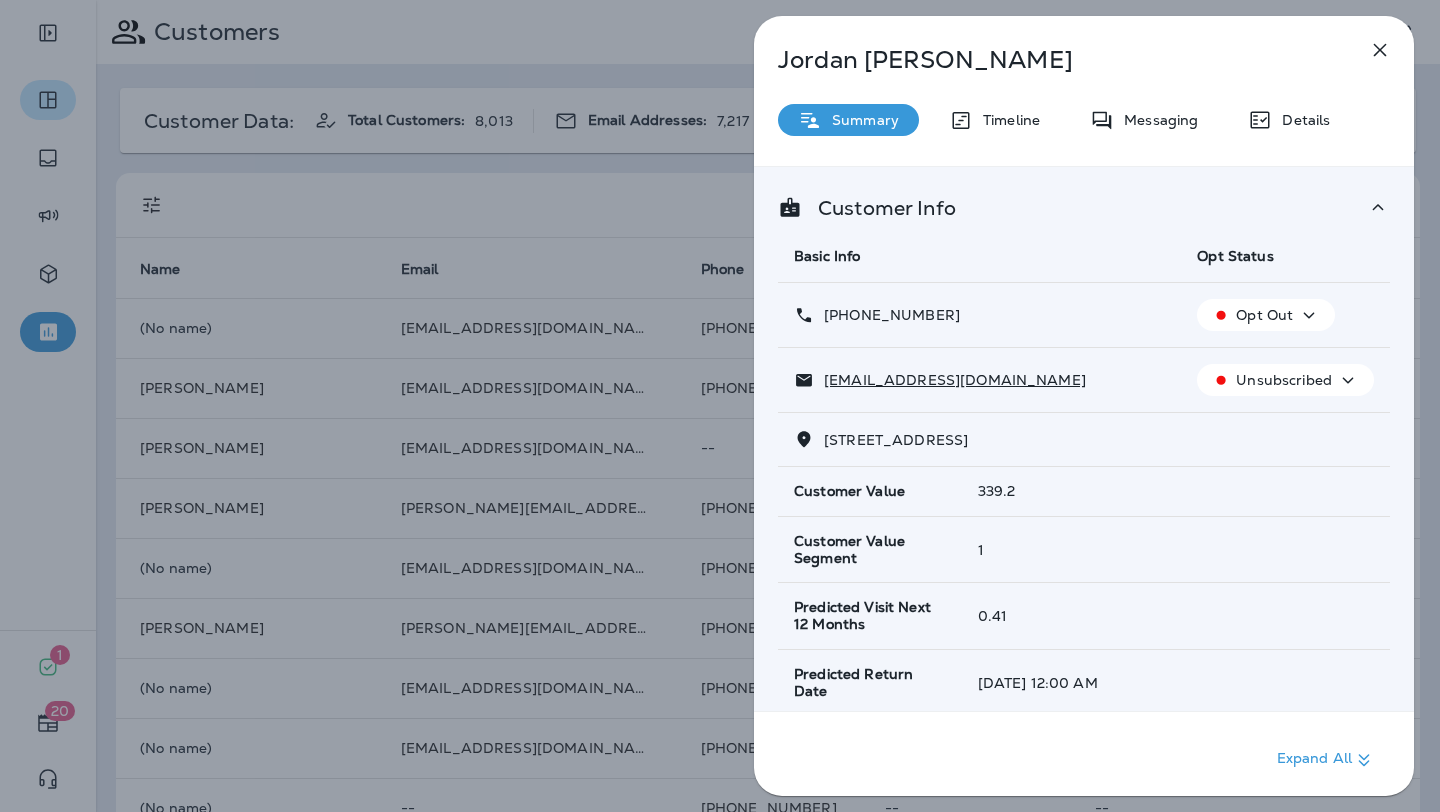 click on "Jordan   Bowen Summary   Timeline   Messaging   Details   Customer Info Basic Info   Opt Status    +1 (734) 255-9148 Opt Out jwalker@cinch.io Unsubscribed 15 Garfield Road, , Georgetown, SC 29440 Customer Value 339.2 Customer Value Segment 1 Predicted Visit Next 12 Months 0.41 Predicted Return Date Feb 21, 2023 12:00 AM Predicted Spend Next 12 Months 139.42 ... 49 more items View all Customer Matching  Name   Phone   Email   Source  Jordan Bowen +1 (734) 255-9148 jwalker@cinch.io dummy Jordan Bowen --   --   google_business Static Segments Segment  Date Added  Testing   May 28, 2024 New Segment   Nov 15, 2024 TEST: Custom Segment Mapping   May 19, 2025 Cinch Demo Emails   May 17, 2022 Testing Suppressed Emails   Dec 5, 2024 Show 14 more item(s) Vehicles Vehicle  VIN License Plate 2018   JEEP     RENEGADE       CA   8CSB462 2004   INFINITI     FX35       CA   HANAZZY Expand All" at bounding box center (1084, 412) 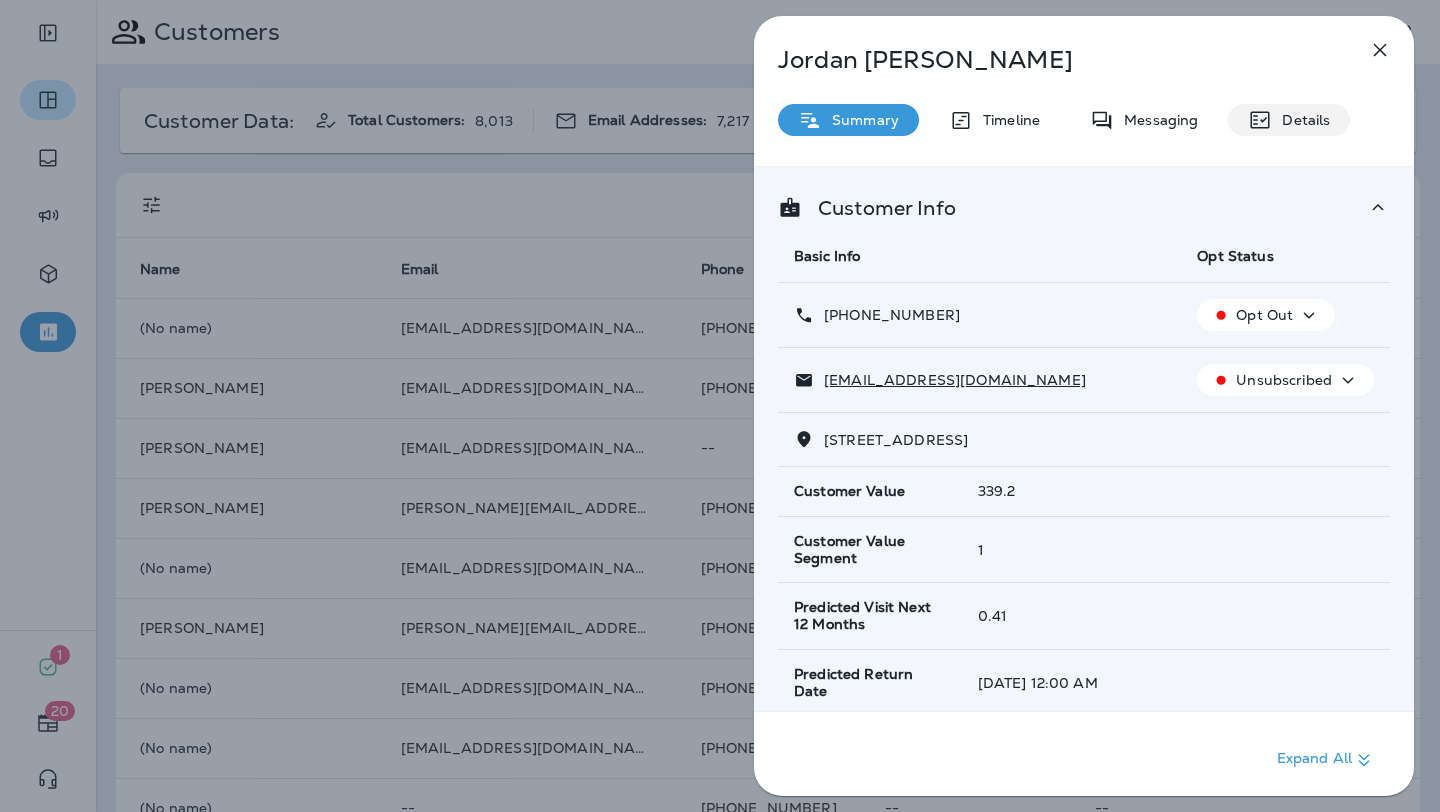 click on "Details" at bounding box center [1301, 120] 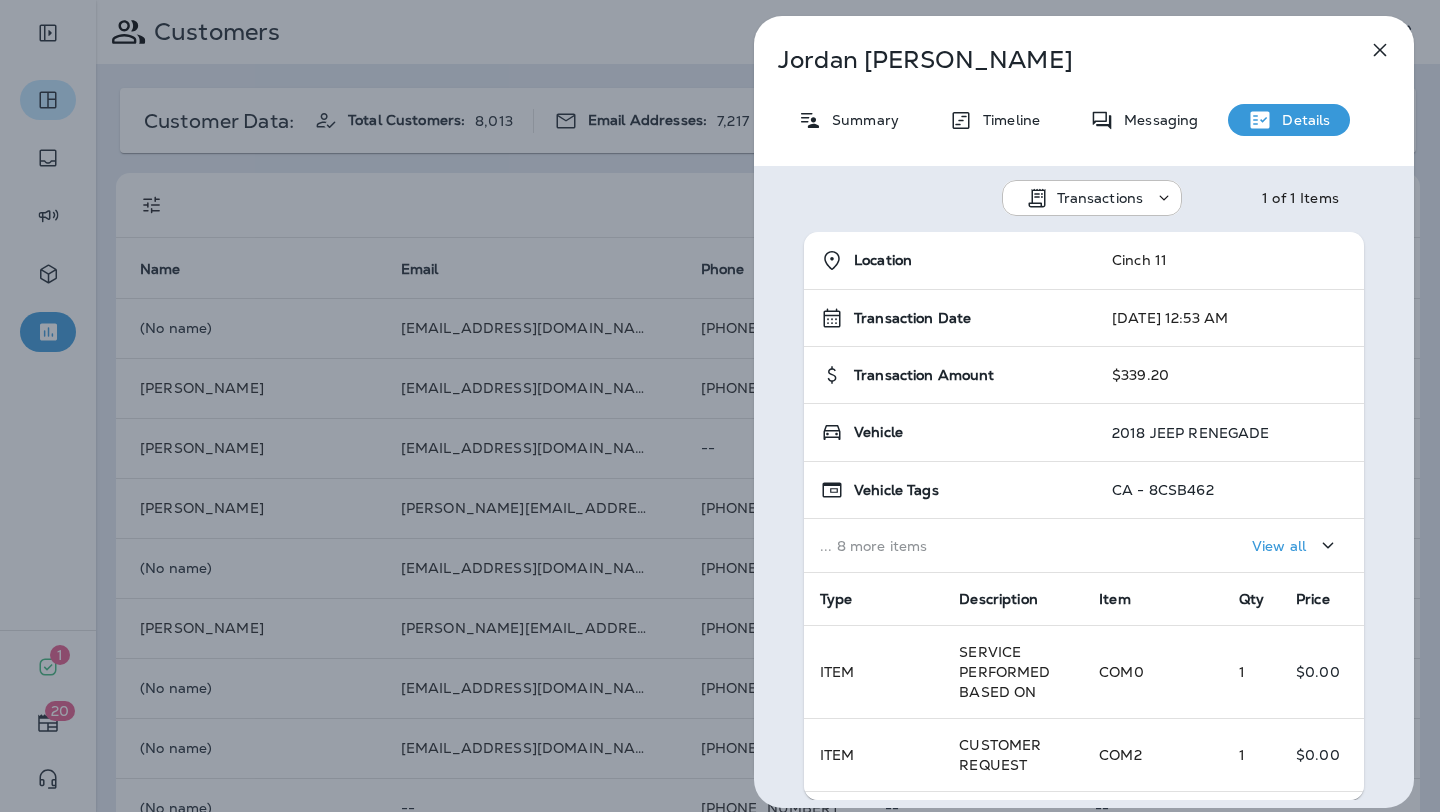 click at bounding box center (1380, 50) 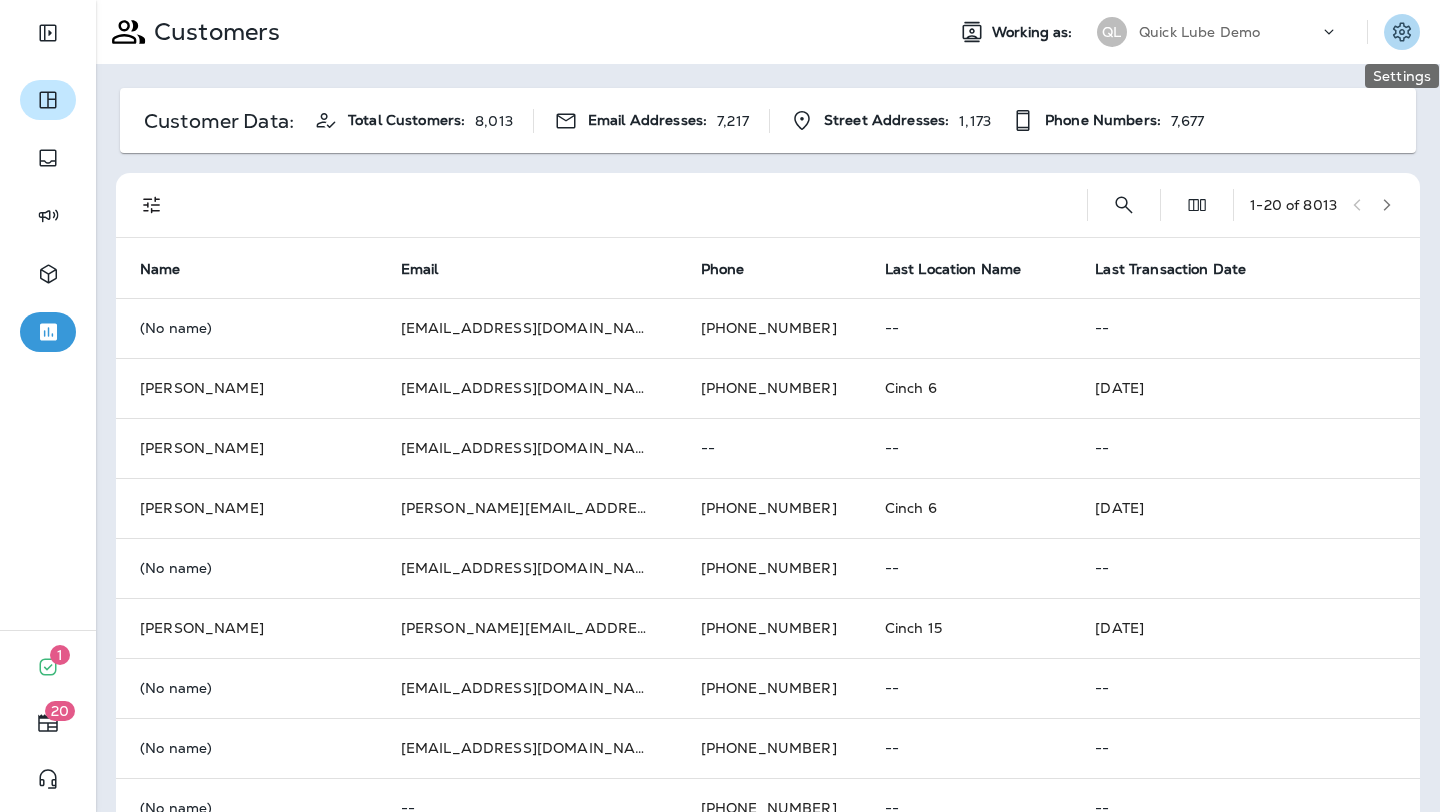 click 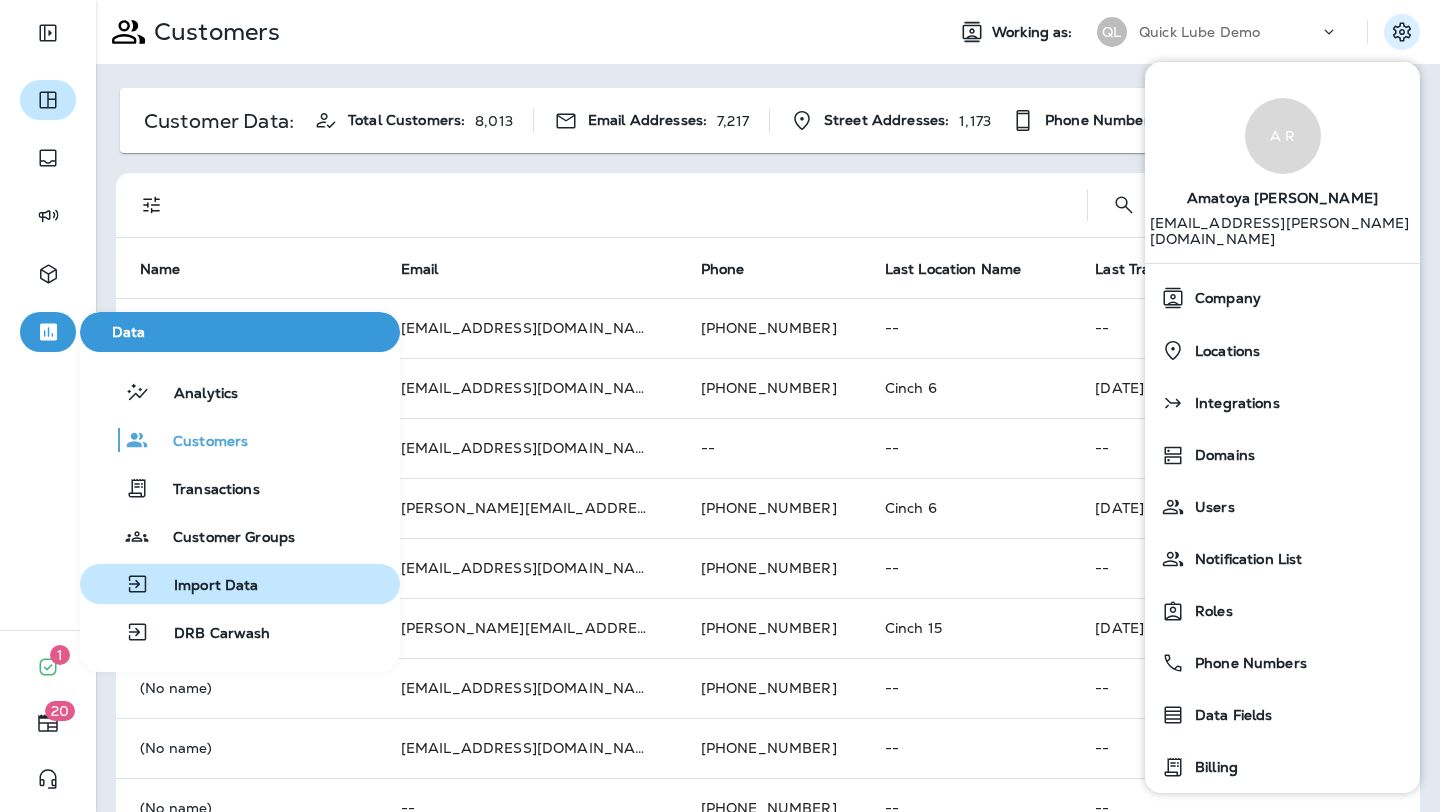 click on "Import Data" at bounding box center [204, 586] 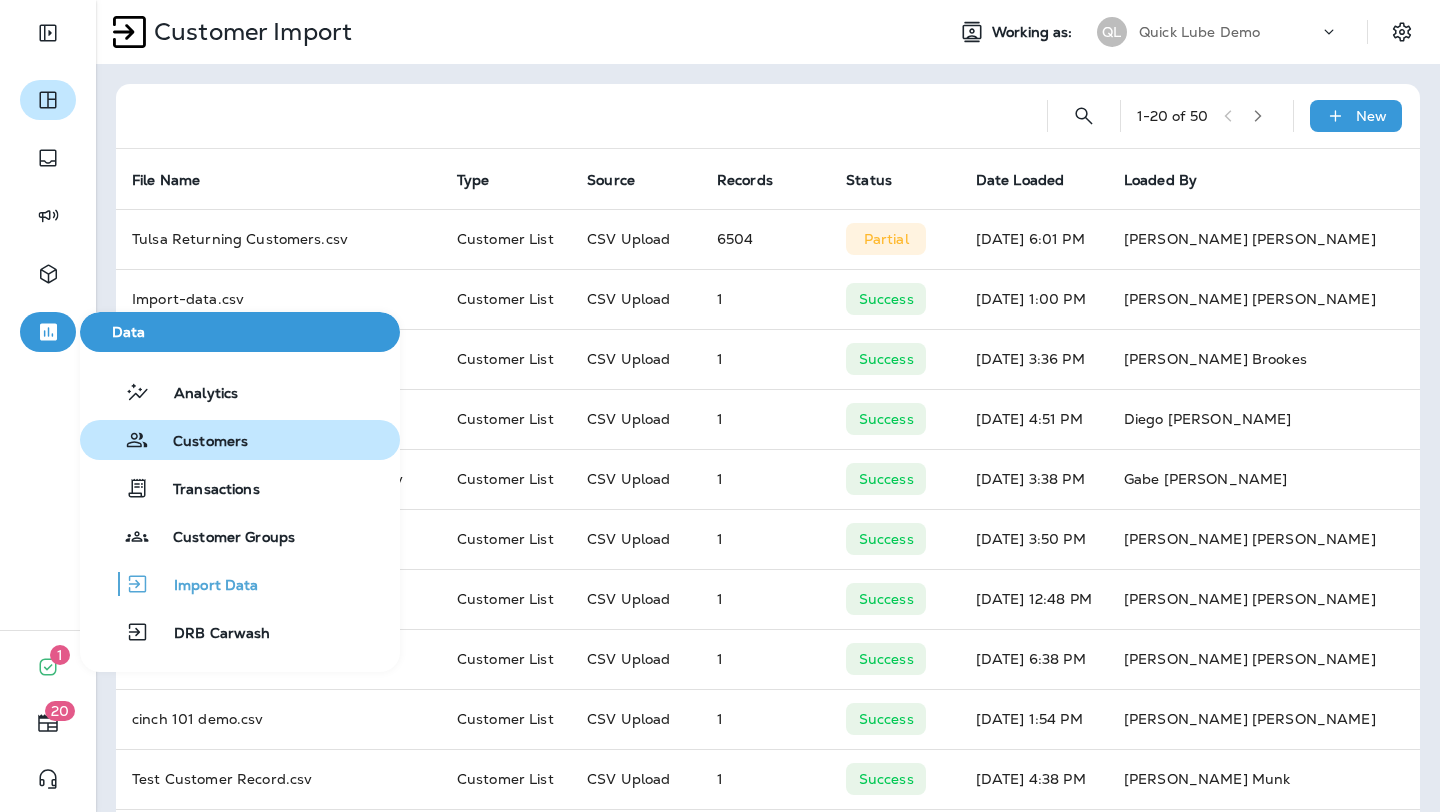 click on "Customers" at bounding box center [168, 440] 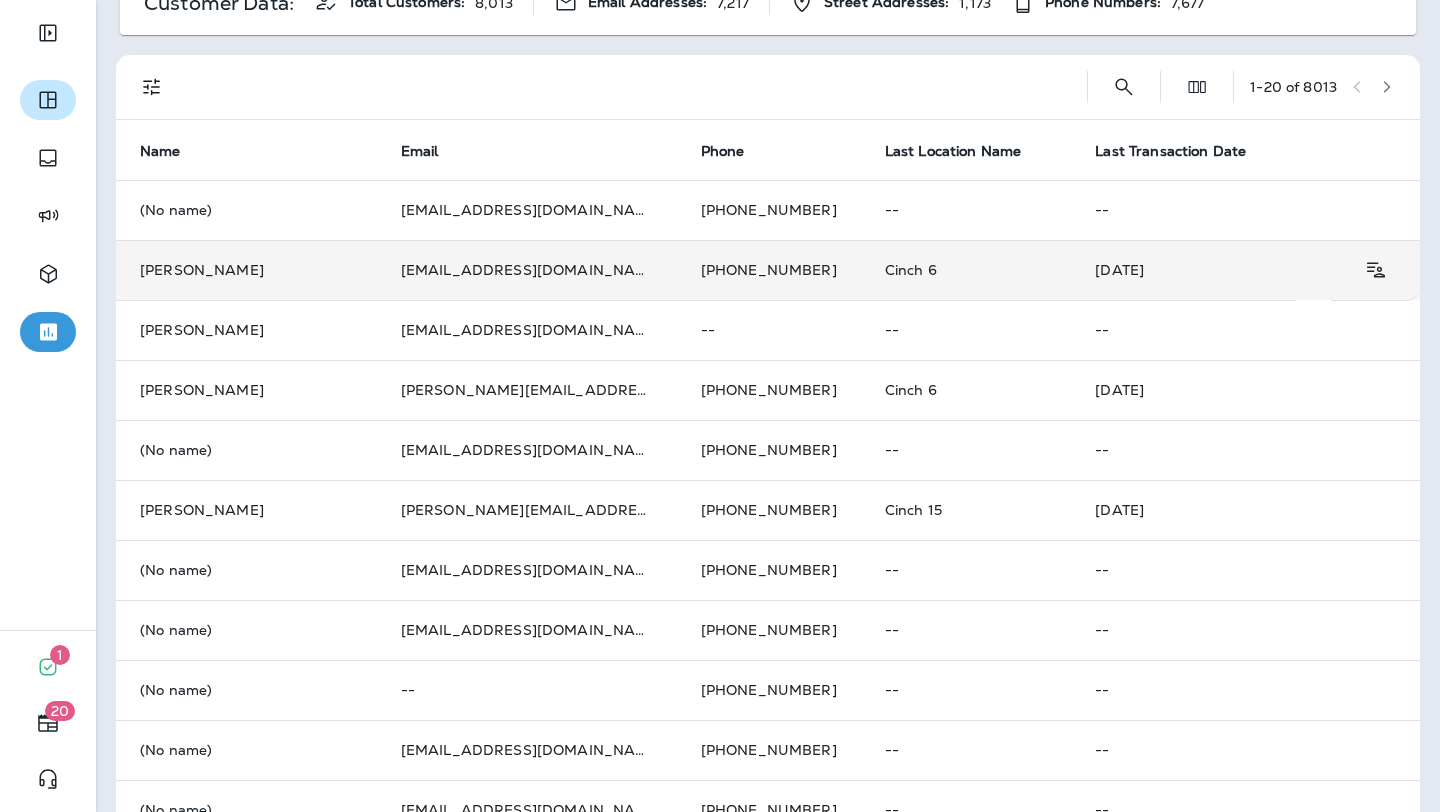 scroll, scrollTop: 0, scrollLeft: 0, axis: both 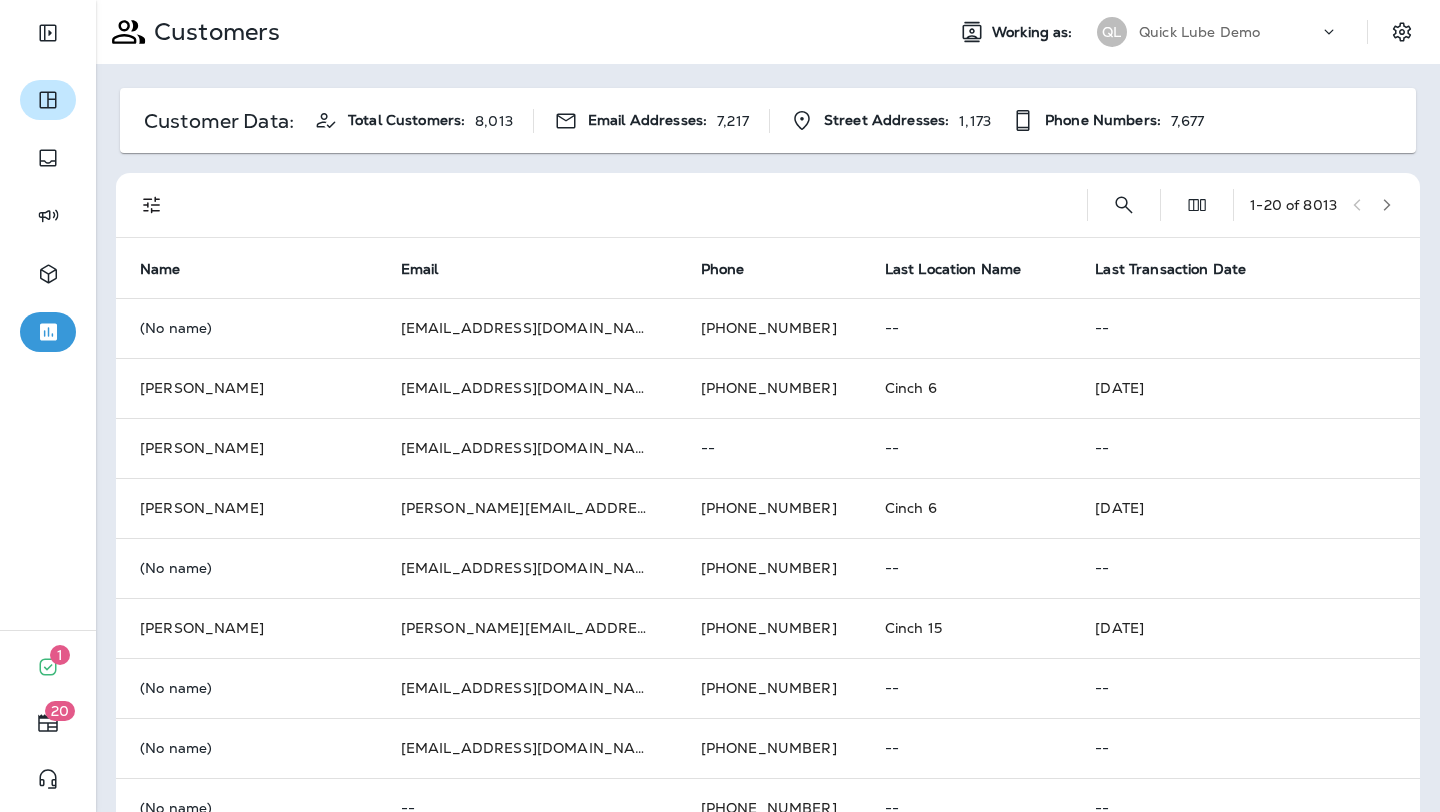 click on "Customers" at bounding box center (512, 32) 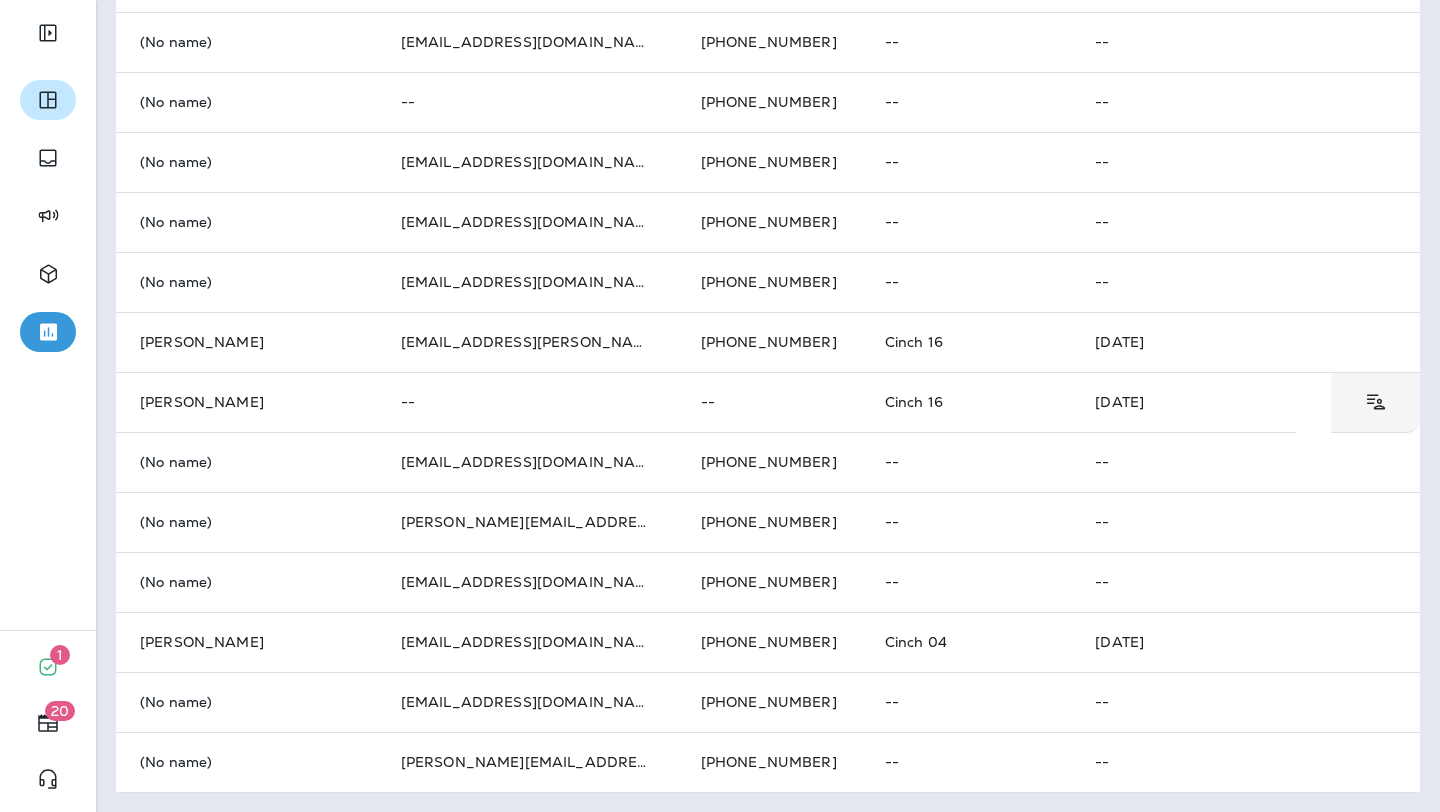 scroll, scrollTop: 0, scrollLeft: 0, axis: both 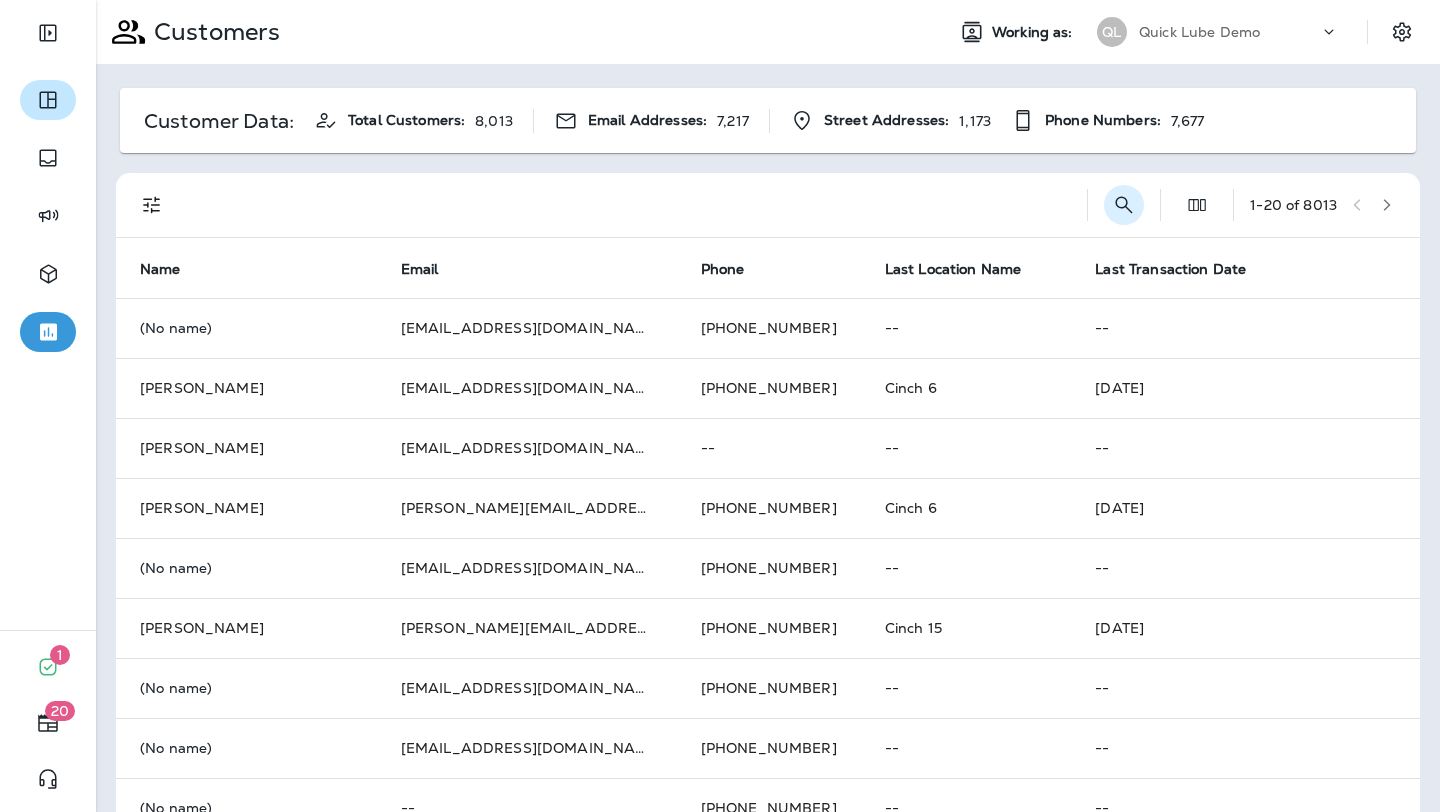 click 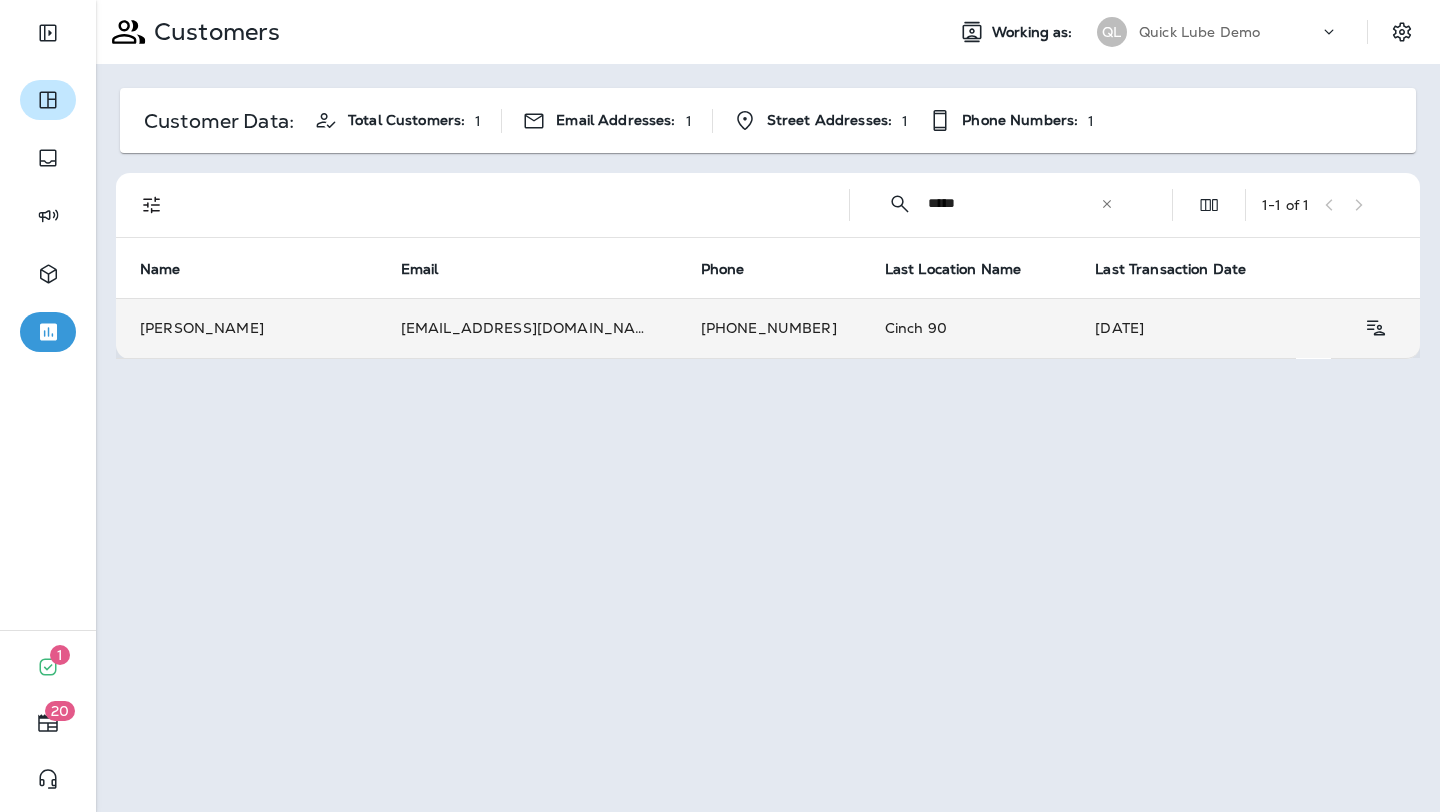 type on "*****" 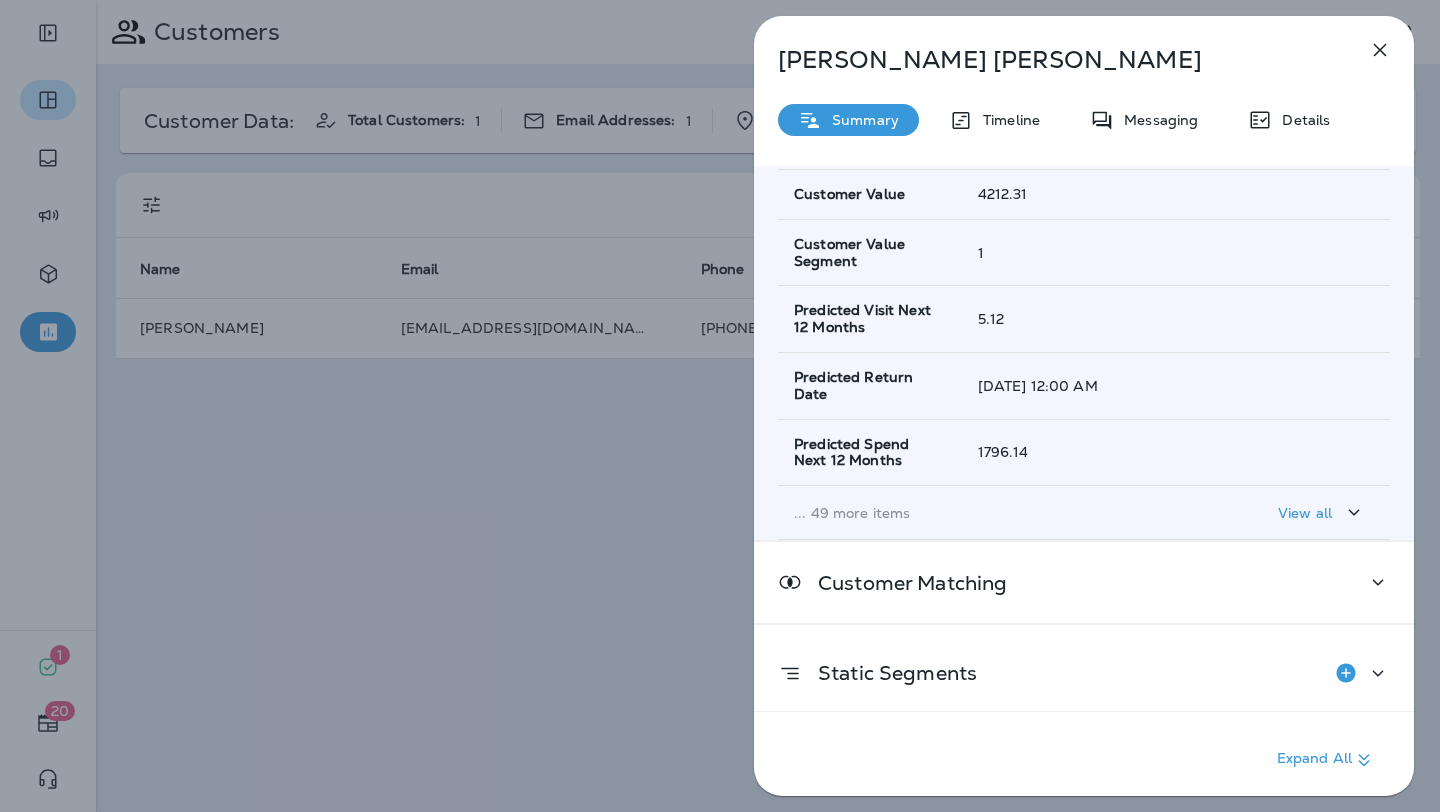 scroll, scrollTop: 391, scrollLeft: 0, axis: vertical 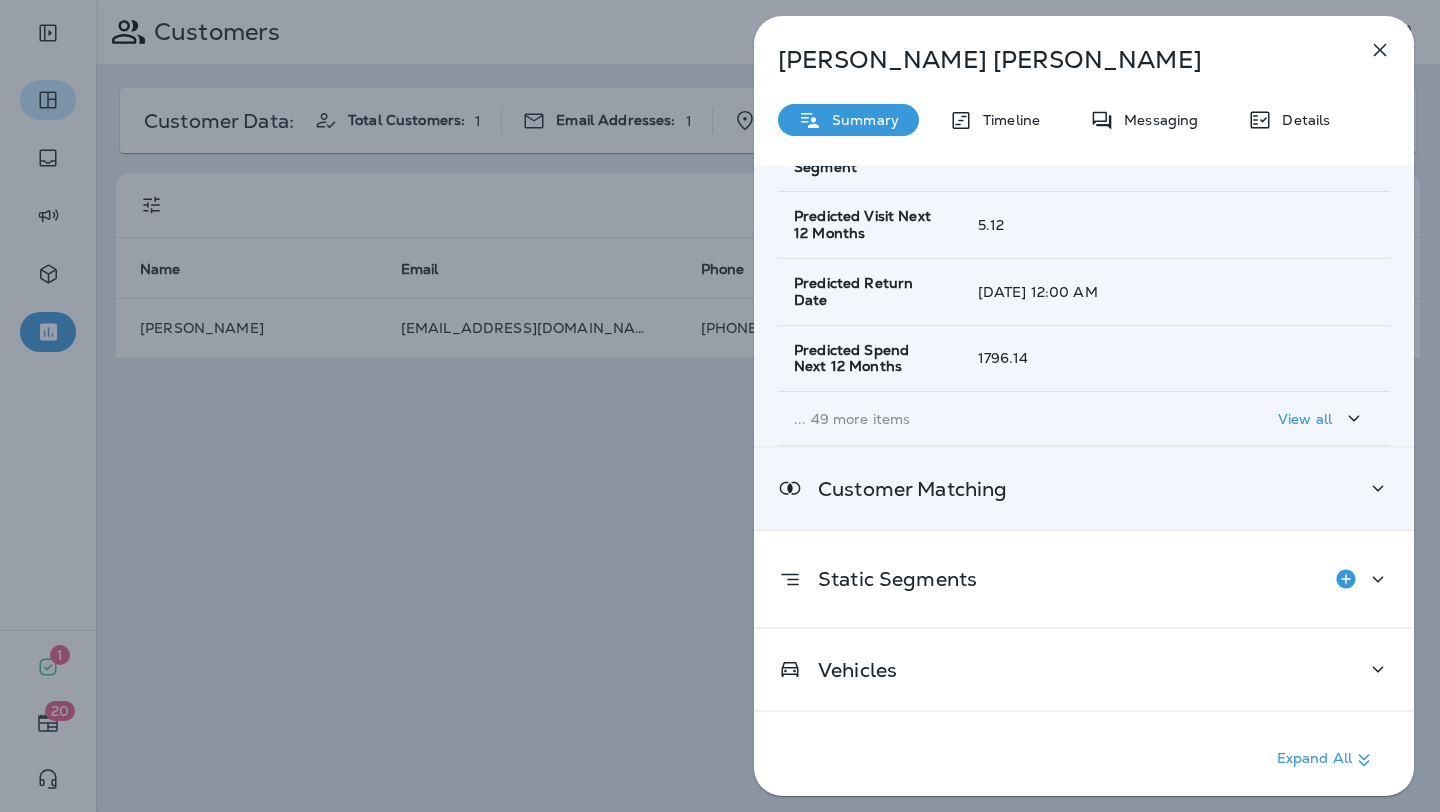 click on "Customer Matching" at bounding box center (904, 489) 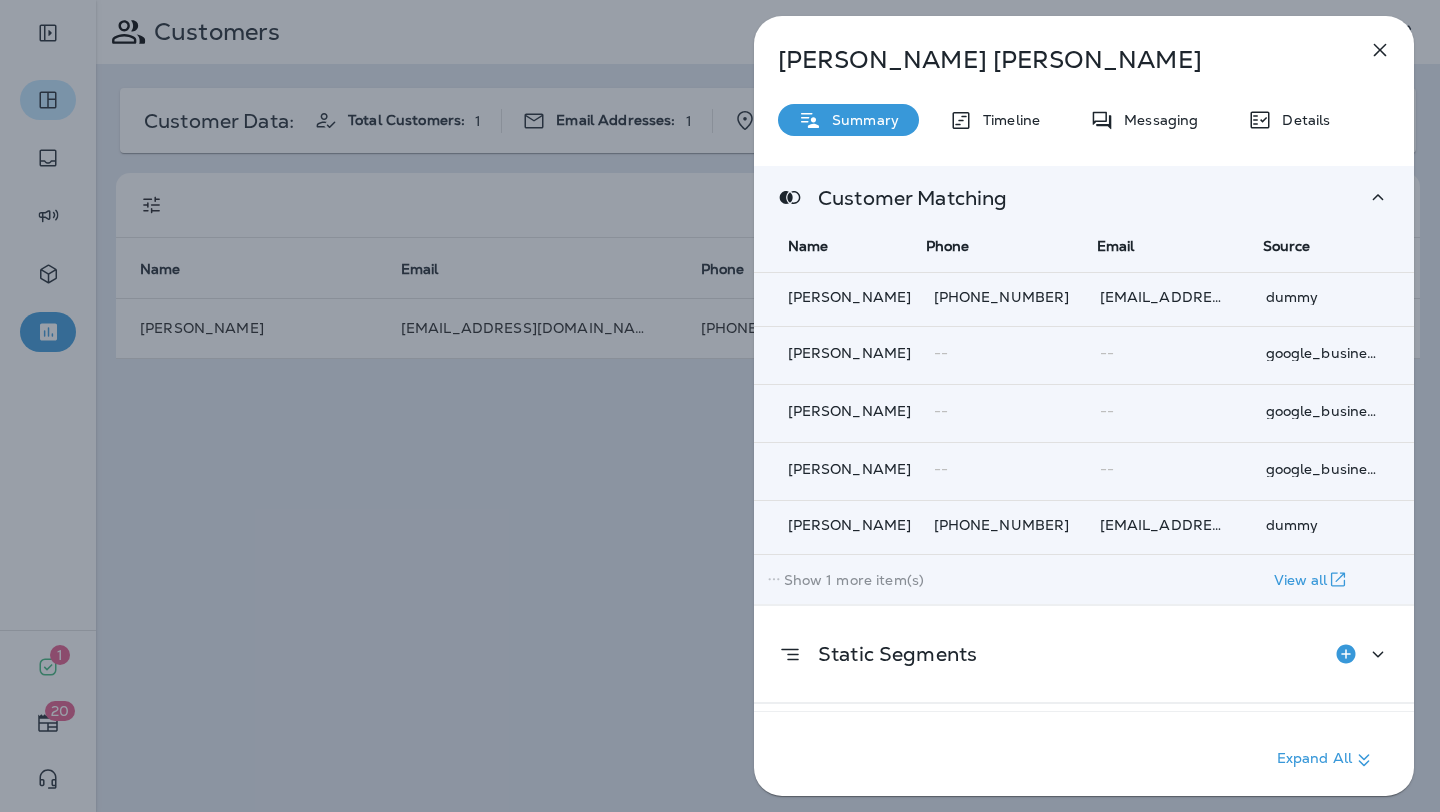 scroll, scrollTop: 757, scrollLeft: 0, axis: vertical 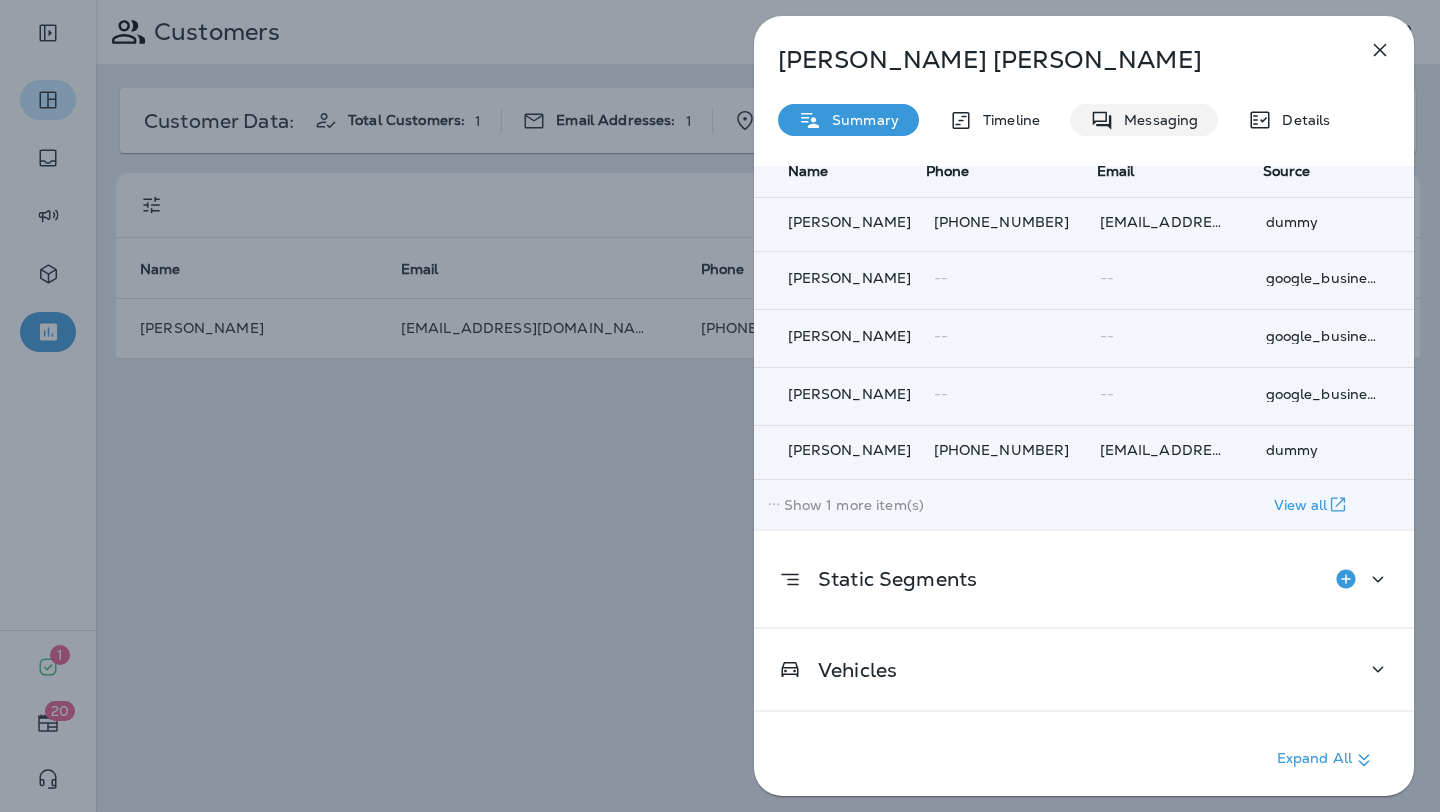 click on "Messaging" at bounding box center (1144, 120) 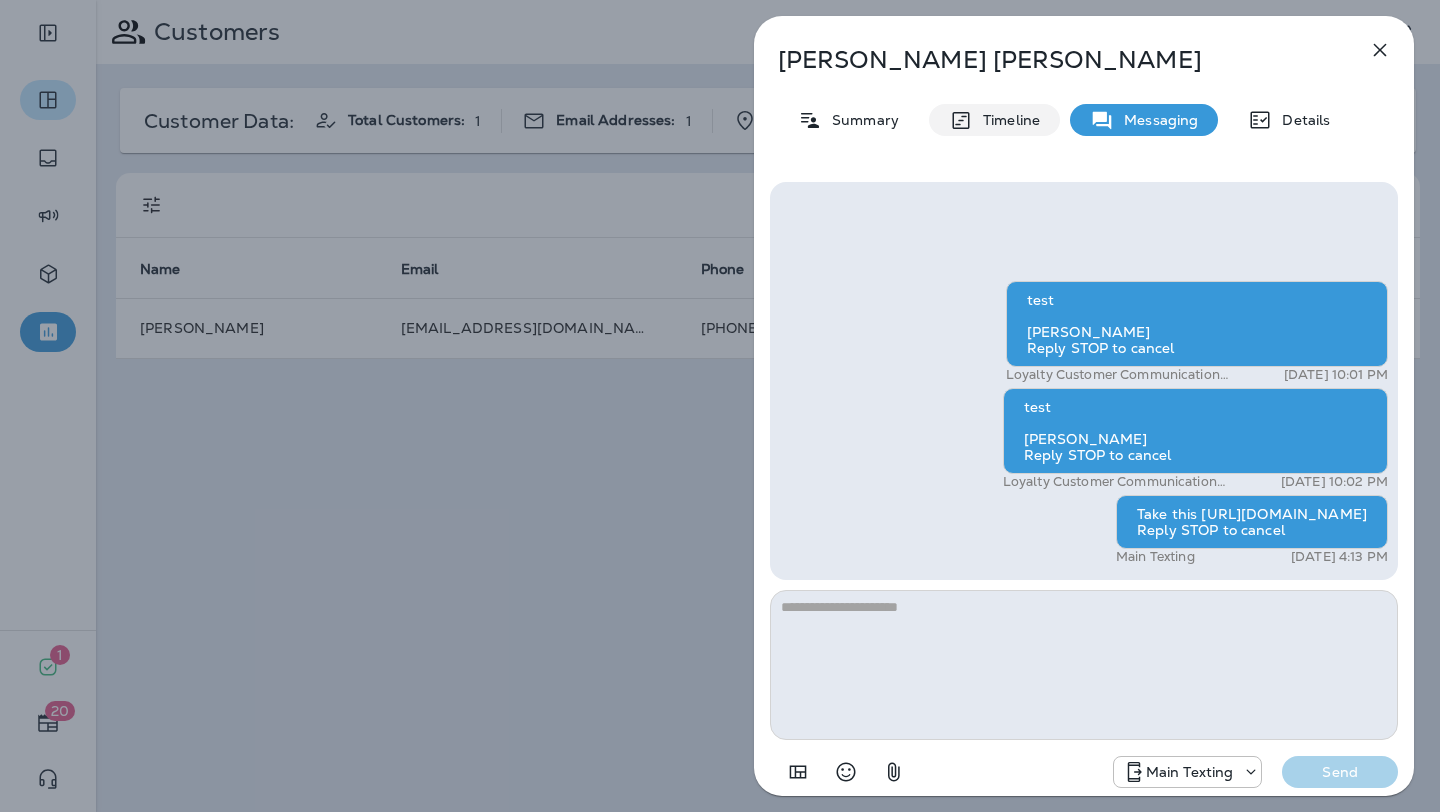click on "Timeline" at bounding box center [1006, 120] 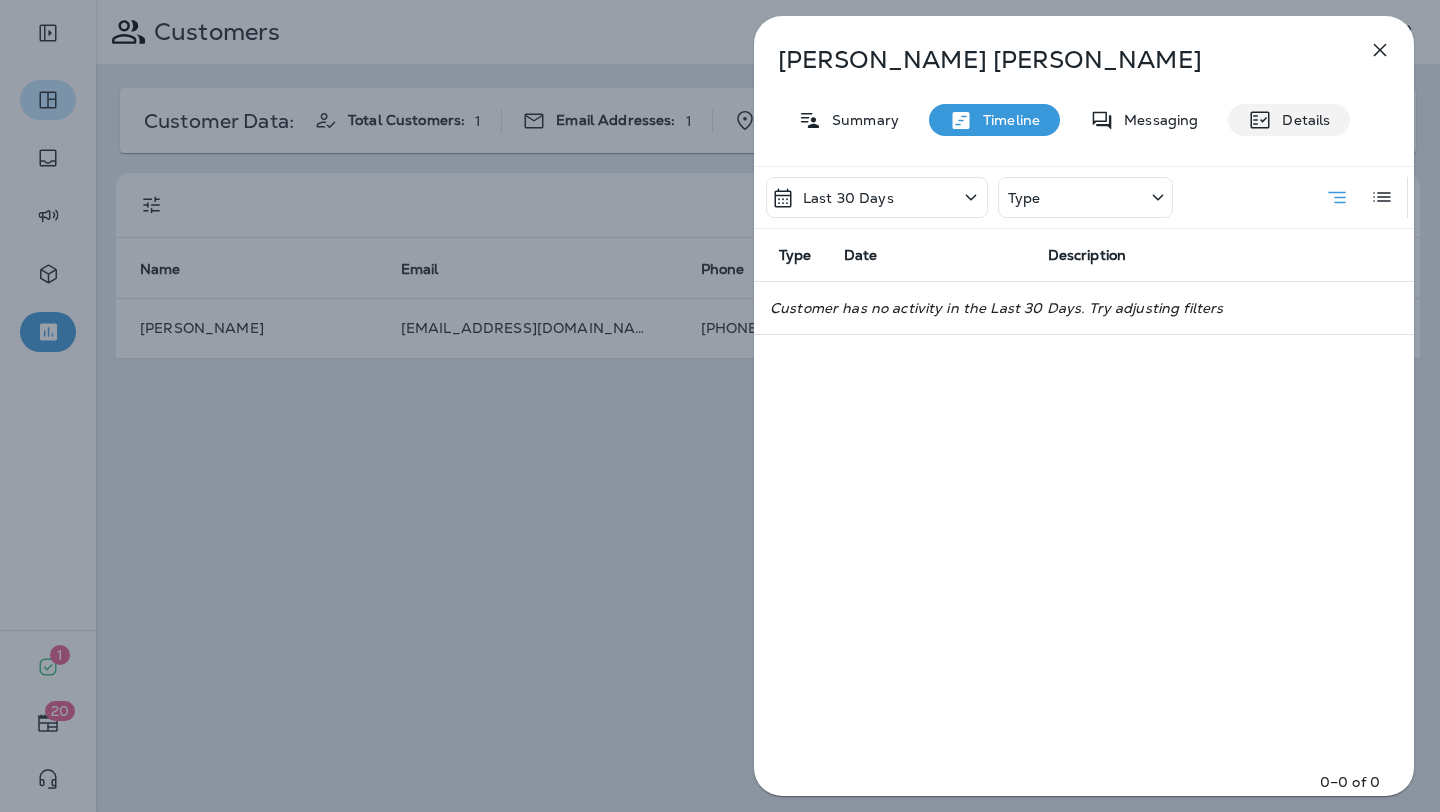 click 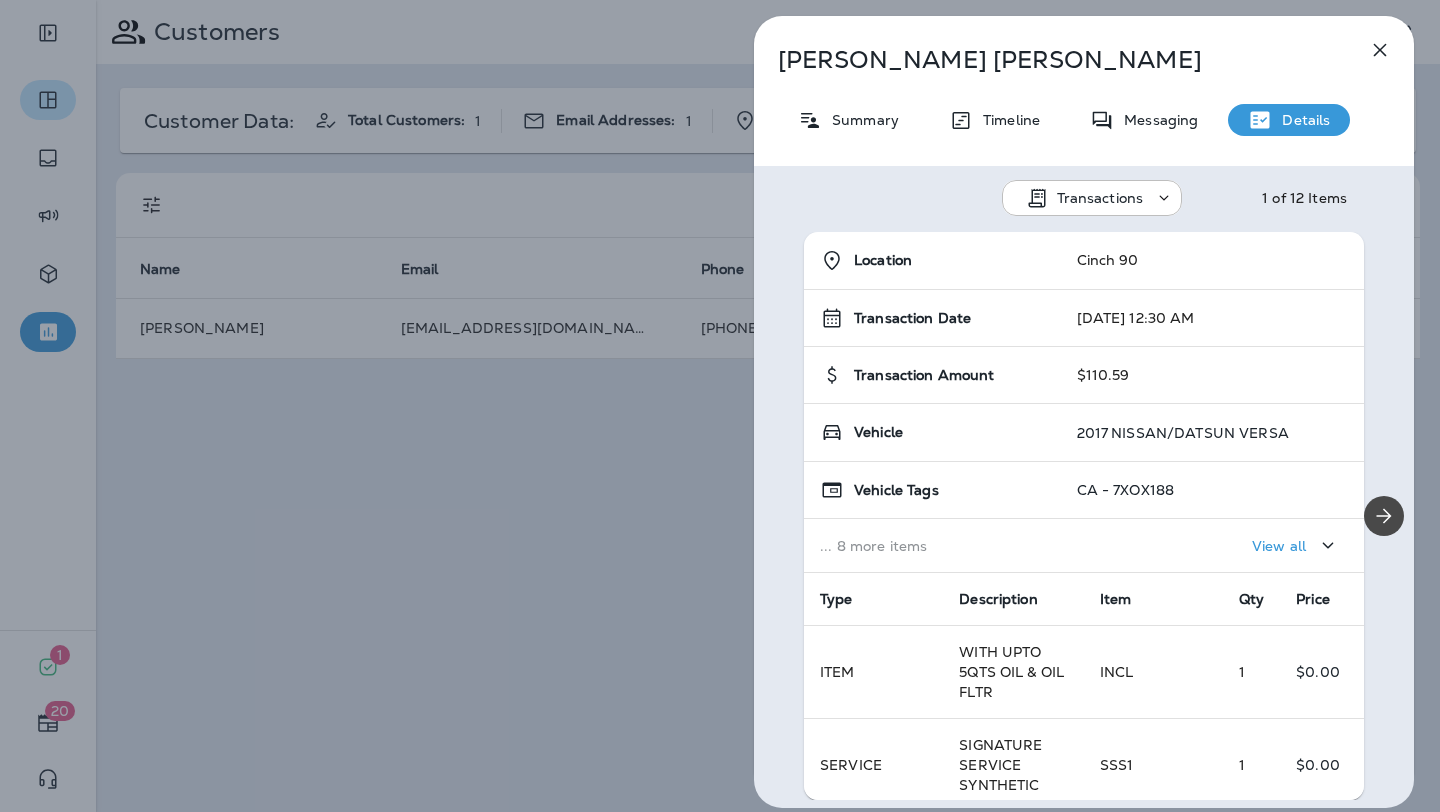 click 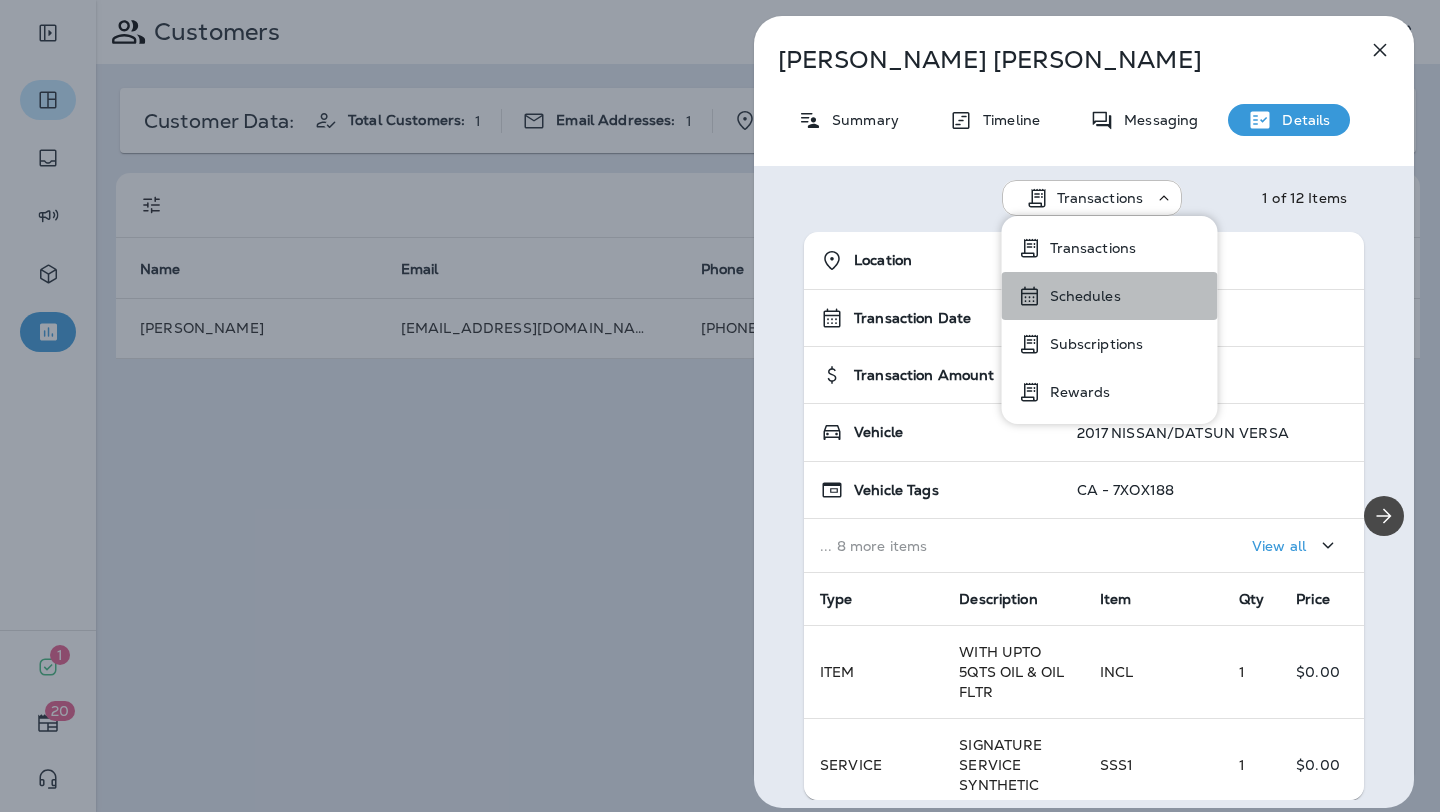 click on "Schedules" at bounding box center [1081, 296] 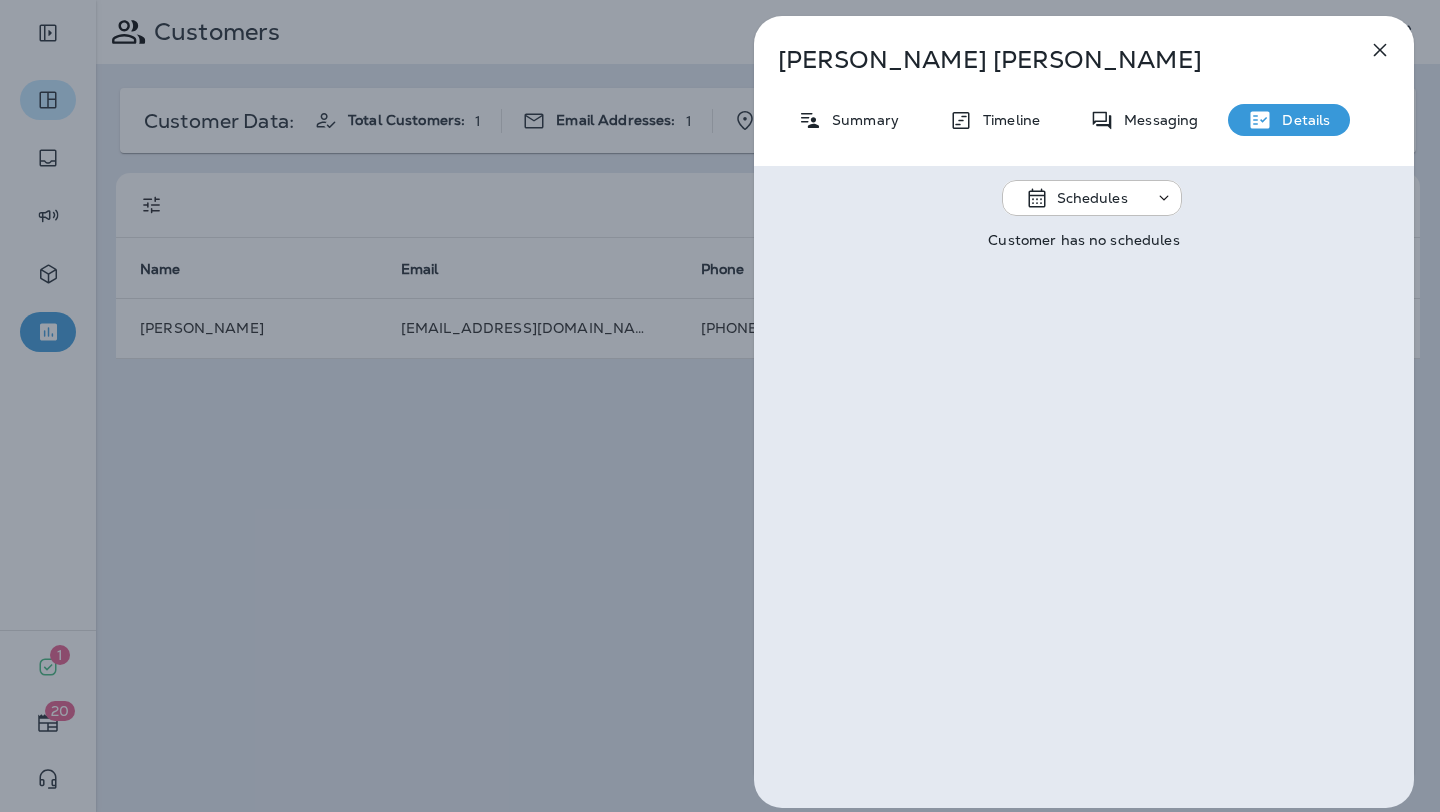 click on "Schedules Customer has no schedules" at bounding box center (1084, 487) 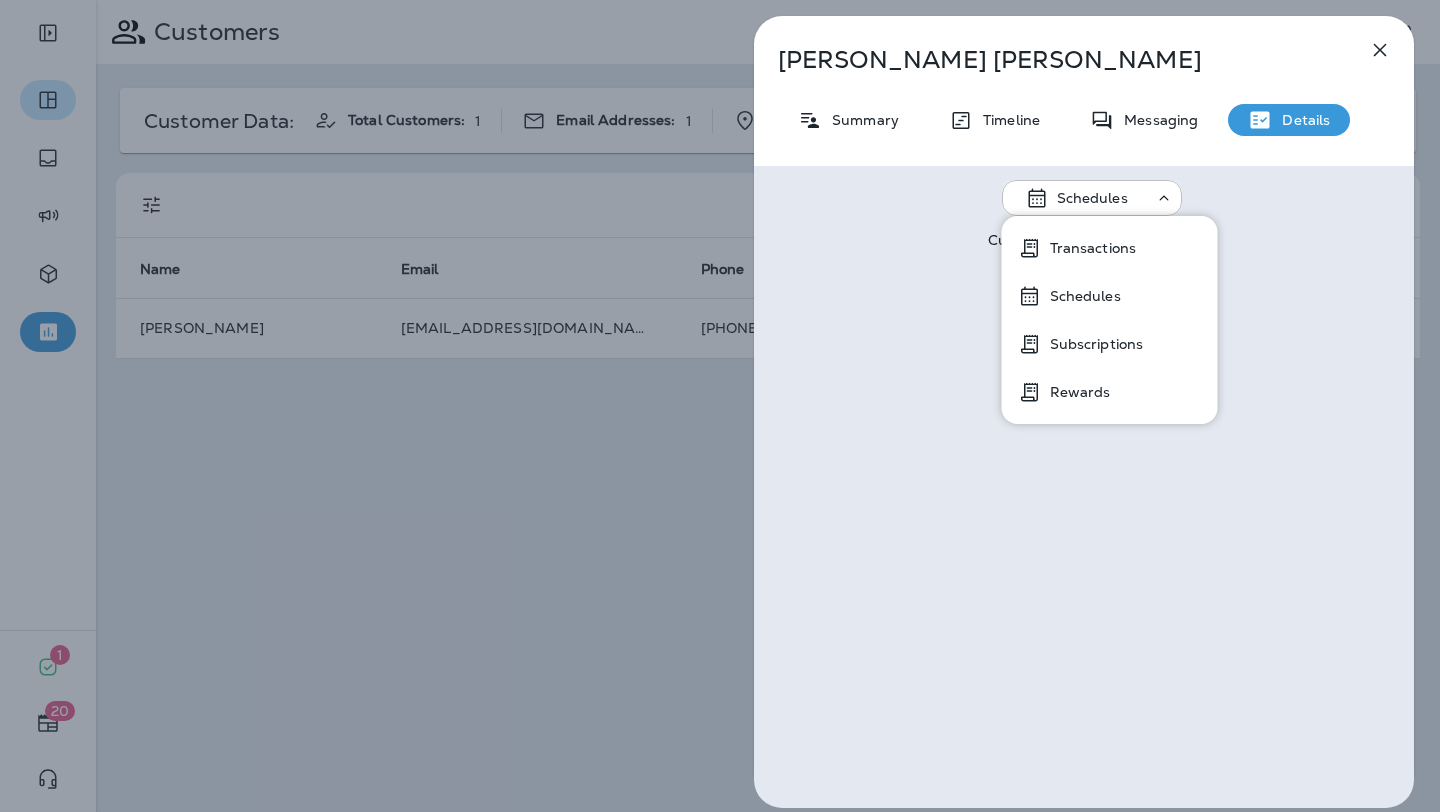 click on "Subscriptions" at bounding box center [1093, 344] 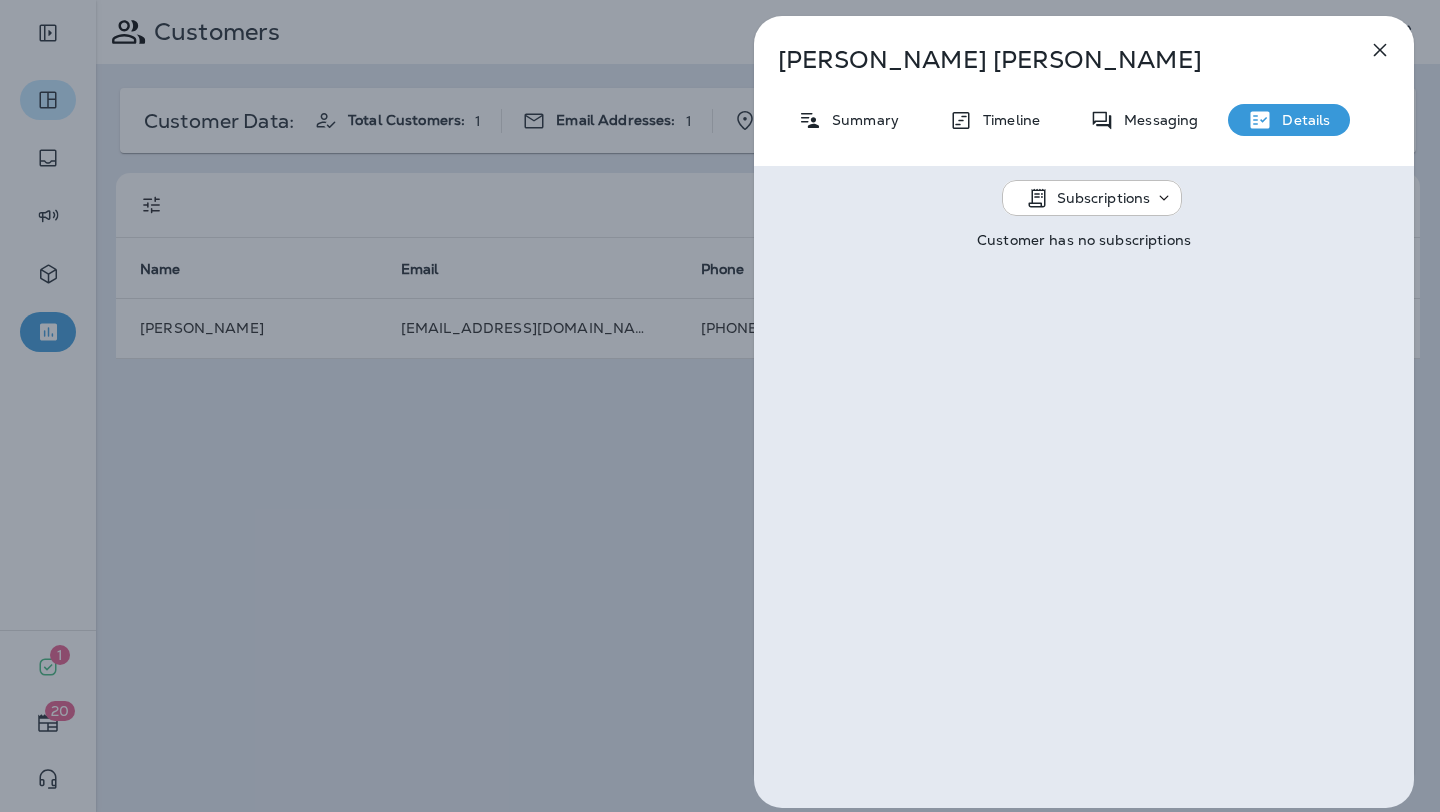 click on "Subscriptions" at bounding box center [1104, 198] 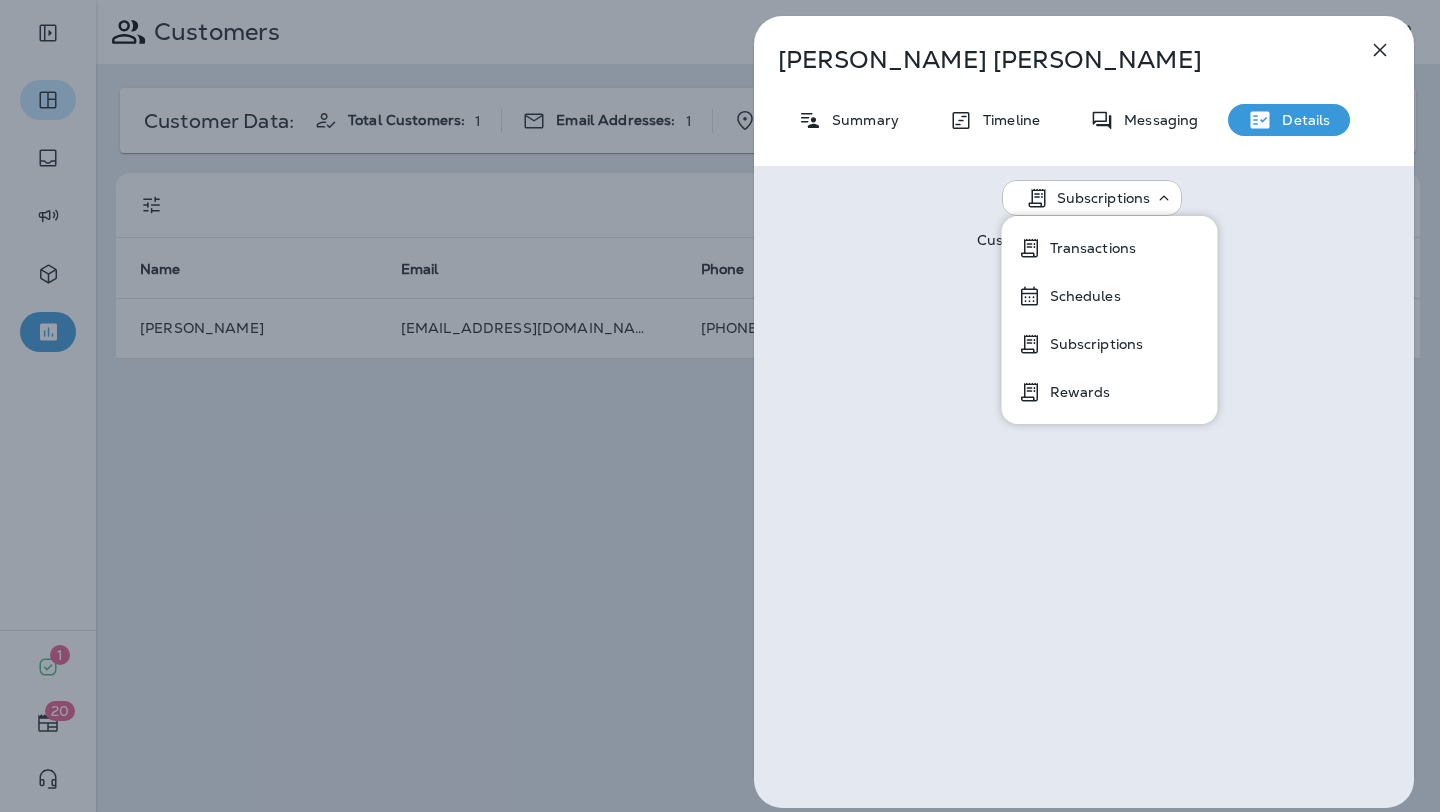 click on "Rewards" at bounding box center [1076, 392] 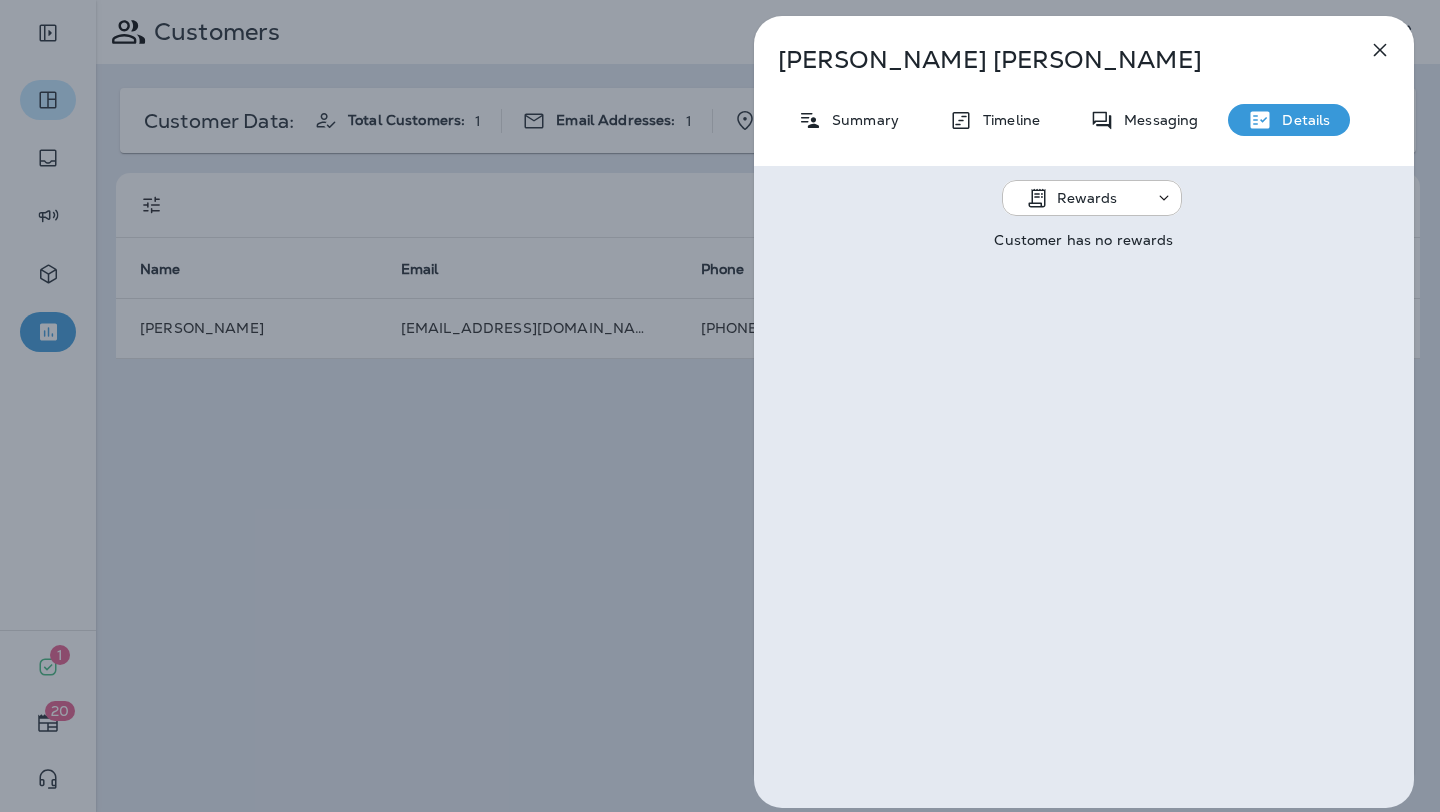 click on "Emmett   Arroyo Summary   Timeline   Messaging   Details   Rewards Customer has no rewards" at bounding box center (1084, 412) 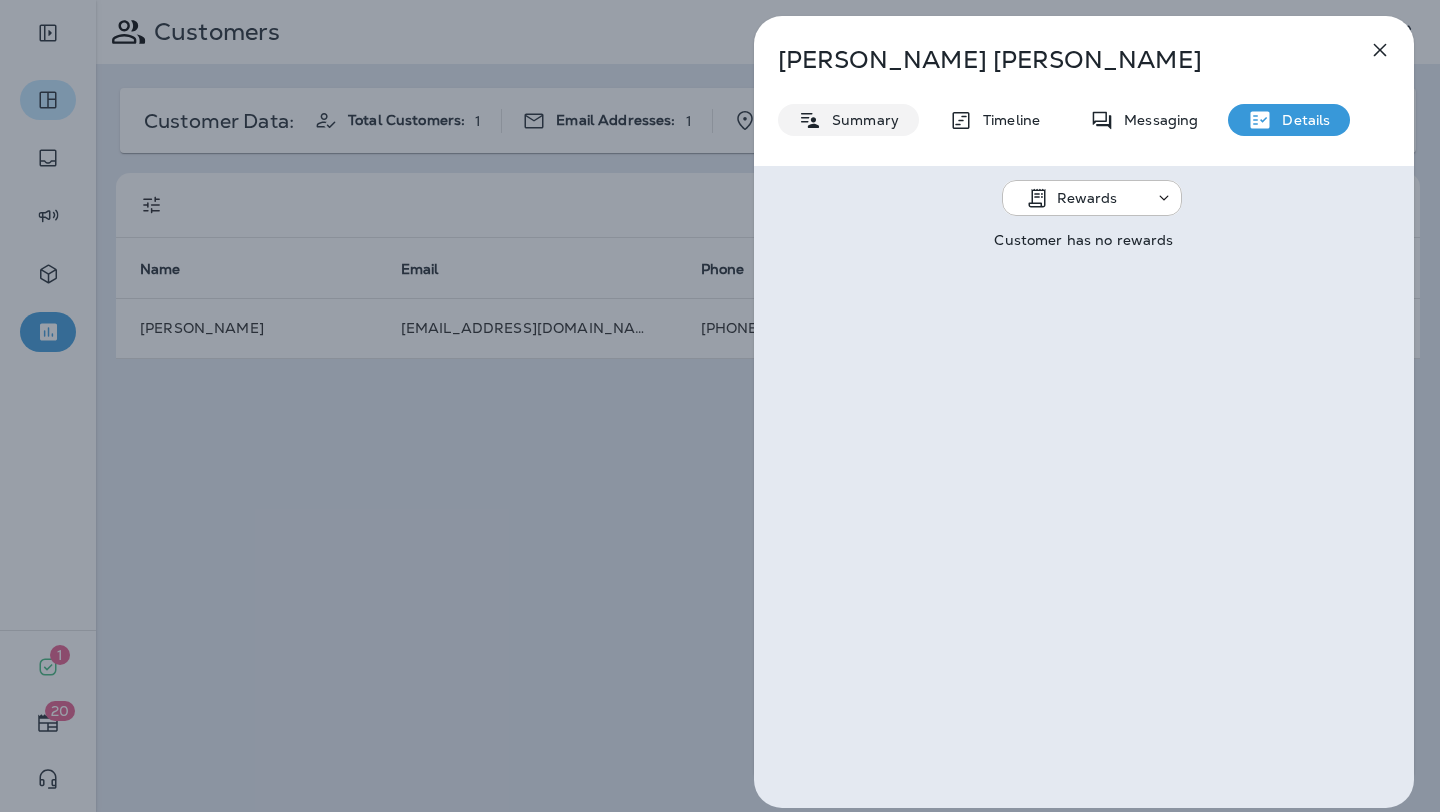 click on "Summary" at bounding box center (860, 120) 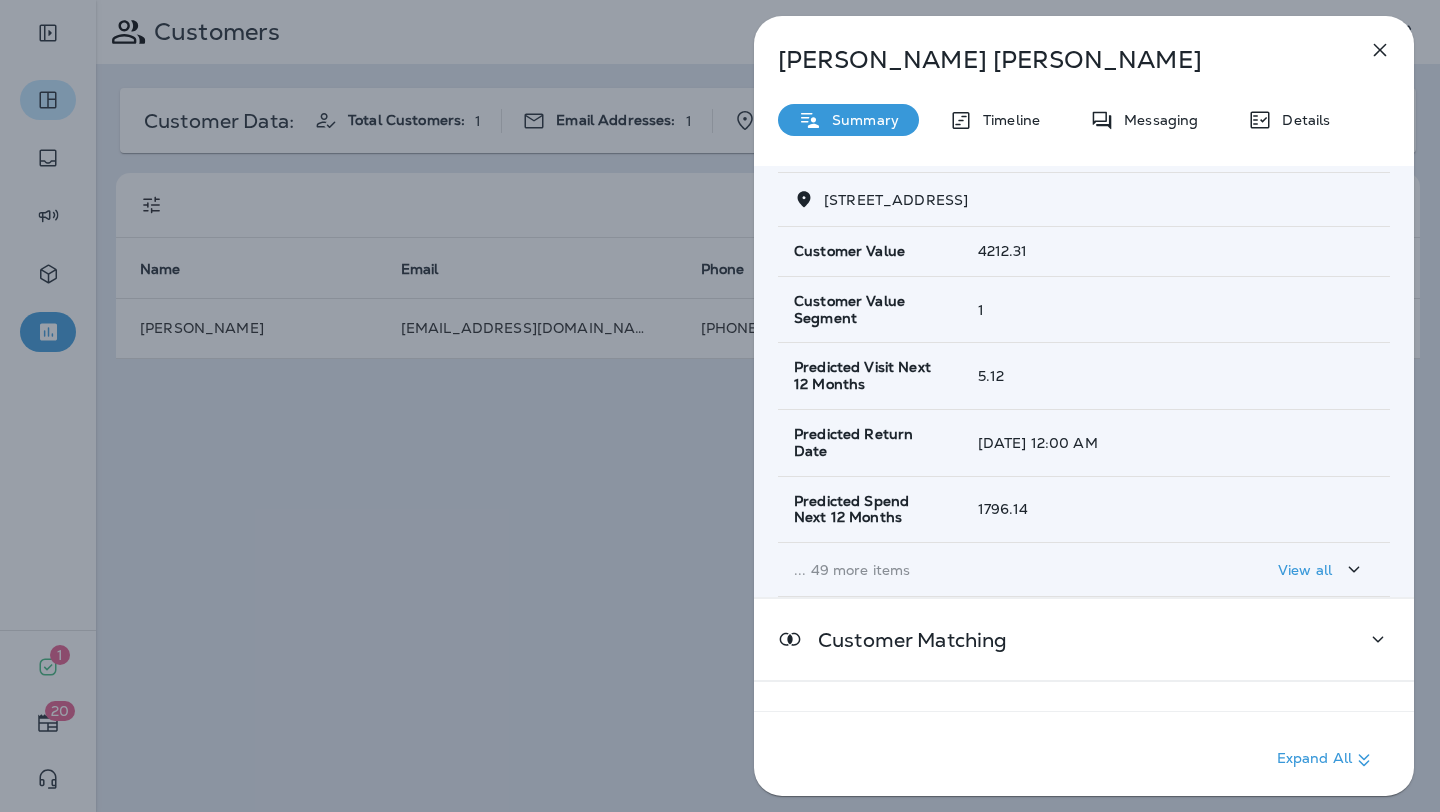 scroll, scrollTop: 332, scrollLeft: 0, axis: vertical 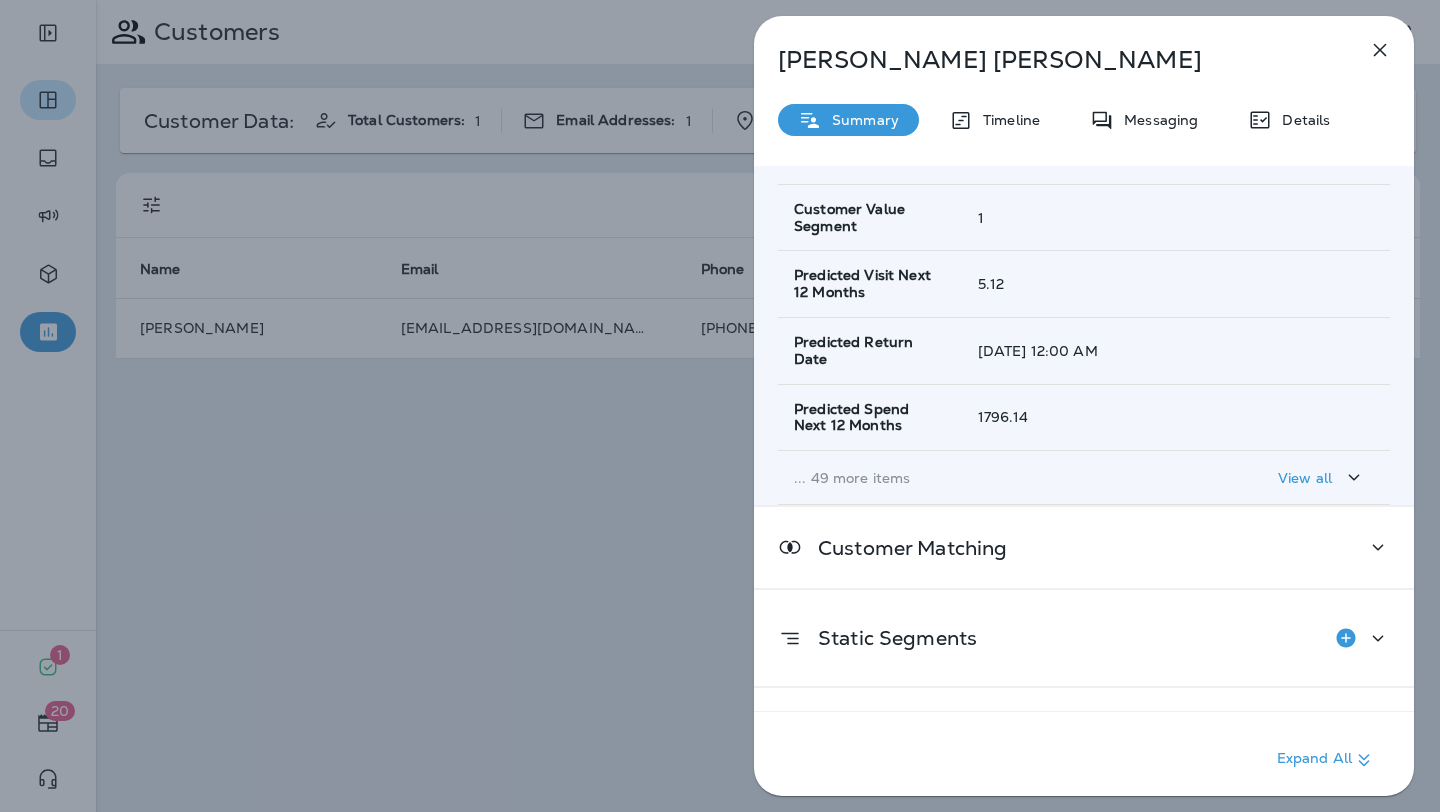 click on "View all" at bounding box center (1305, 478) 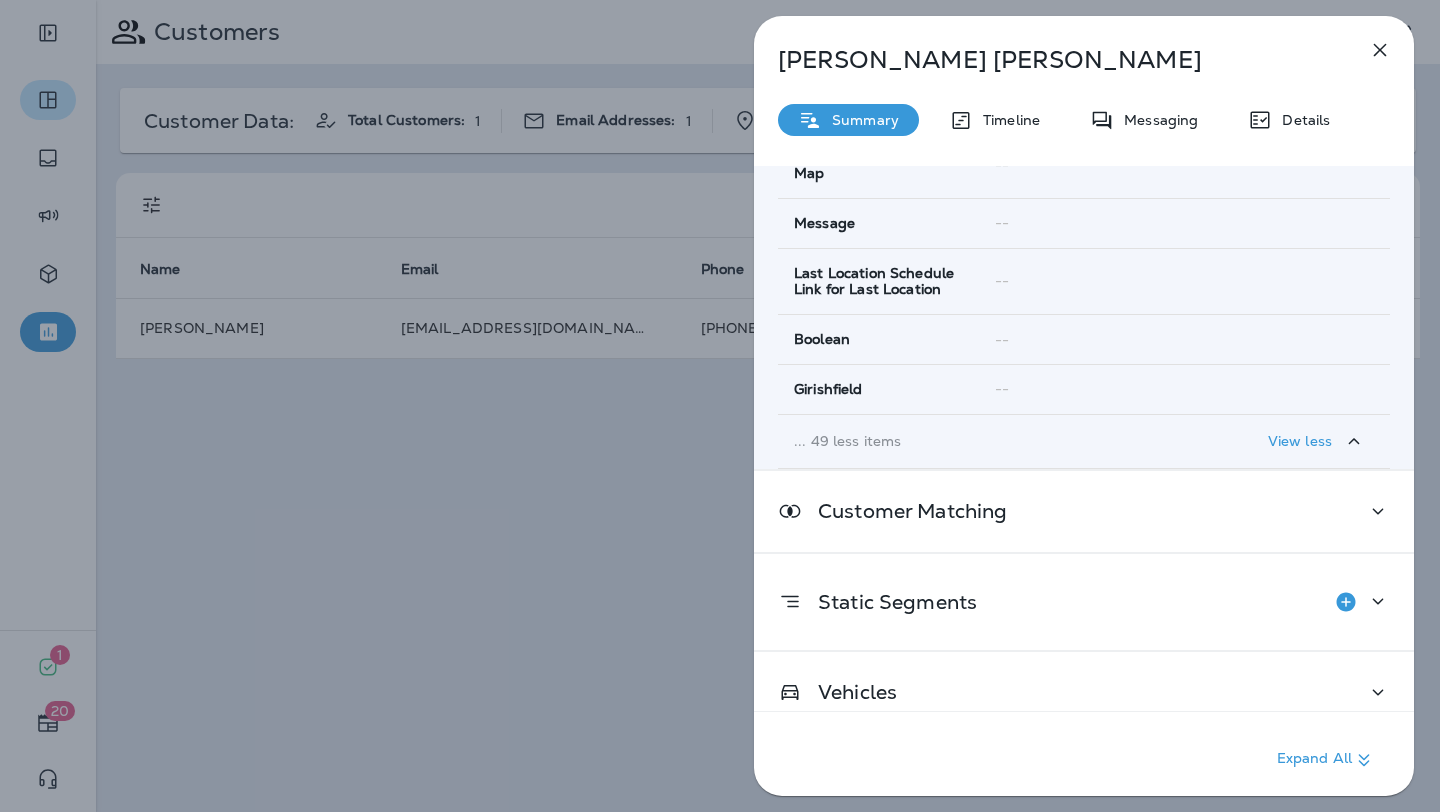 scroll, scrollTop: 2949, scrollLeft: 0, axis: vertical 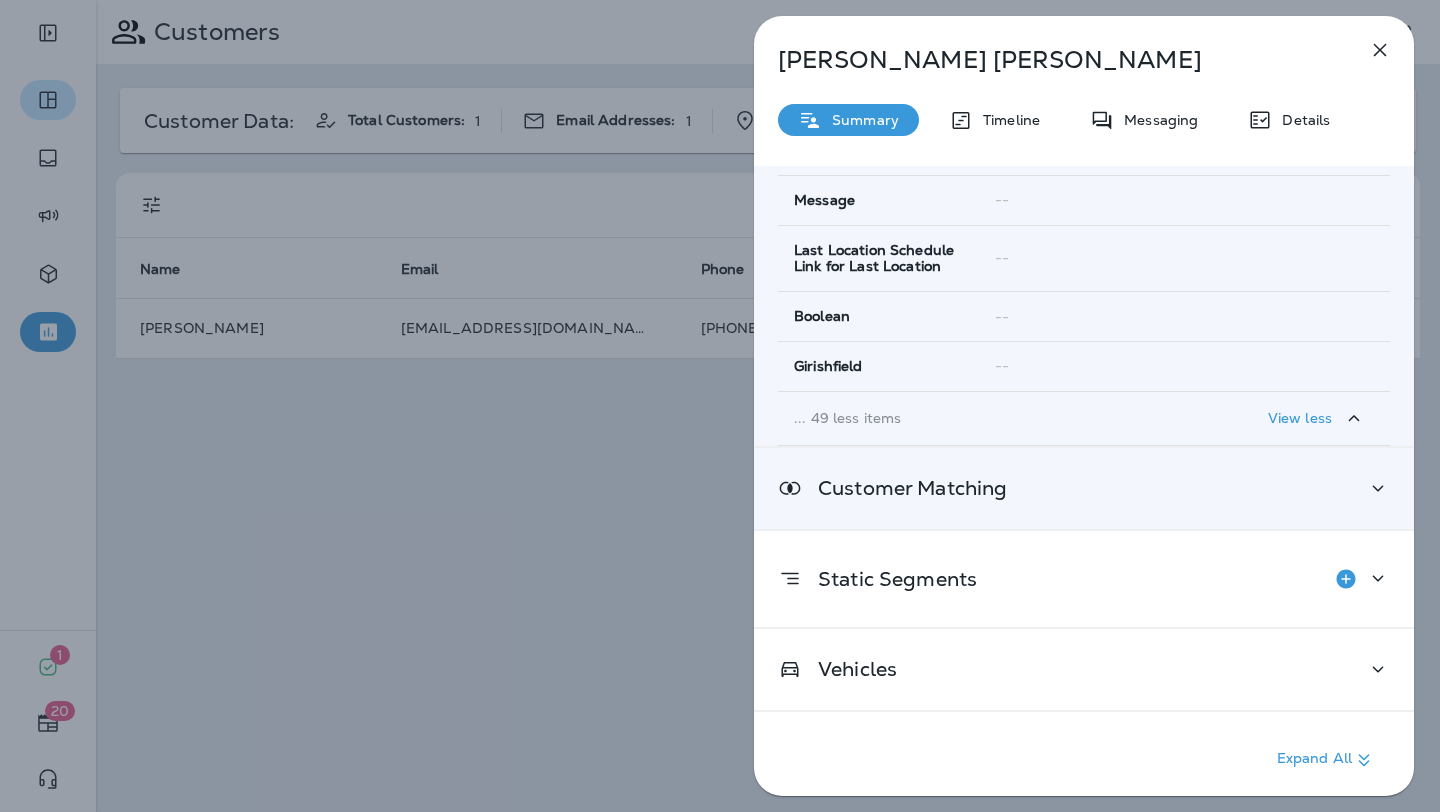 click on "Customer Matching" at bounding box center [1084, 488] 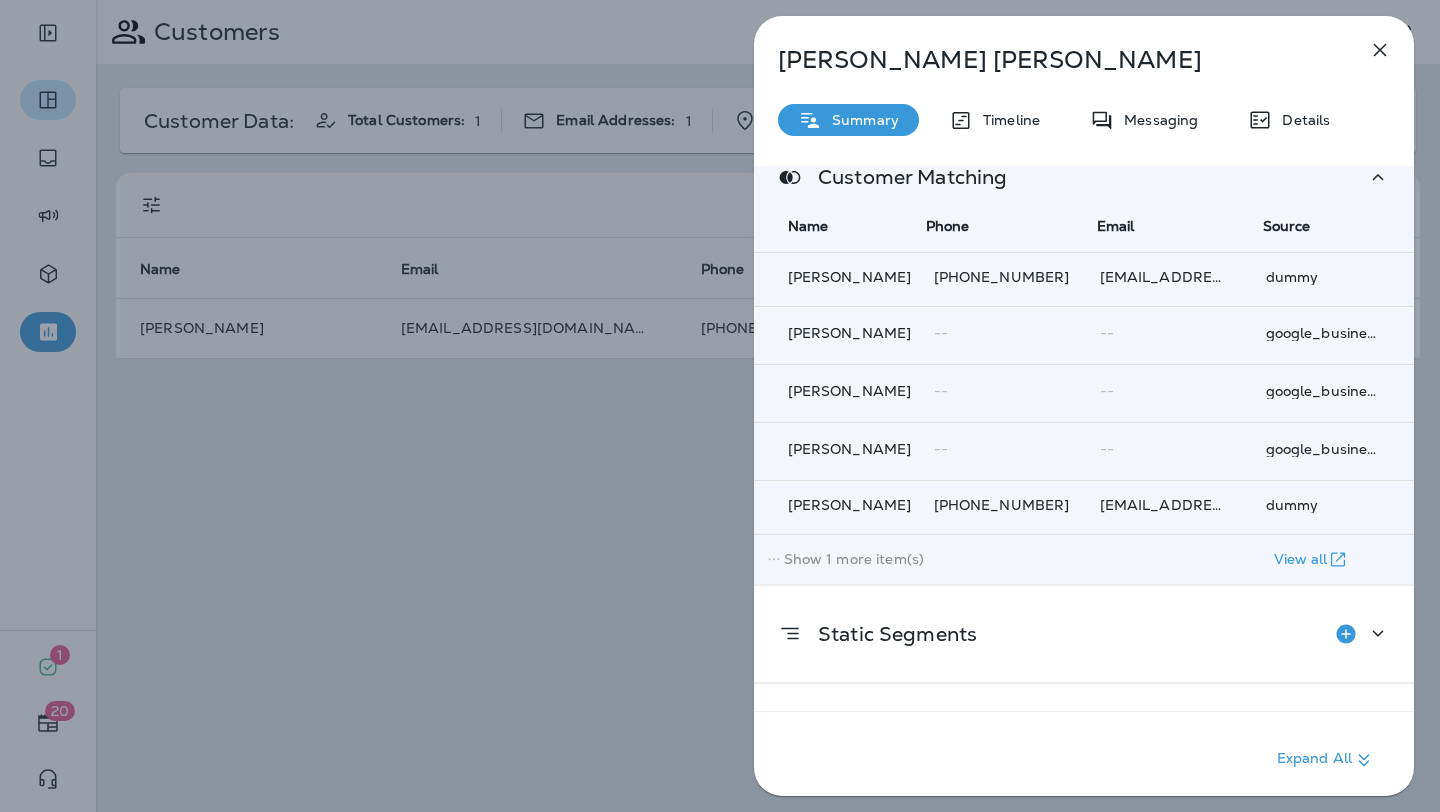 scroll, scrollTop: 3269, scrollLeft: 0, axis: vertical 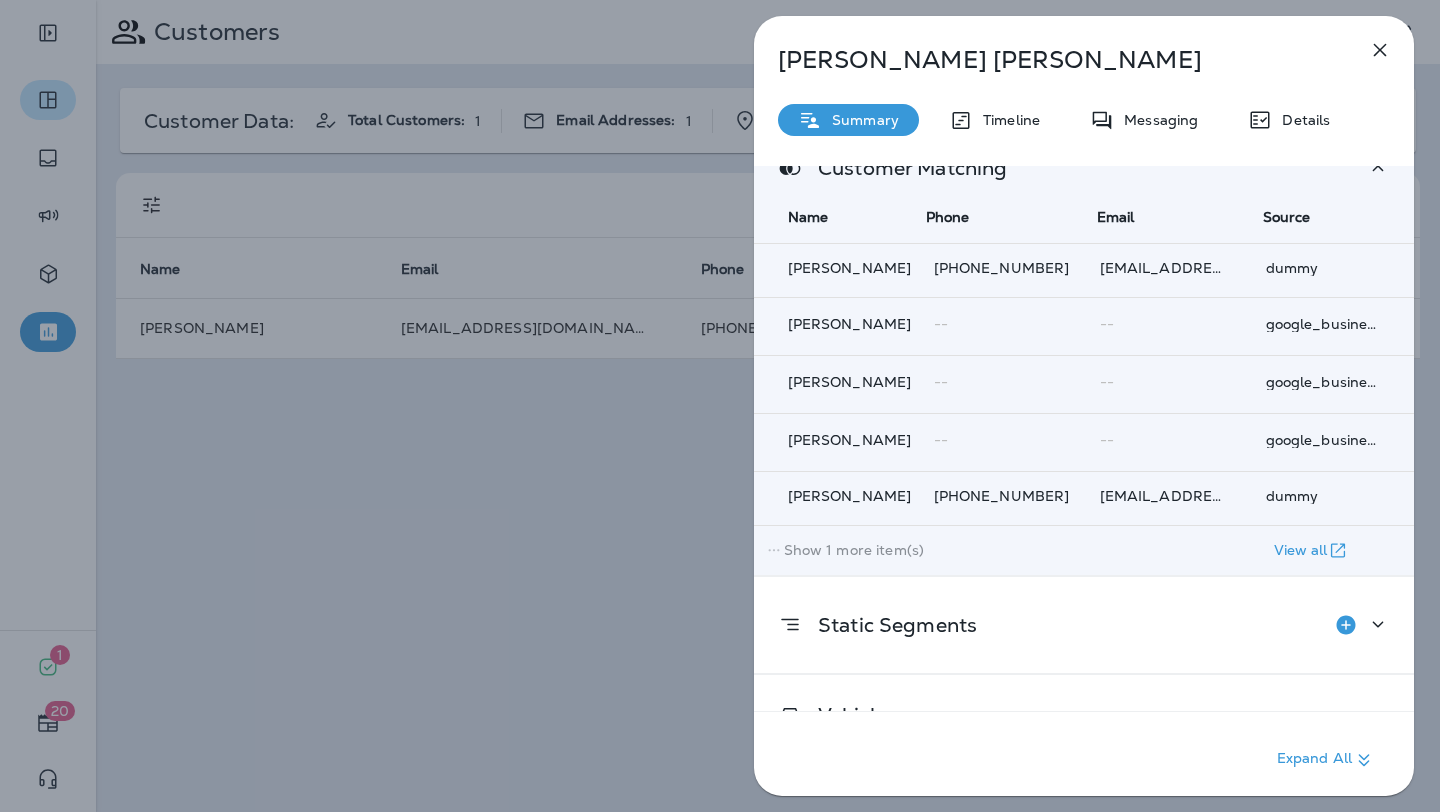 click on "View all" at bounding box center (1301, 550) 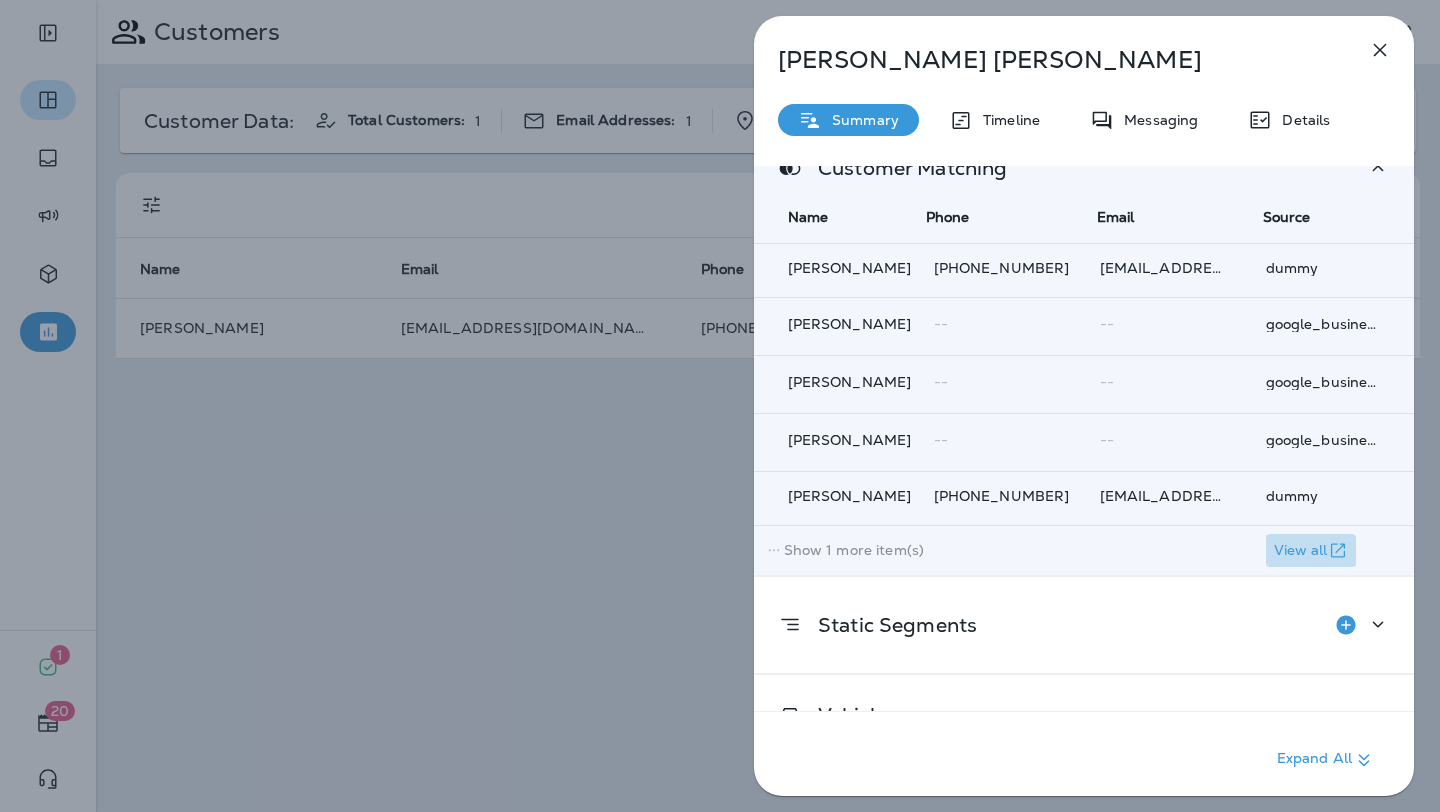 click on "View all" at bounding box center [1301, 550] 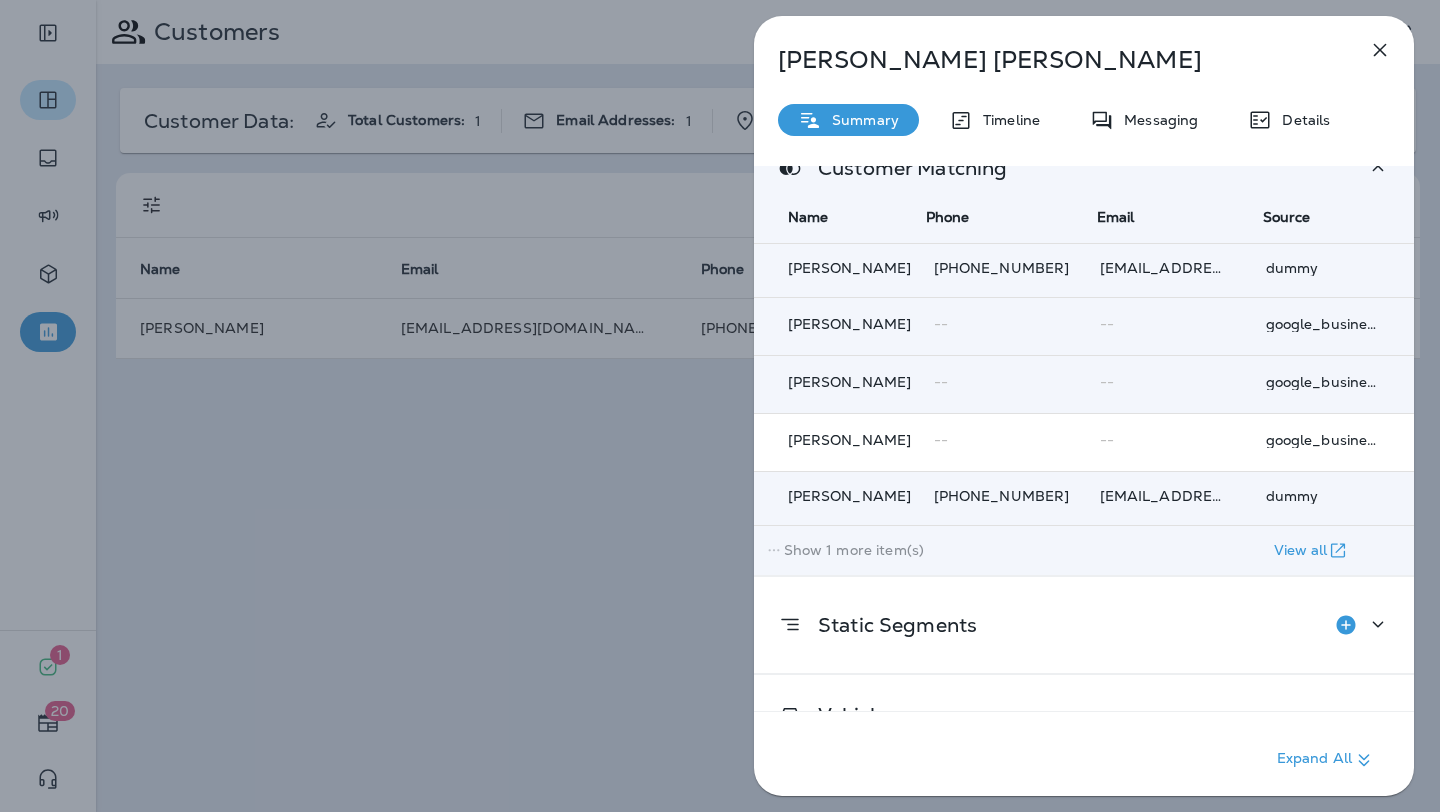 scroll, scrollTop: 3269, scrollLeft: 6, axis: both 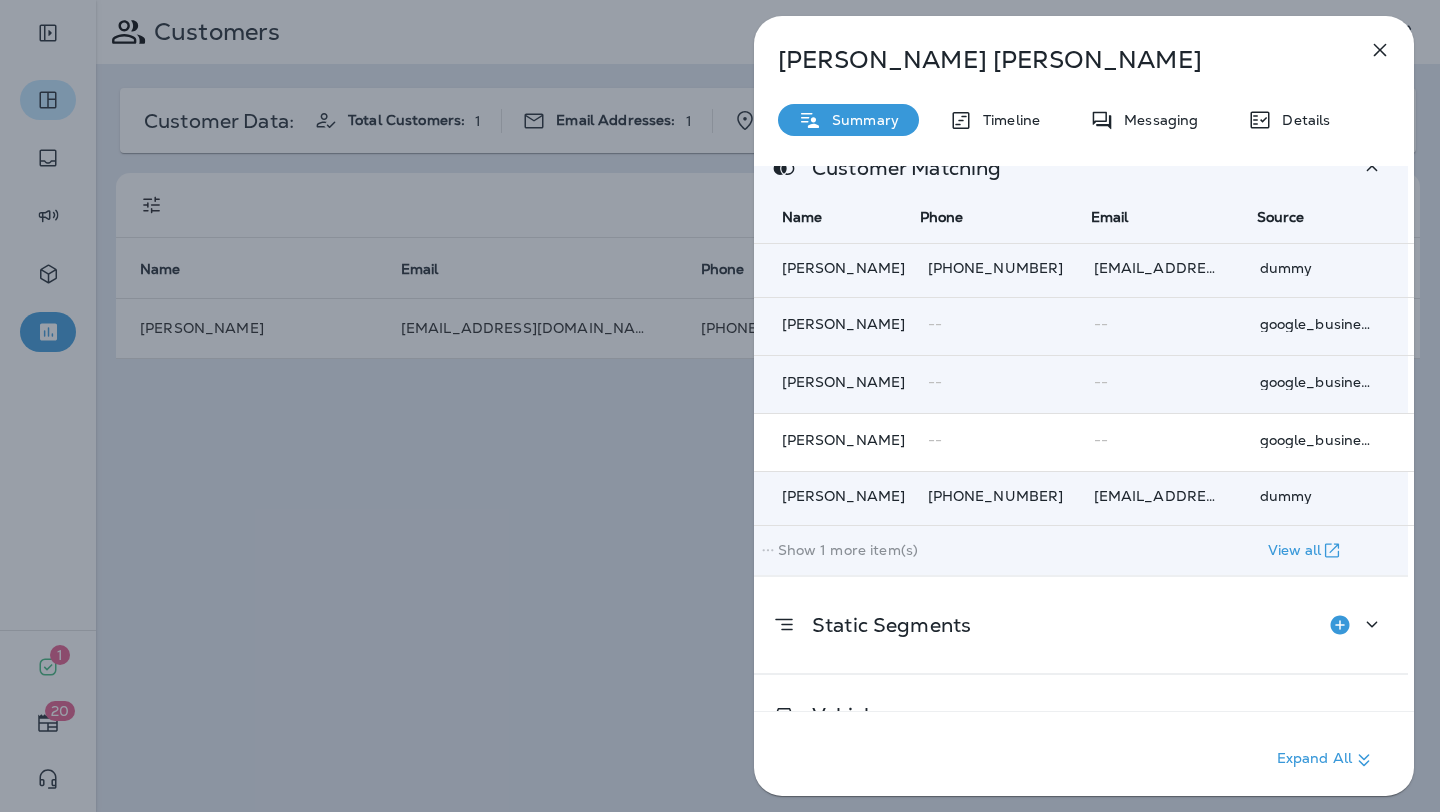 click on "--" at bounding box center [1169, 440] 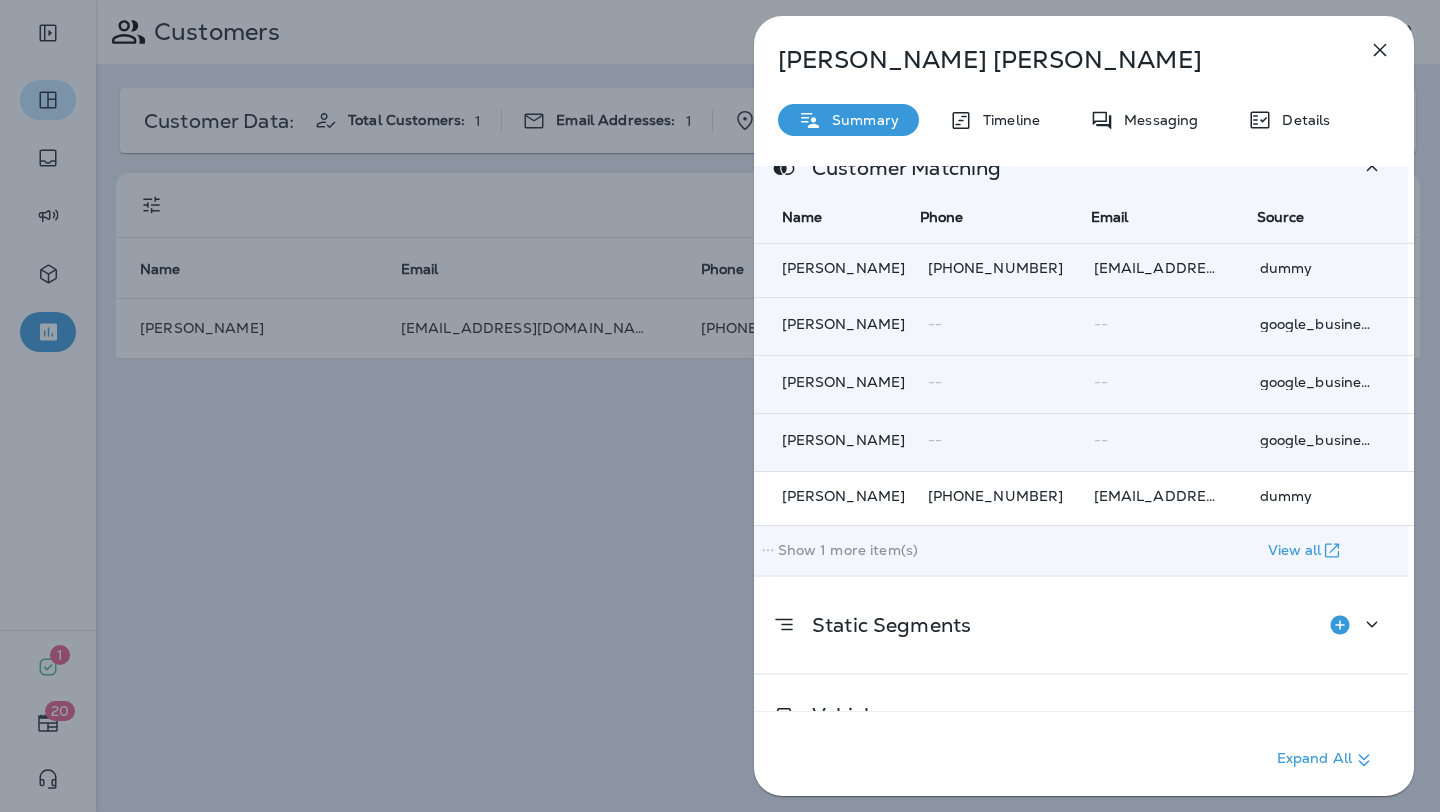 scroll, scrollTop: 3315, scrollLeft: 6, axis: both 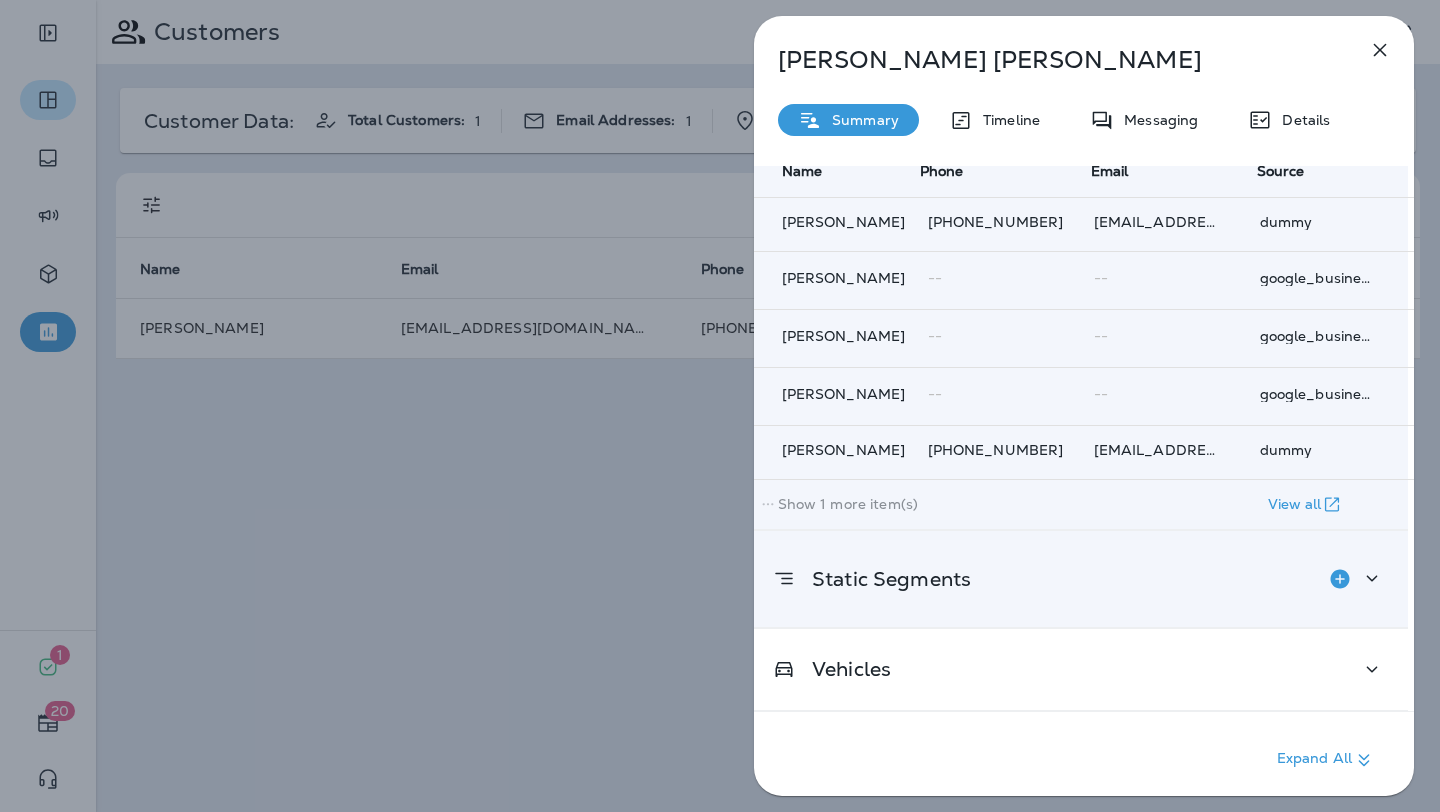 click on "Static Segments" at bounding box center (1078, 579) 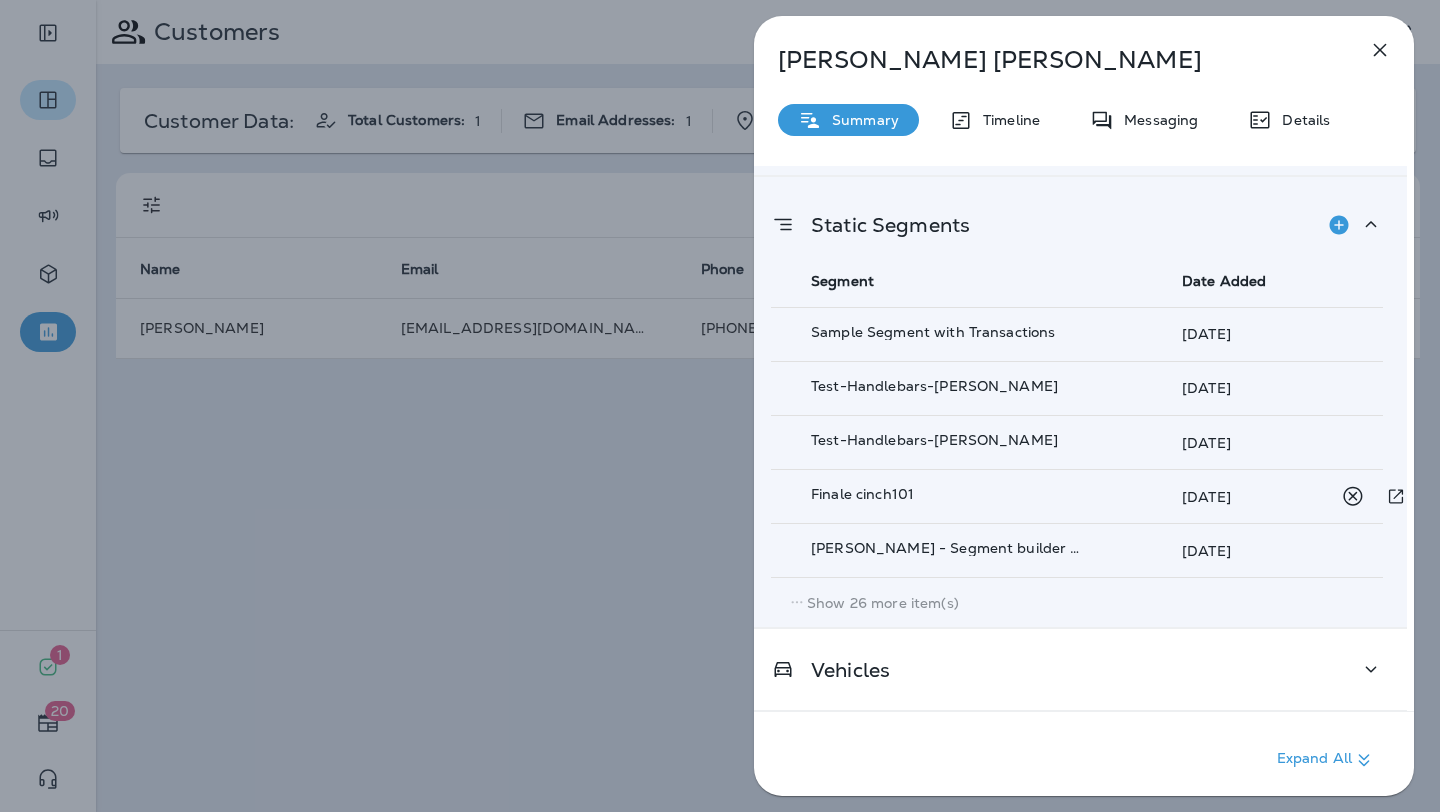 scroll, scrollTop: 3669, scrollLeft: 6, axis: both 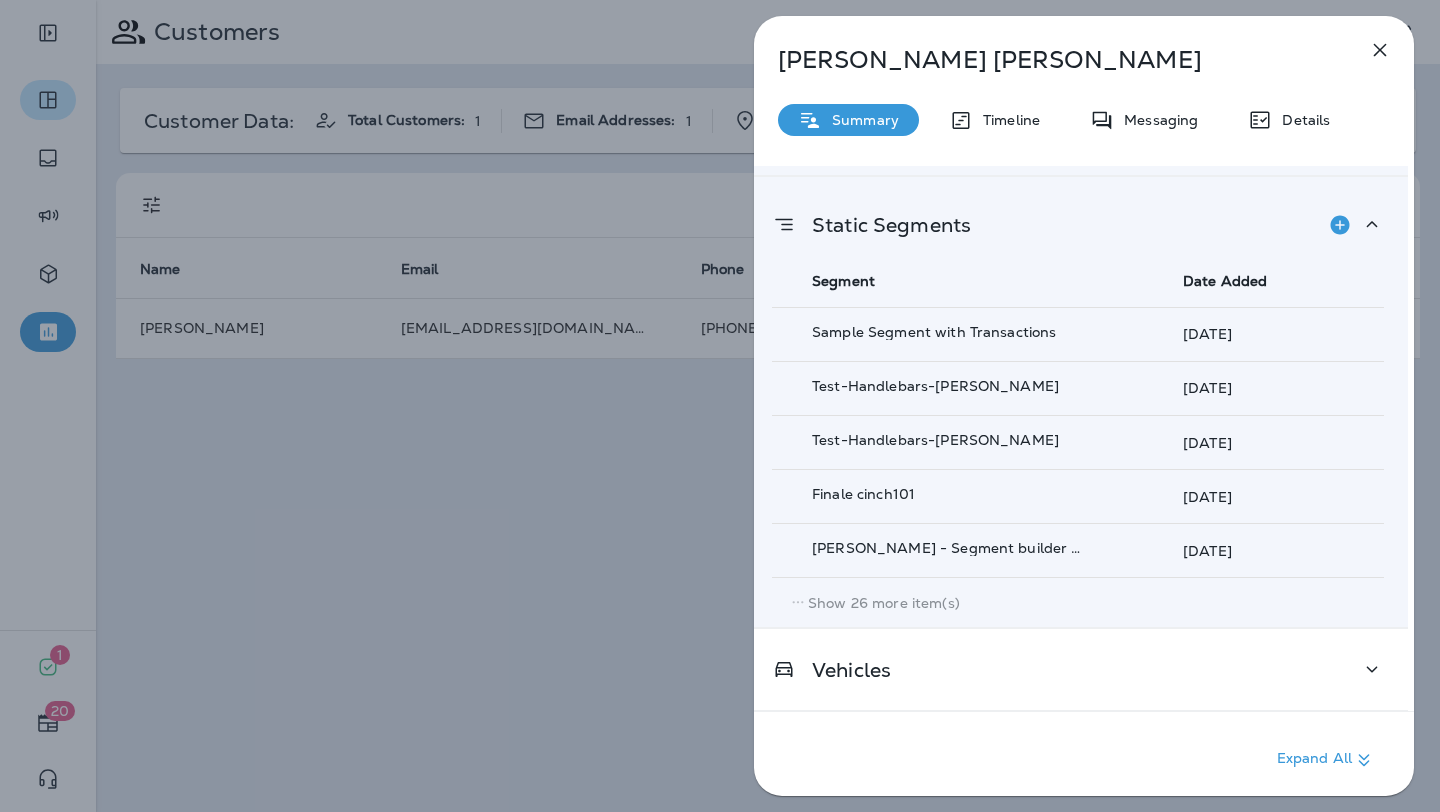 click 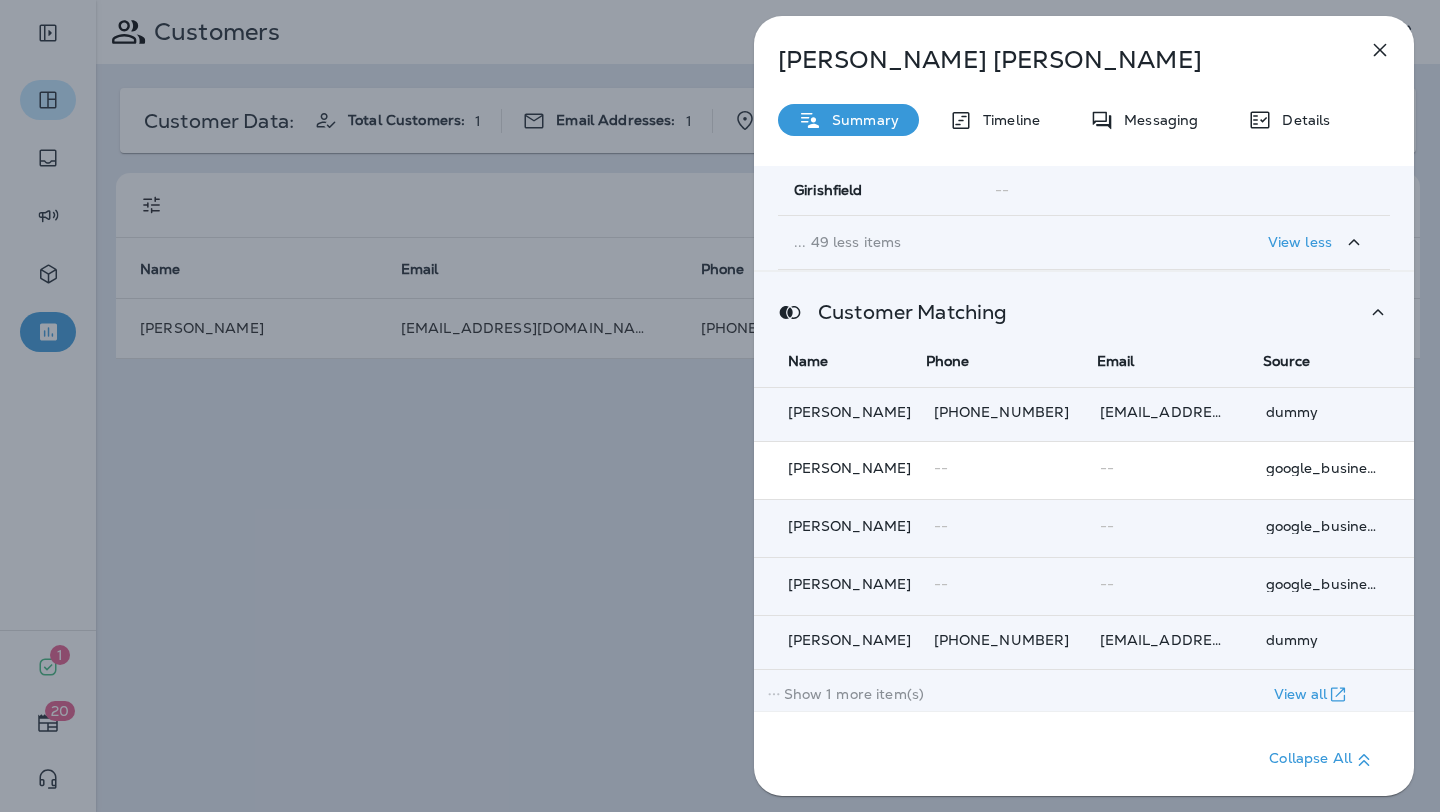 scroll, scrollTop: 3125, scrollLeft: 6, axis: both 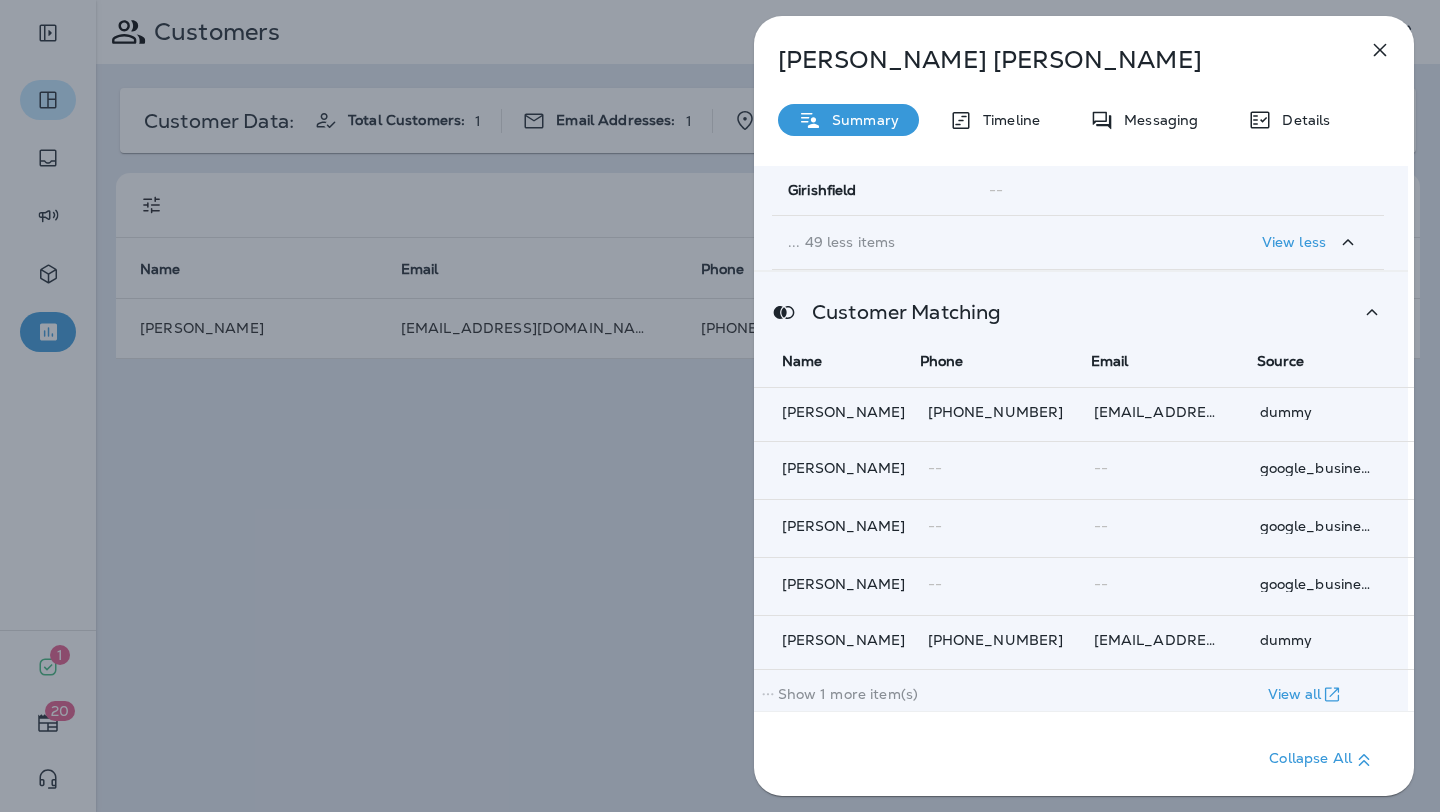 click on "View all" at bounding box center (1295, 694) 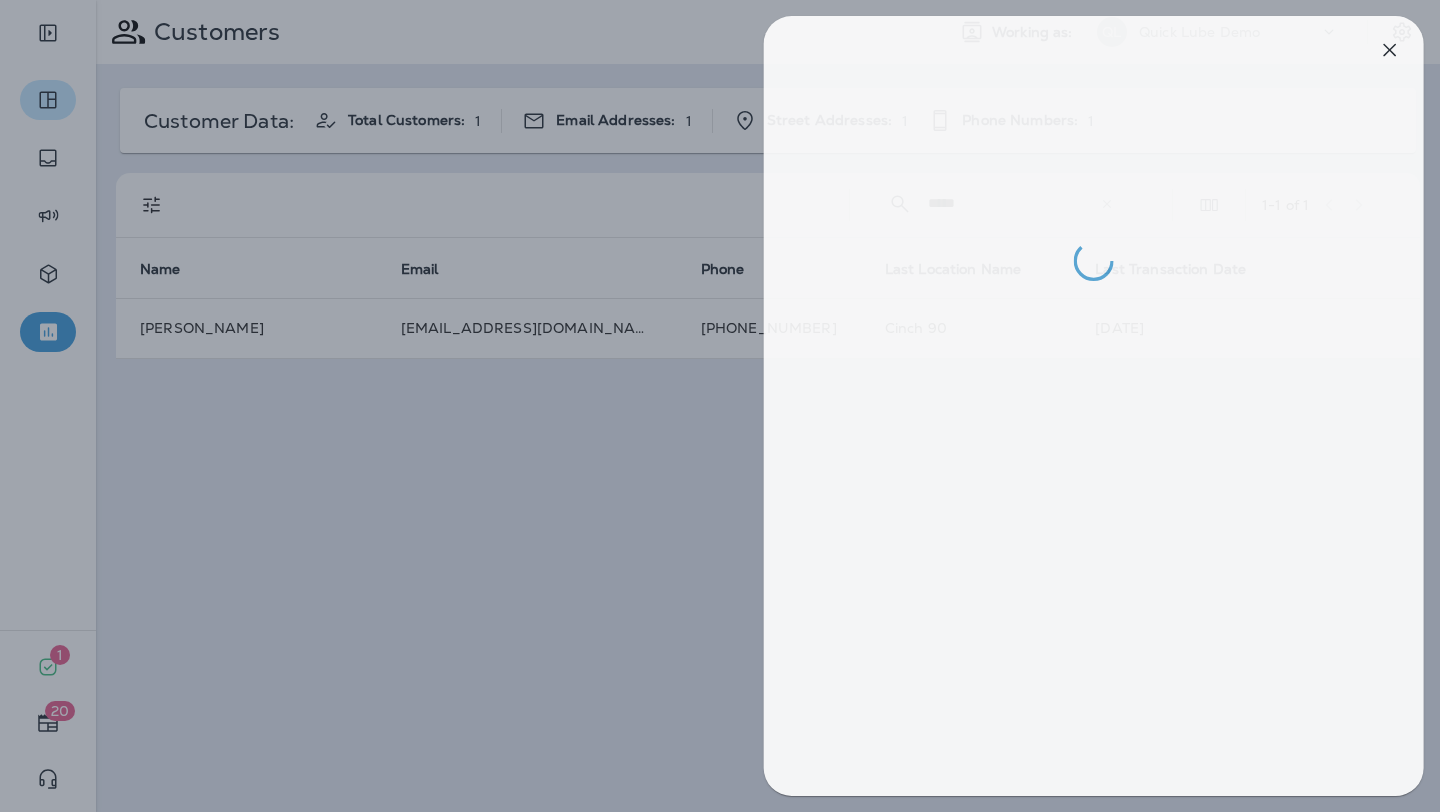 click at bounding box center (730, 406) 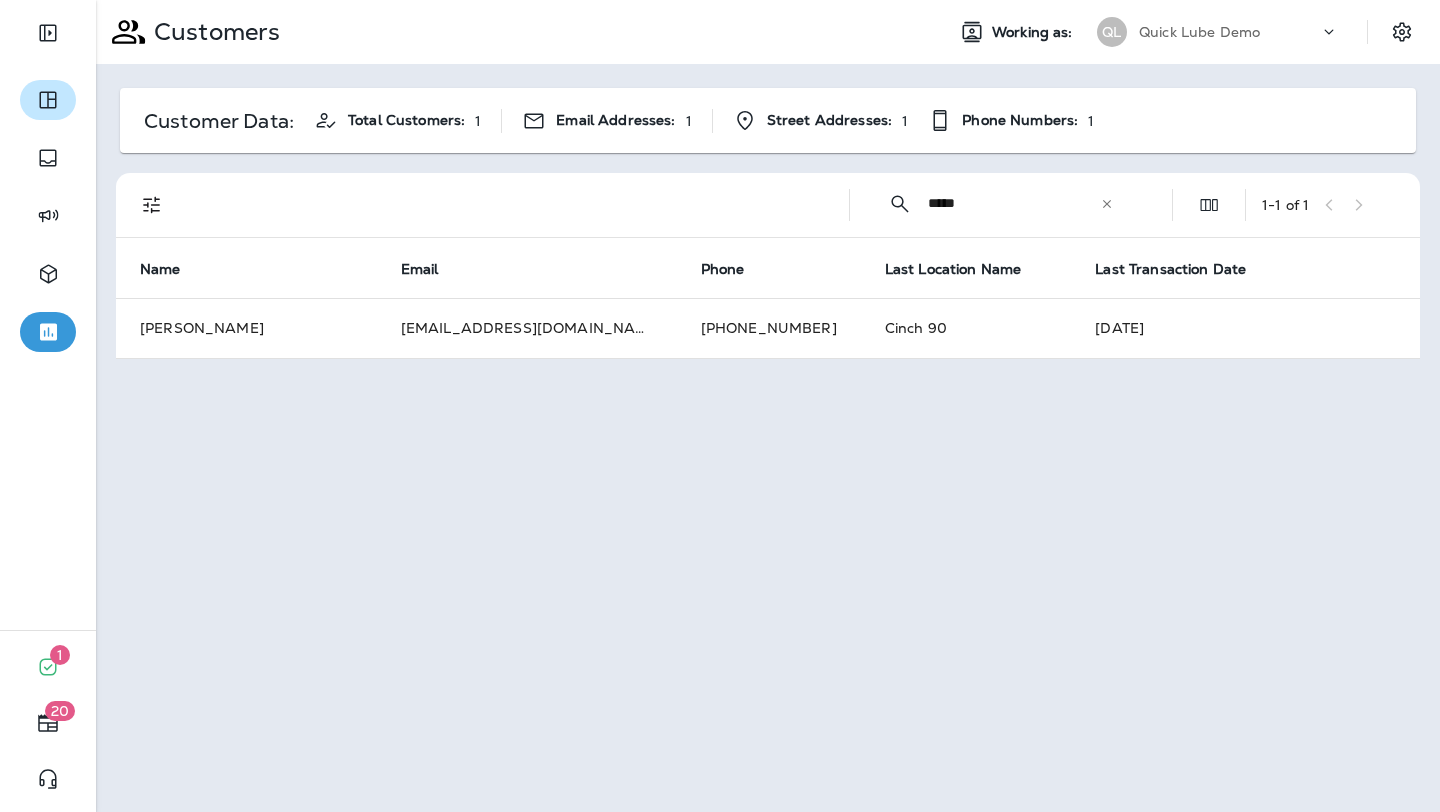 click on "Customer Data:  Total Customers:    1  Email Addresses:   1    Street Addresses:   1    Phone Numbers:   1   ​ ***** ​ ​ 1  -  1   of 1 Name Email Phone Last Location Name Last Transaction Date Emmett Arroyo dummyemail_14@cinch.io +1 (651) 528-0238 Cinch 90 Oct 26, 2021" at bounding box center (768, 221) 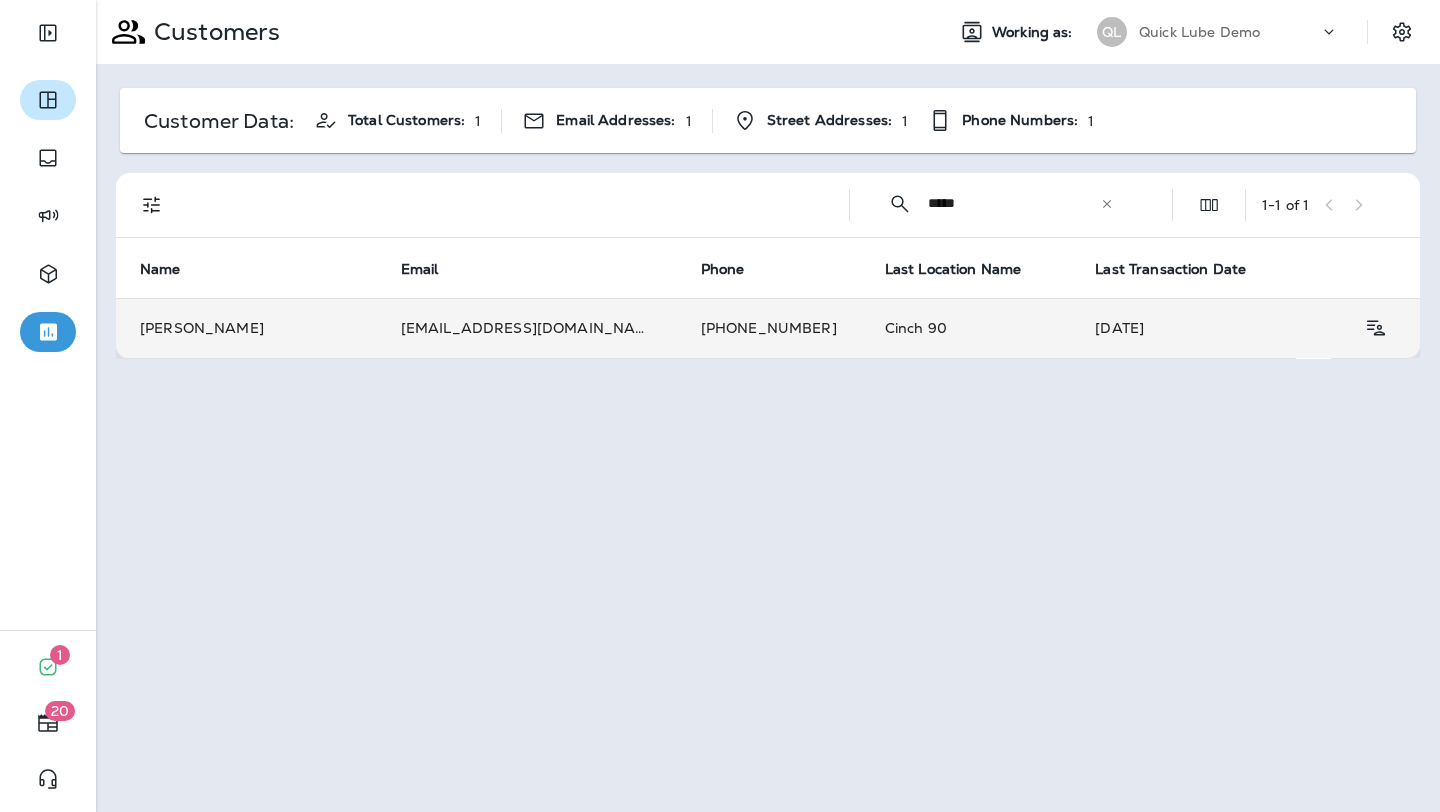 click on "[EMAIL_ADDRESS][DOMAIN_NAME]" at bounding box center (527, 328) 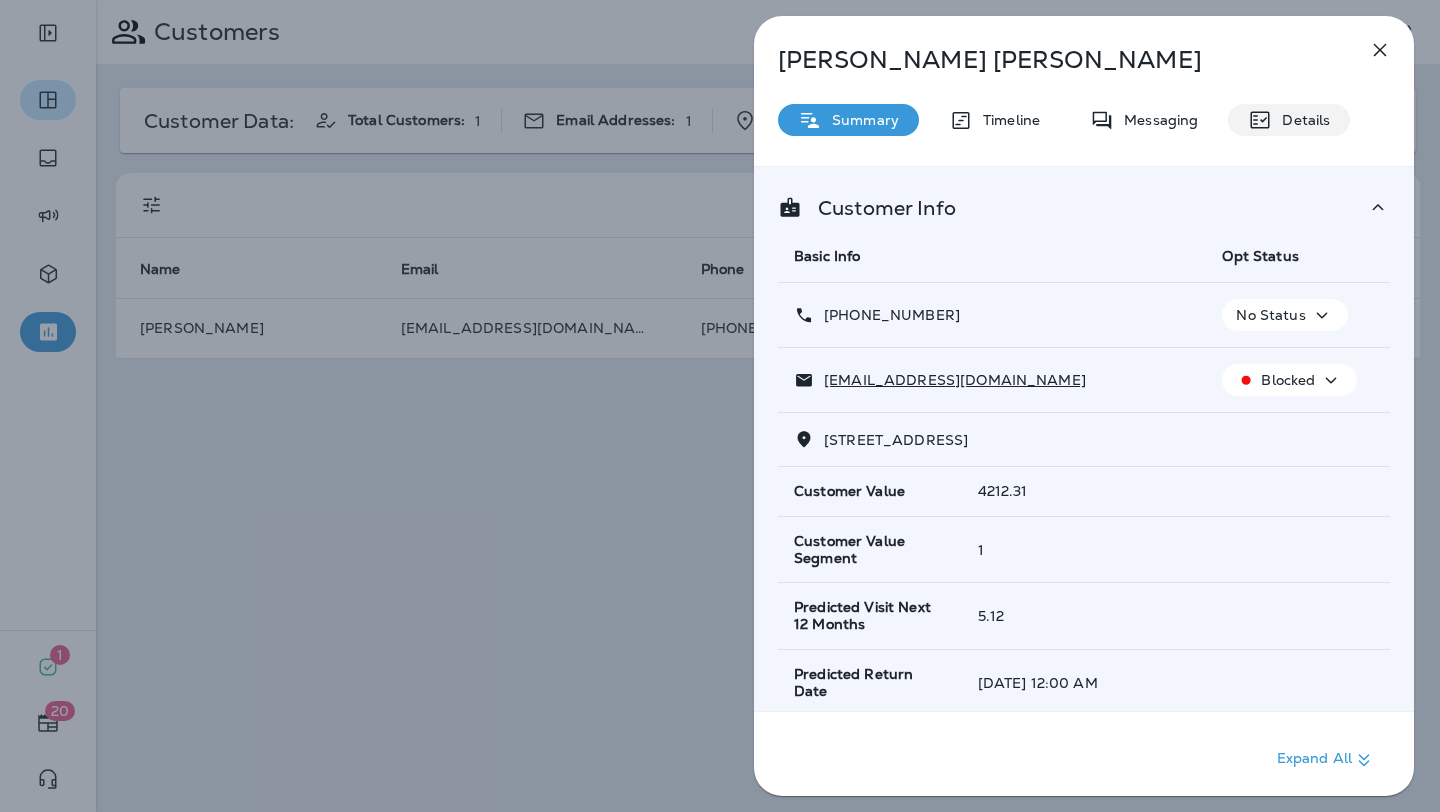 click on "Details" at bounding box center (1301, 120) 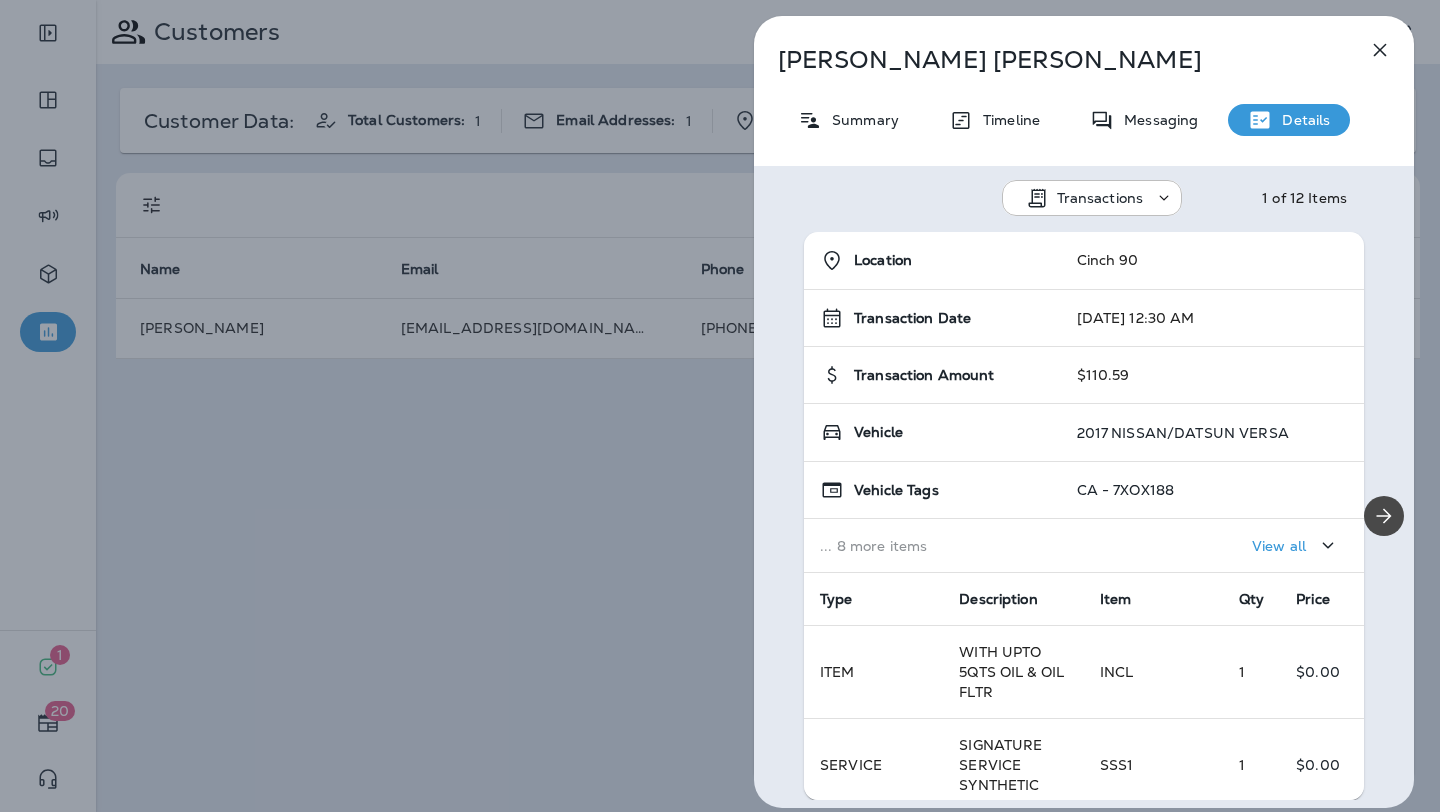 scroll, scrollTop: 0, scrollLeft: 0, axis: both 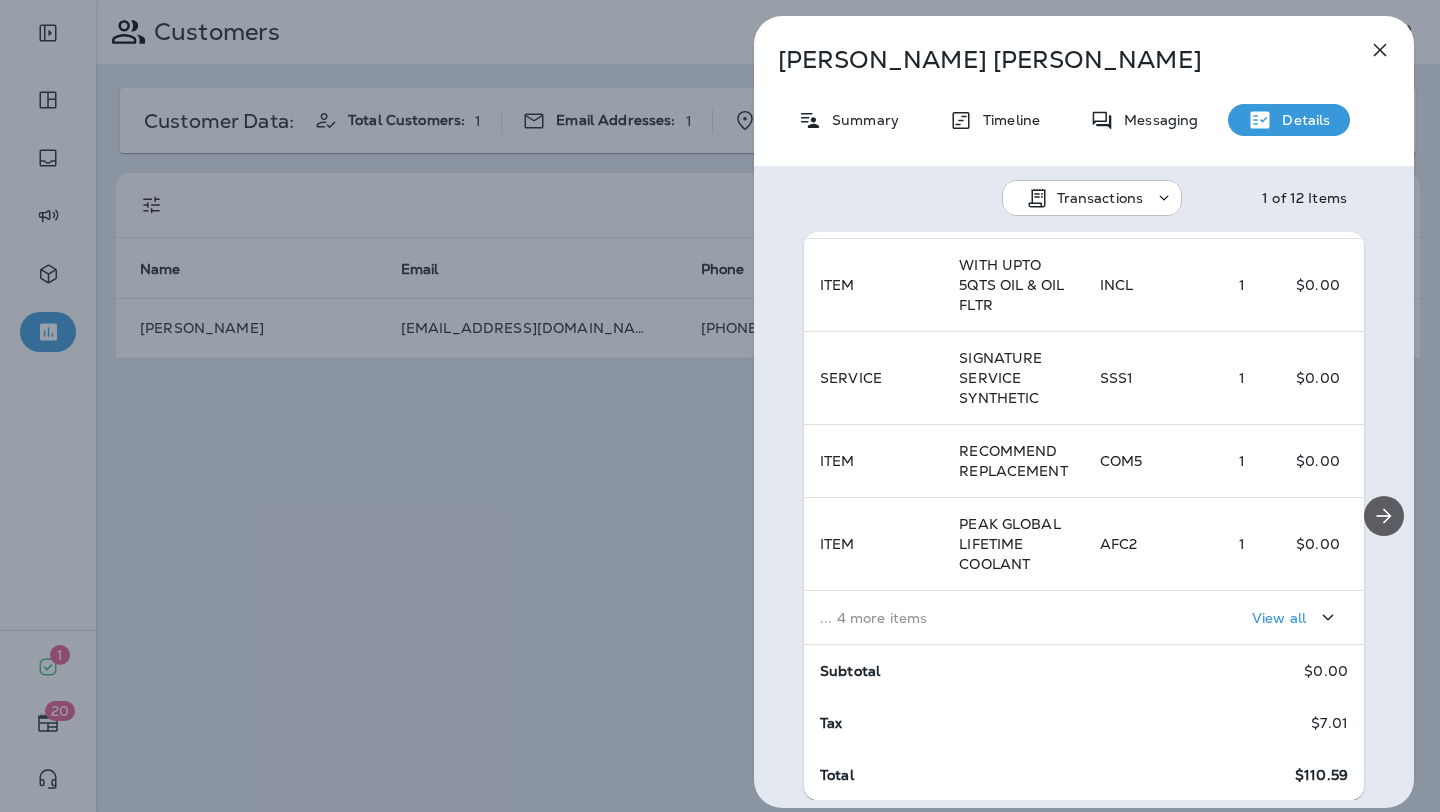 click 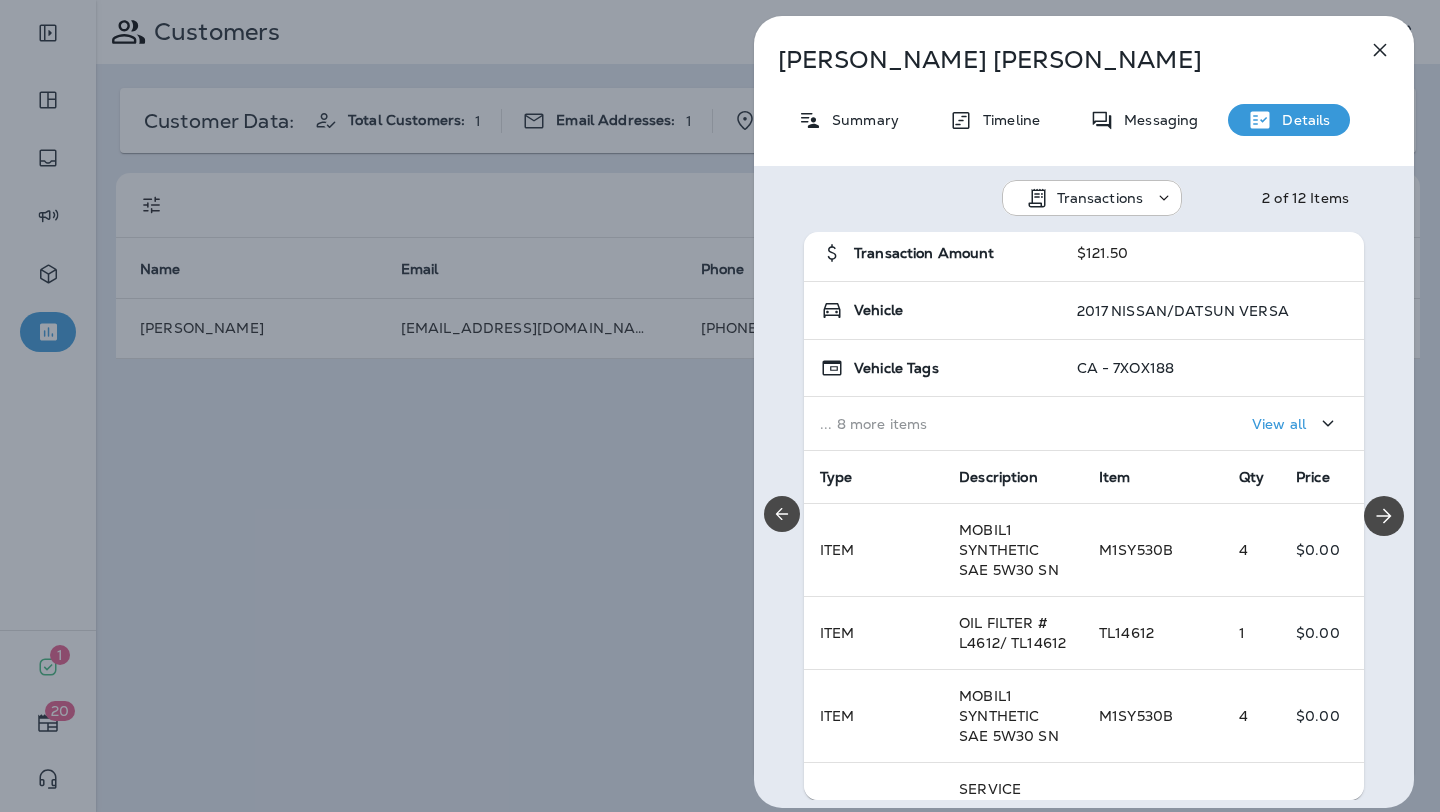 scroll, scrollTop: 387, scrollLeft: 0, axis: vertical 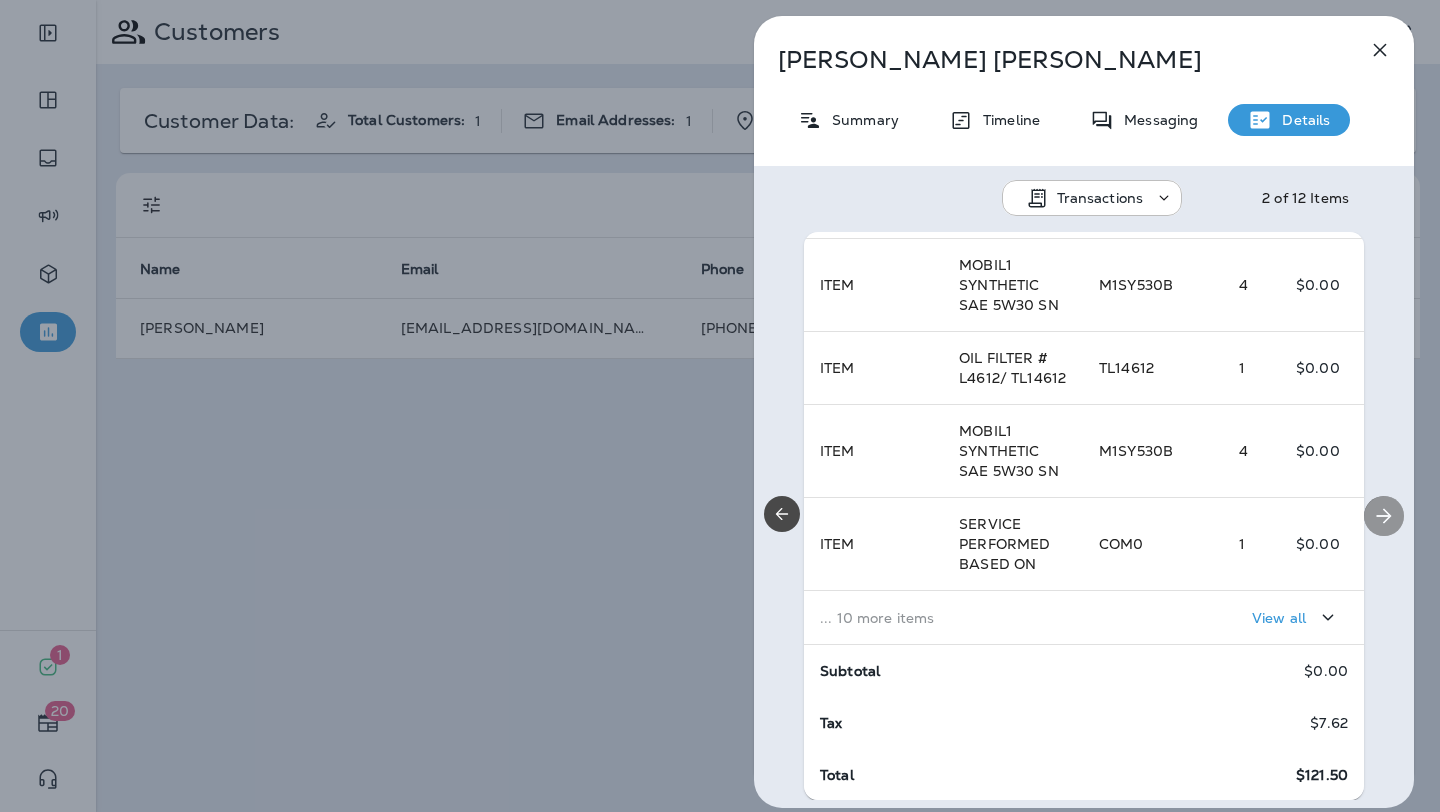 click at bounding box center (1384, 516) 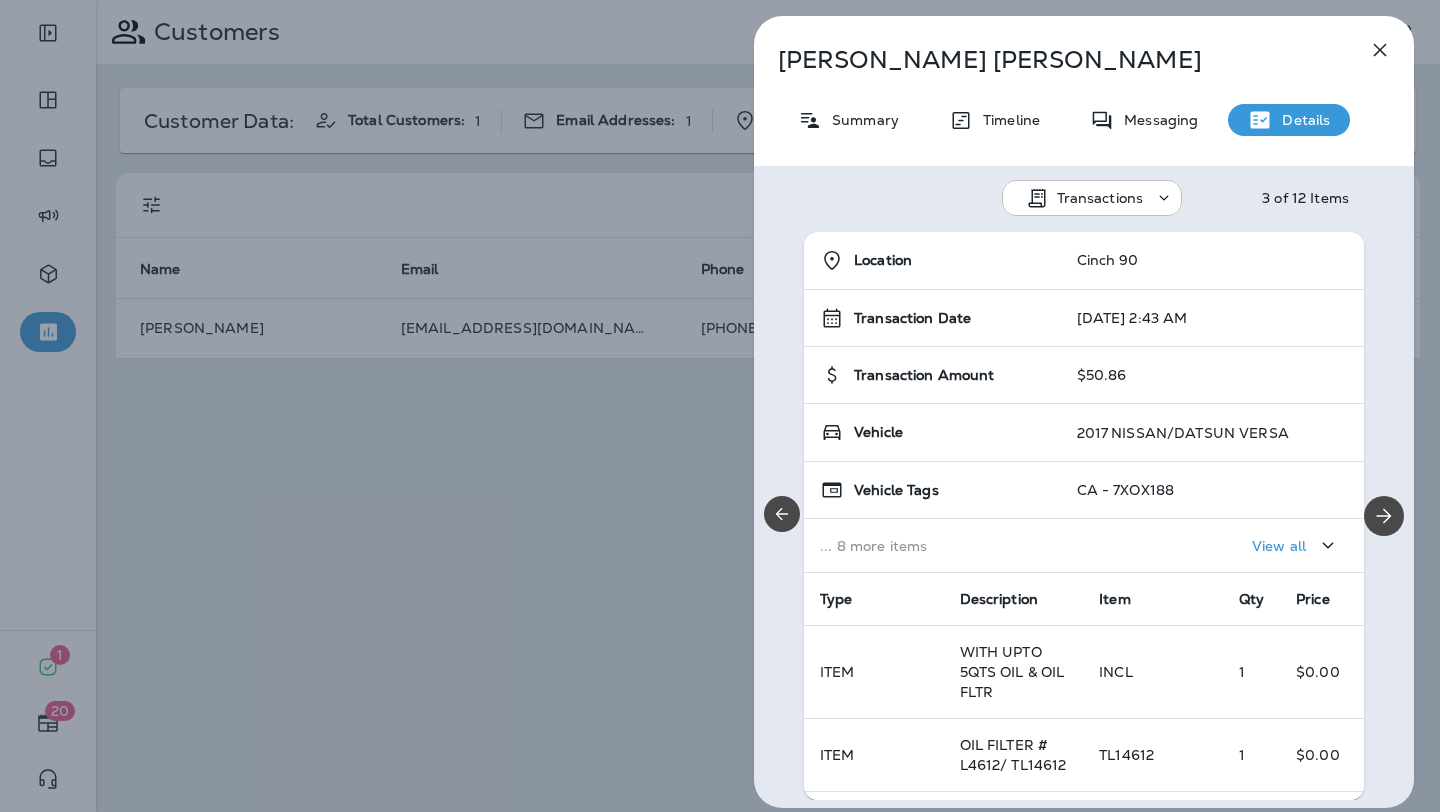 scroll, scrollTop: 367, scrollLeft: 0, axis: vertical 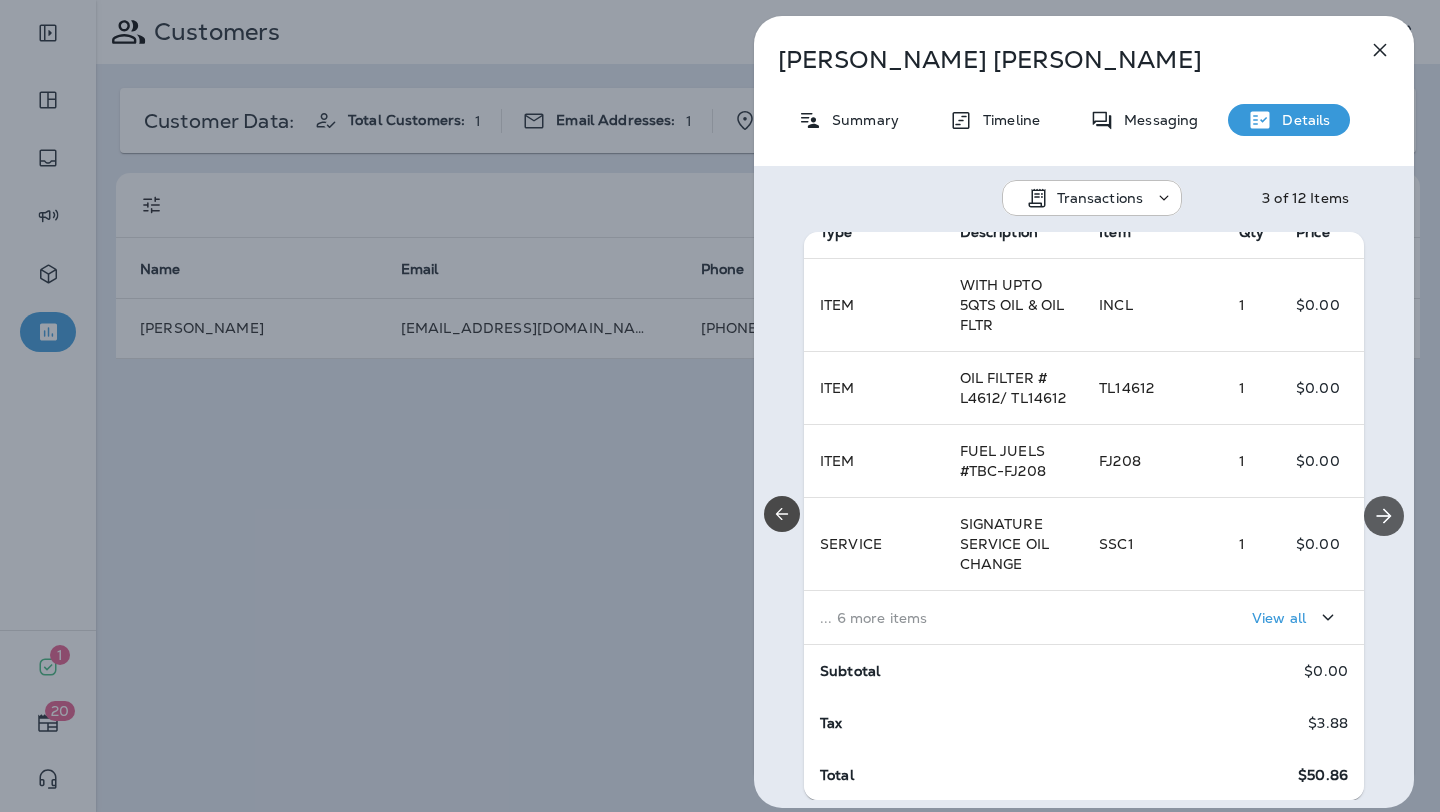 click 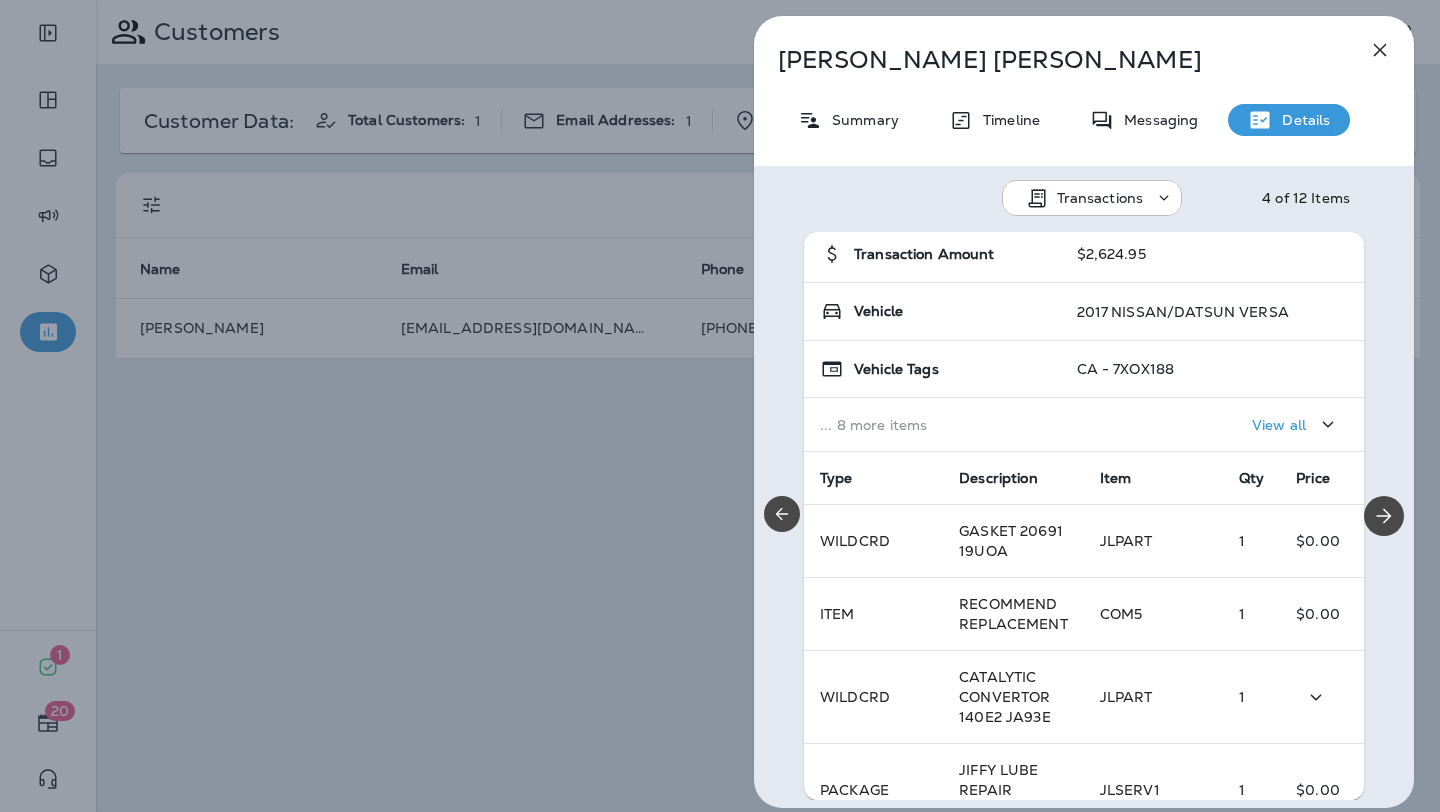 scroll, scrollTop: 122, scrollLeft: 0, axis: vertical 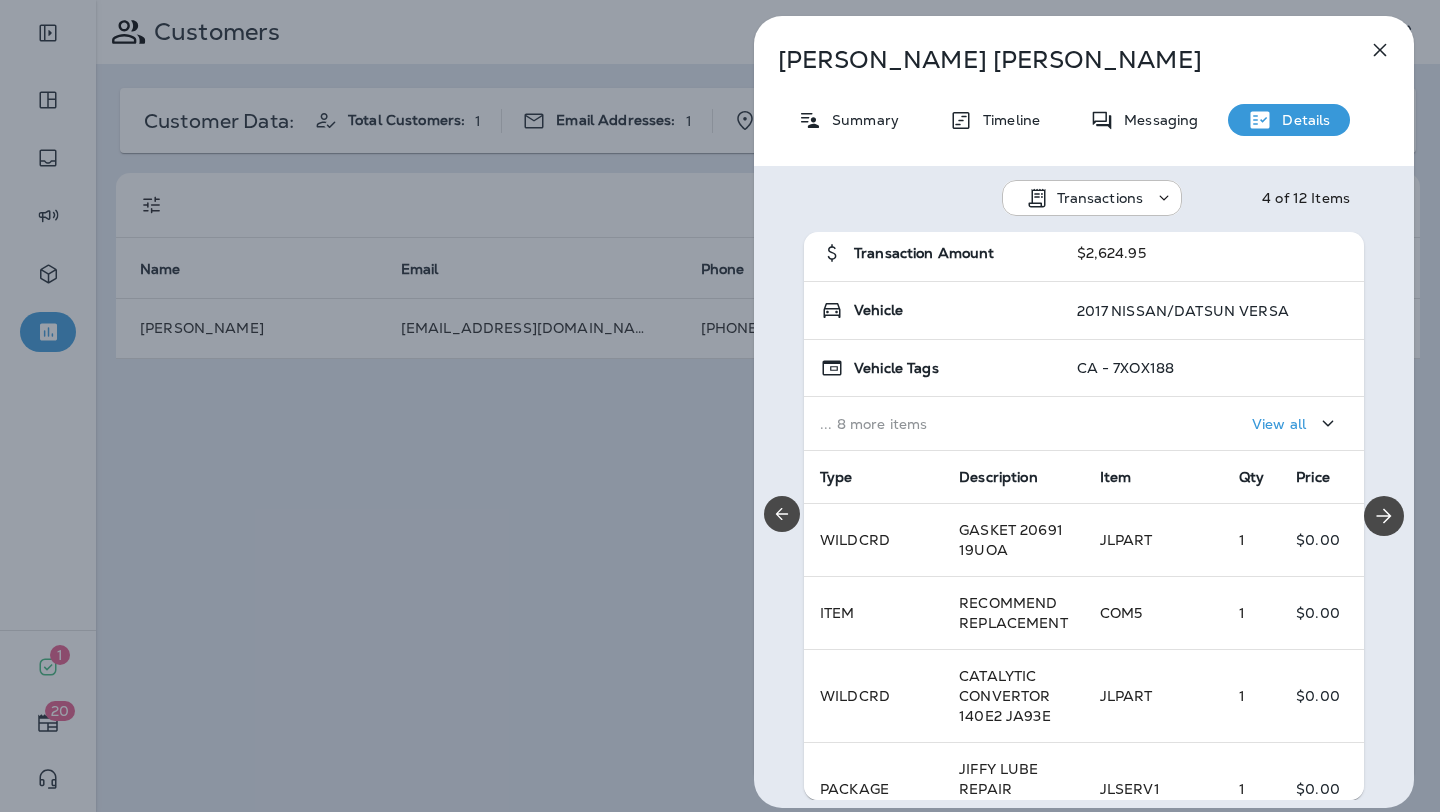 click 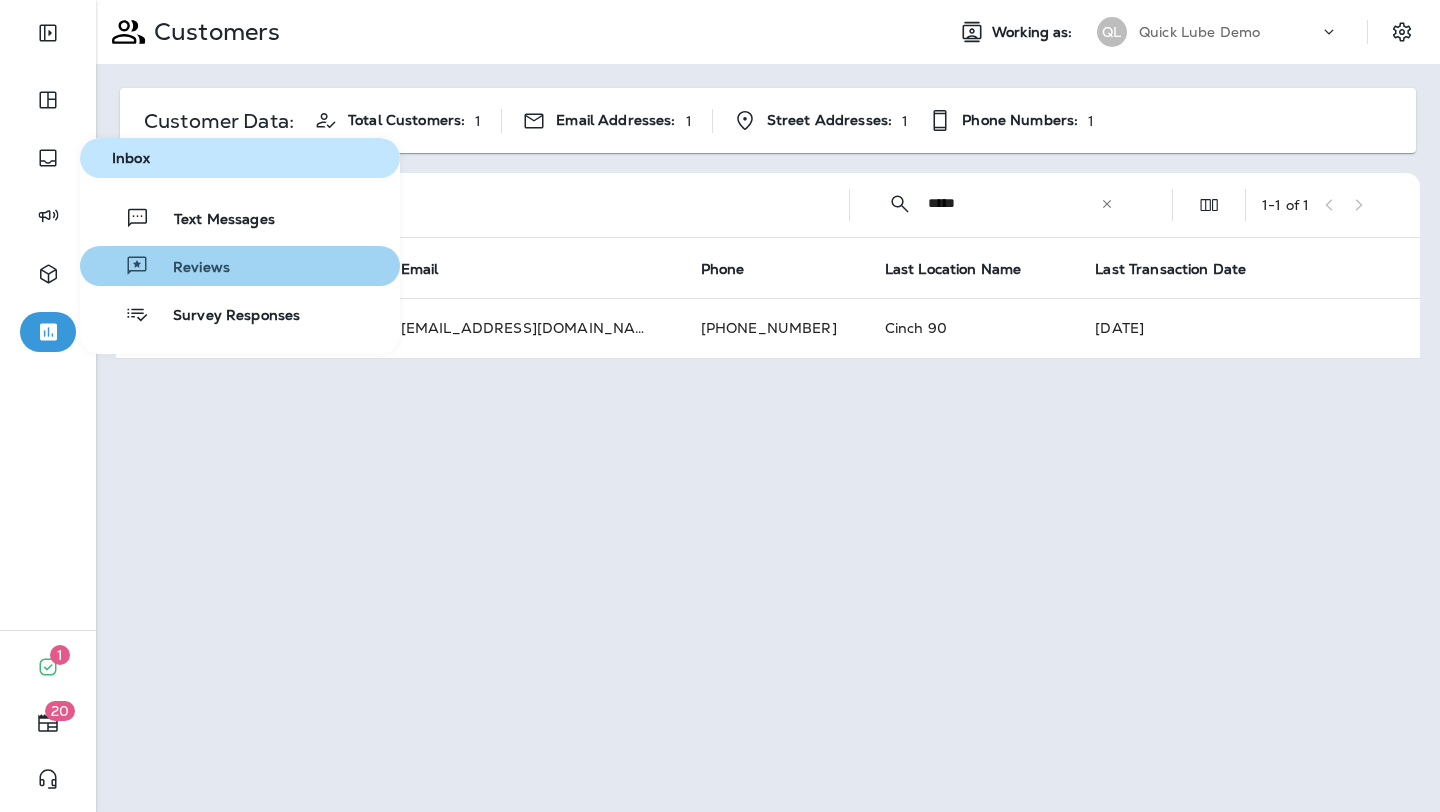 click on "Reviews" at bounding box center [189, 268] 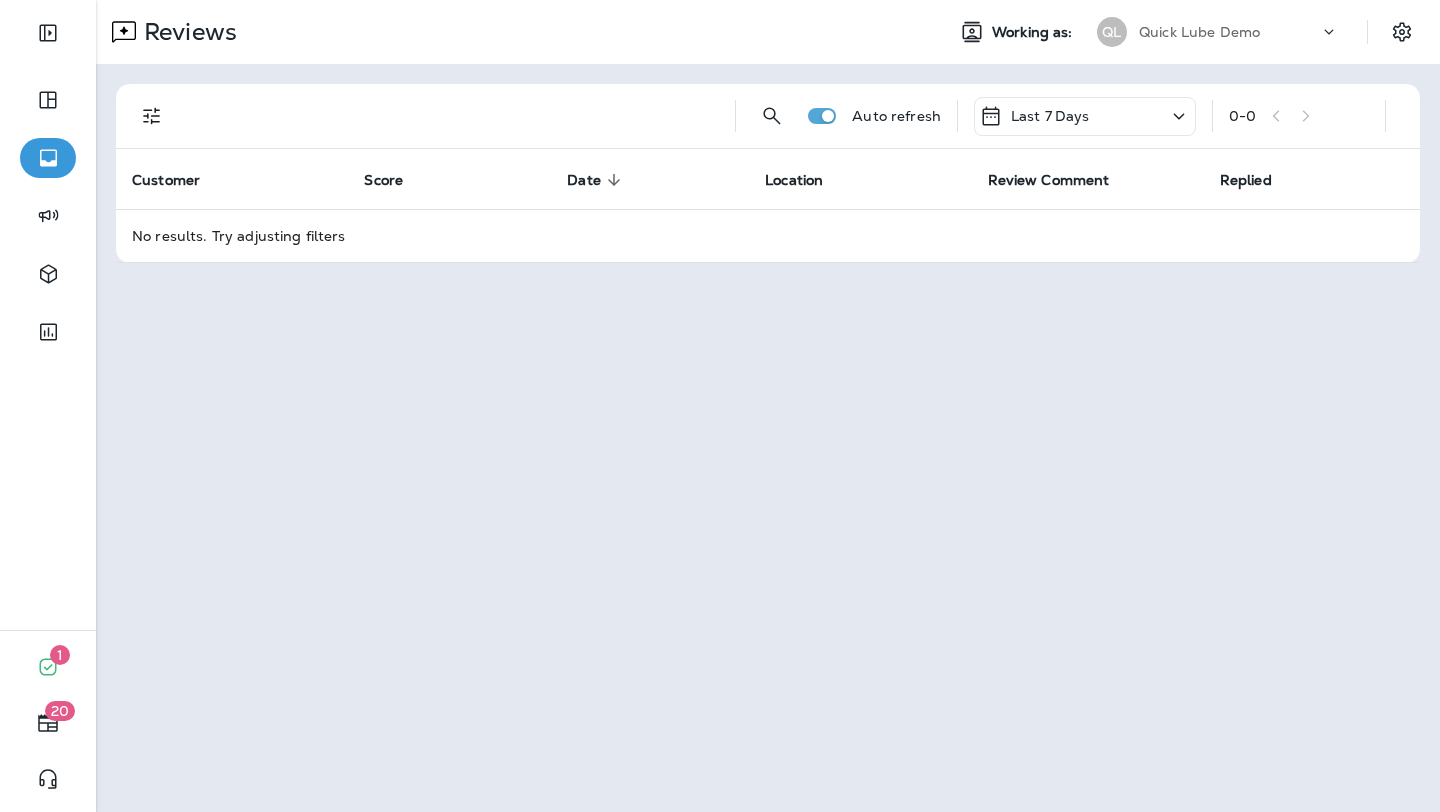 click on "Last 7 Days" at bounding box center [1085, 116] 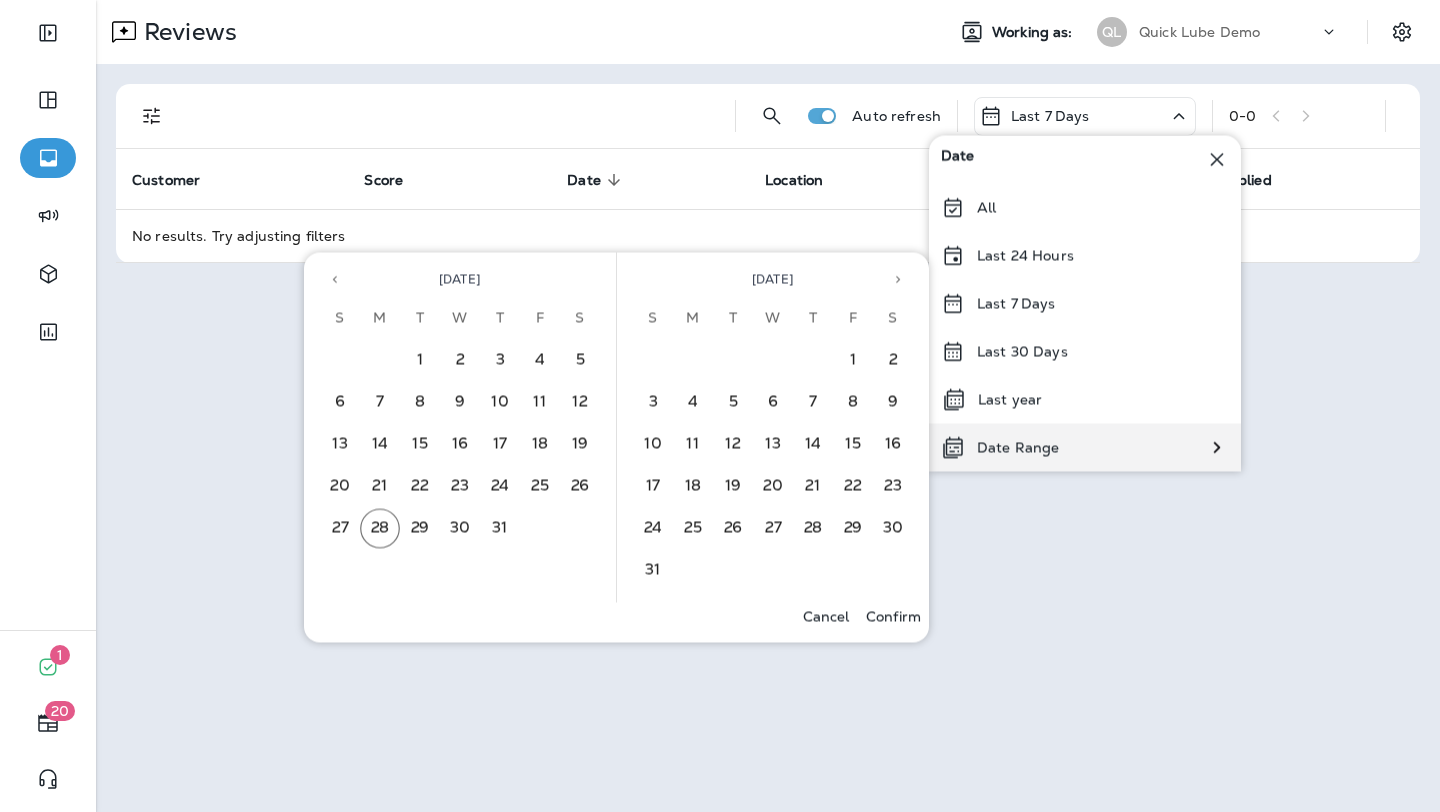 click on "Date Range" at bounding box center [1000, 448] 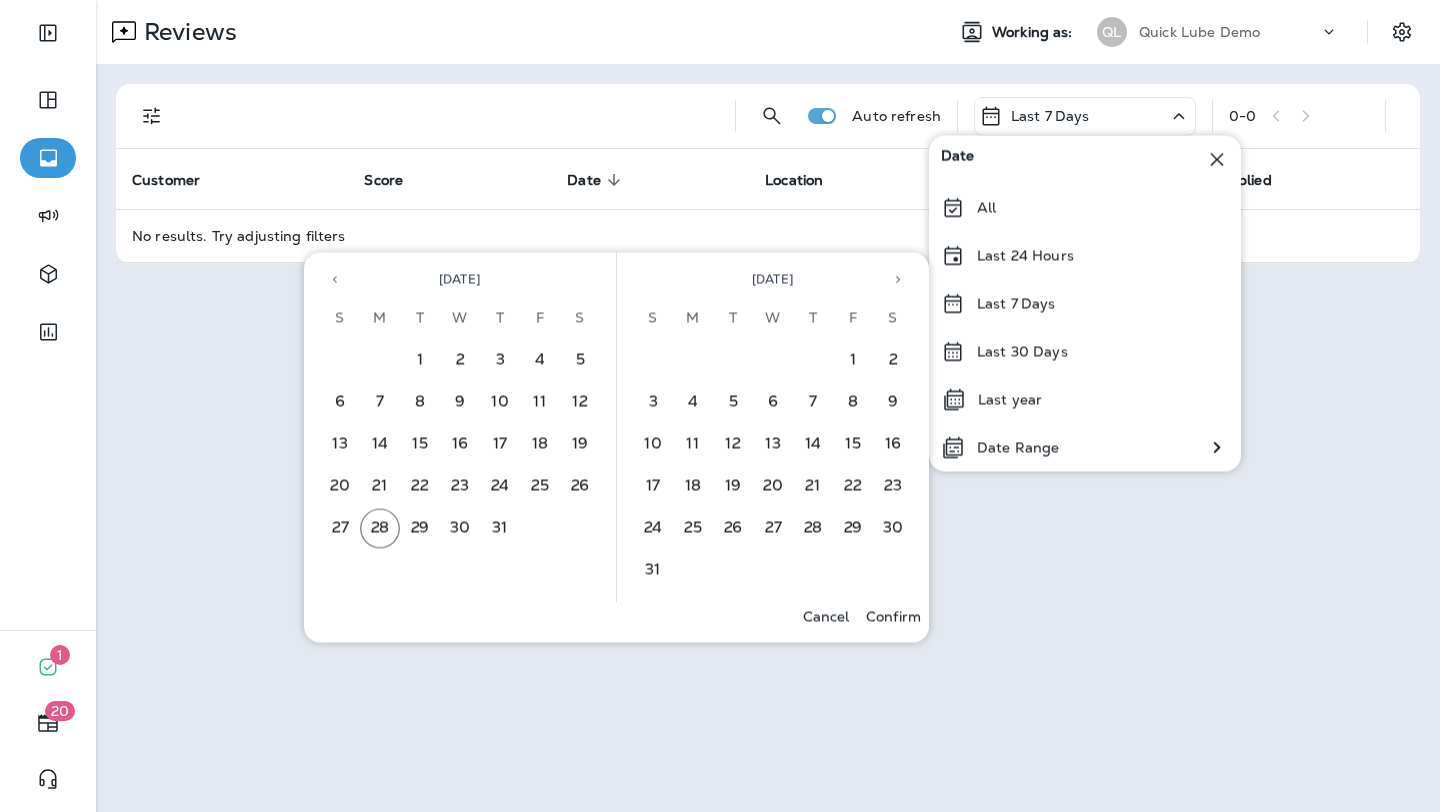 click on "[DATE]" at bounding box center (460, 276) 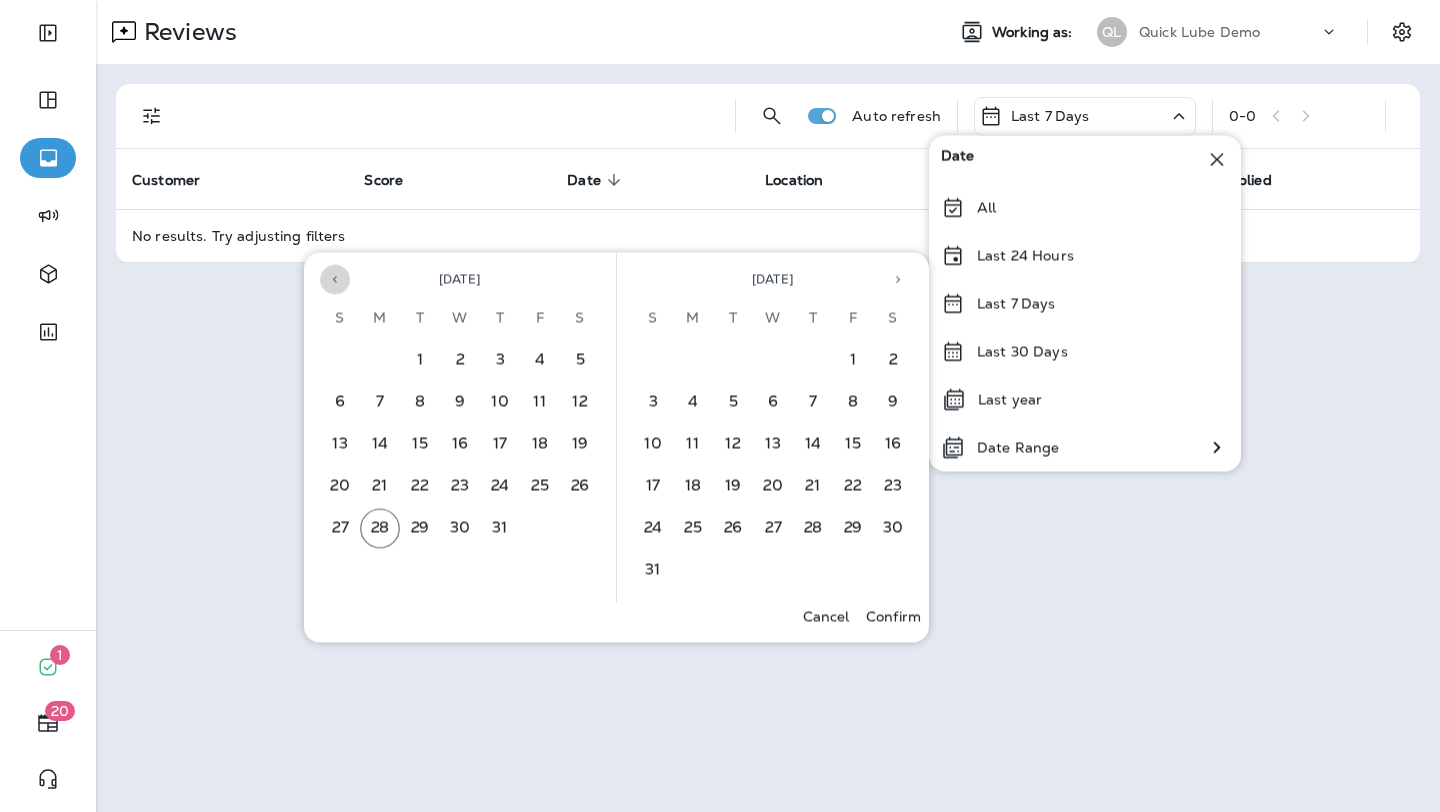 click 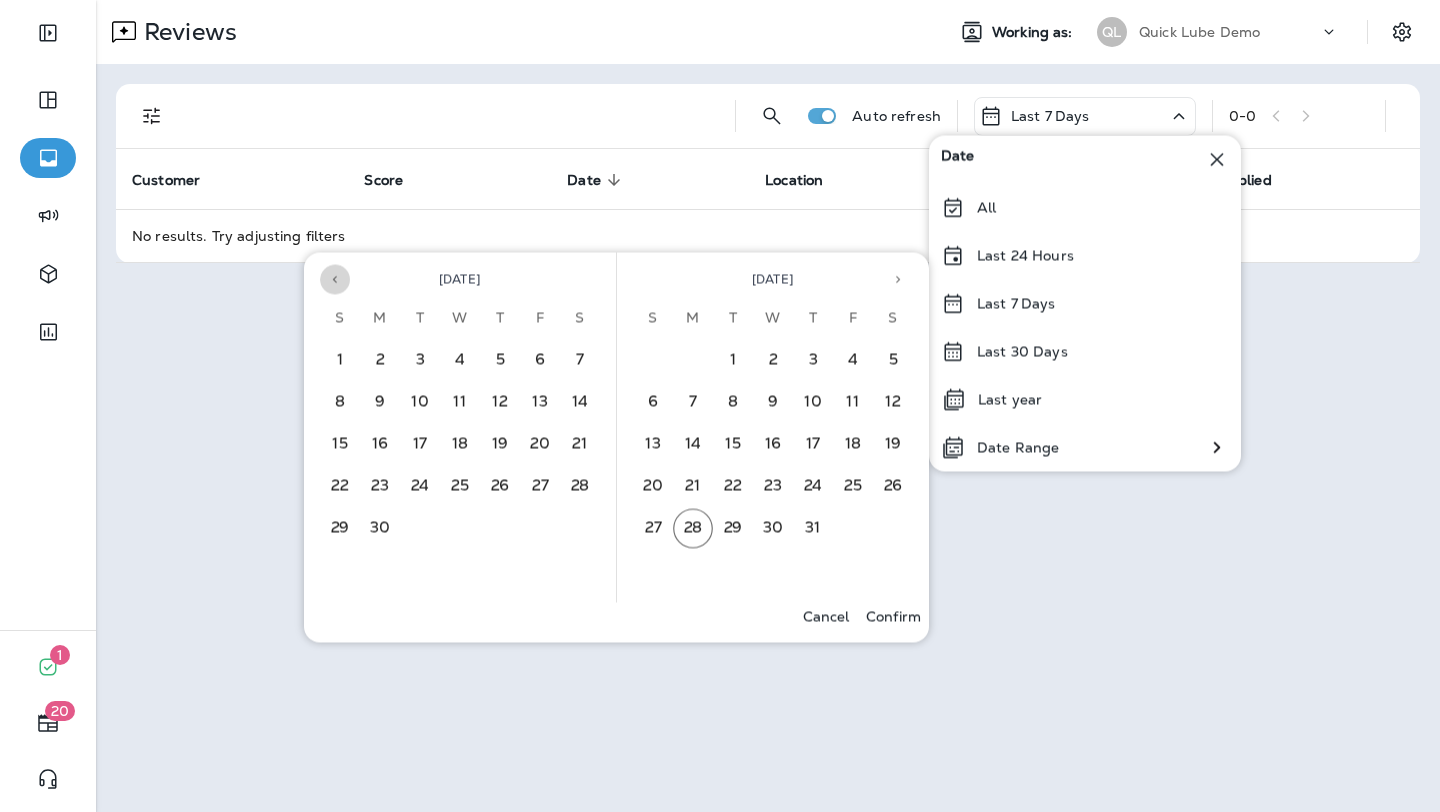 click 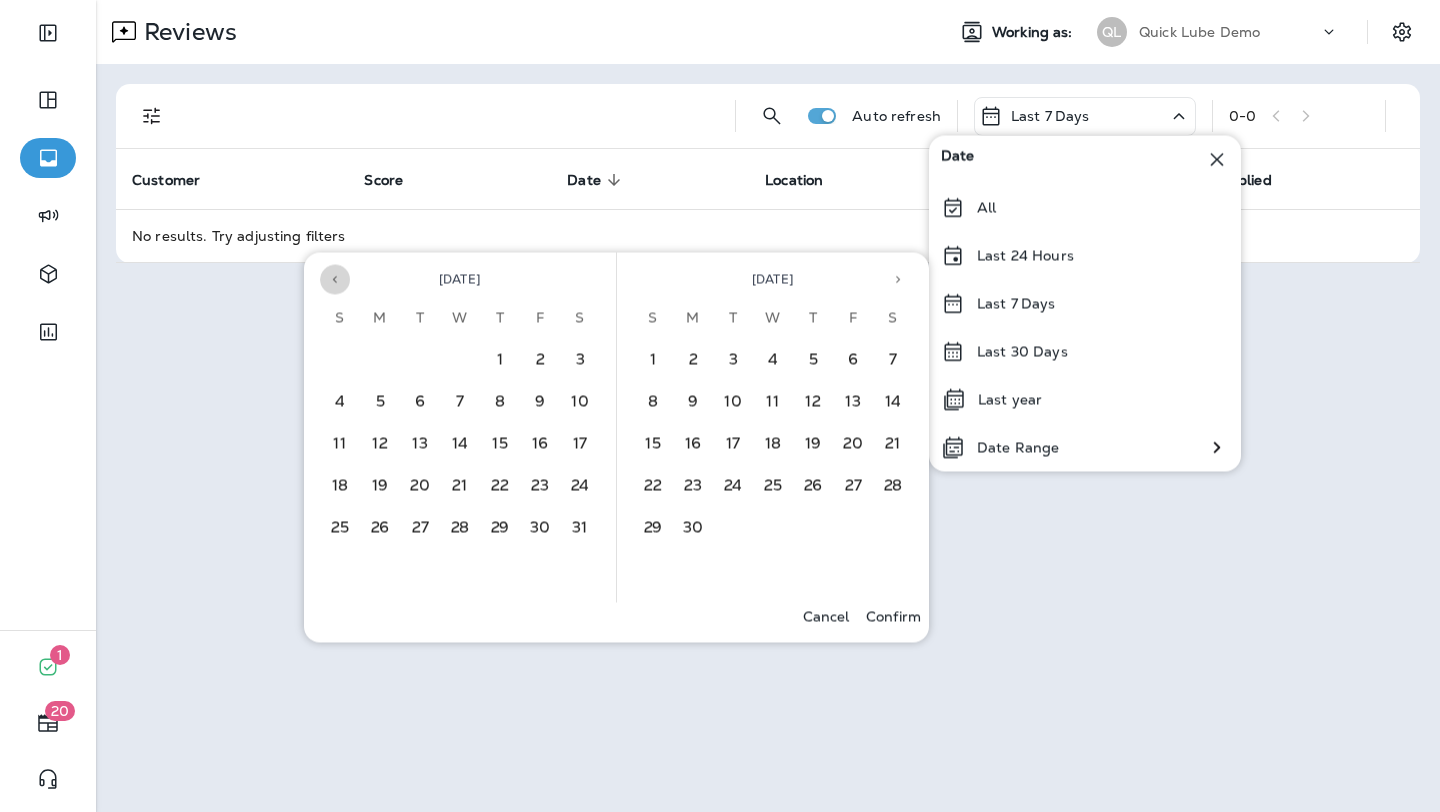 click 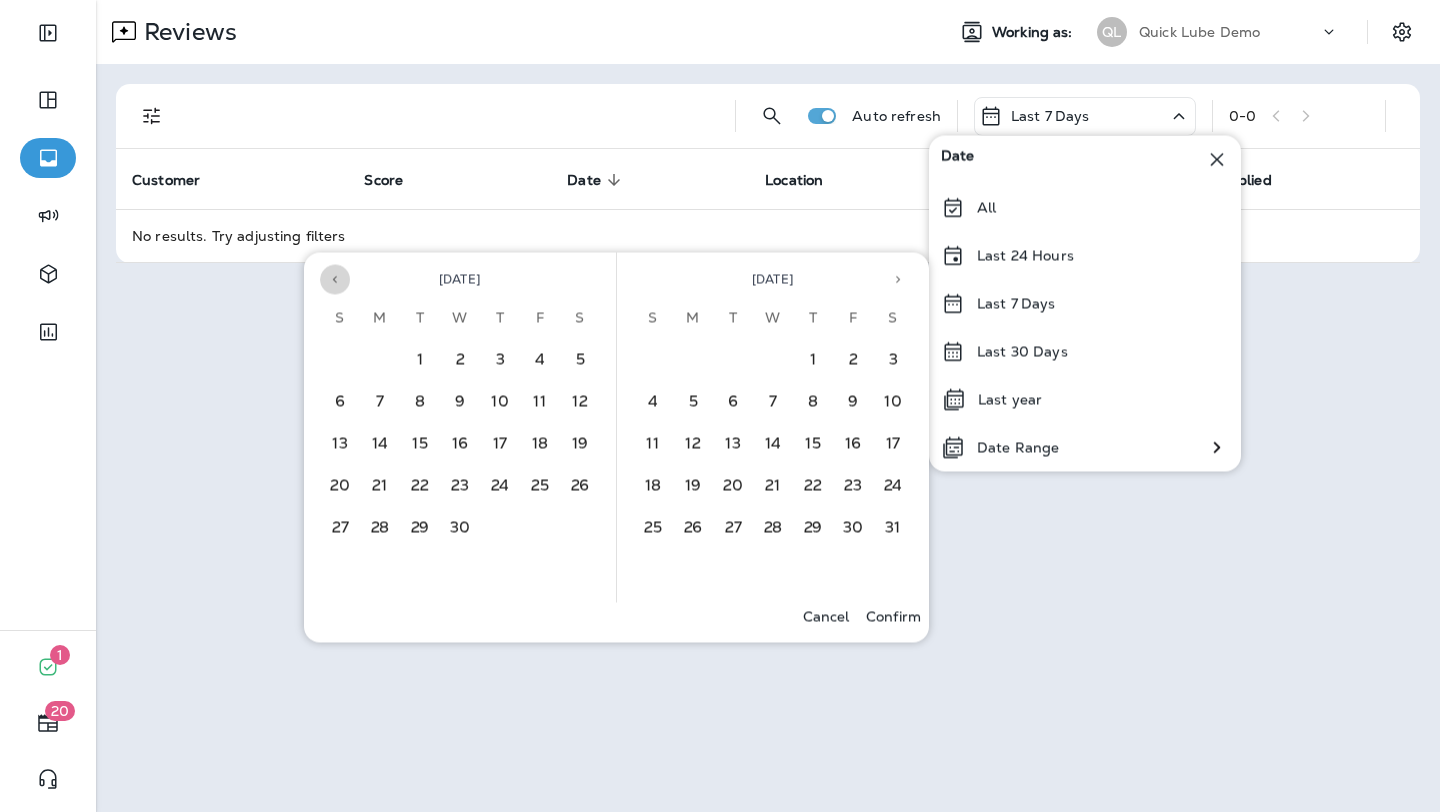 click 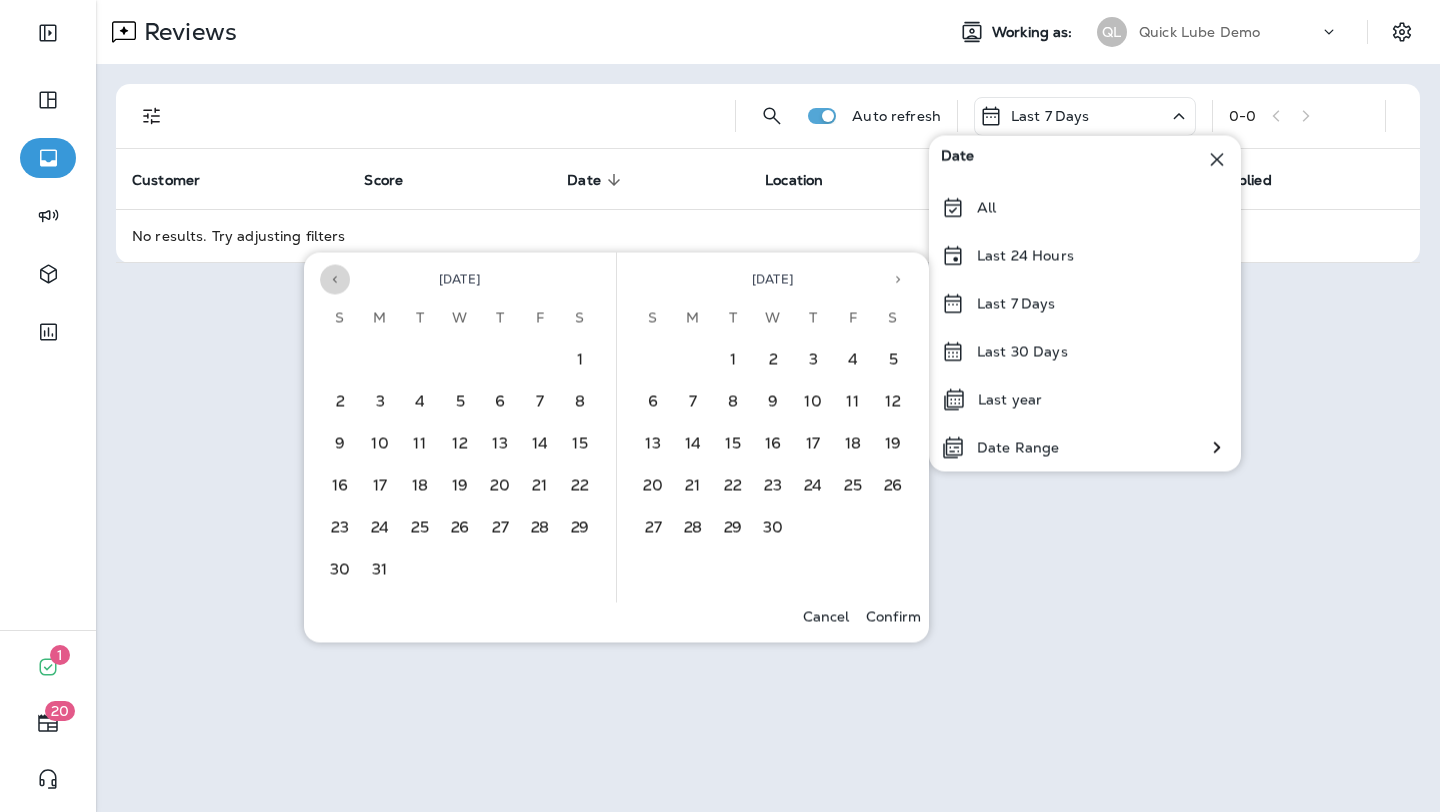 click 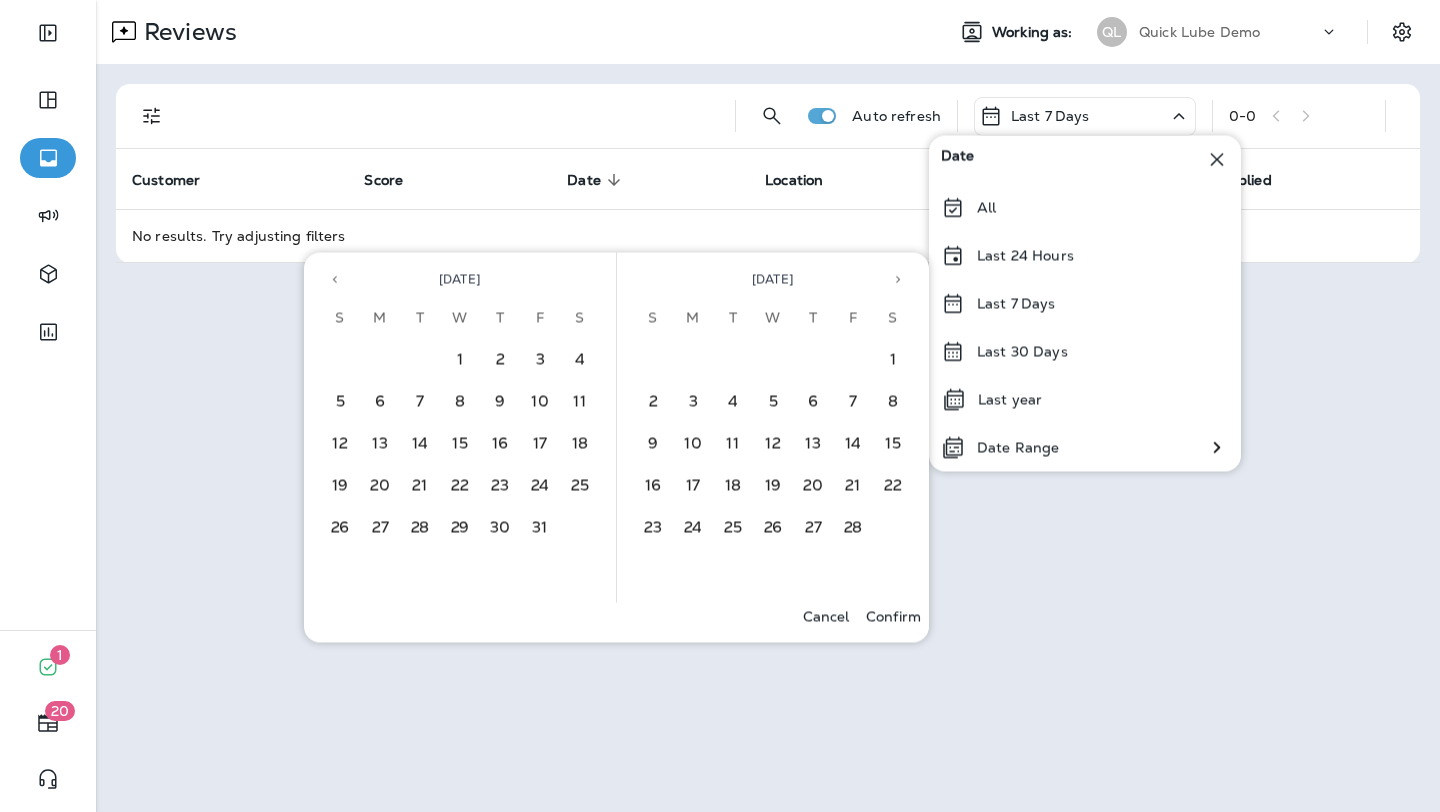 click 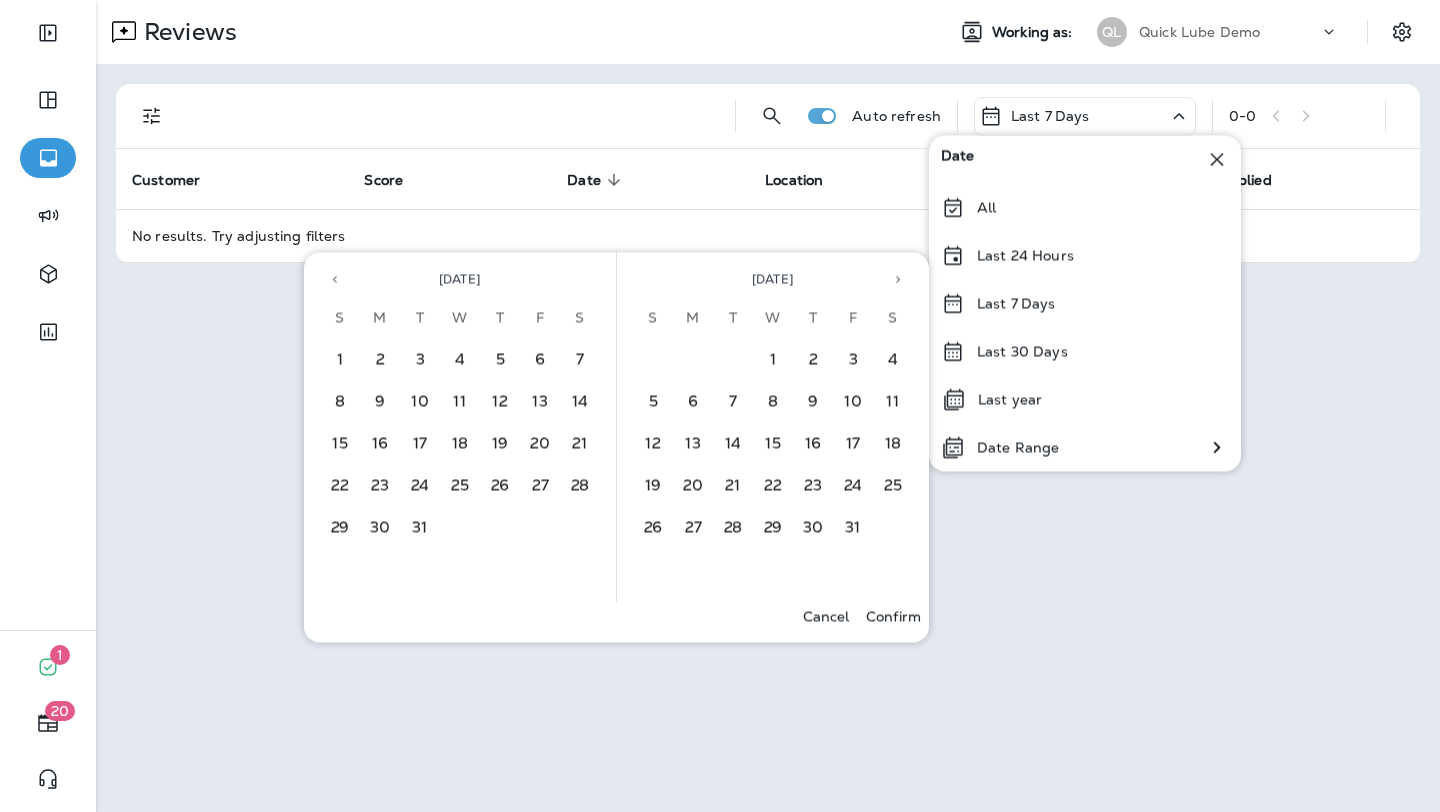 click 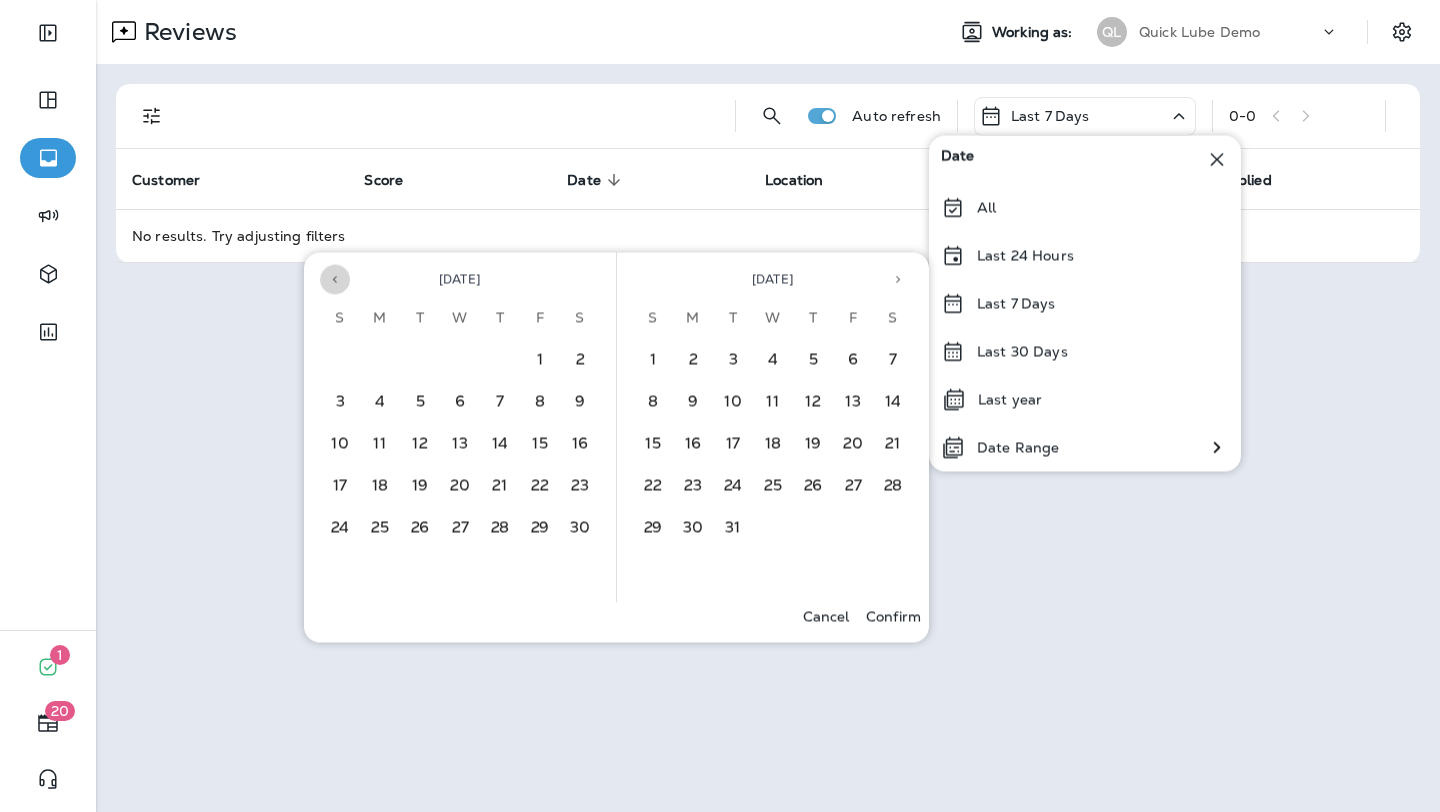 click 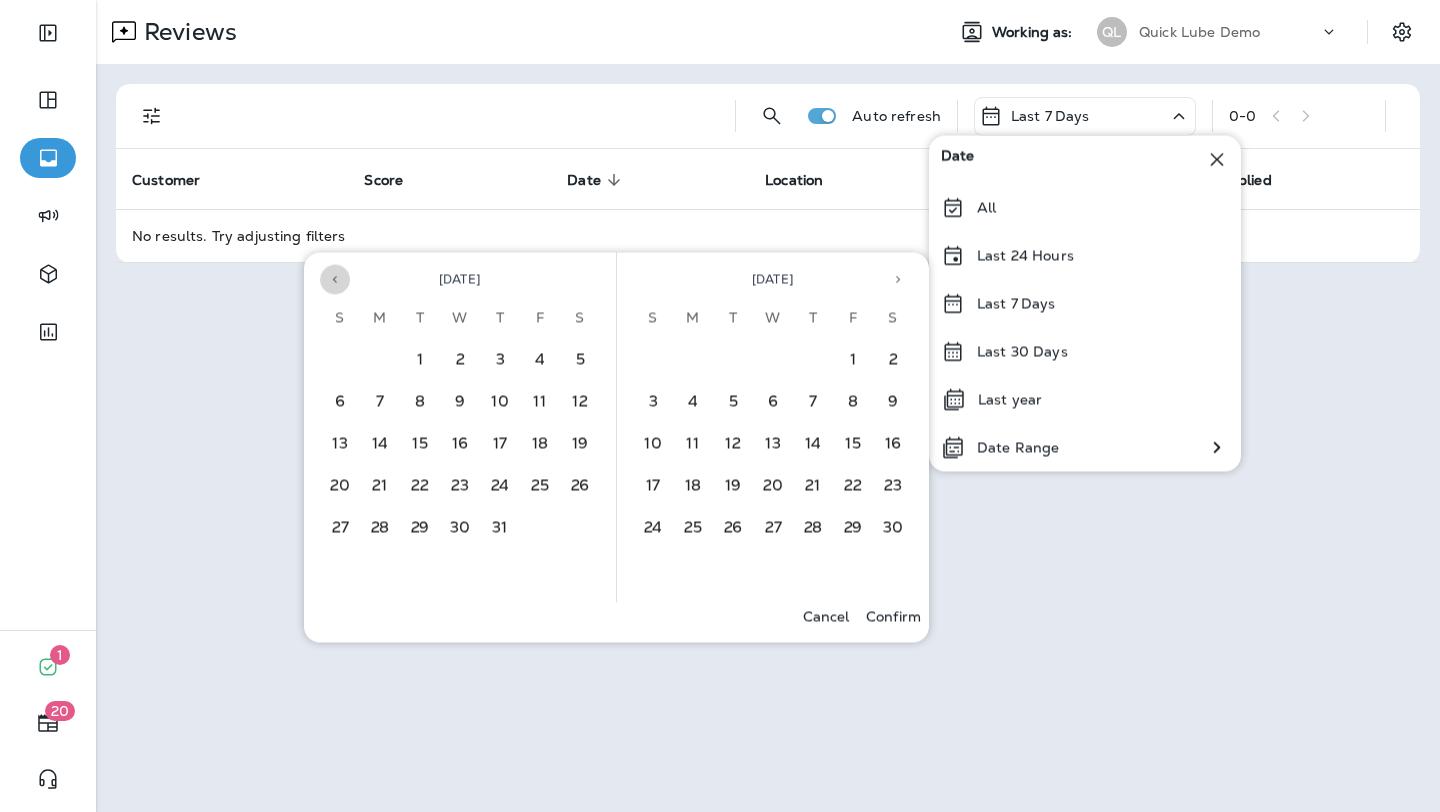 click 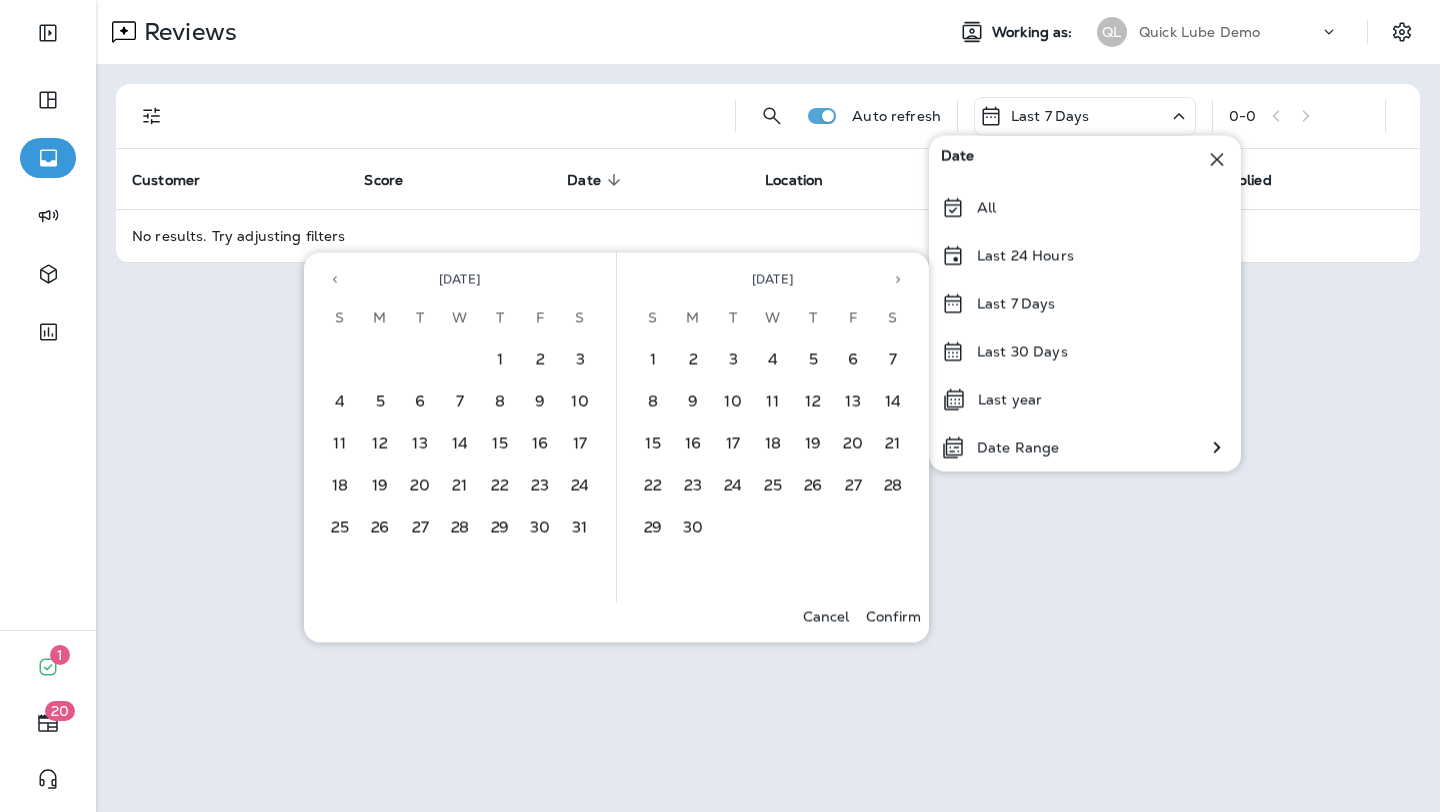 click 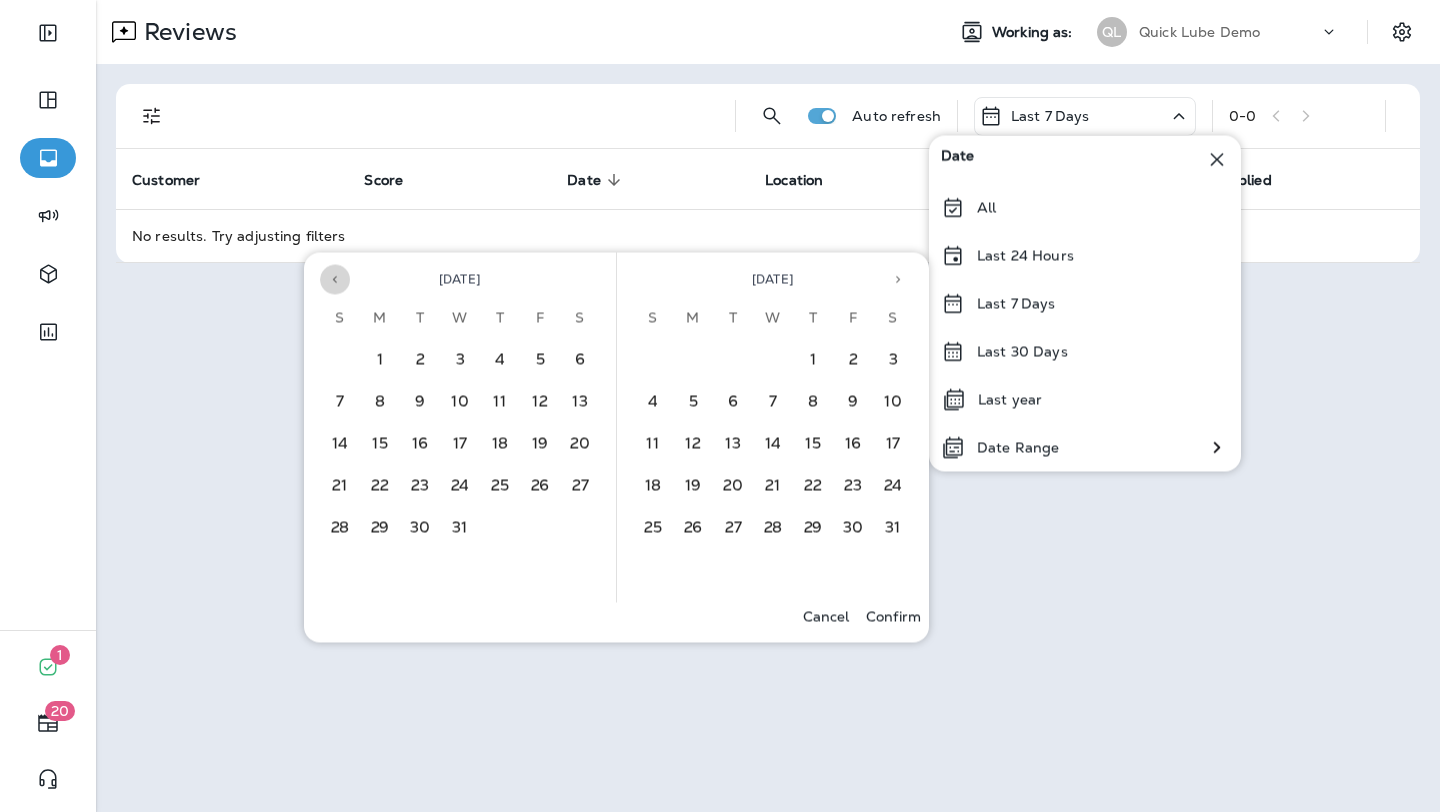 click 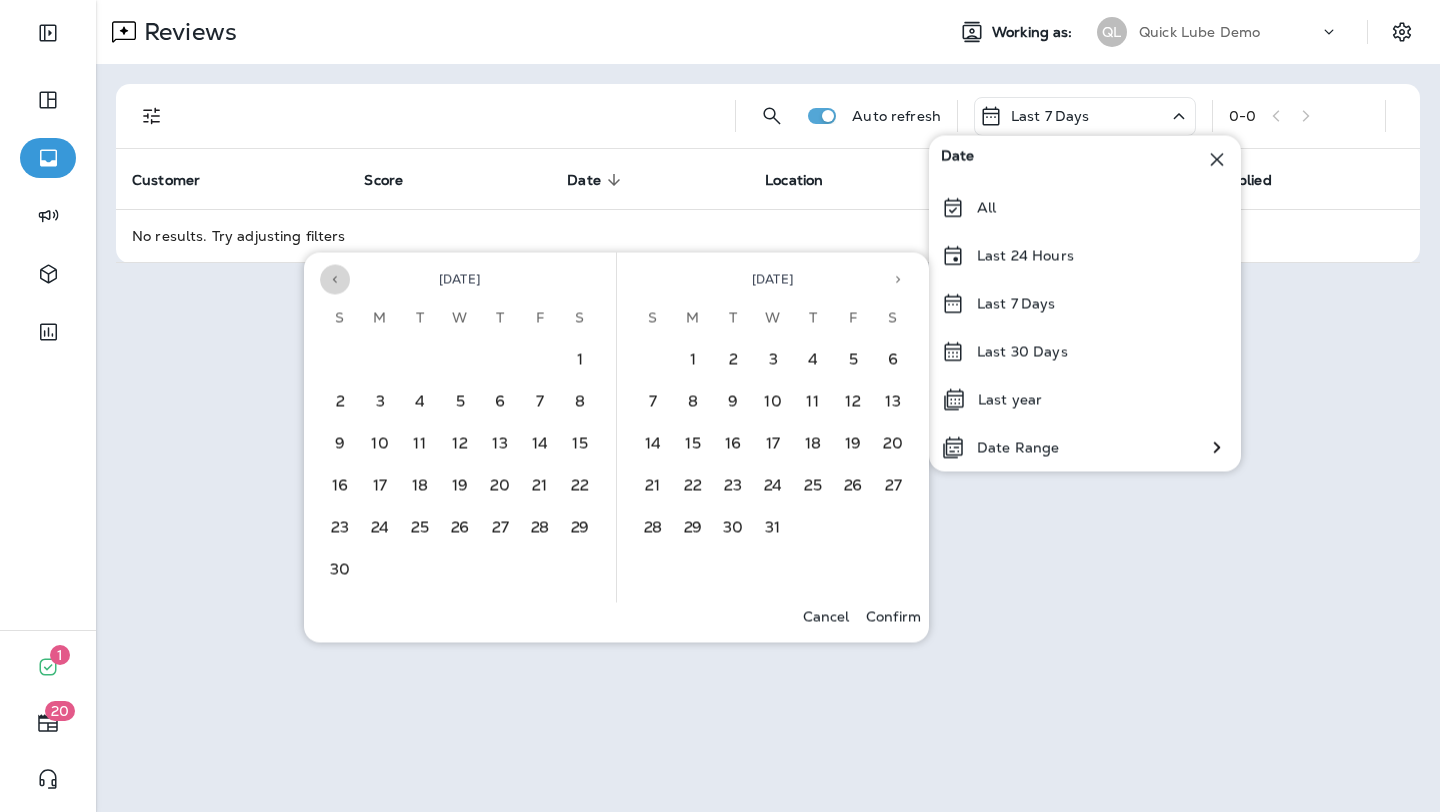 click 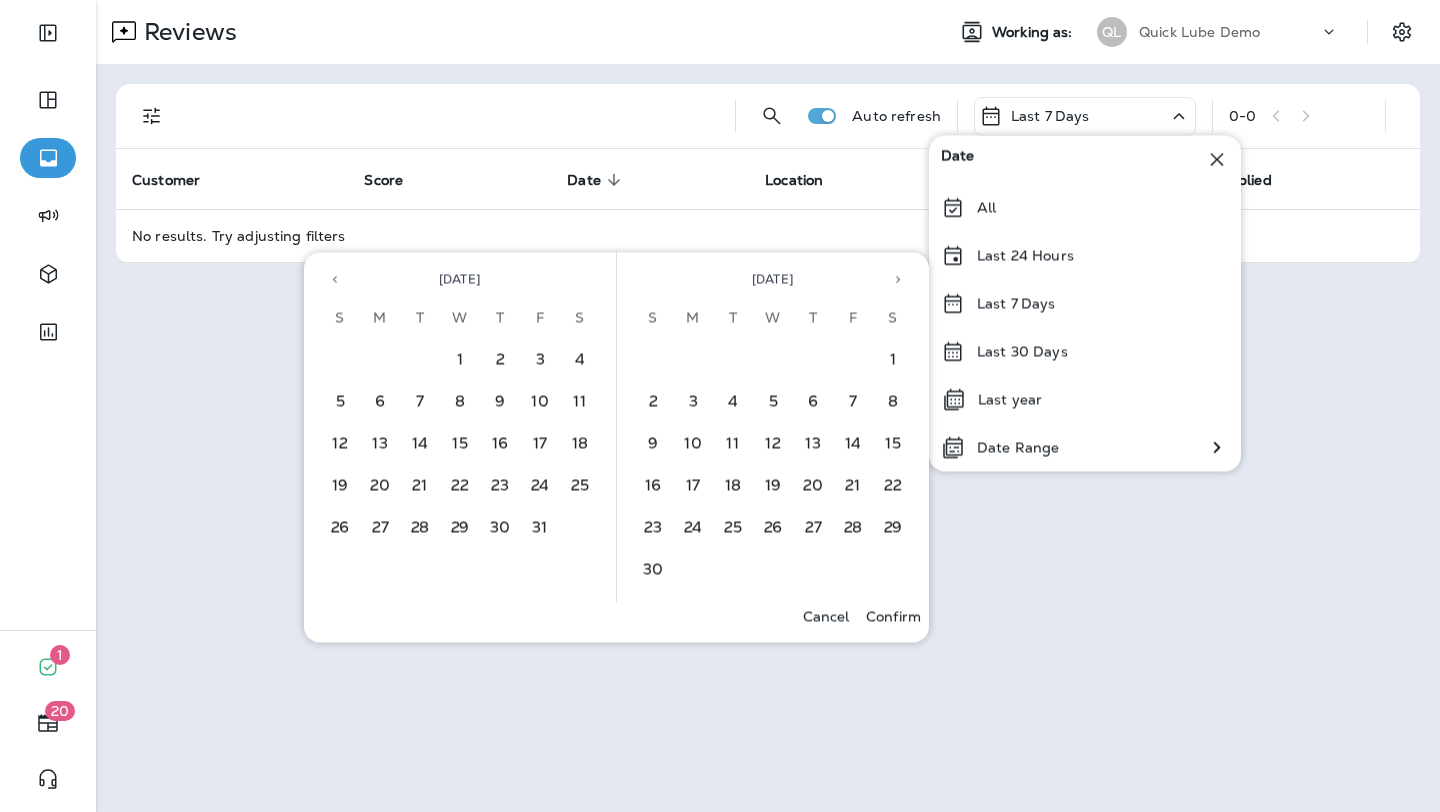 click 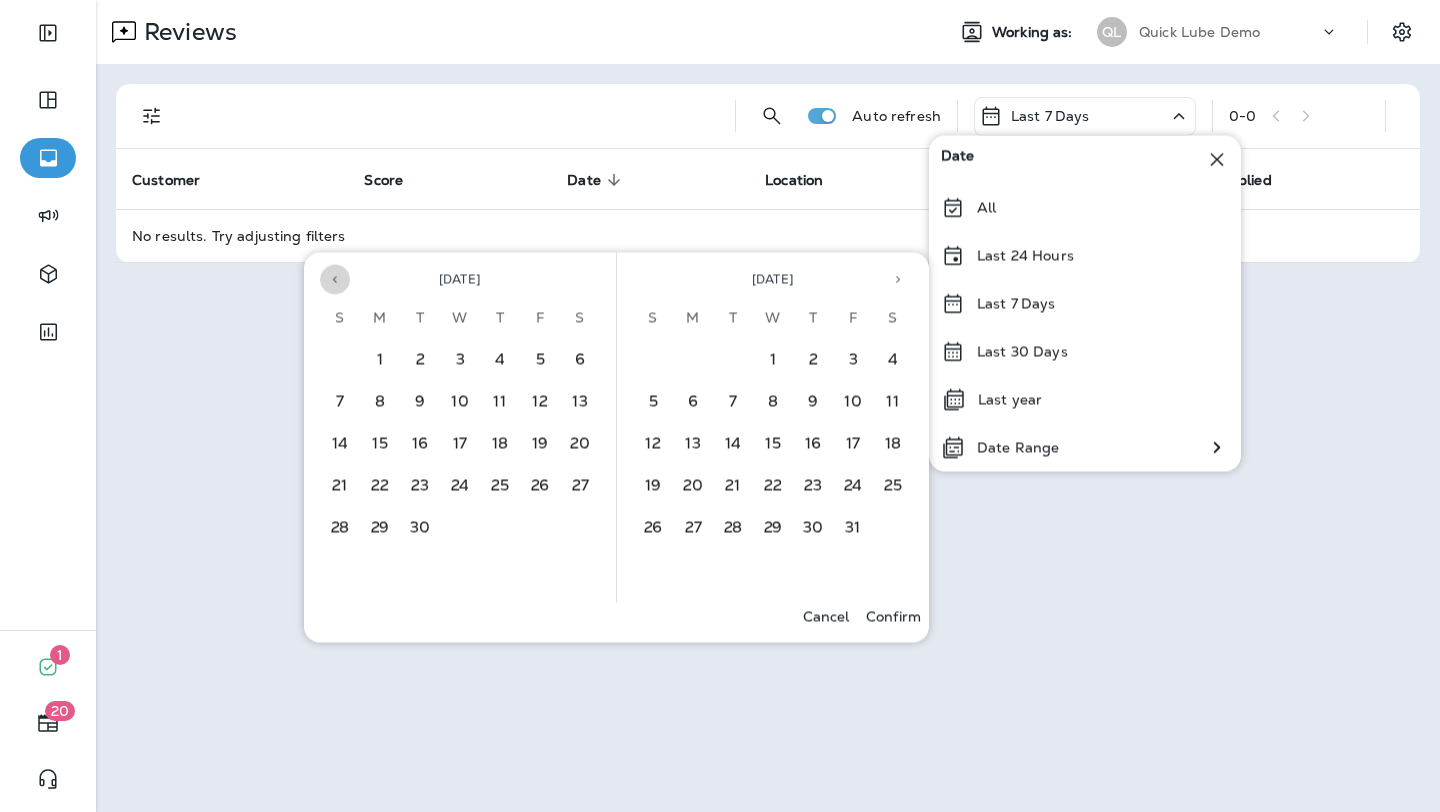 click 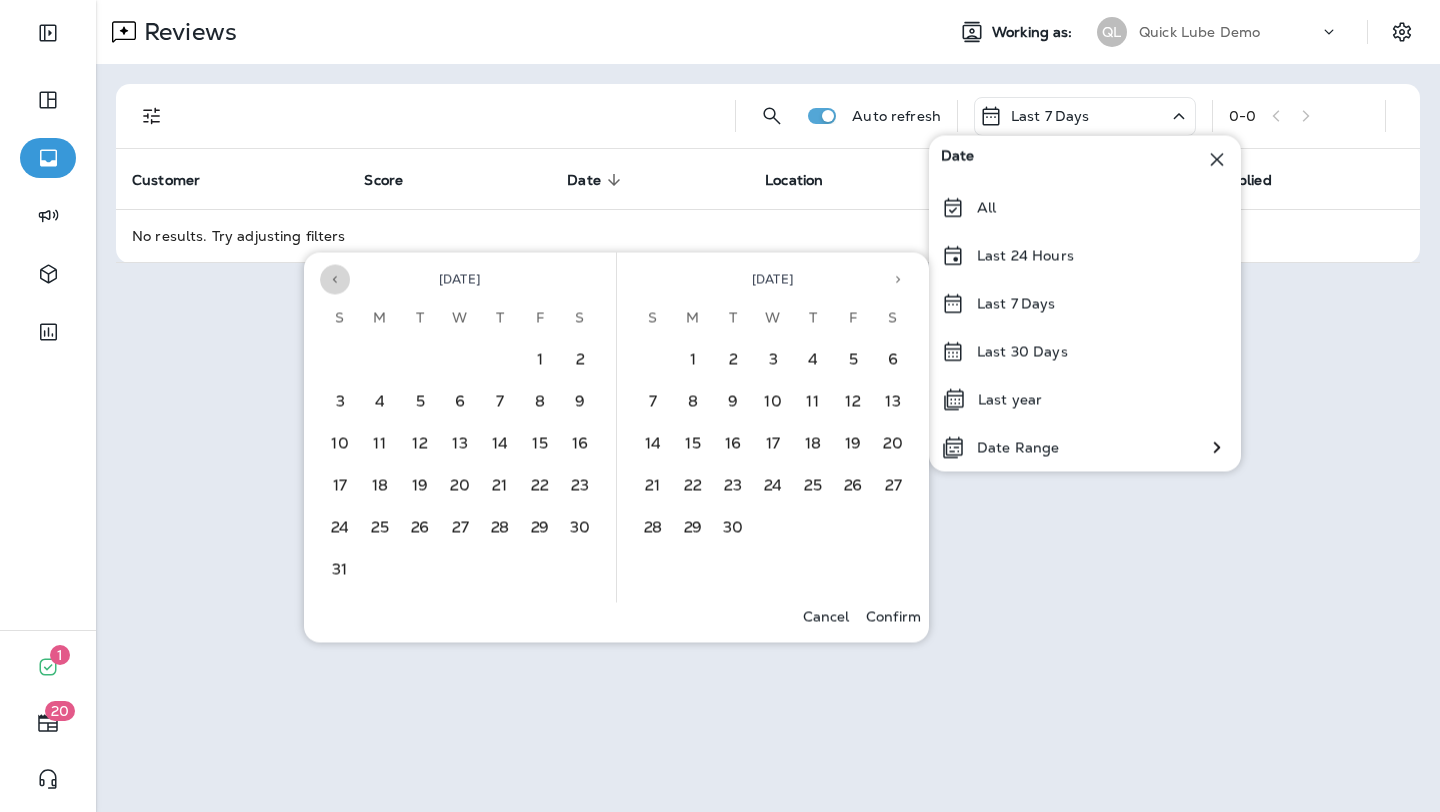 click 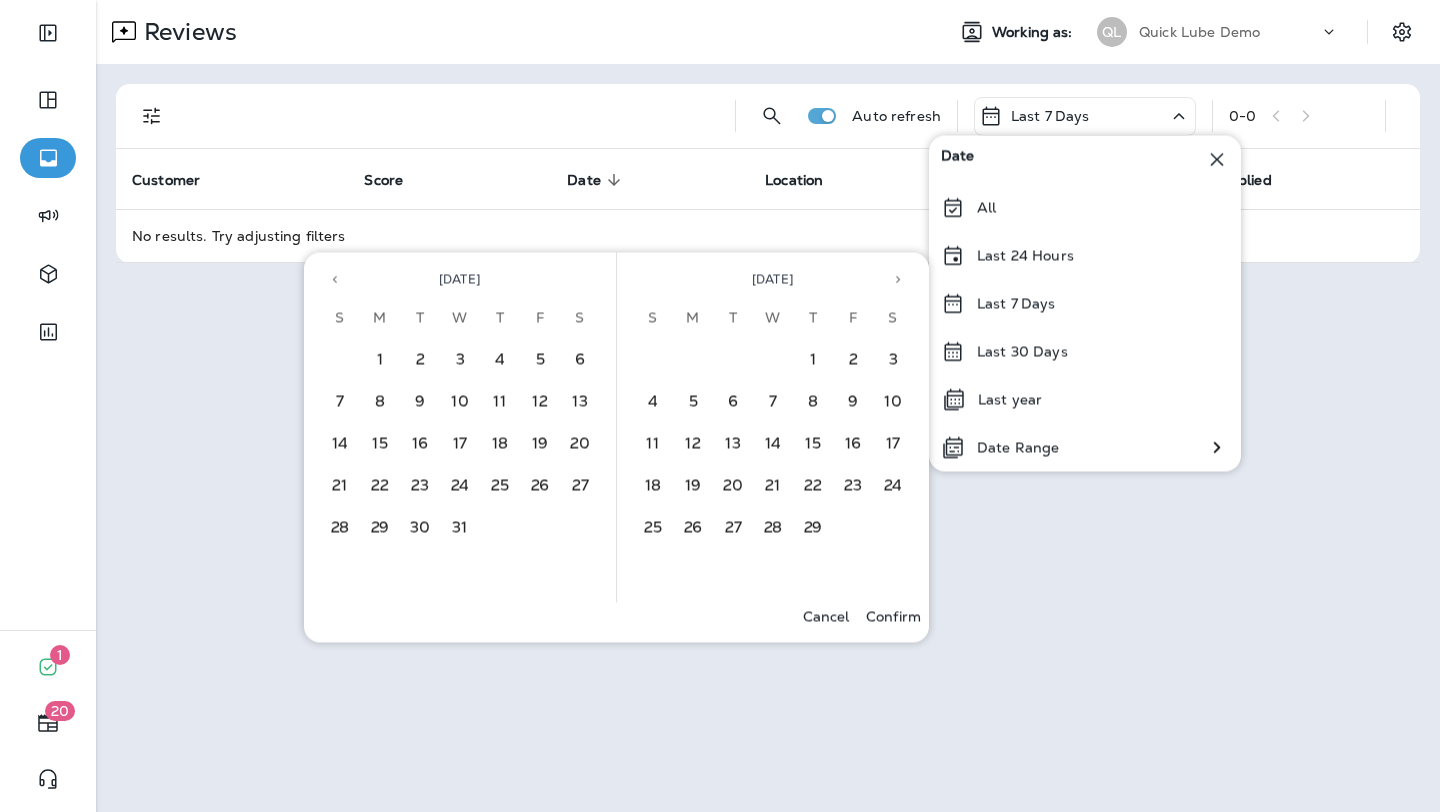 click 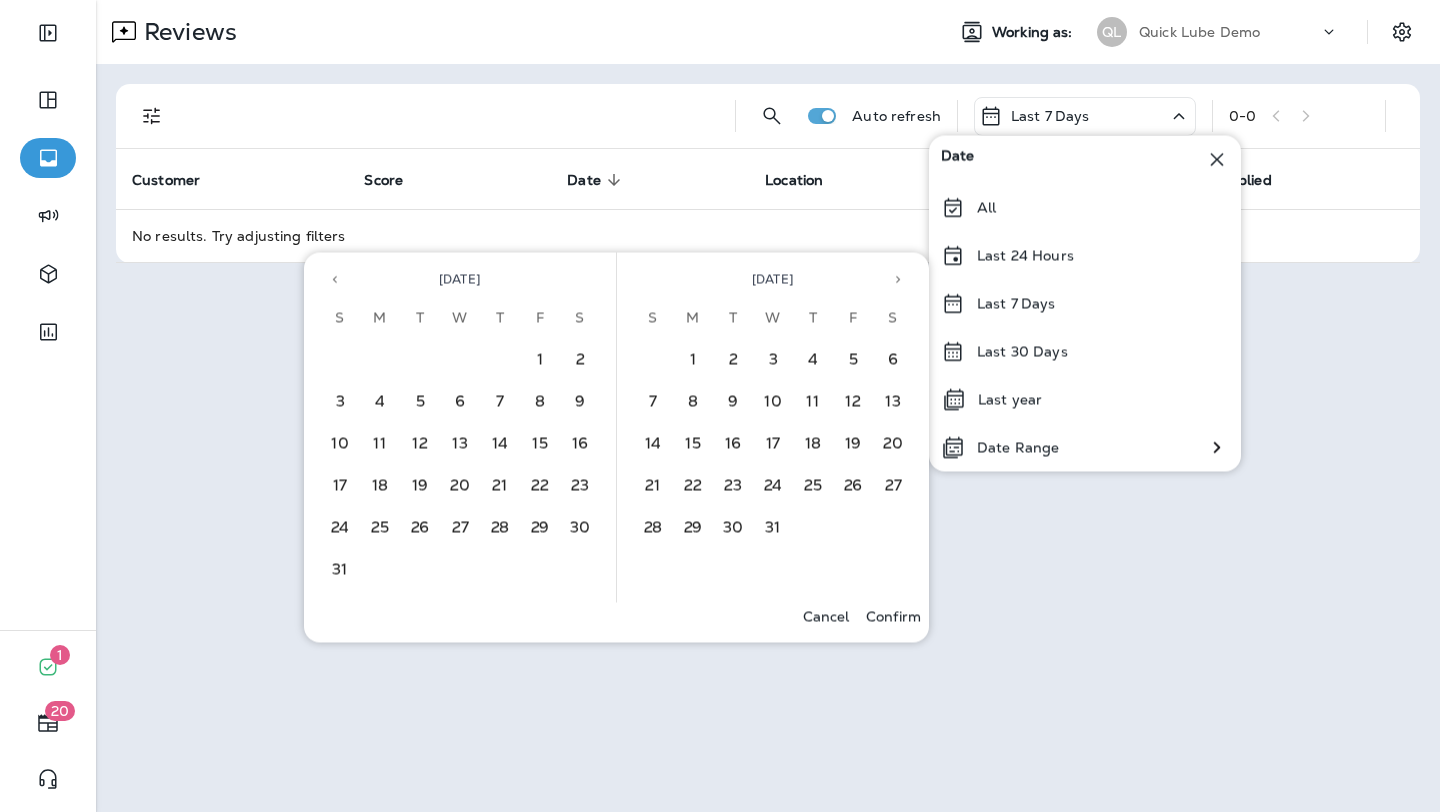 click 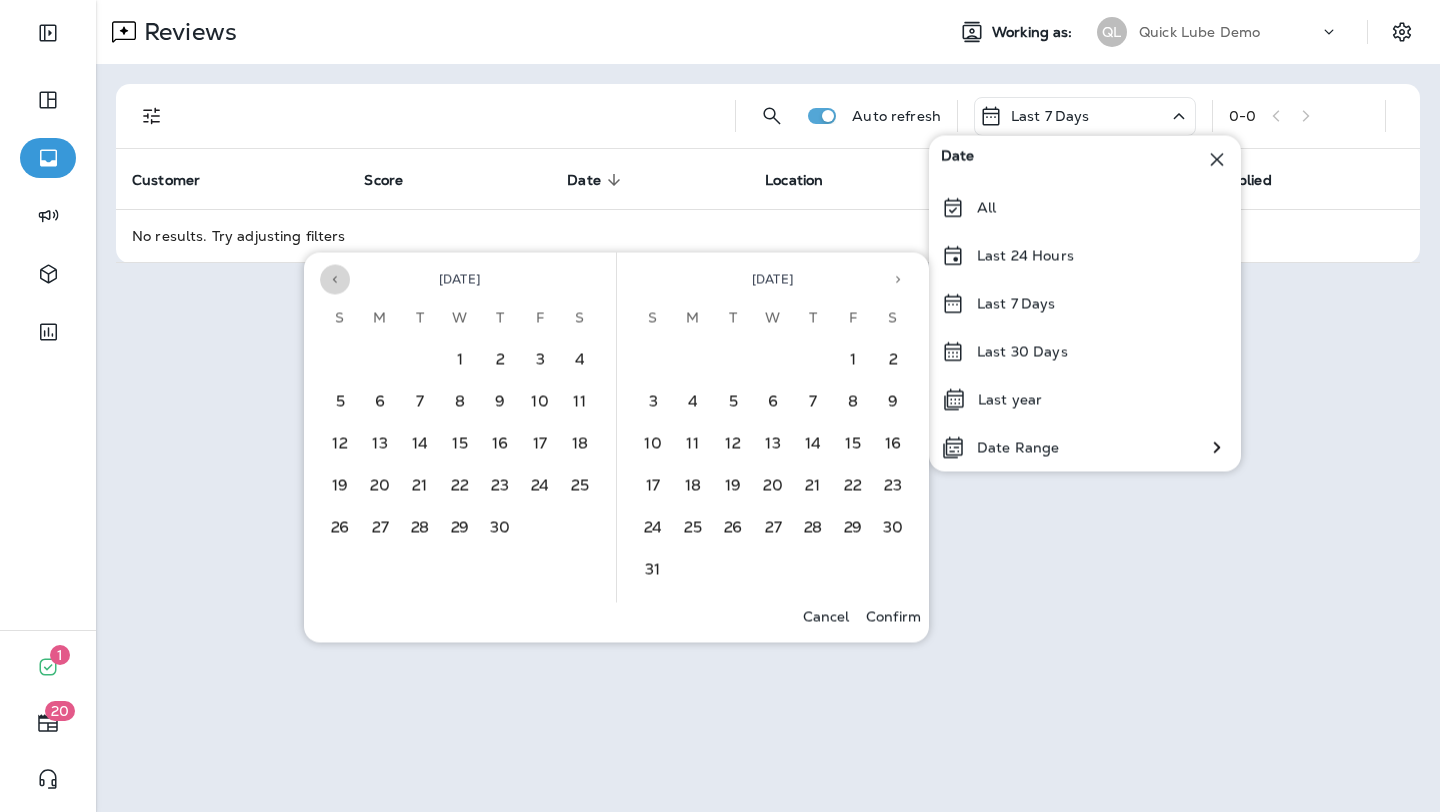 click 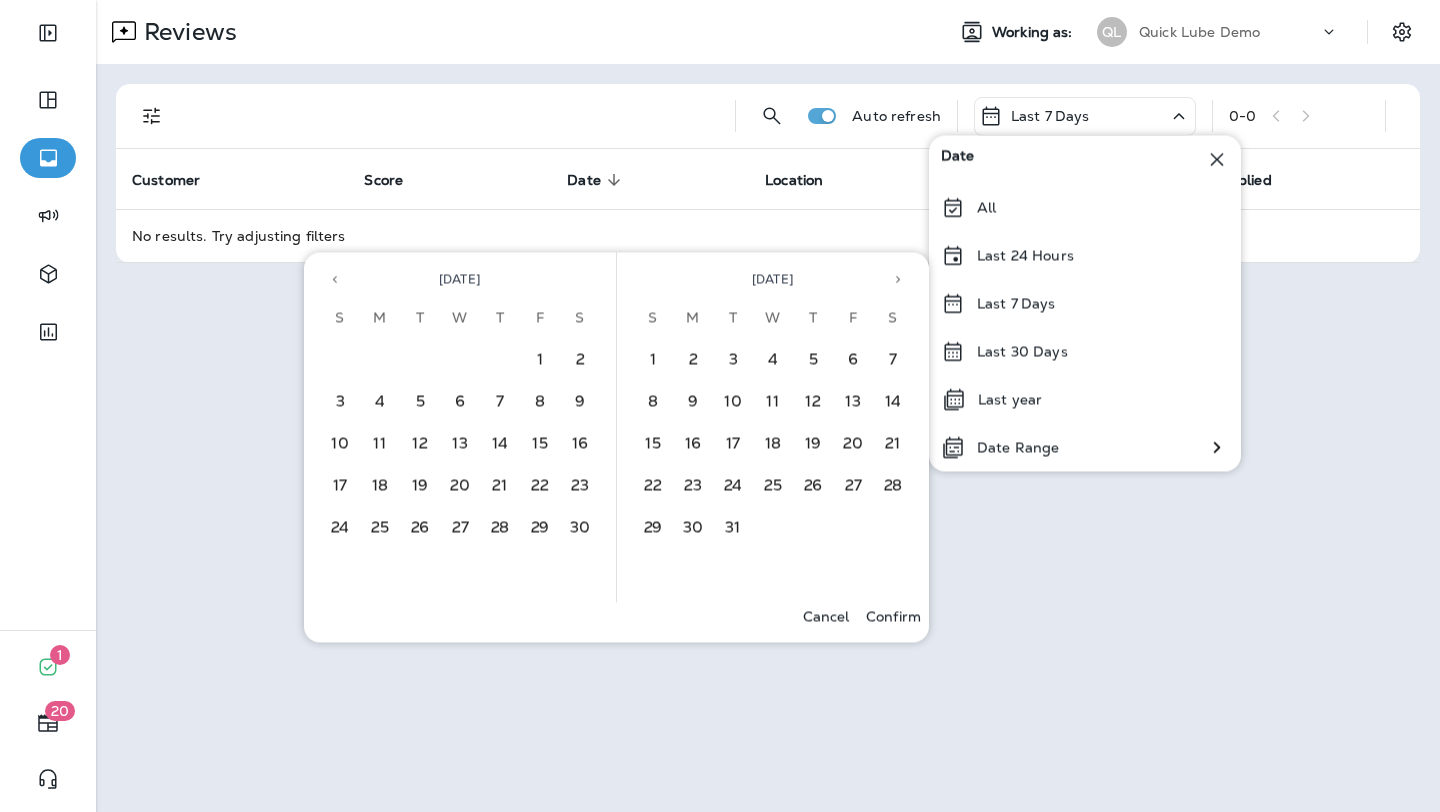 click 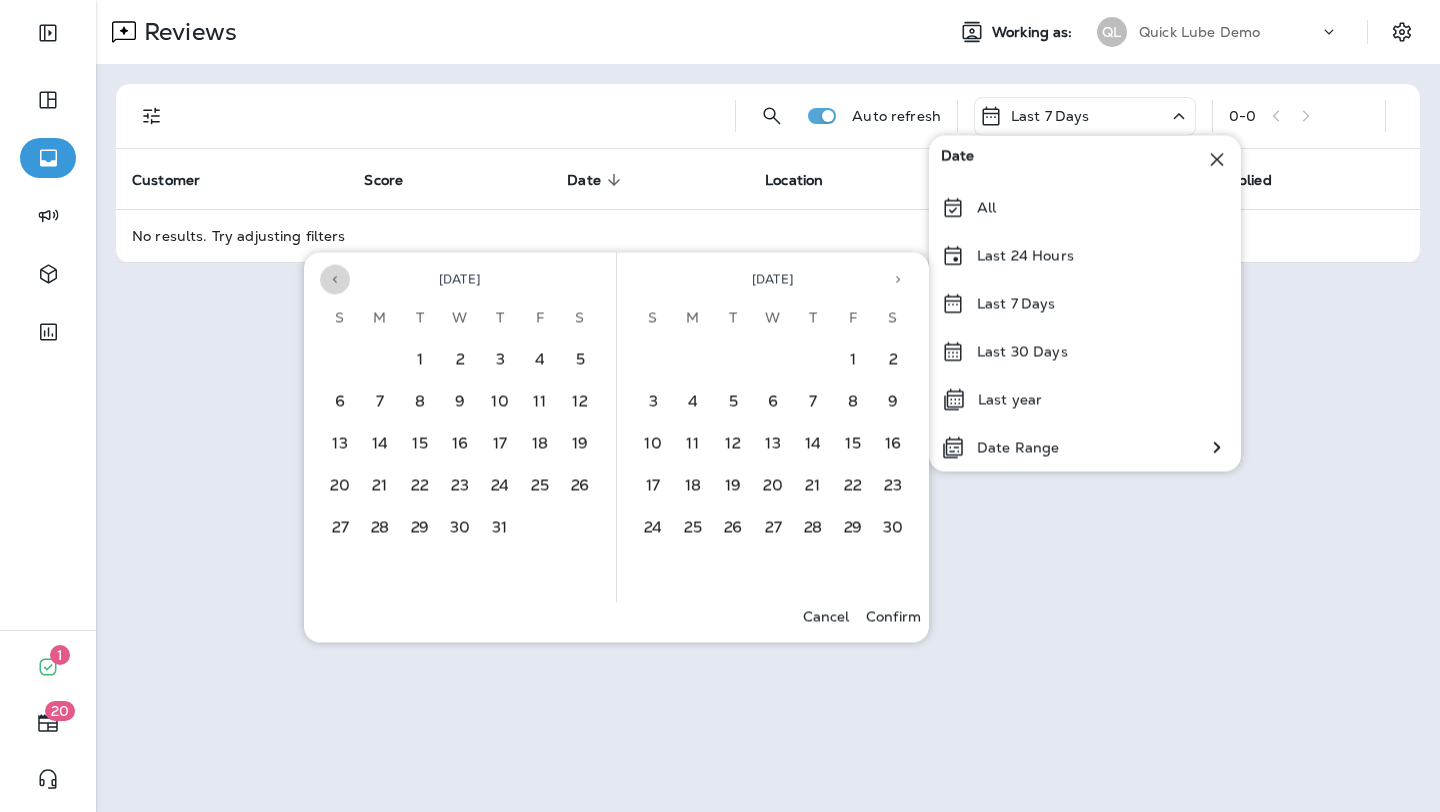 click 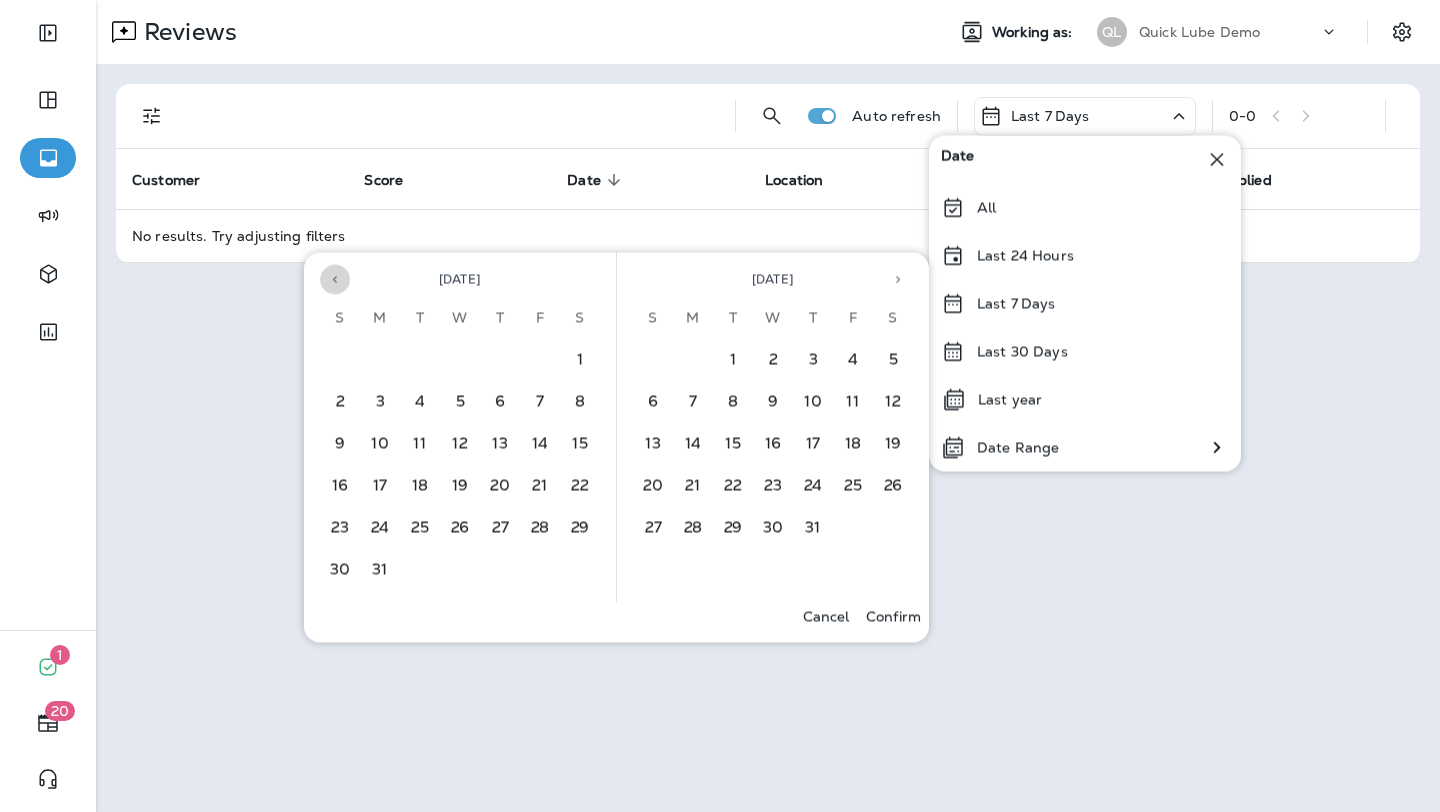 click 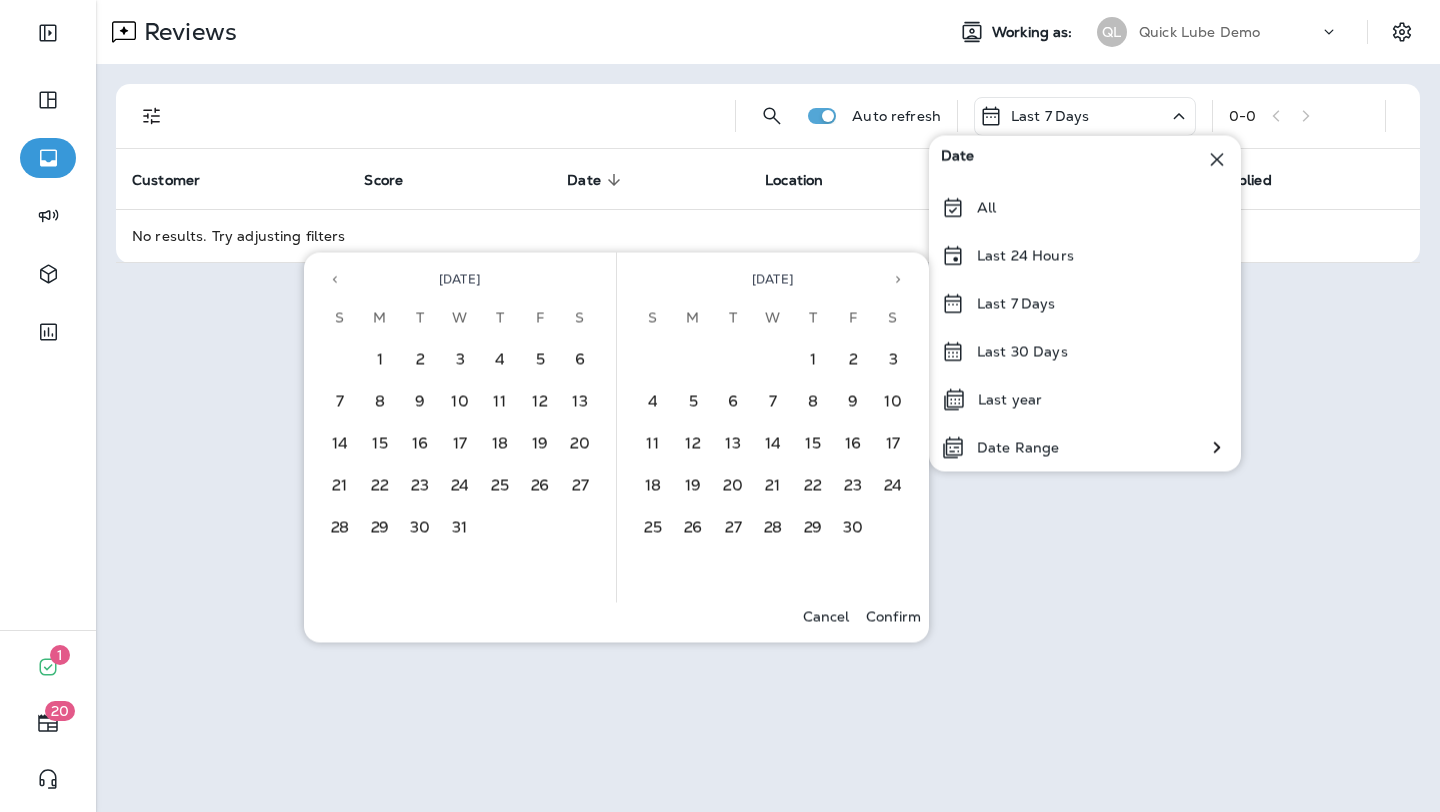 click 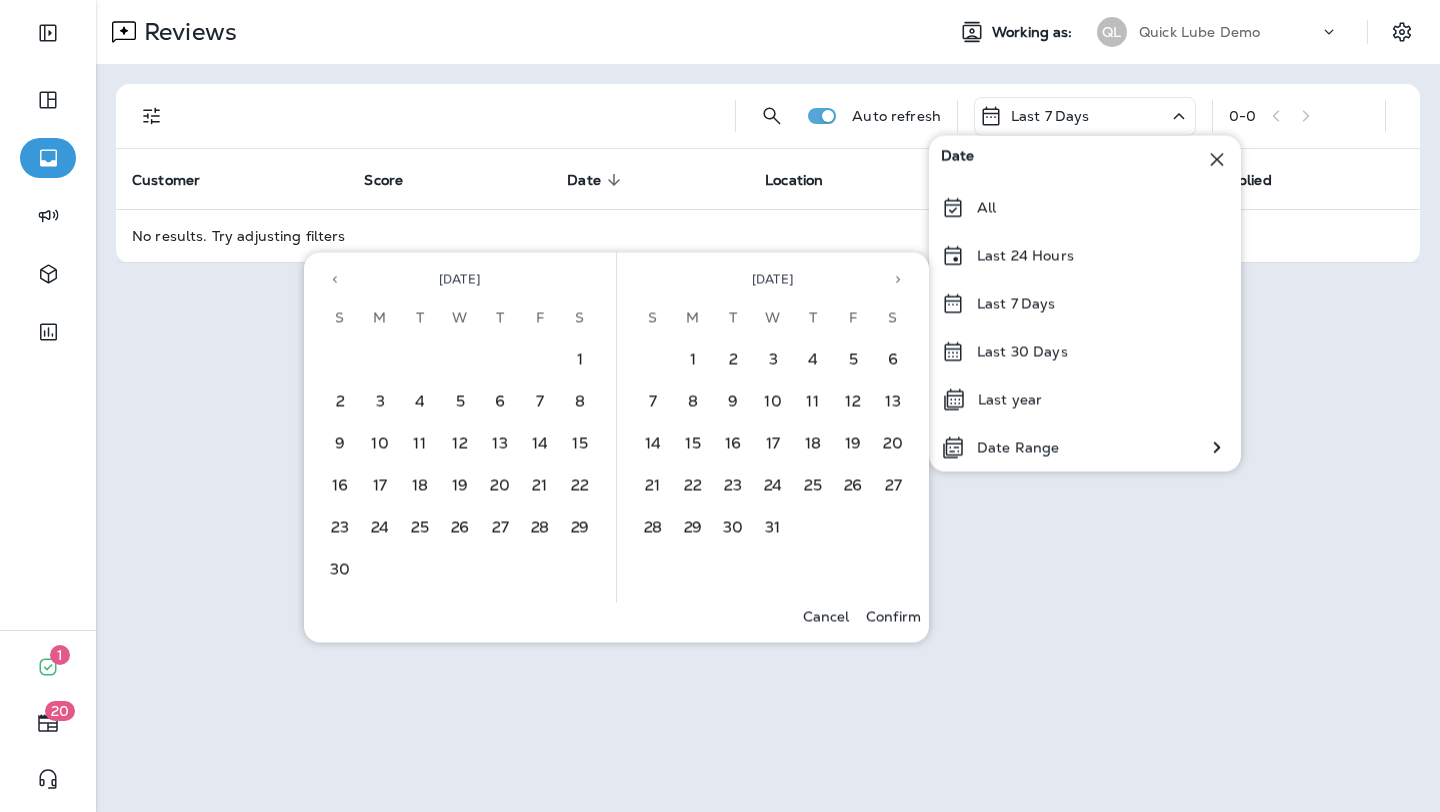 click 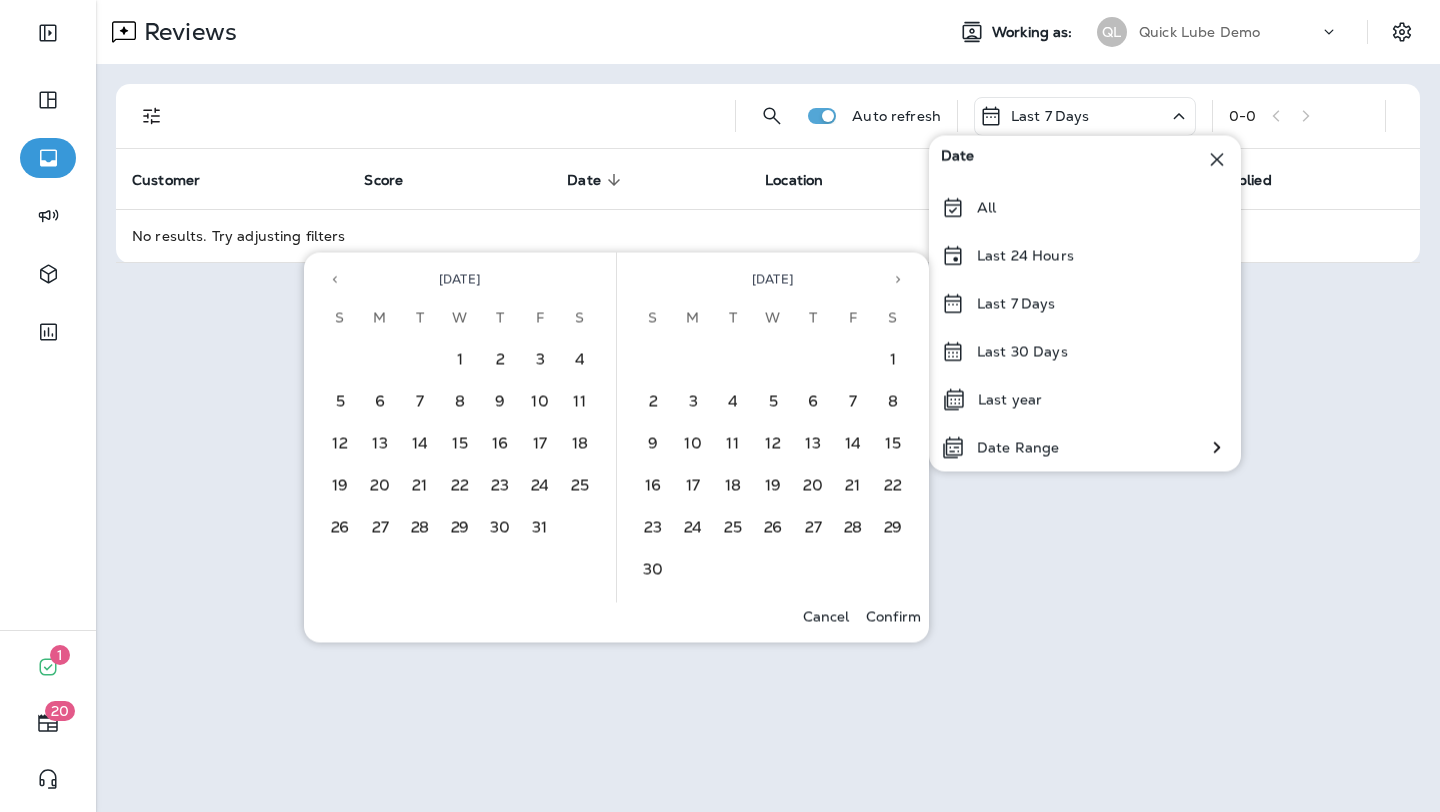 click 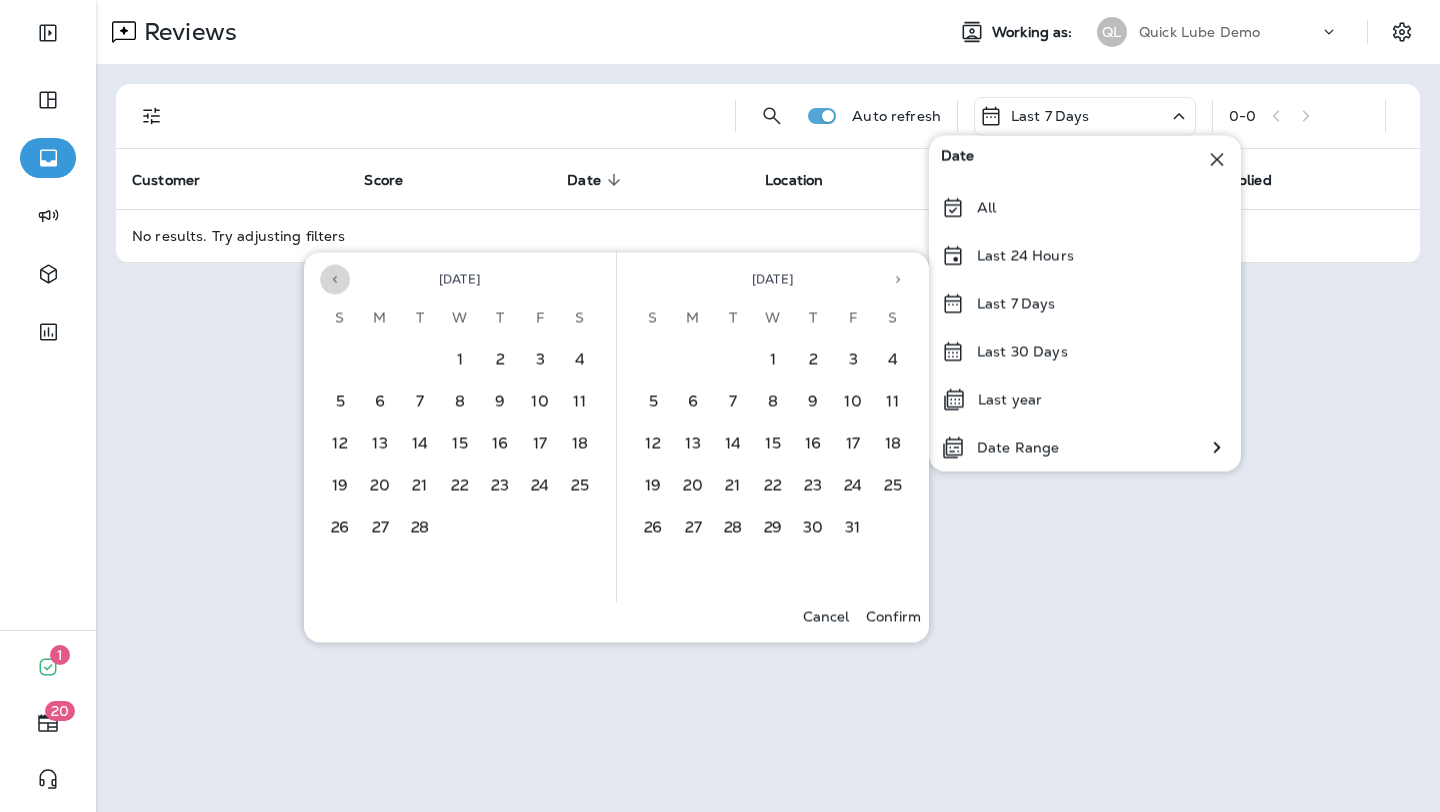 click 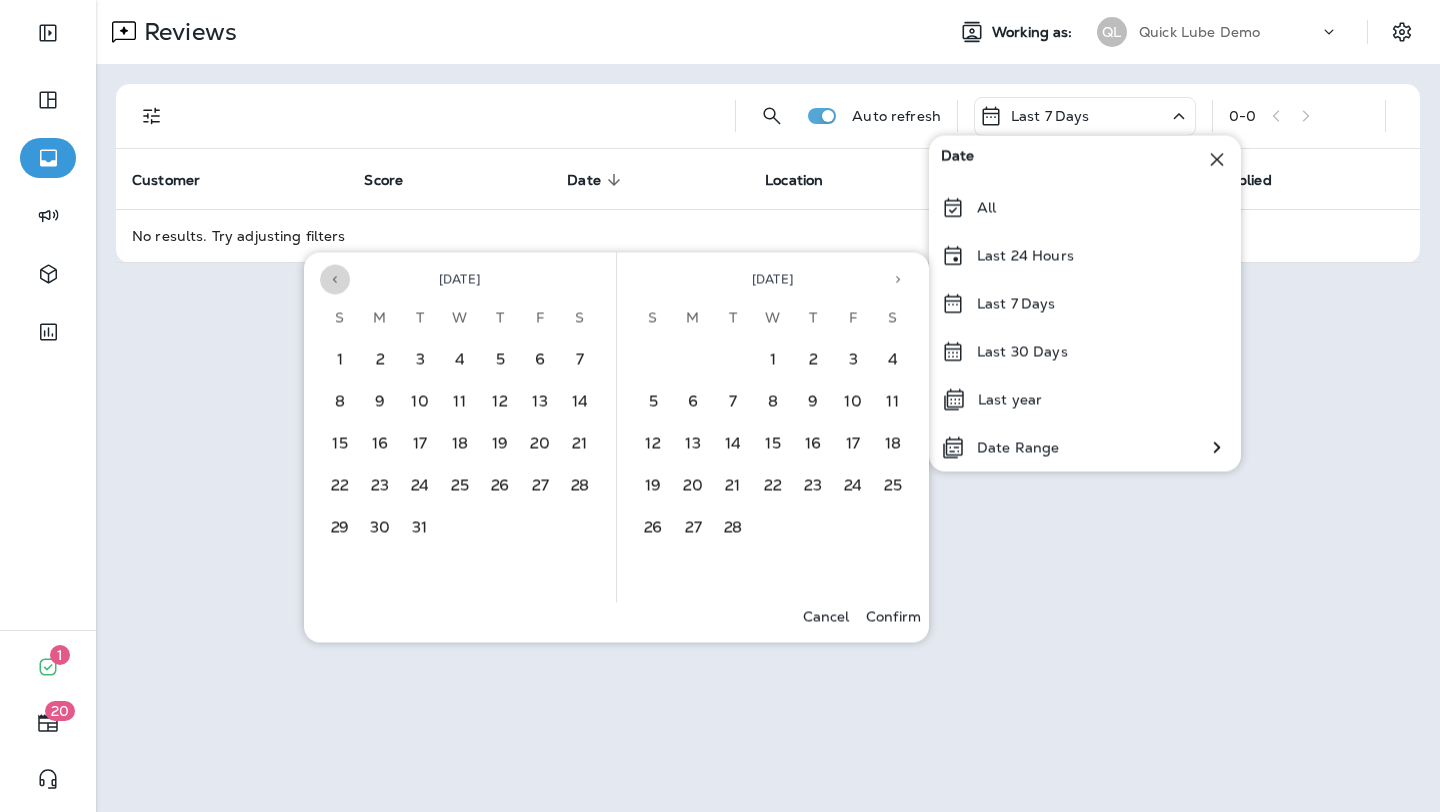 click 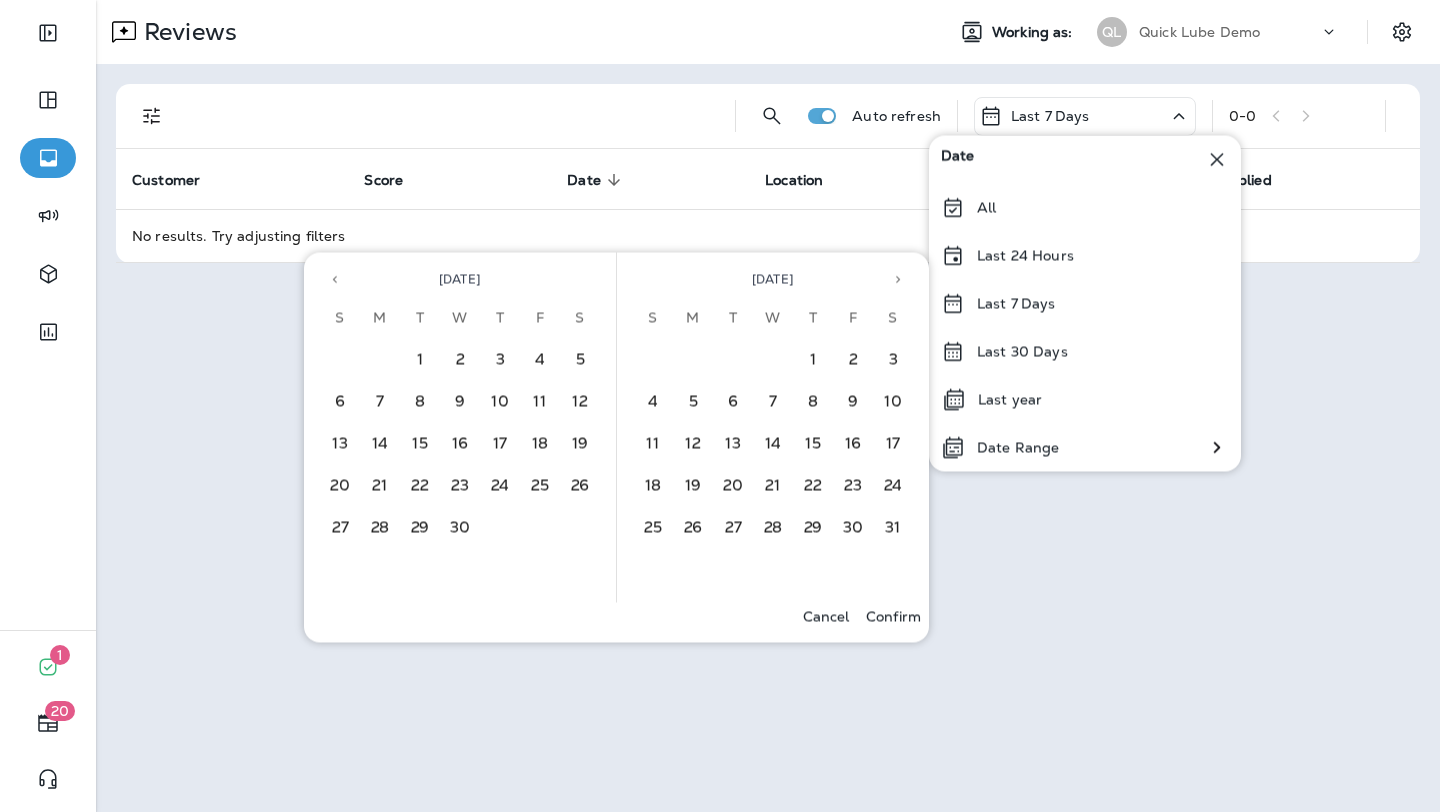 click 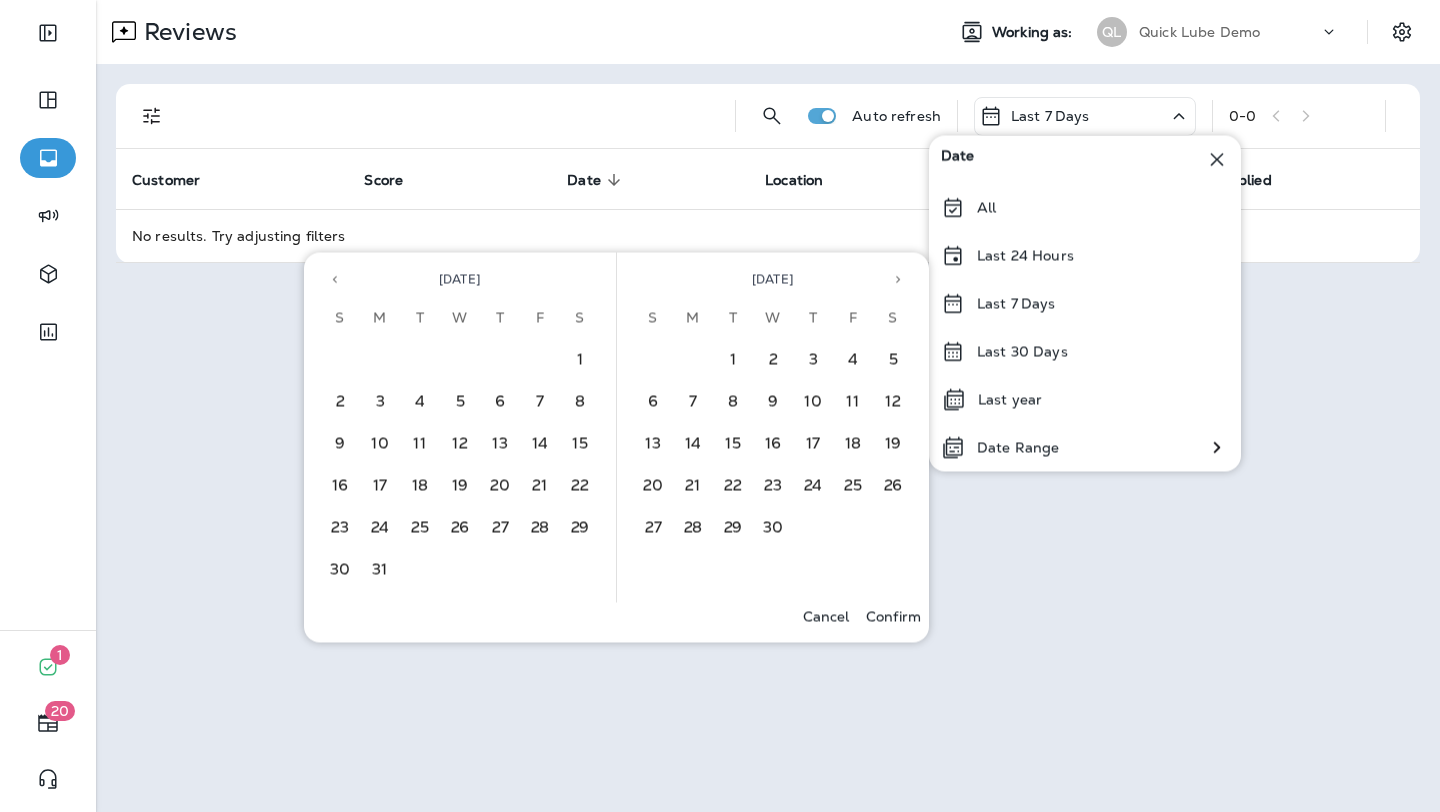 click 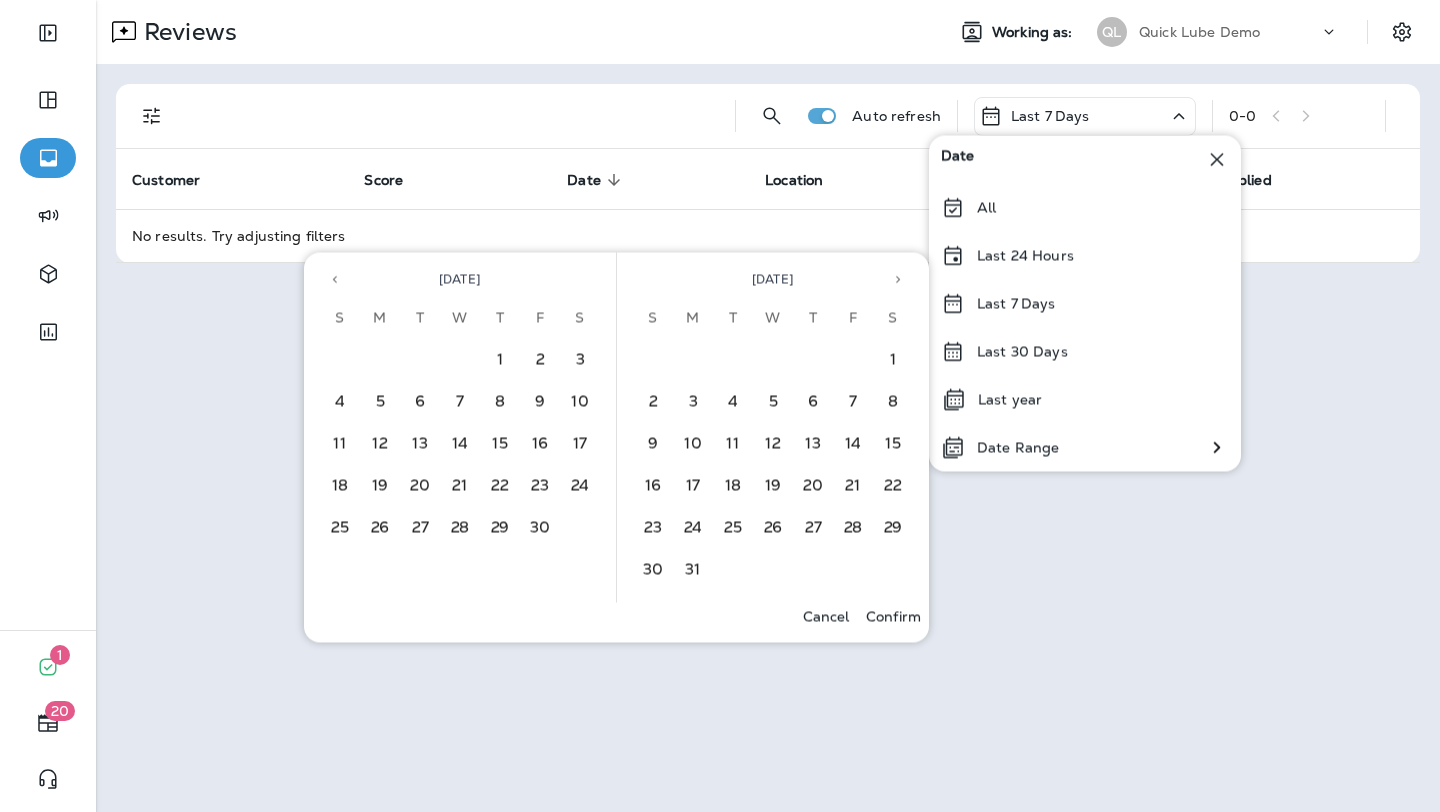 click 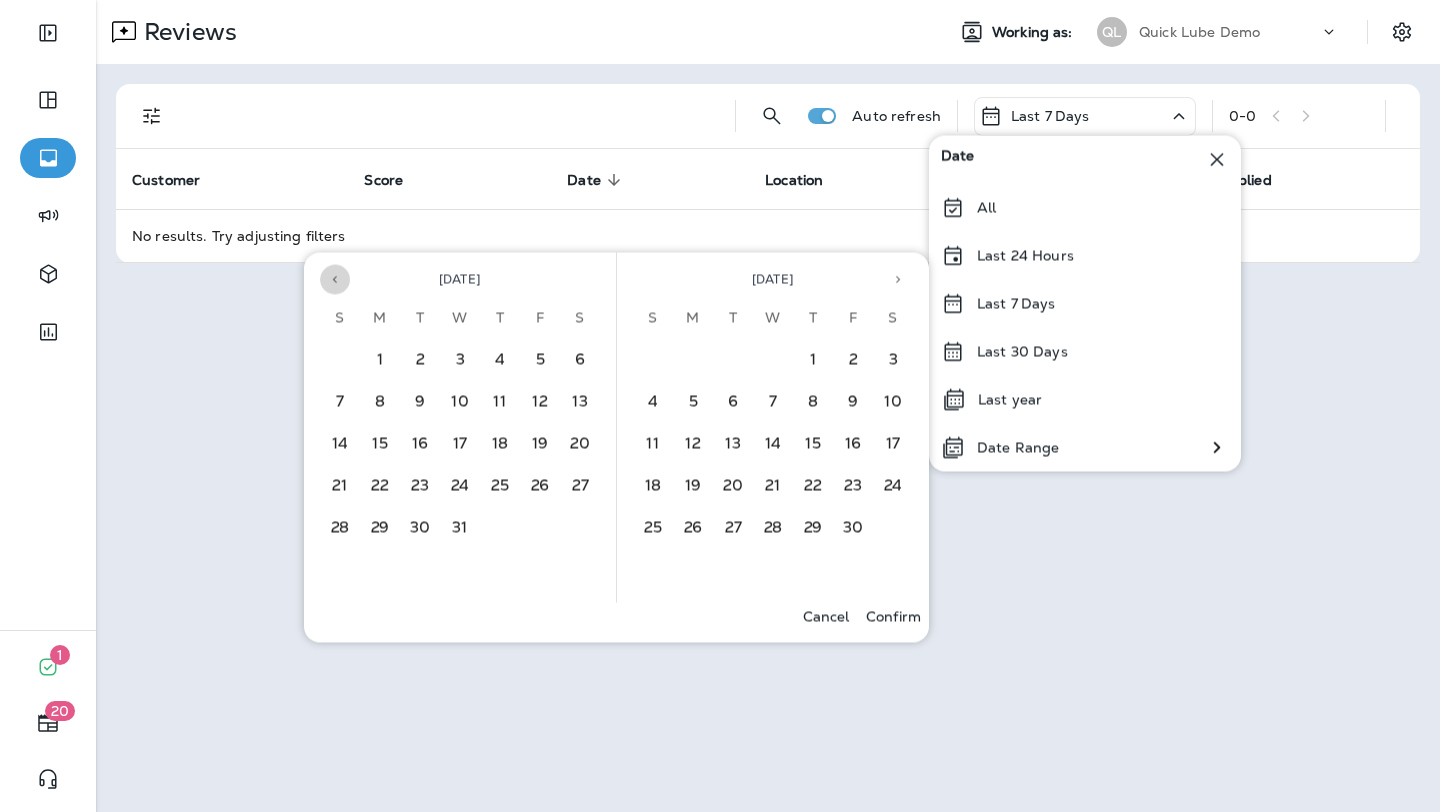 click 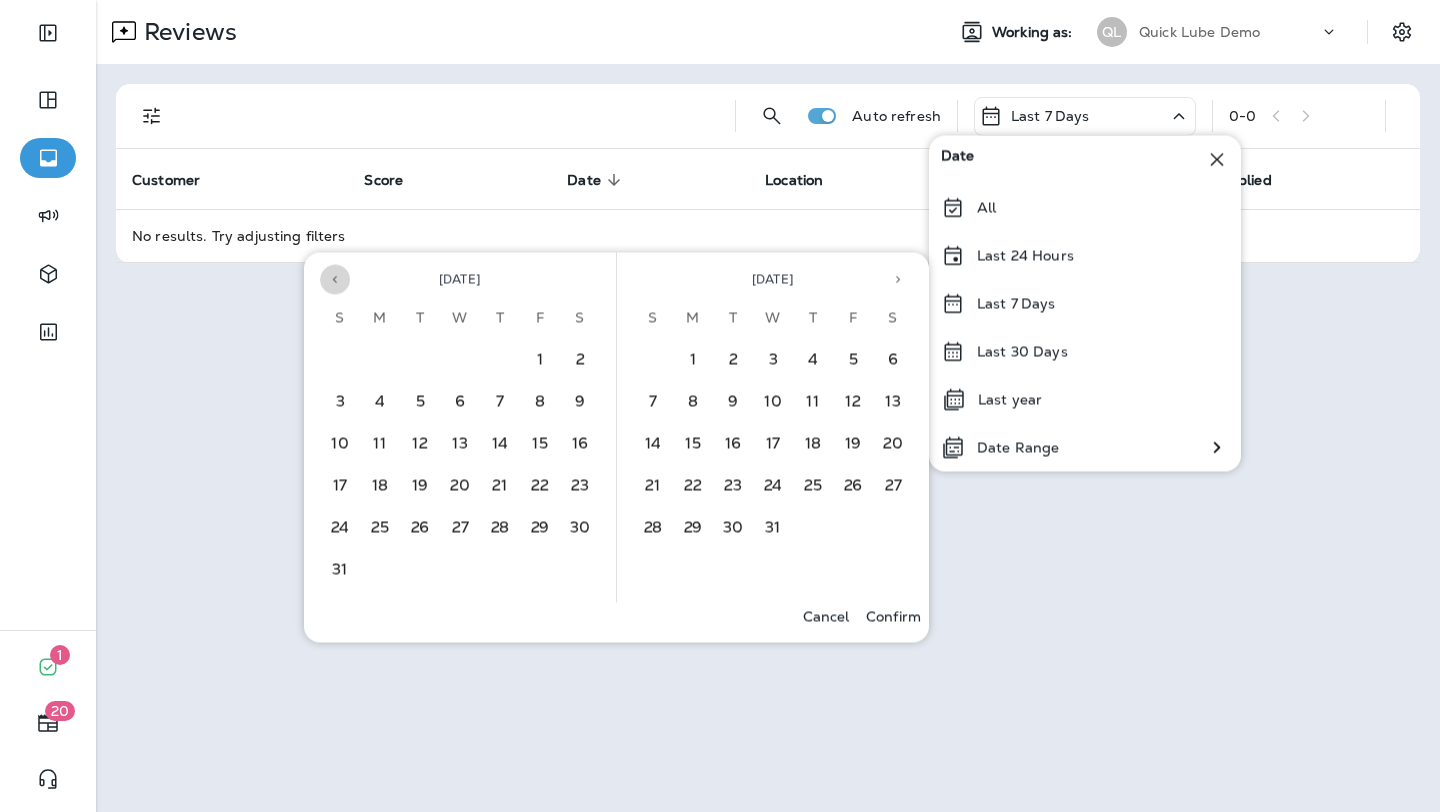 click 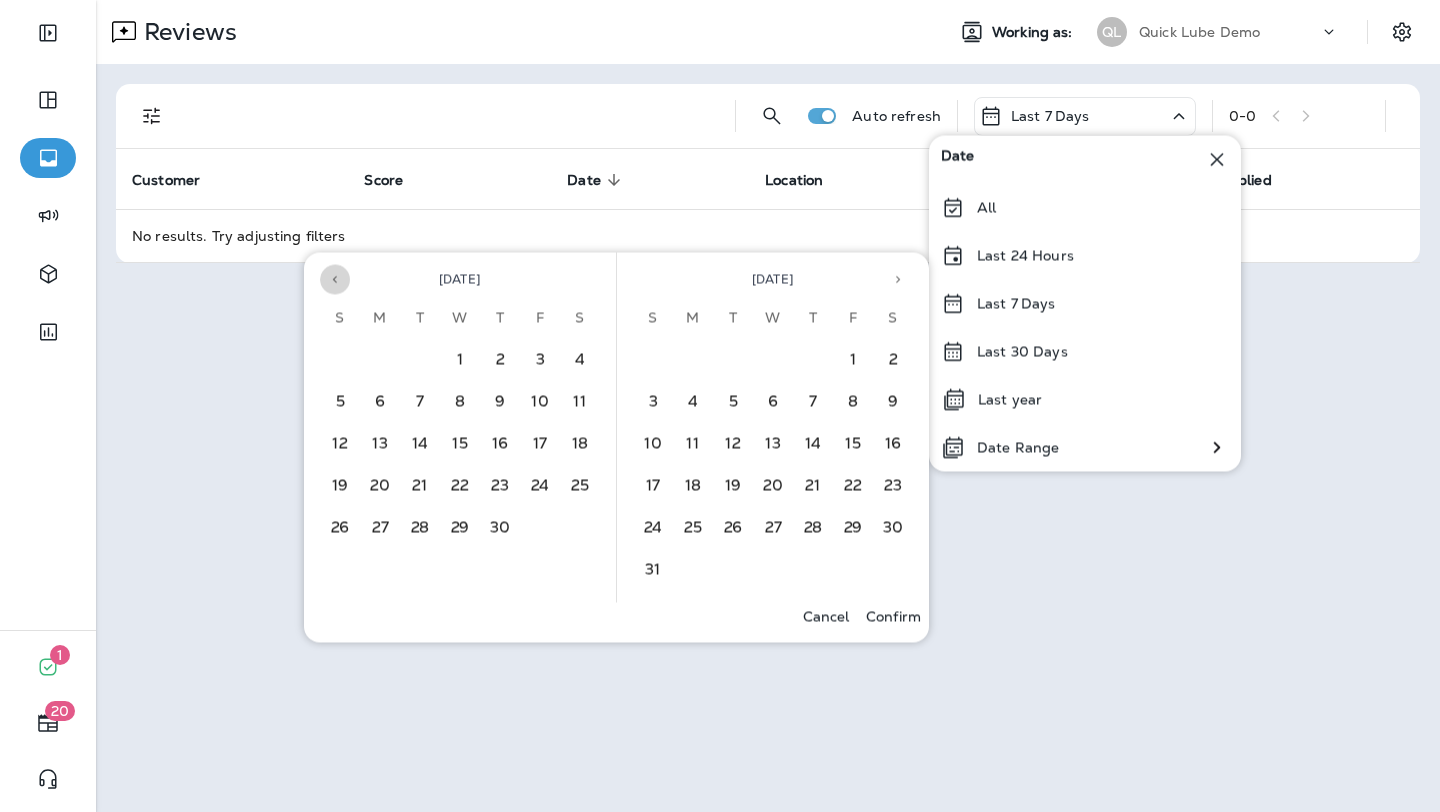 click 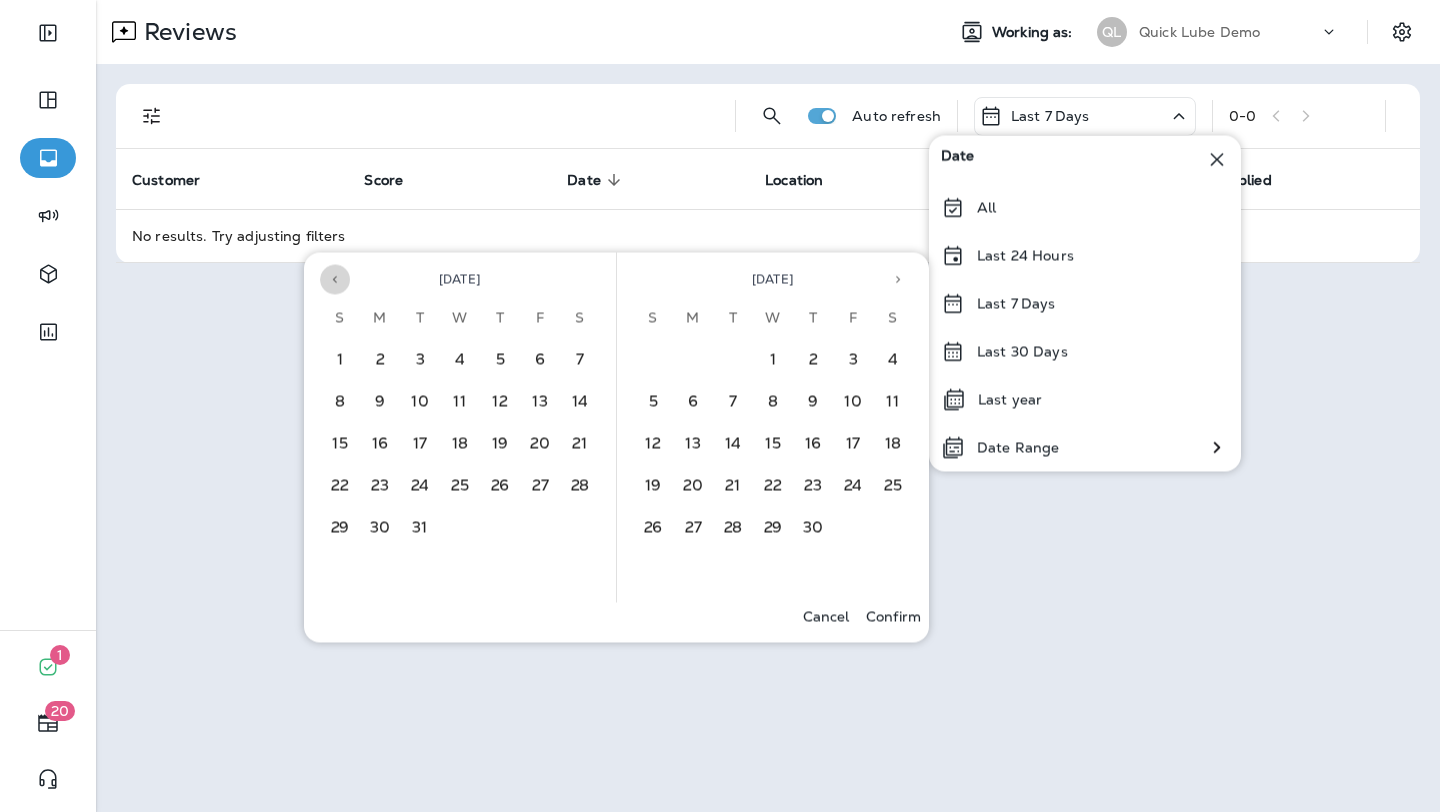click 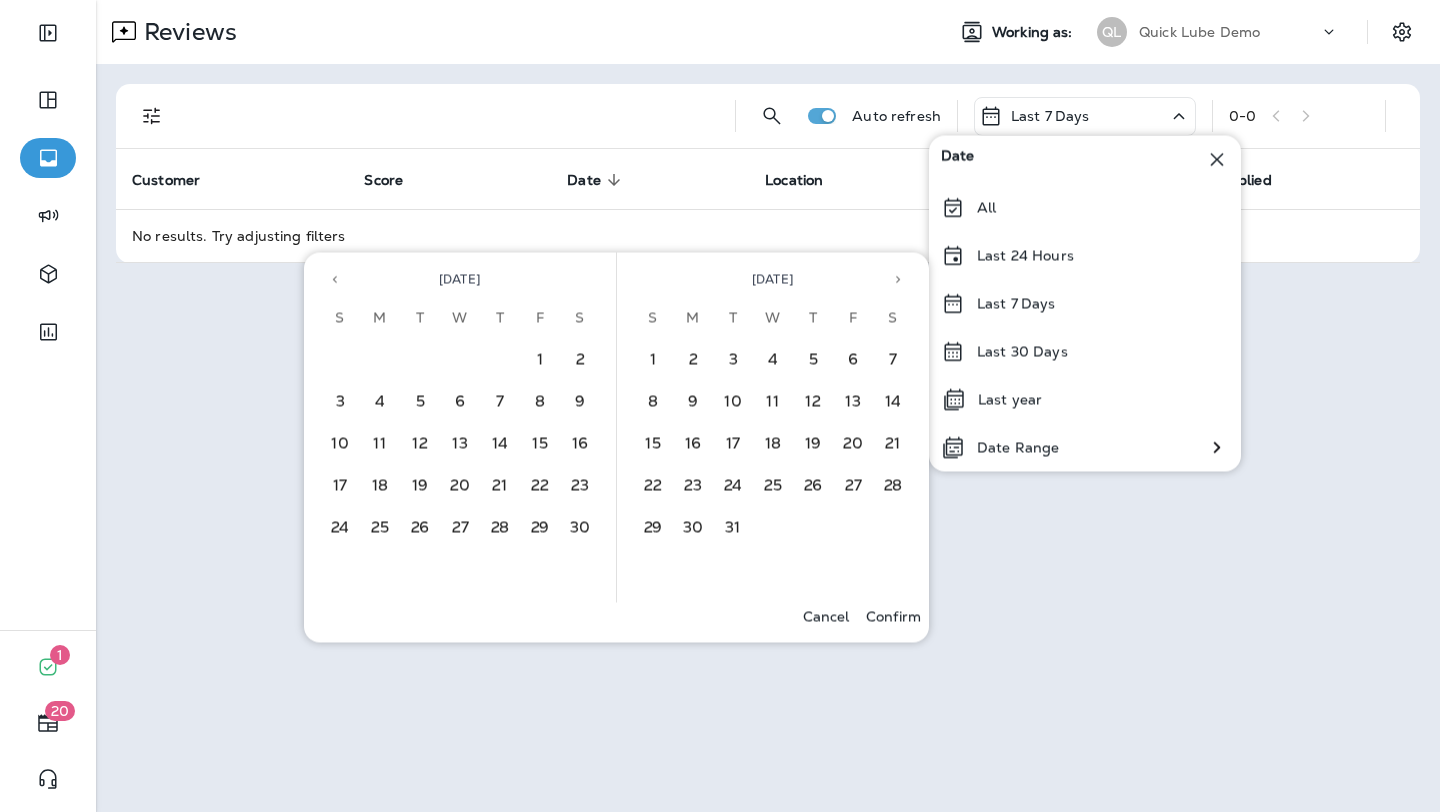click 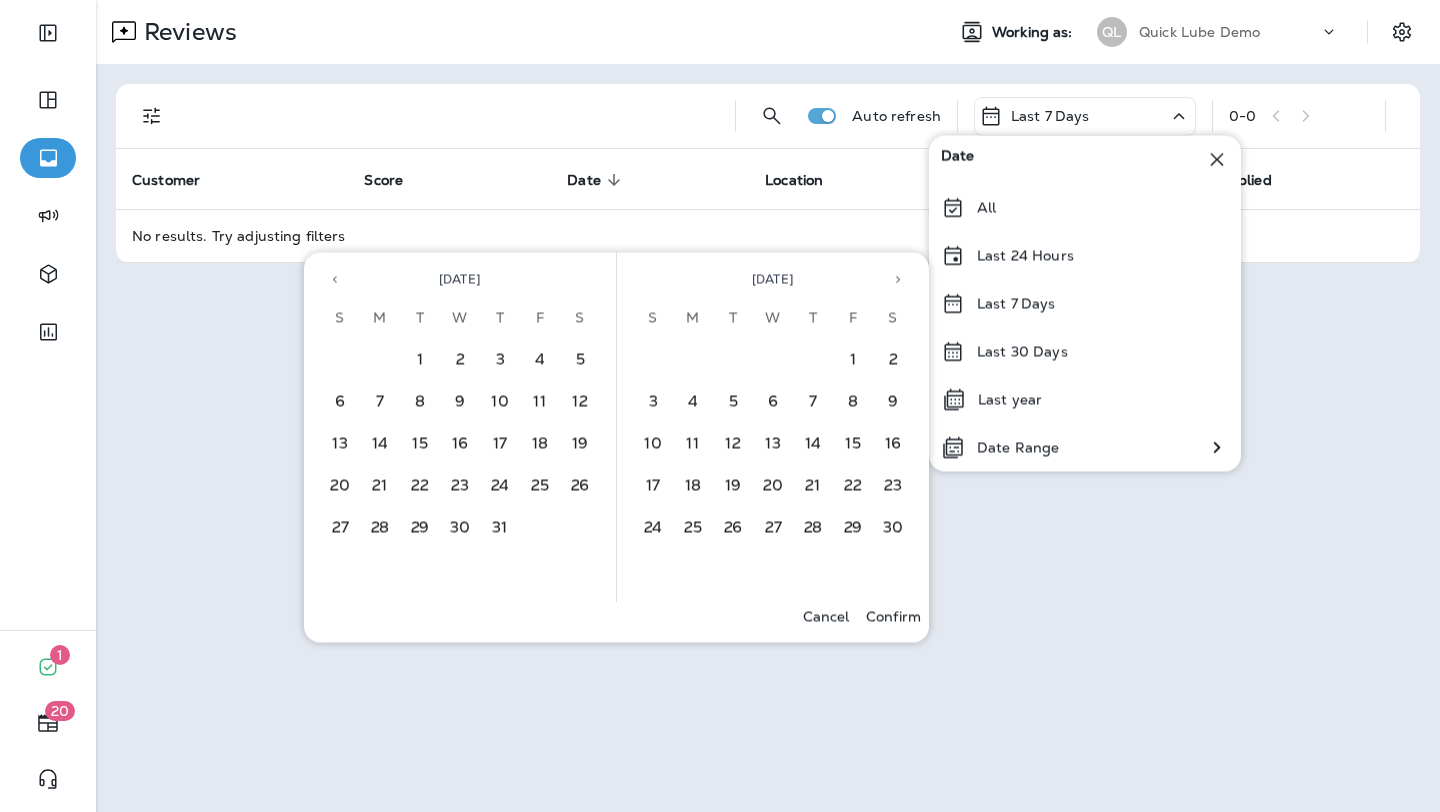 click 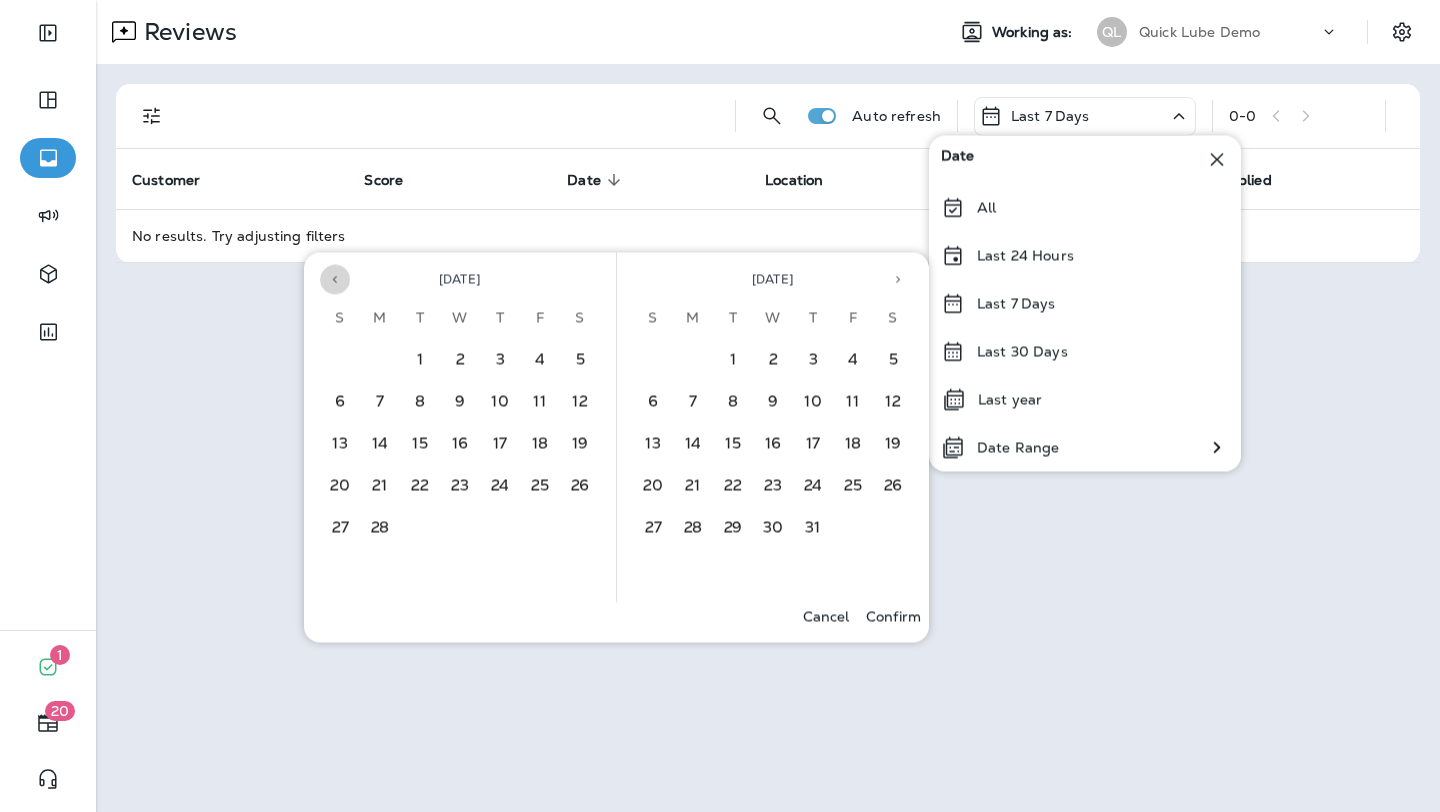 click 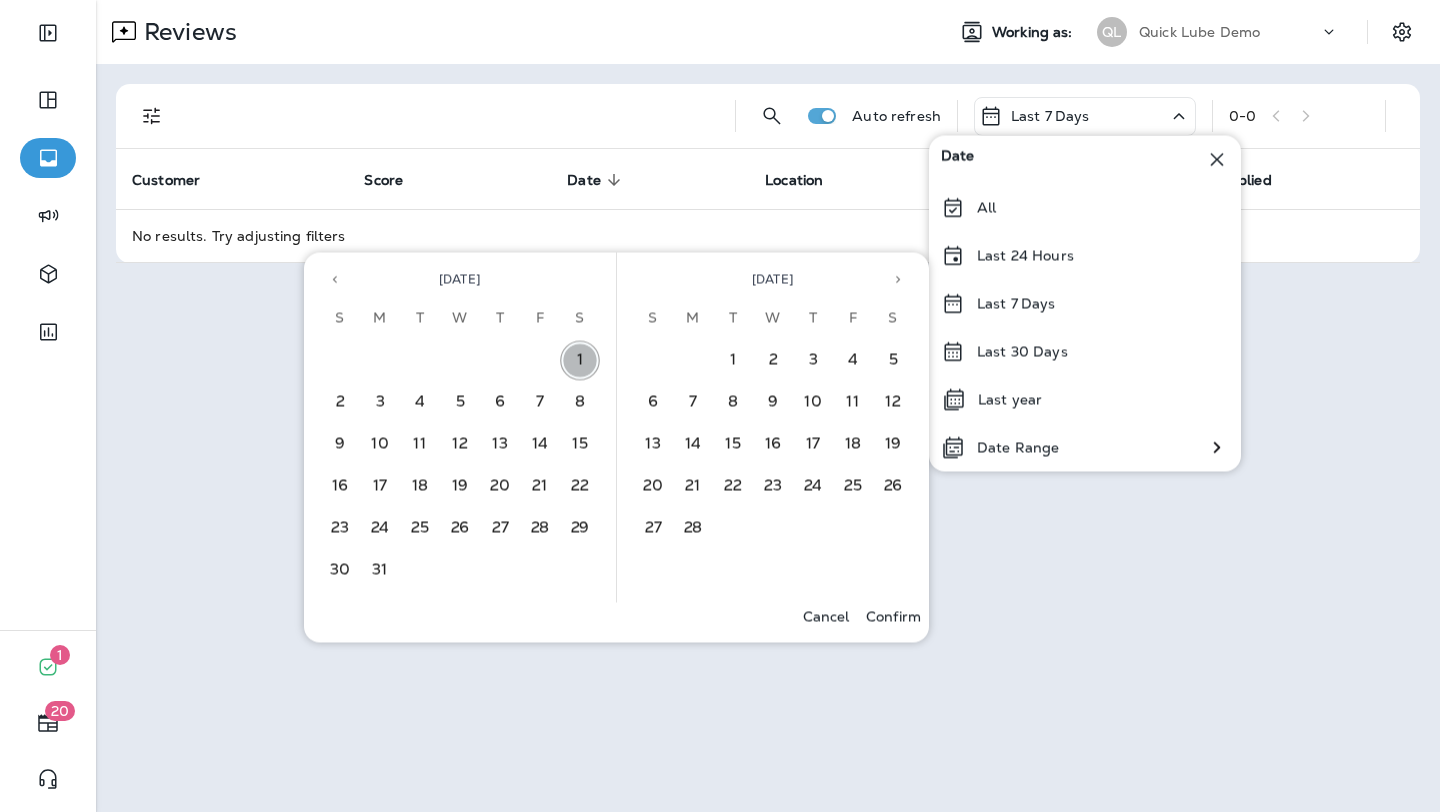 click on "1" at bounding box center [580, 361] 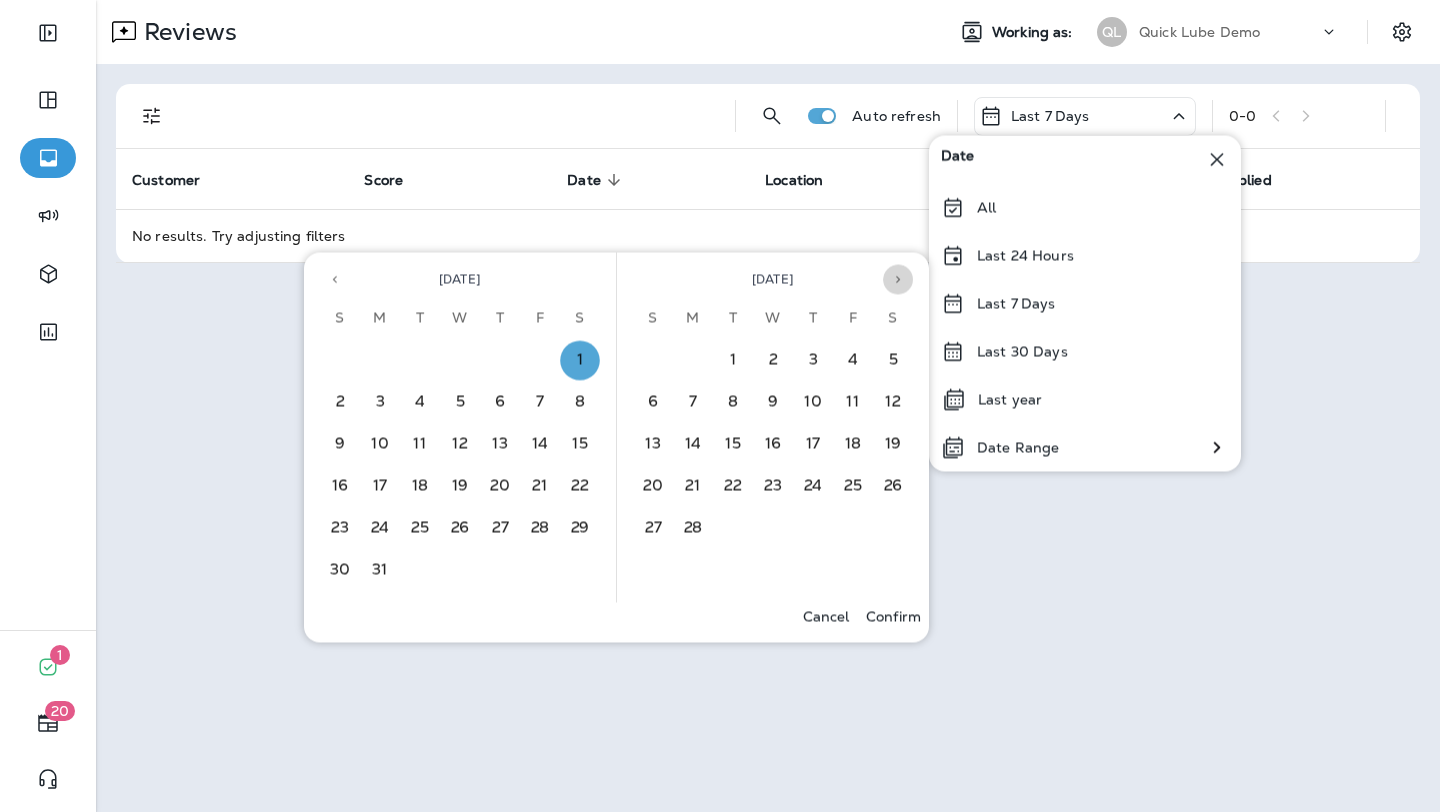 click 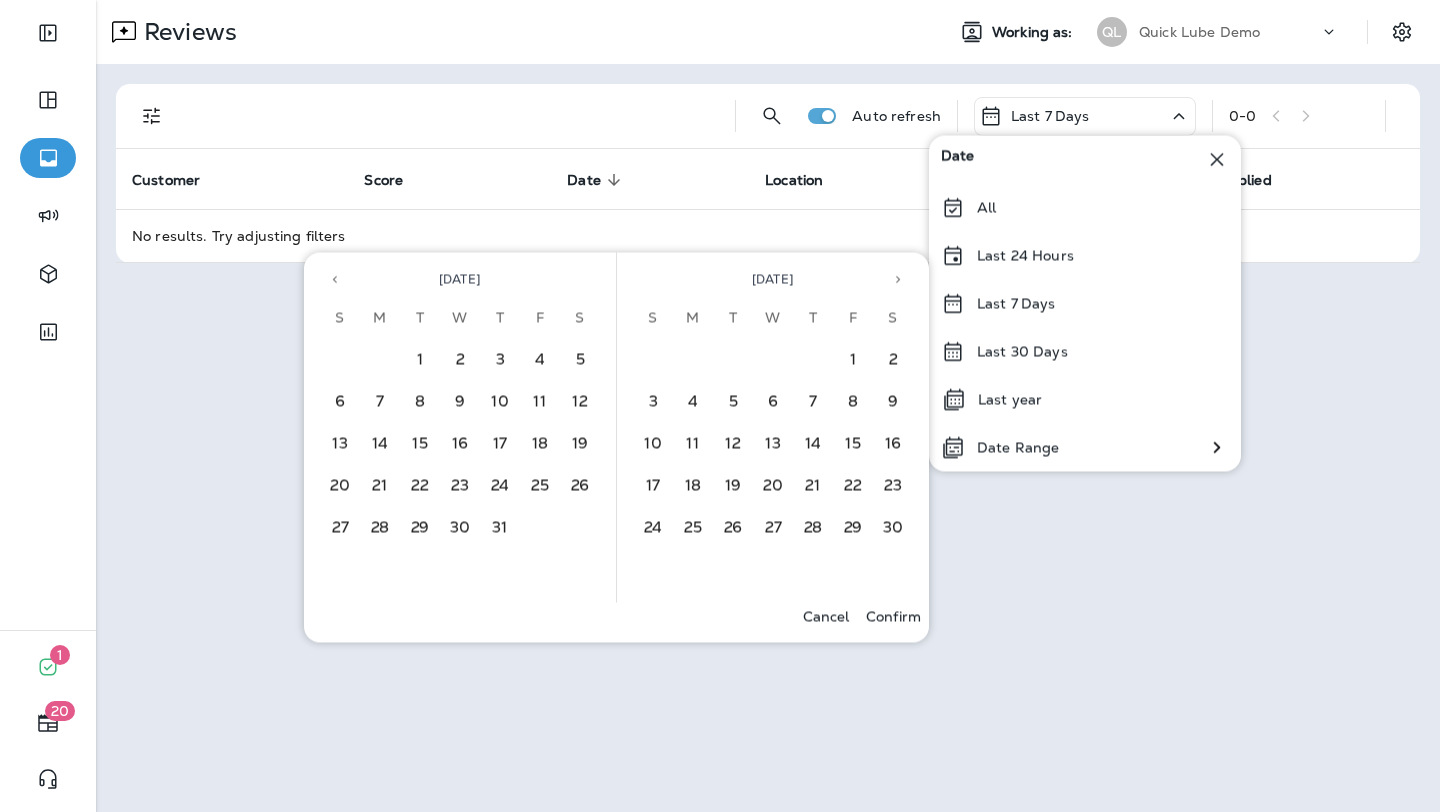 click 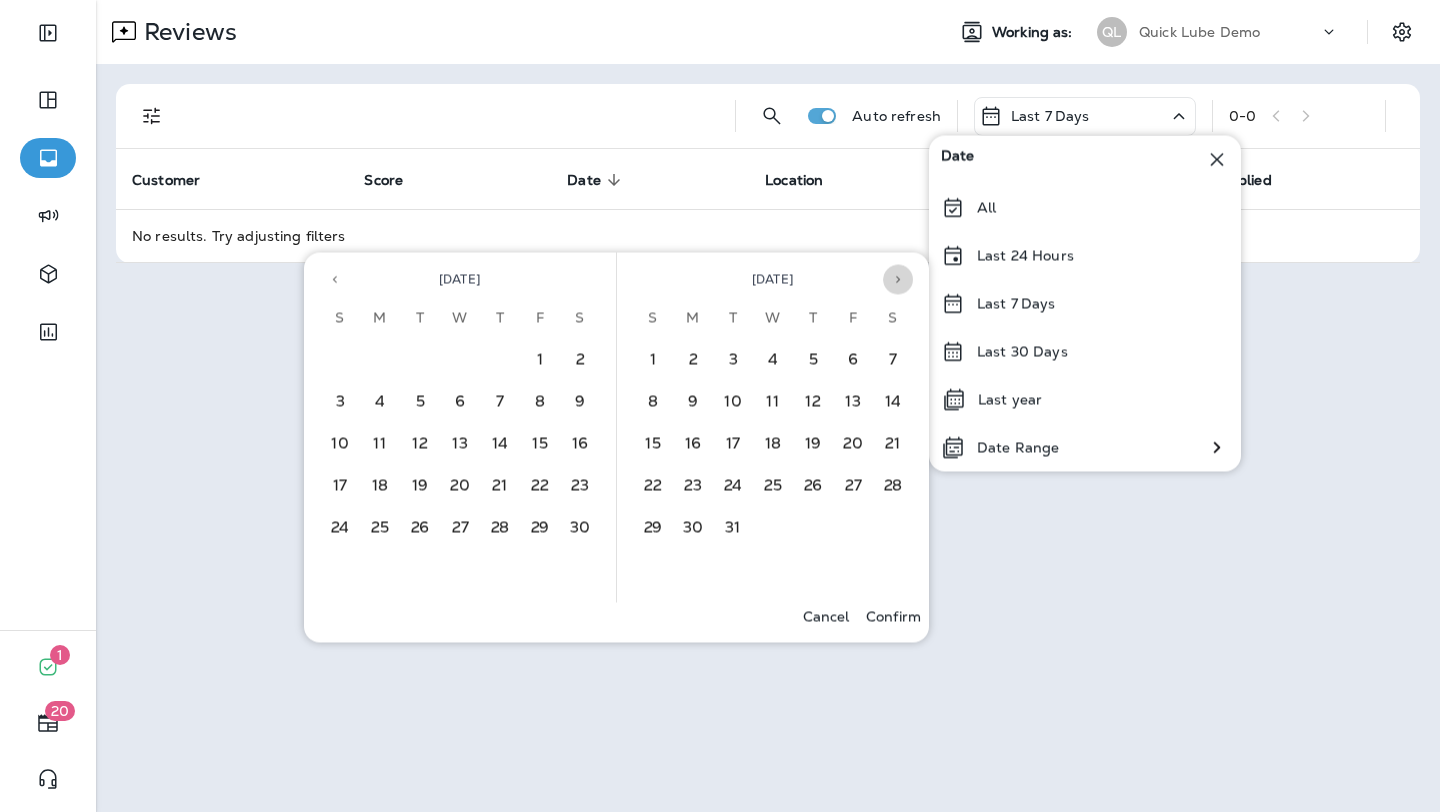 click 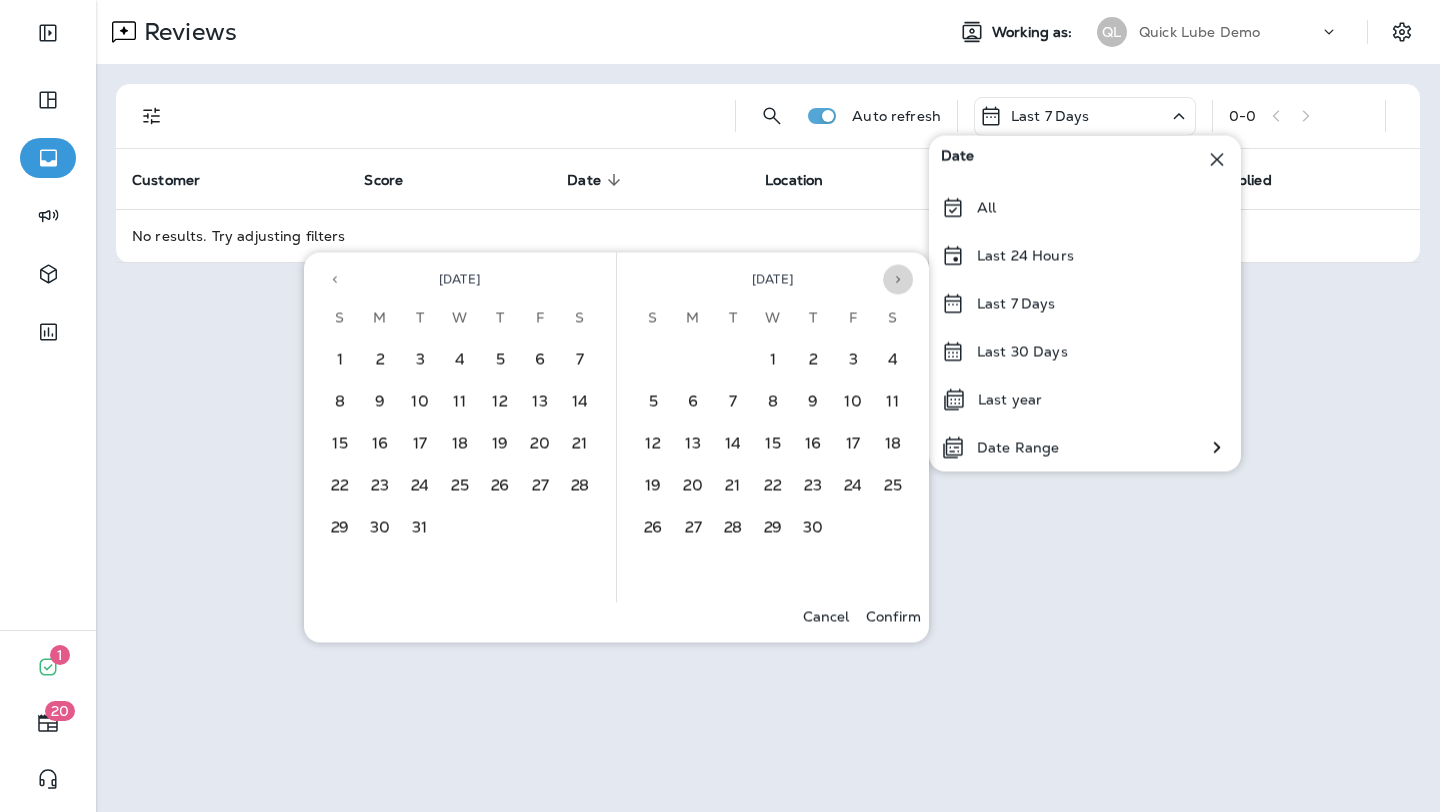click 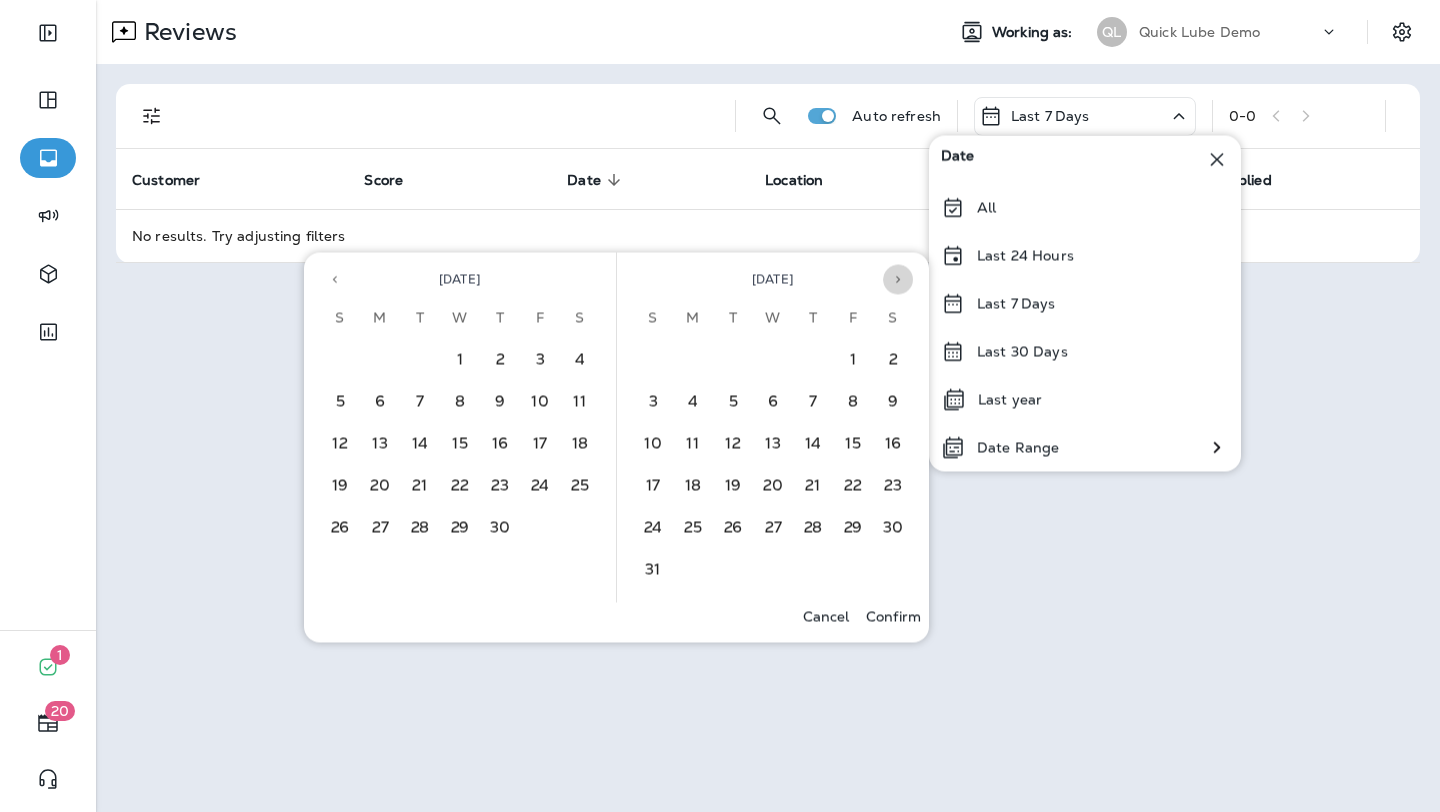 click 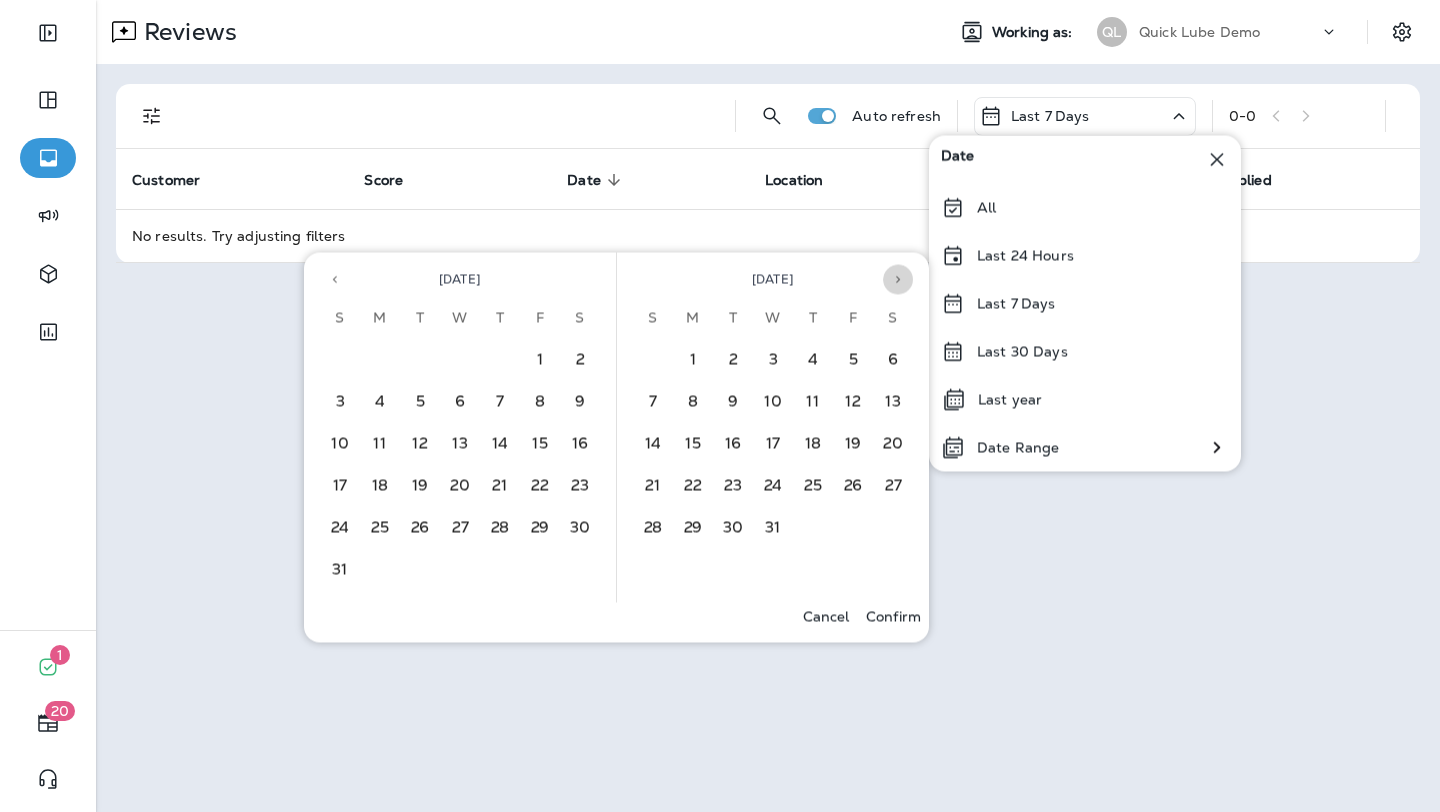 click 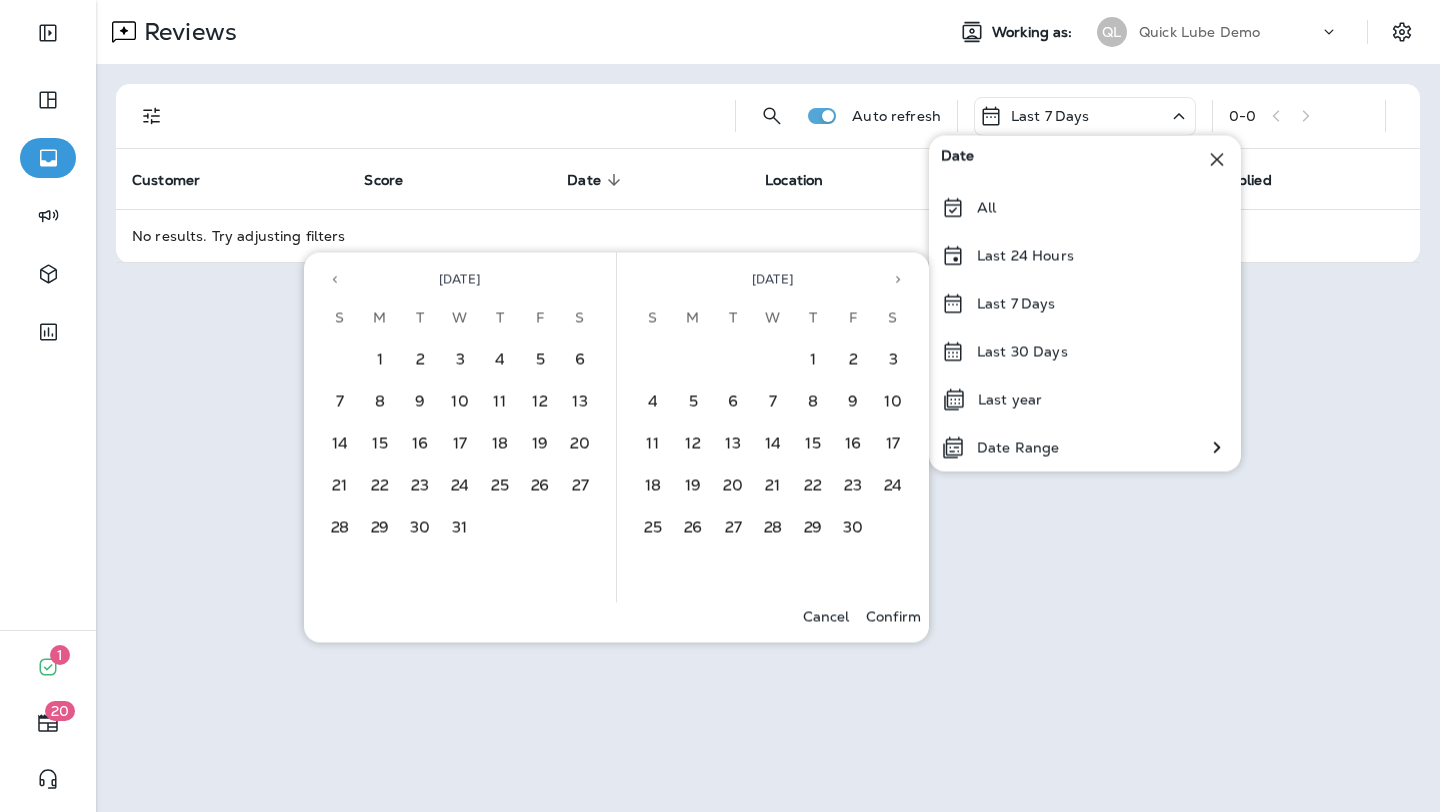 click 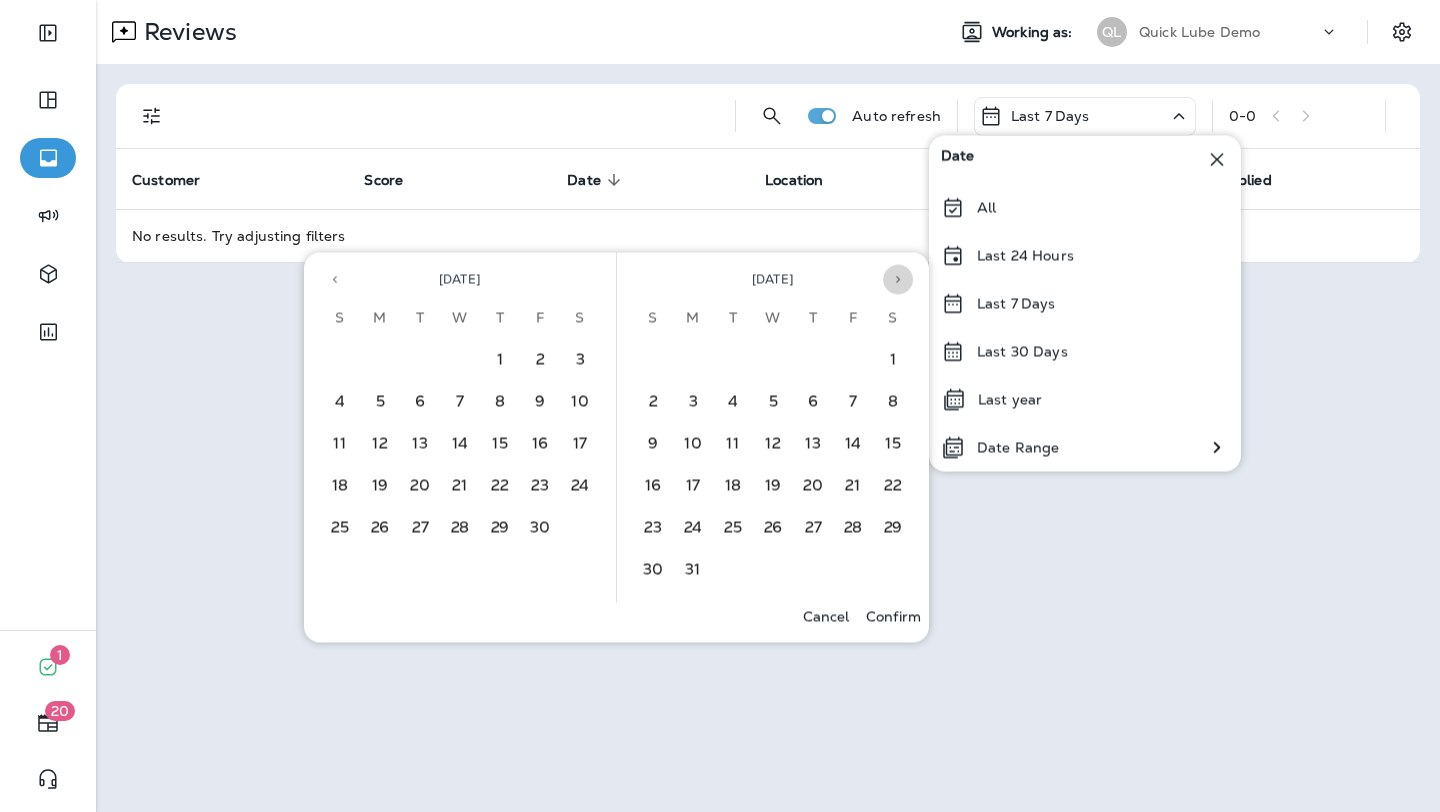 click 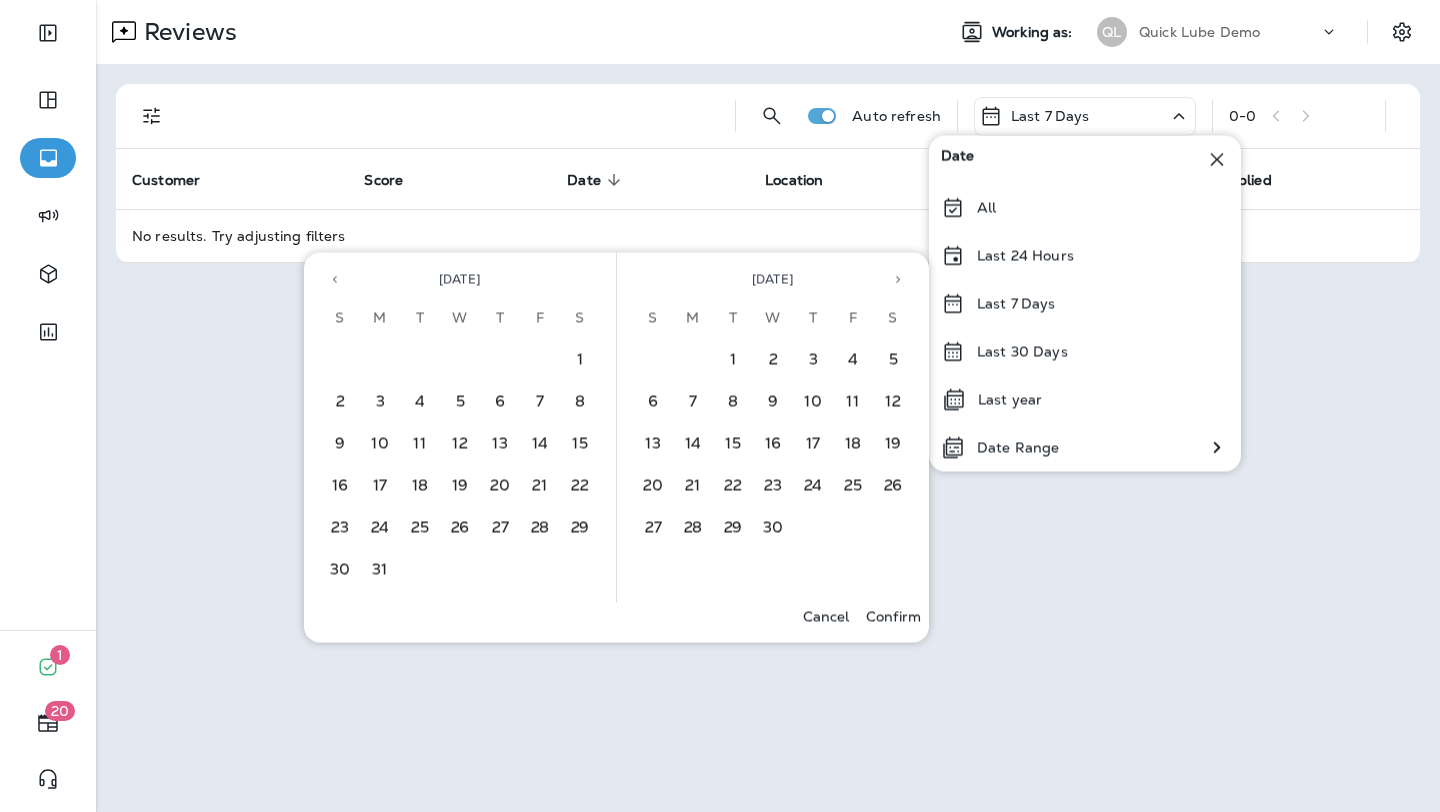 click 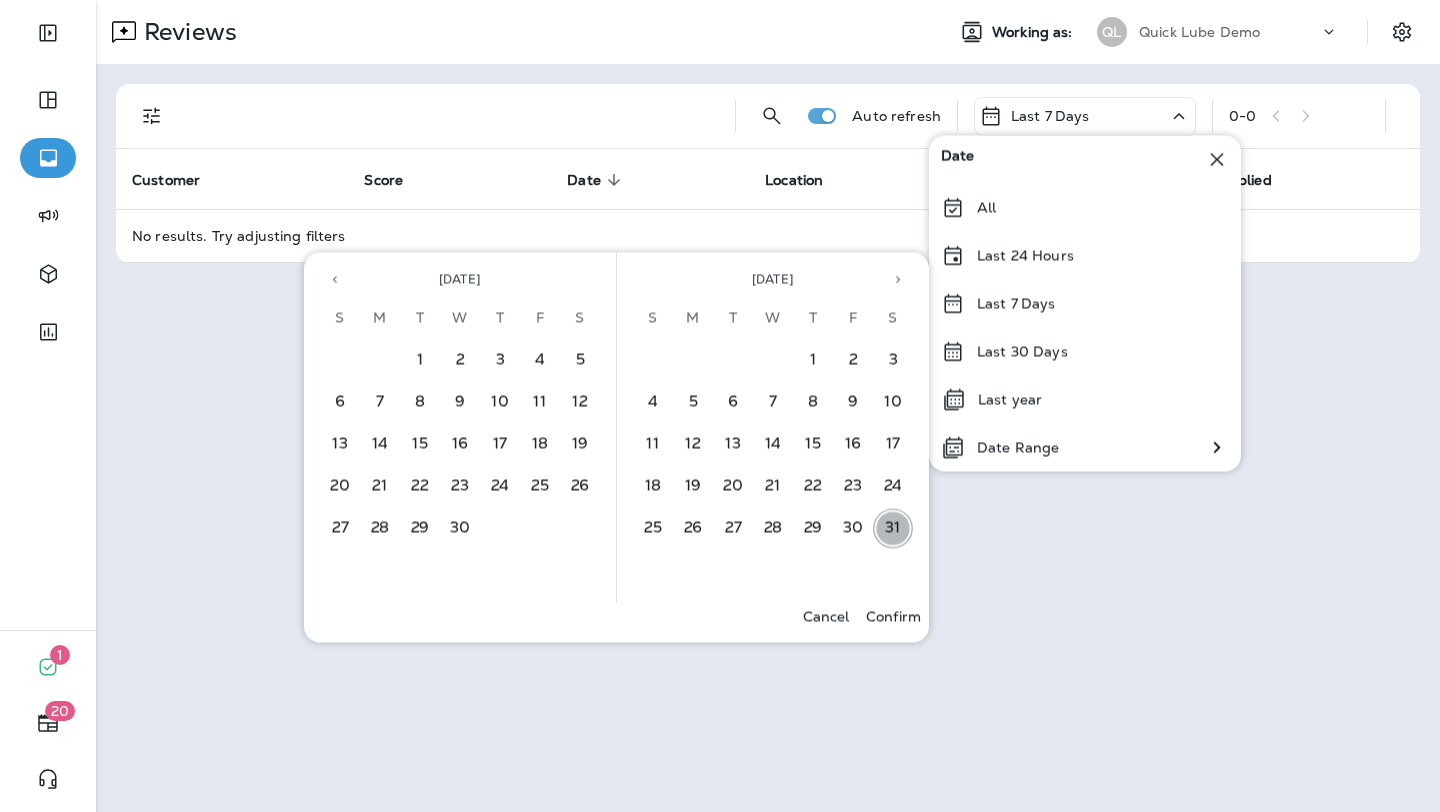 click on "31" at bounding box center (893, 529) 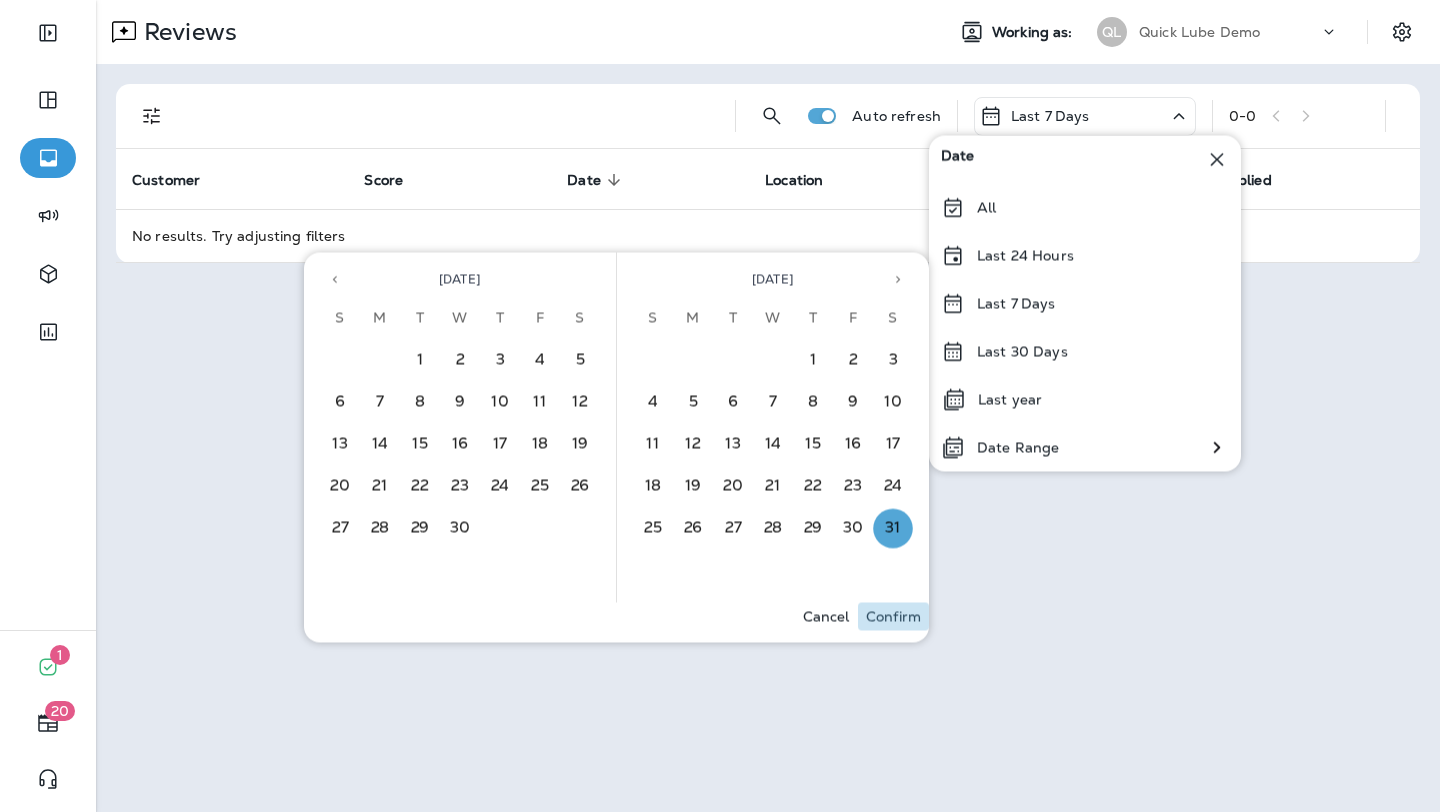 click on "Confirm" at bounding box center [893, 617] 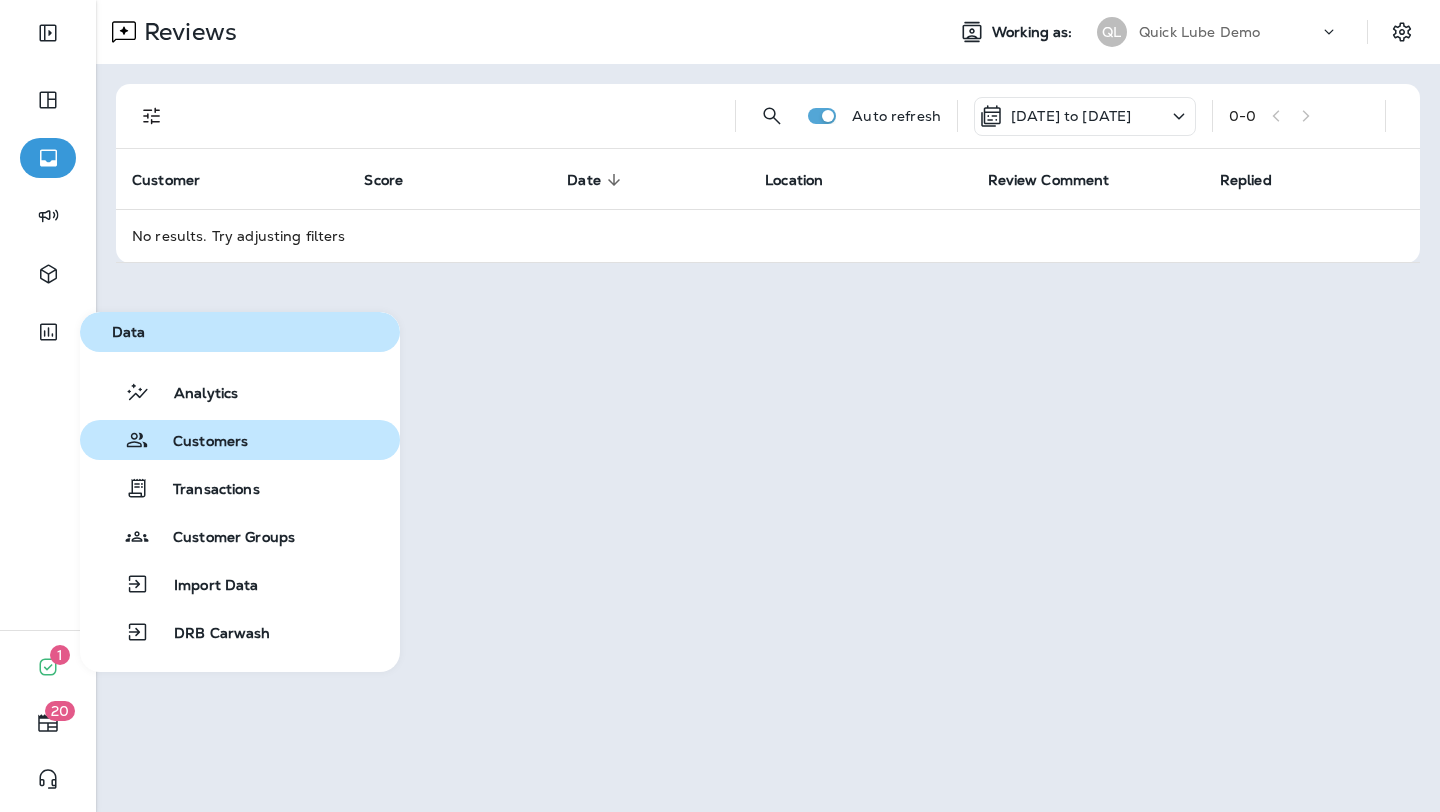 click on "Customers" at bounding box center [198, 442] 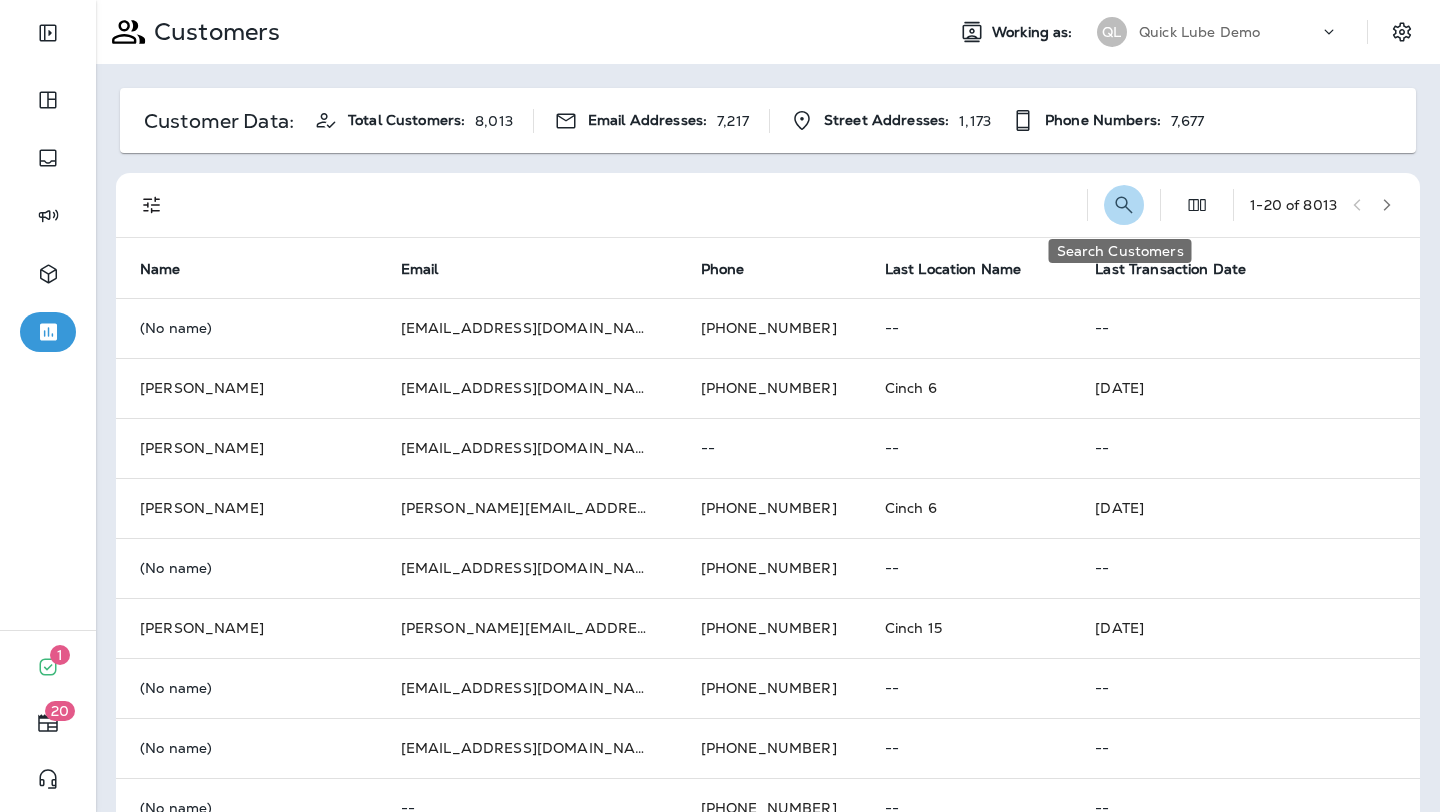 click 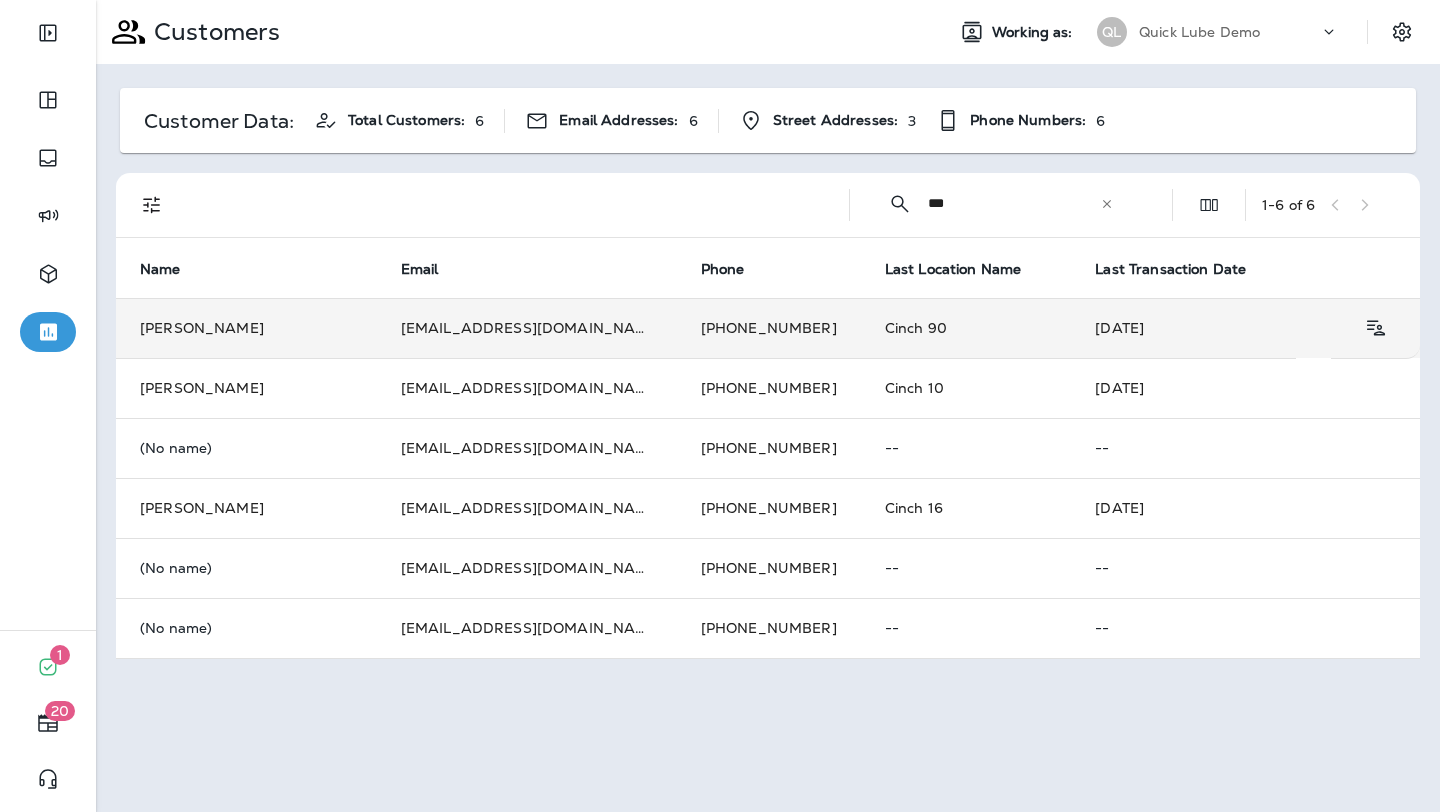 type on "***" 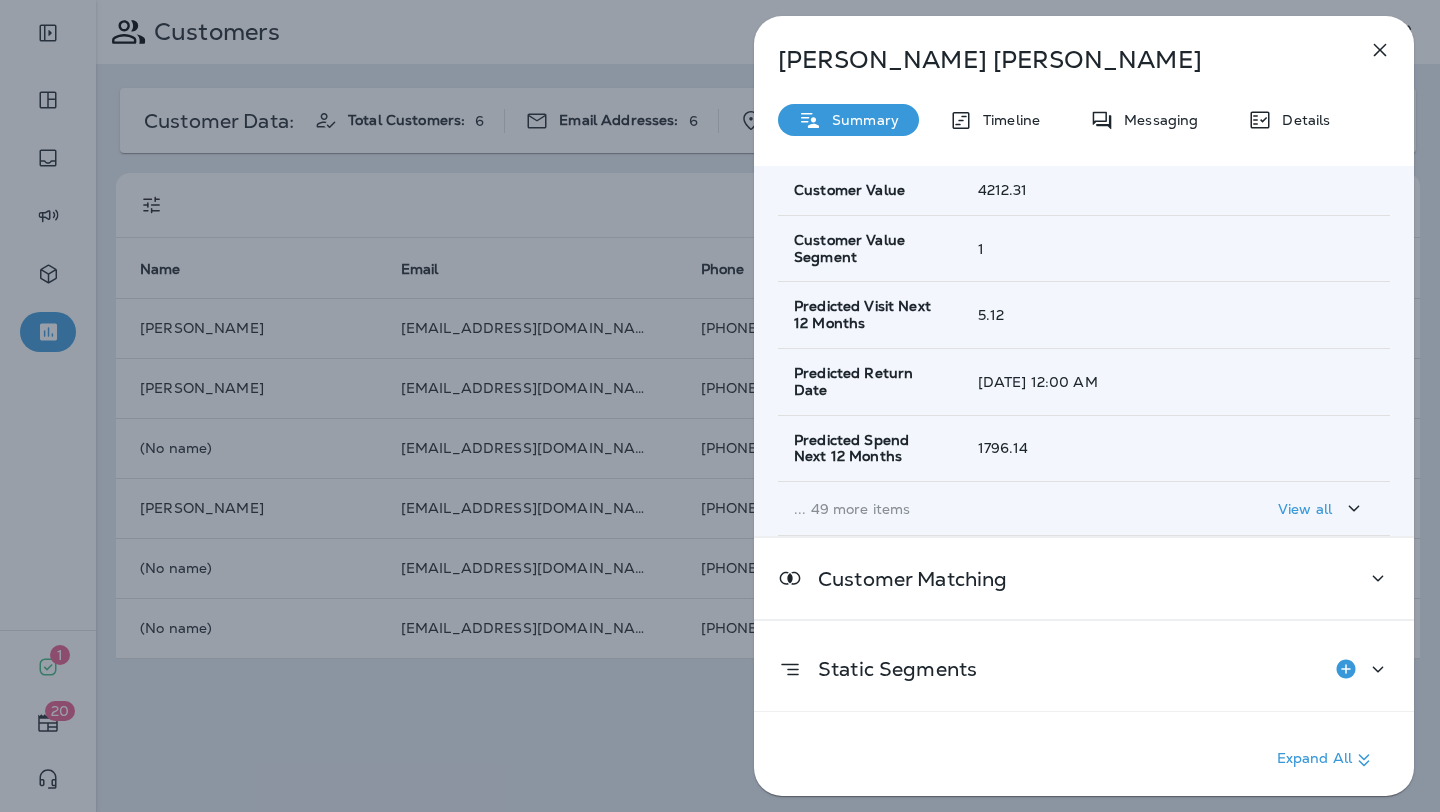 scroll, scrollTop: 391, scrollLeft: 0, axis: vertical 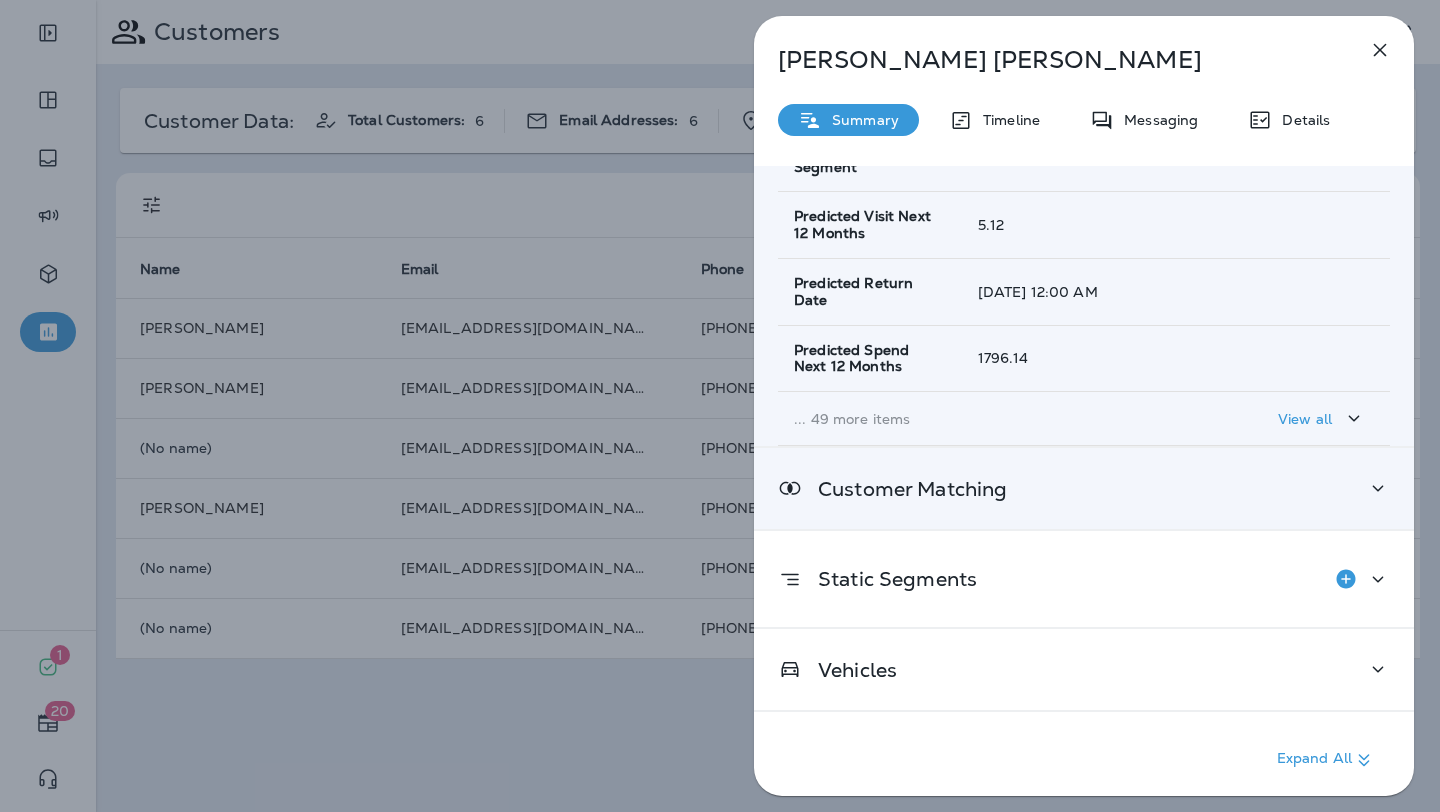 click on "Customer Matching" at bounding box center (1084, 488) 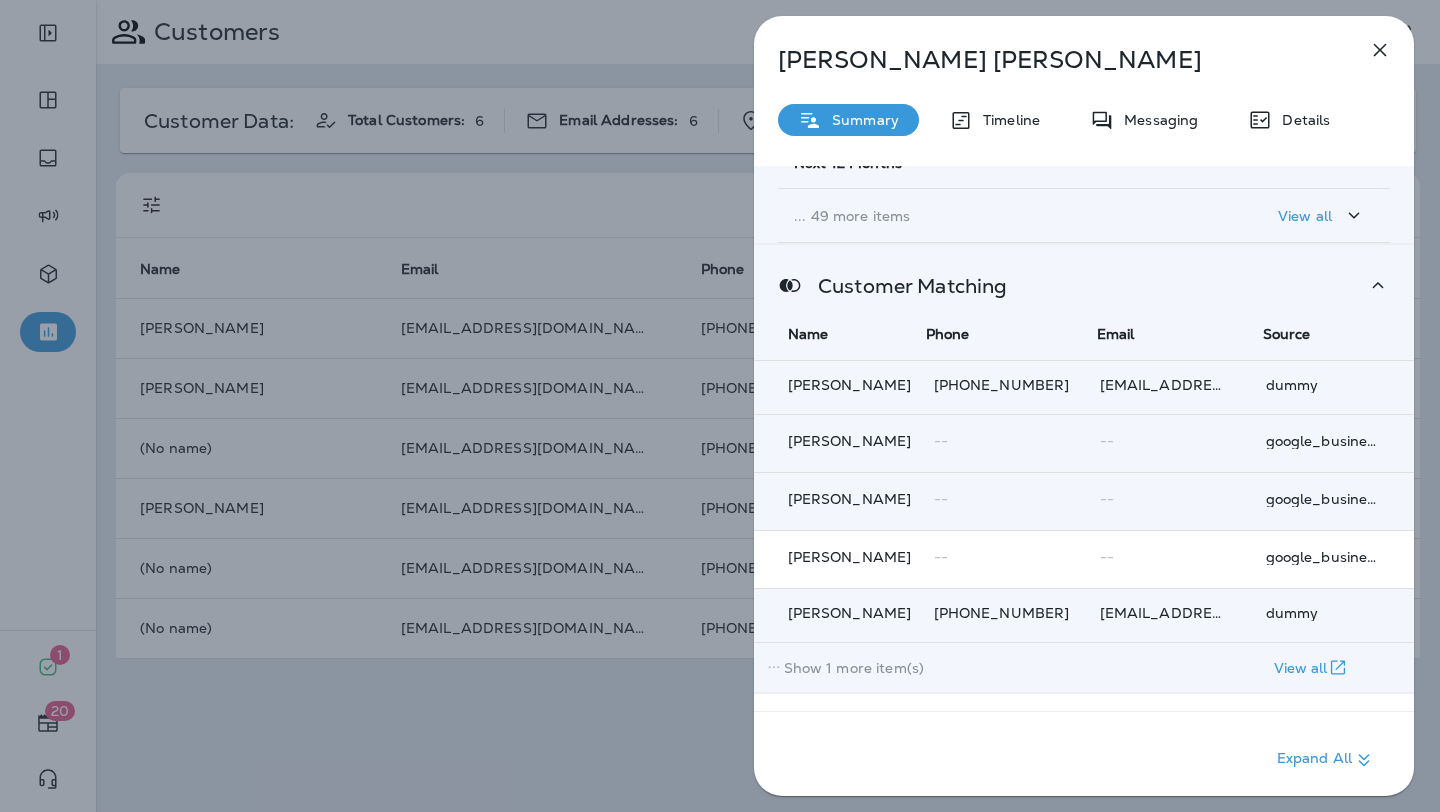 scroll, scrollTop: 594, scrollLeft: 6, axis: both 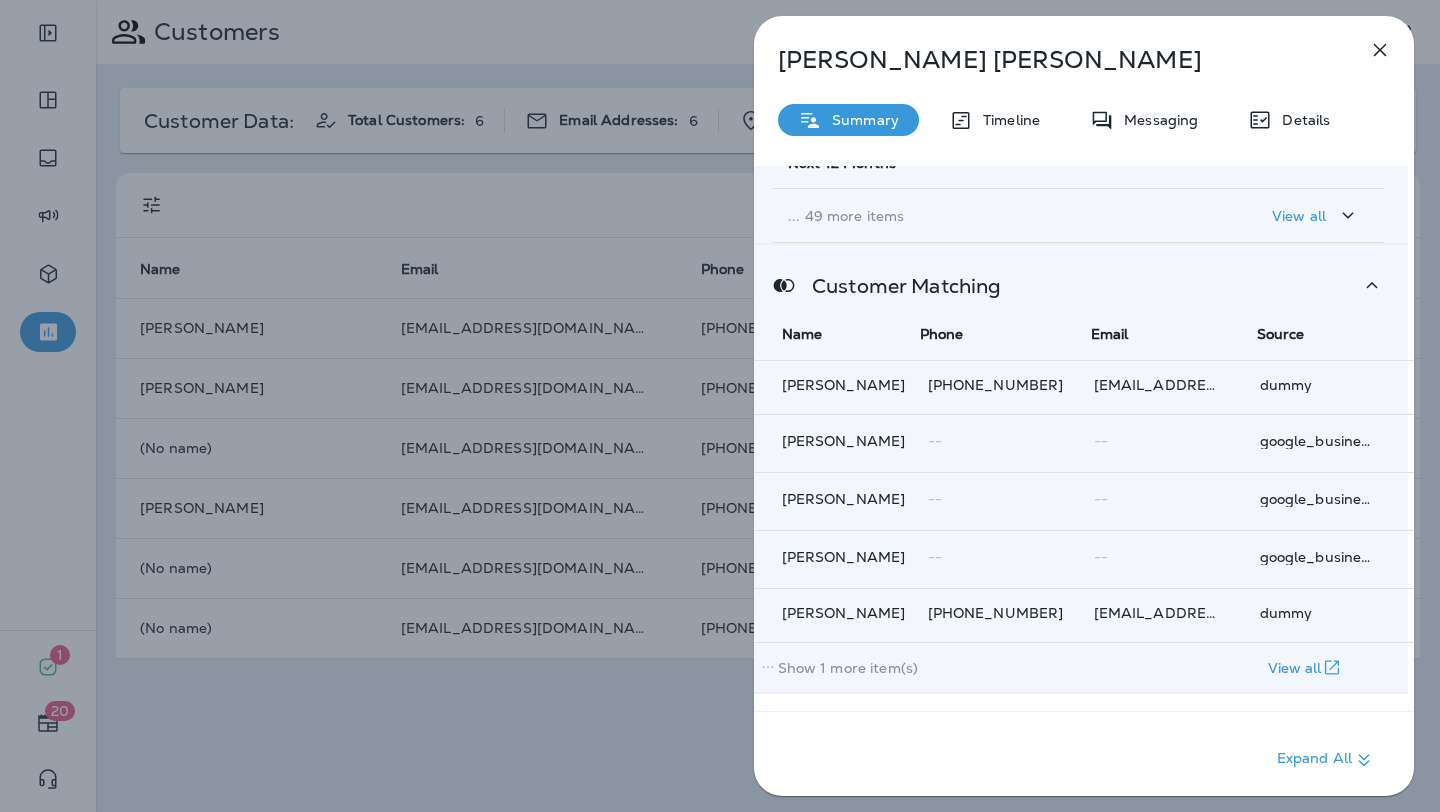 click on "Customer Matching" at bounding box center [898, 286] 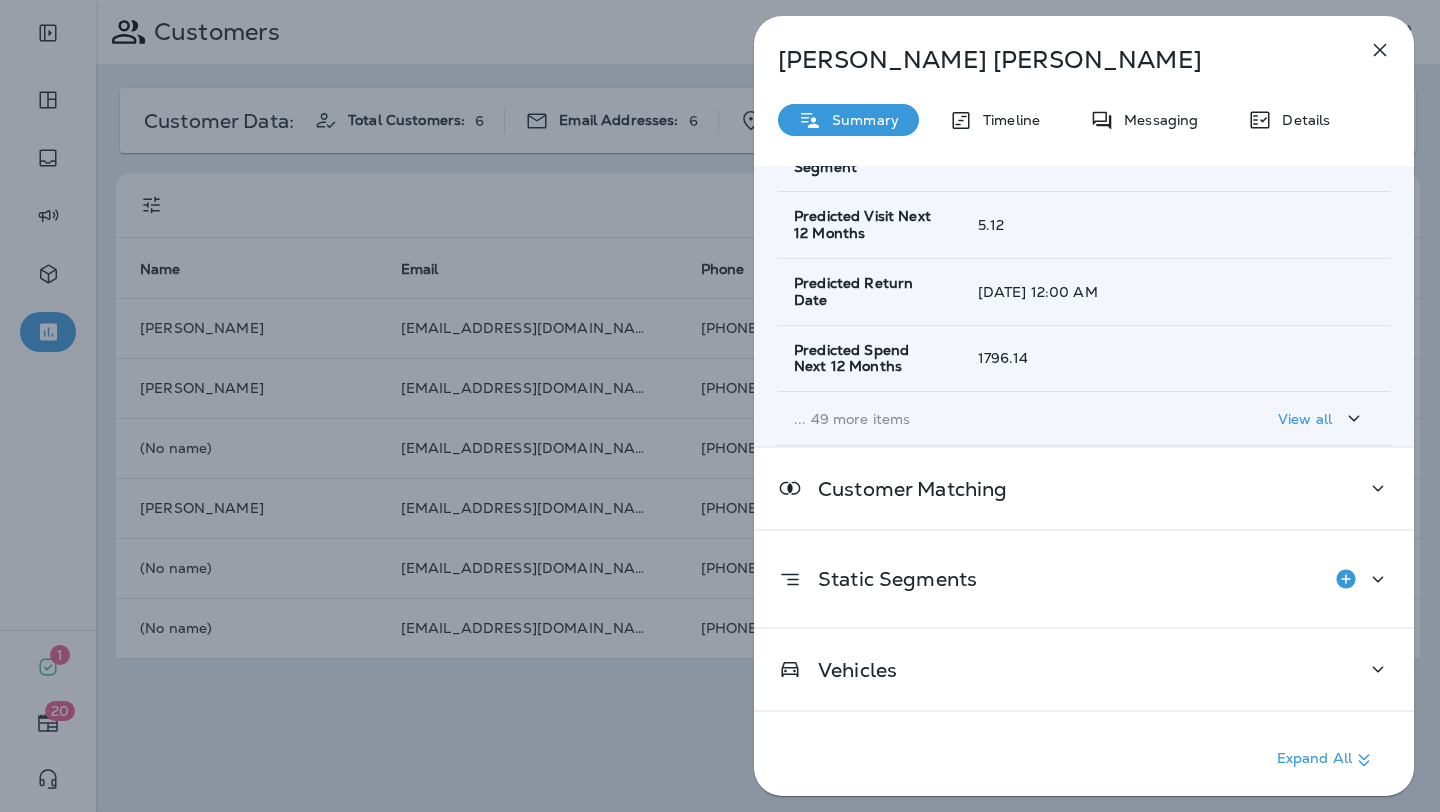 click on "... 49 more items" at bounding box center [992, 419] 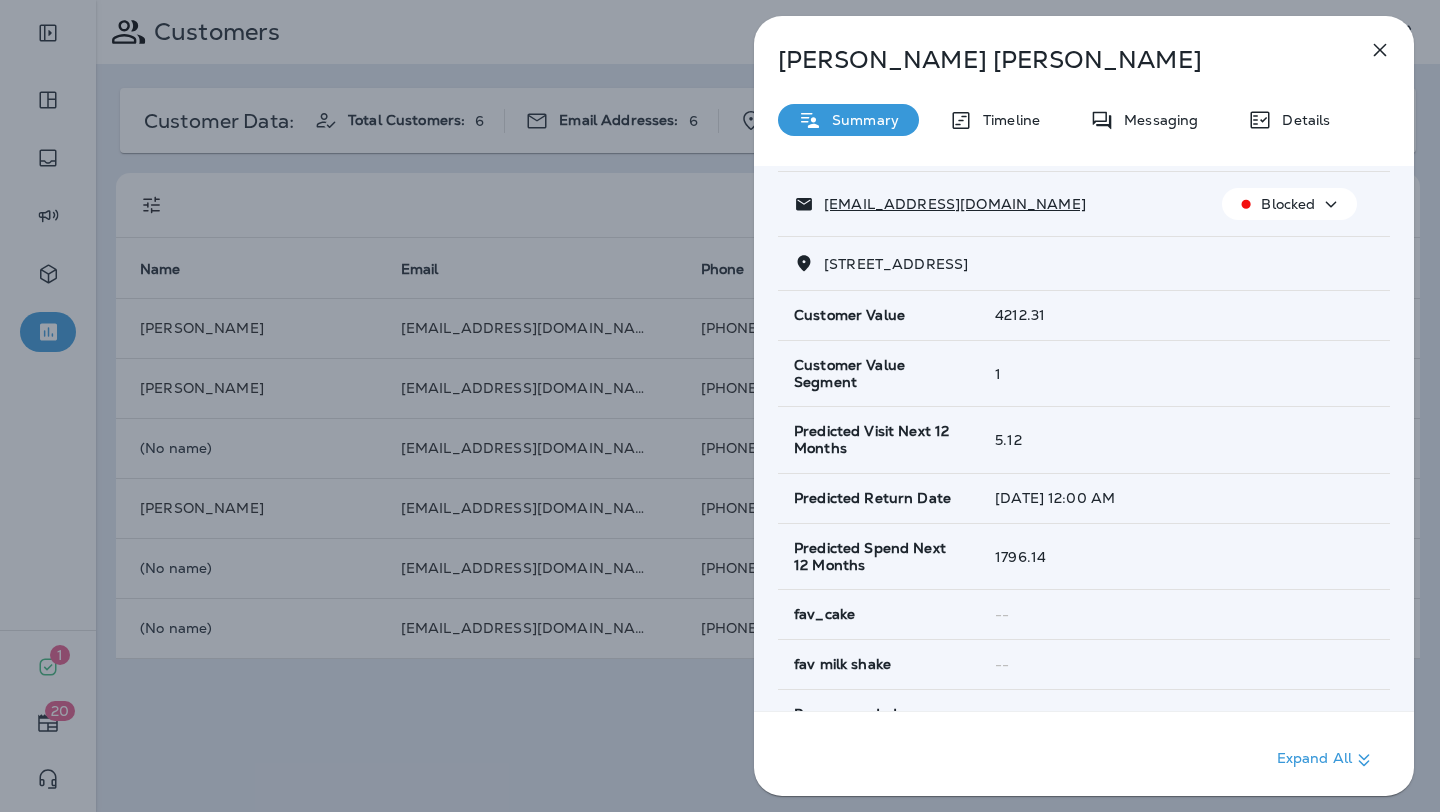 scroll, scrollTop: 0, scrollLeft: 0, axis: both 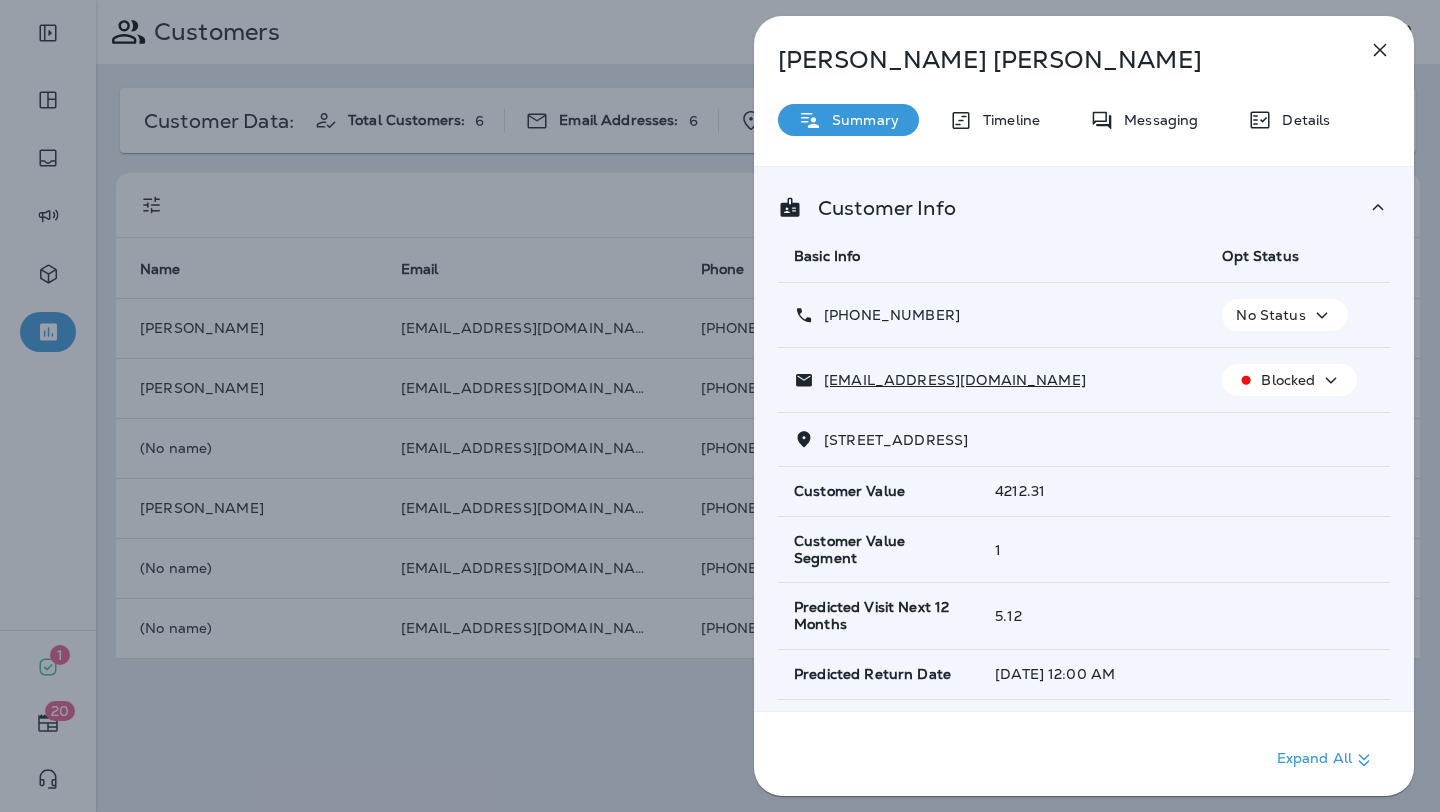 click on "Customer Info Basic Info   Opt Status    +1 (651) 528-0238 No Status dummyemail_14@cinch.io Blocked 9 New Saddle St., , Statesville, NC 28625 Customer Value 4212.31 Customer Value Segment 1 Predicted Visit Next 12 Months 5.12 Predicted Return Date Jan 12, 2024 12:00 AM Predicted Spend Next 12 Months 1796.14 fav_cake --   fav milk shake --   Recommended Products --   Job Title --   Birthday --   Customer Type --   Date Created Mar 22, 2022 1:06 PM Company --   Last Updated Jul 27, 2025 5:39 AM Date Deleted --   Index Rank 100.00 Visit Trend Days 22 Product Preferences --   Last Transaction Date Oct 26, 2021 6:00 PM First Transaction Date Nov 3, 2020 7:07 PM google_reviewer_status --   Last Location UUID --   Last Location Name Cinch 90 Last Location Entity Ref 759c1824-9624-4afd-8760-00be7de8c50a Pricing Sensitivity --   Marketing Source --   Region --   Website --   Last Location Phone Number --   Favorite Color --   Anniversary --   Entity Data > Csvimport --   Entity Data > Filename --   --   Entity Group" at bounding box center [1084, 1781] 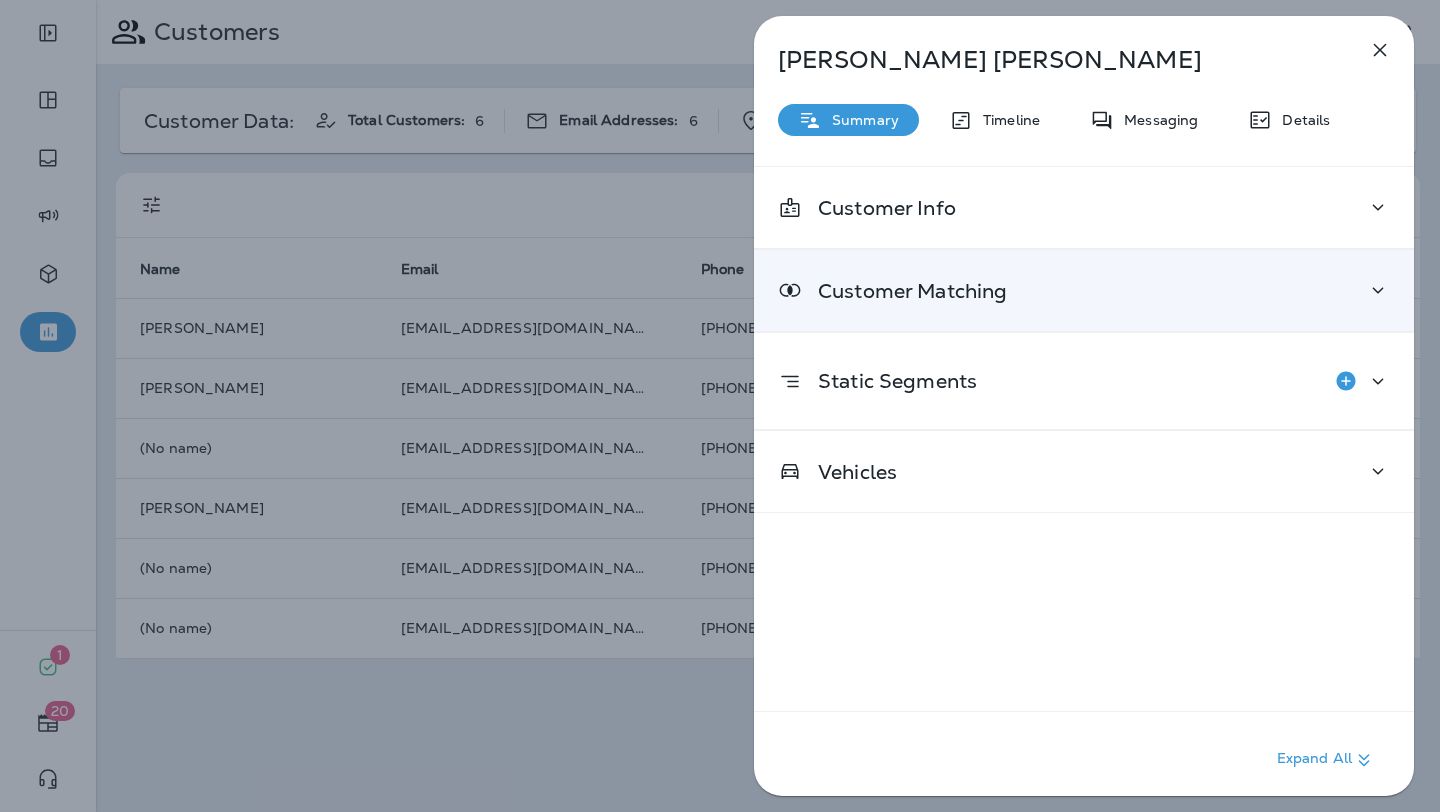 click 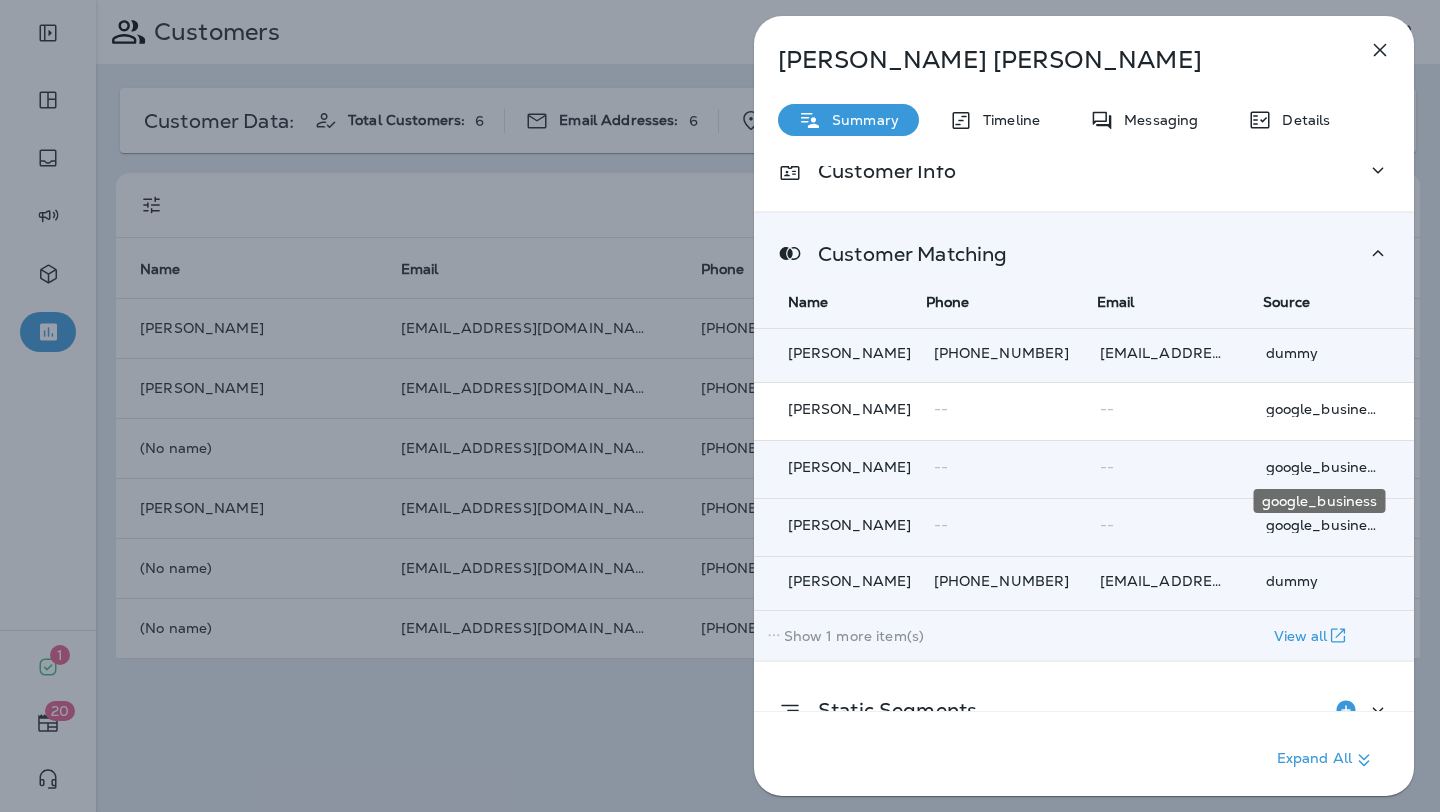 scroll, scrollTop: 37, scrollLeft: 6, axis: both 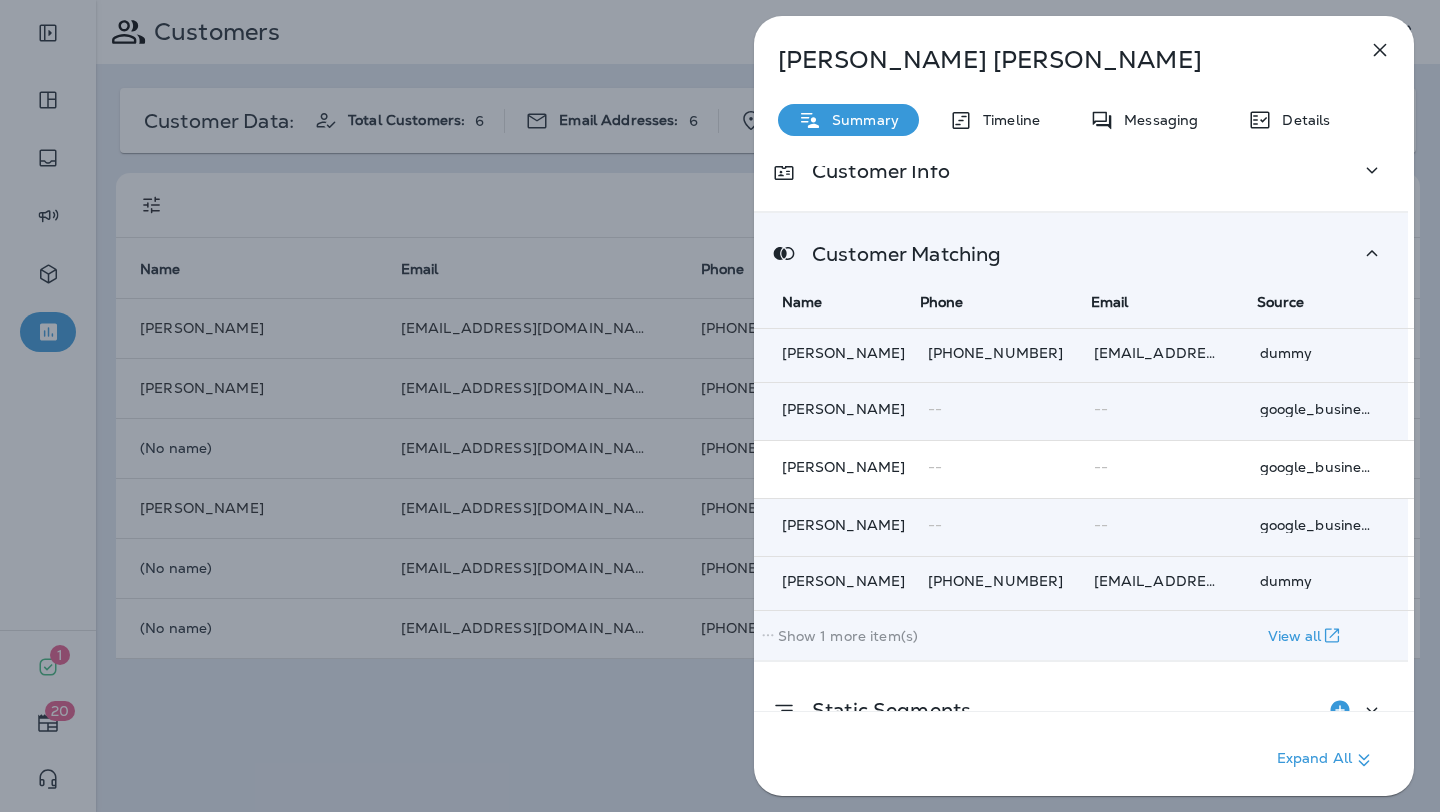 click on "--" at bounding box center (935, 467) 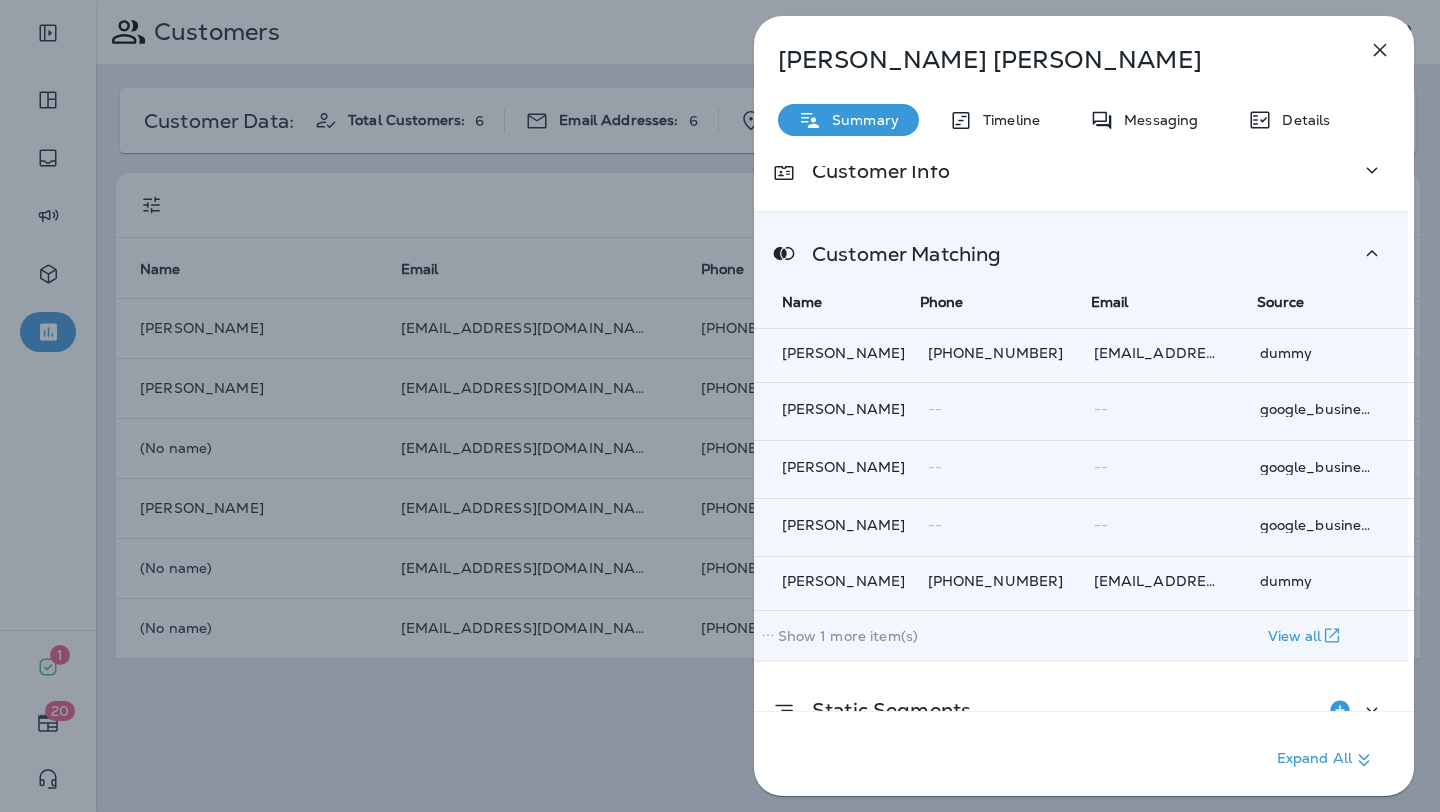 click on "Show 1 more item(s)" at bounding box center (848, 636) 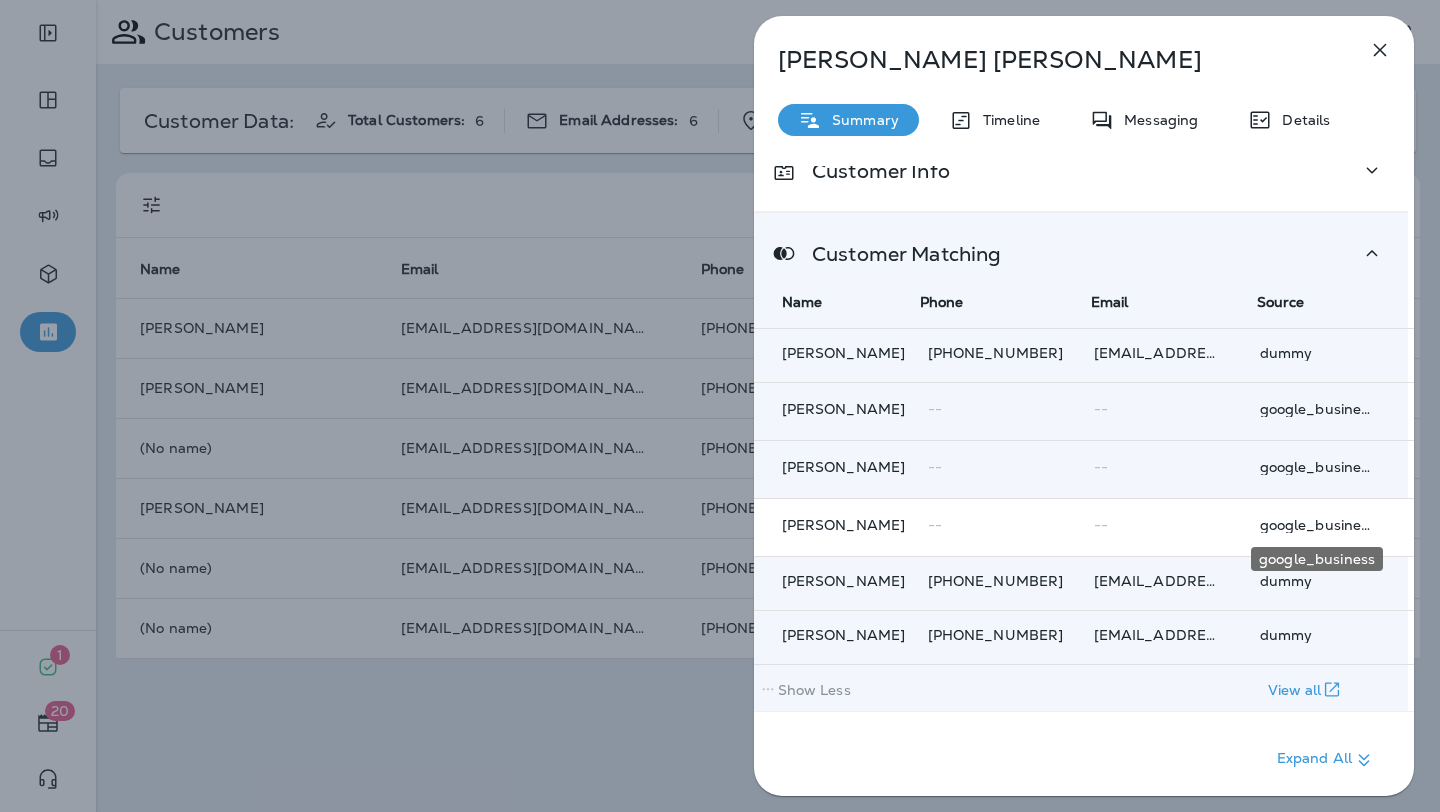 click on "google_business" at bounding box center (1317, 525) 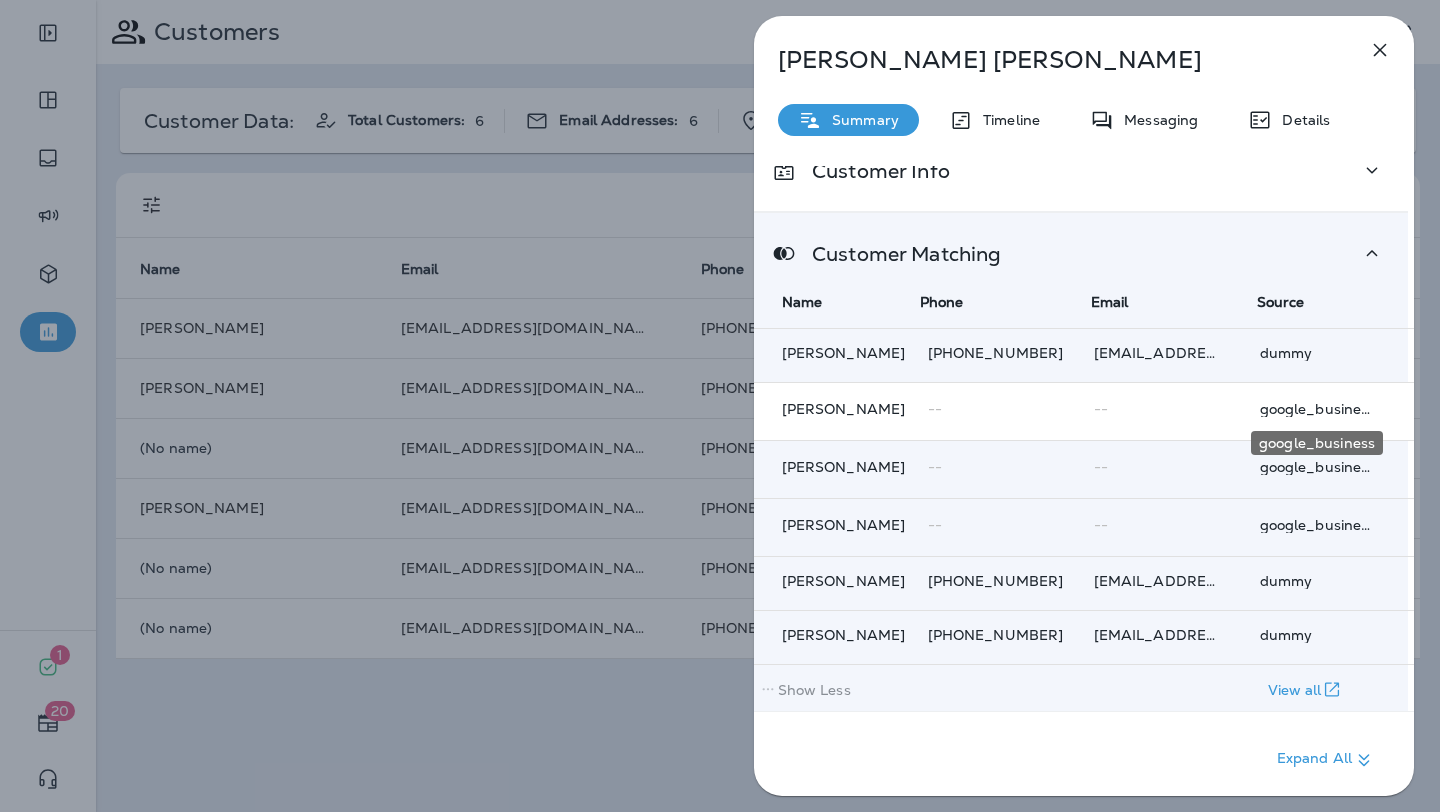 click on "google_business" at bounding box center [1317, 409] 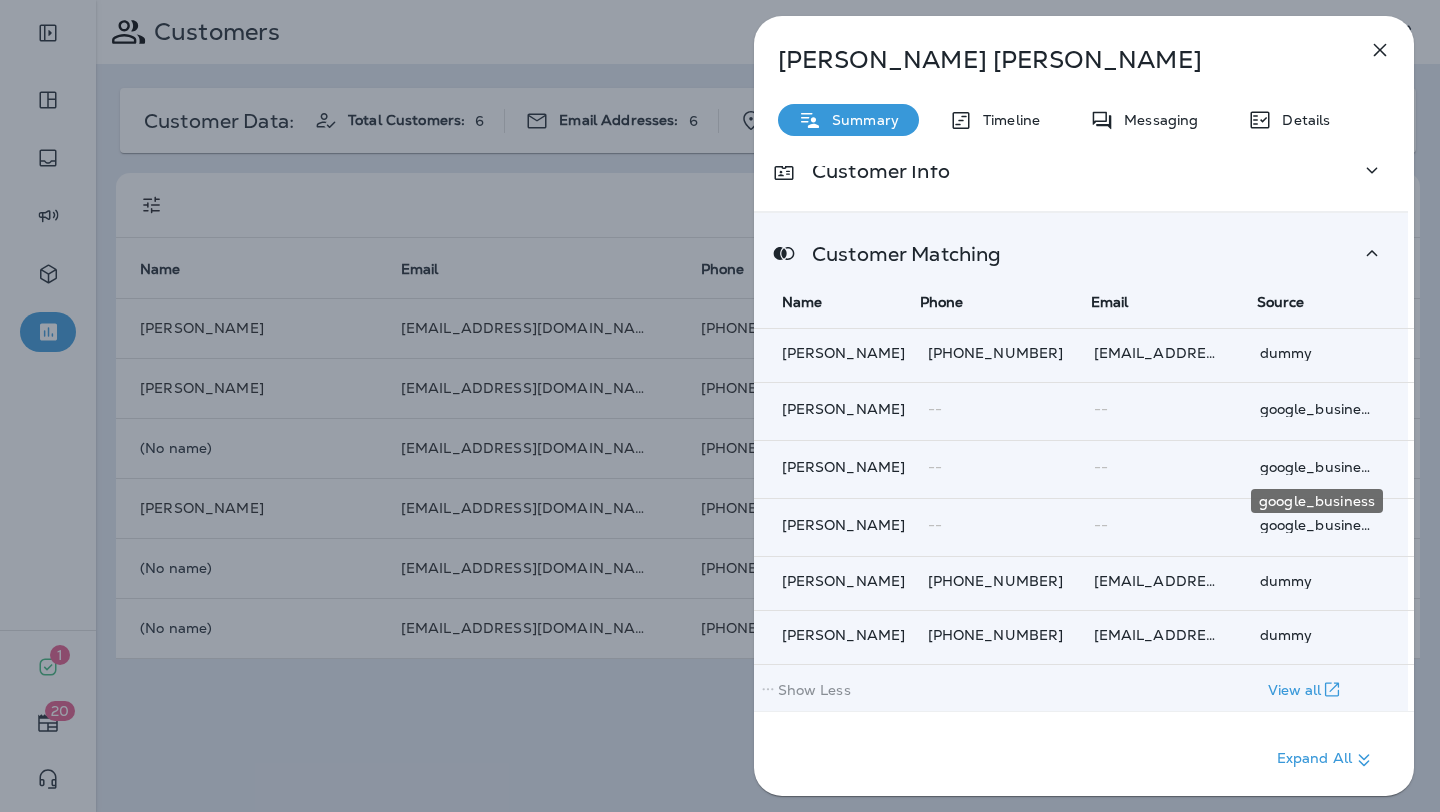 click on "google_business" at bounding box center [1317, 495] 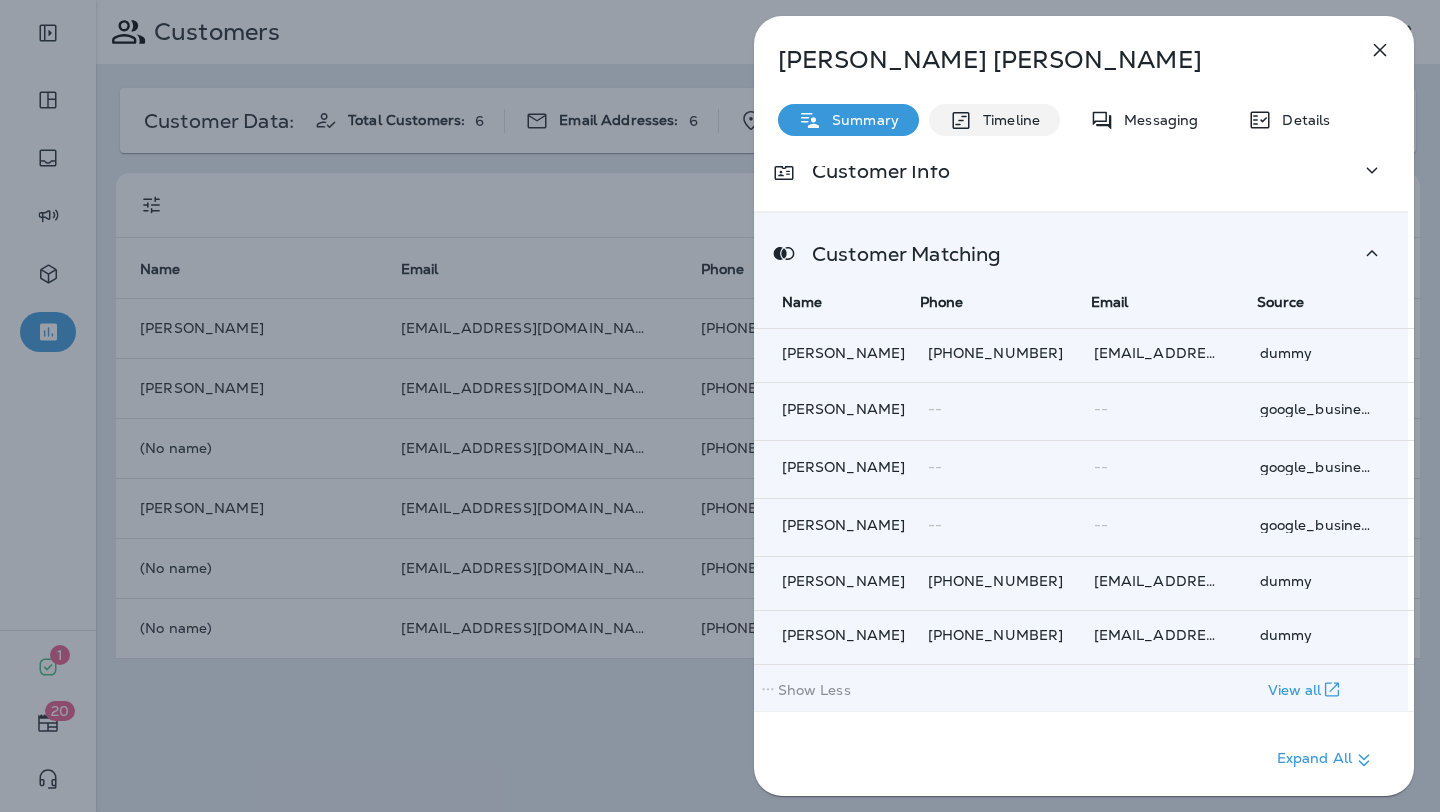 click on "Timeline" at bounding box center [1006, 120] 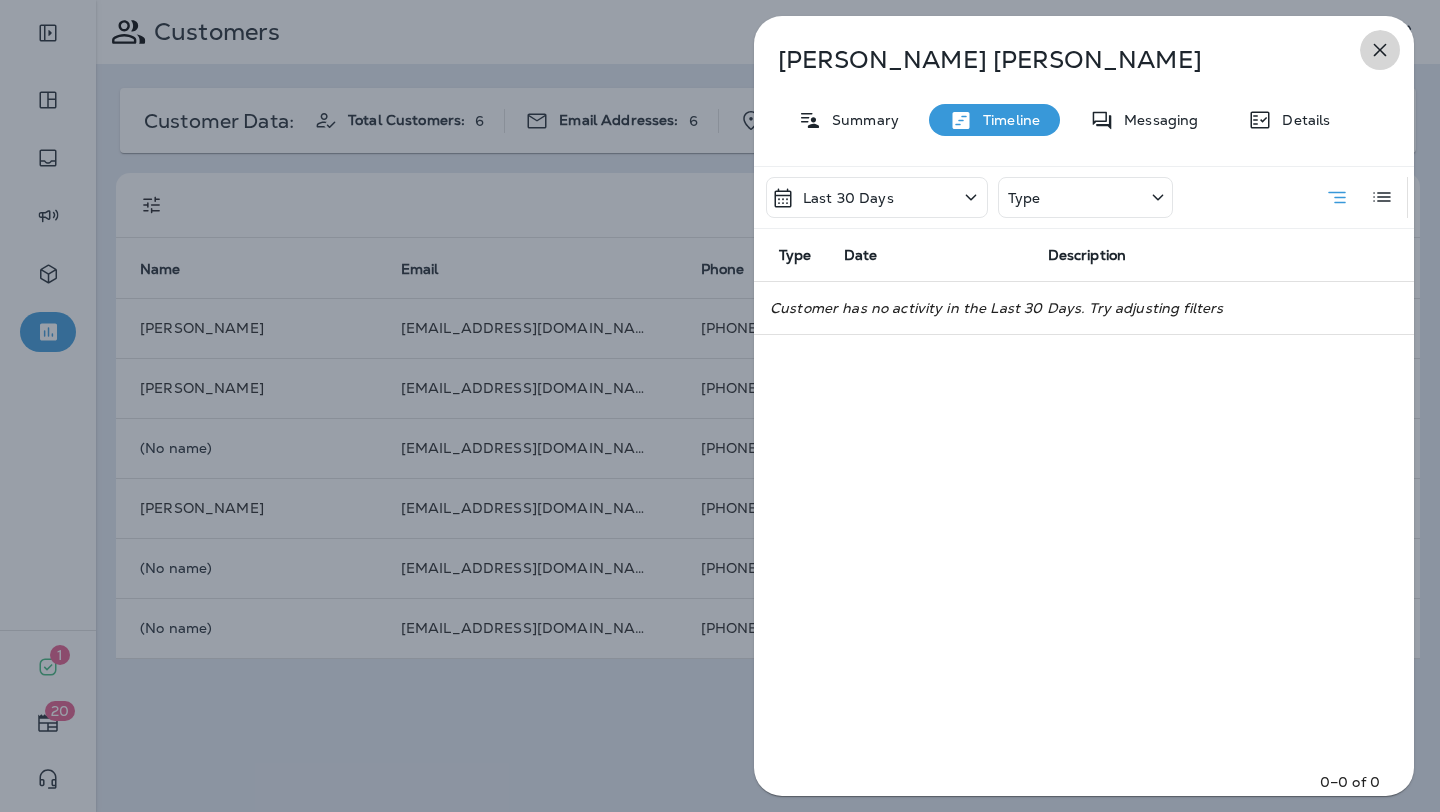 click 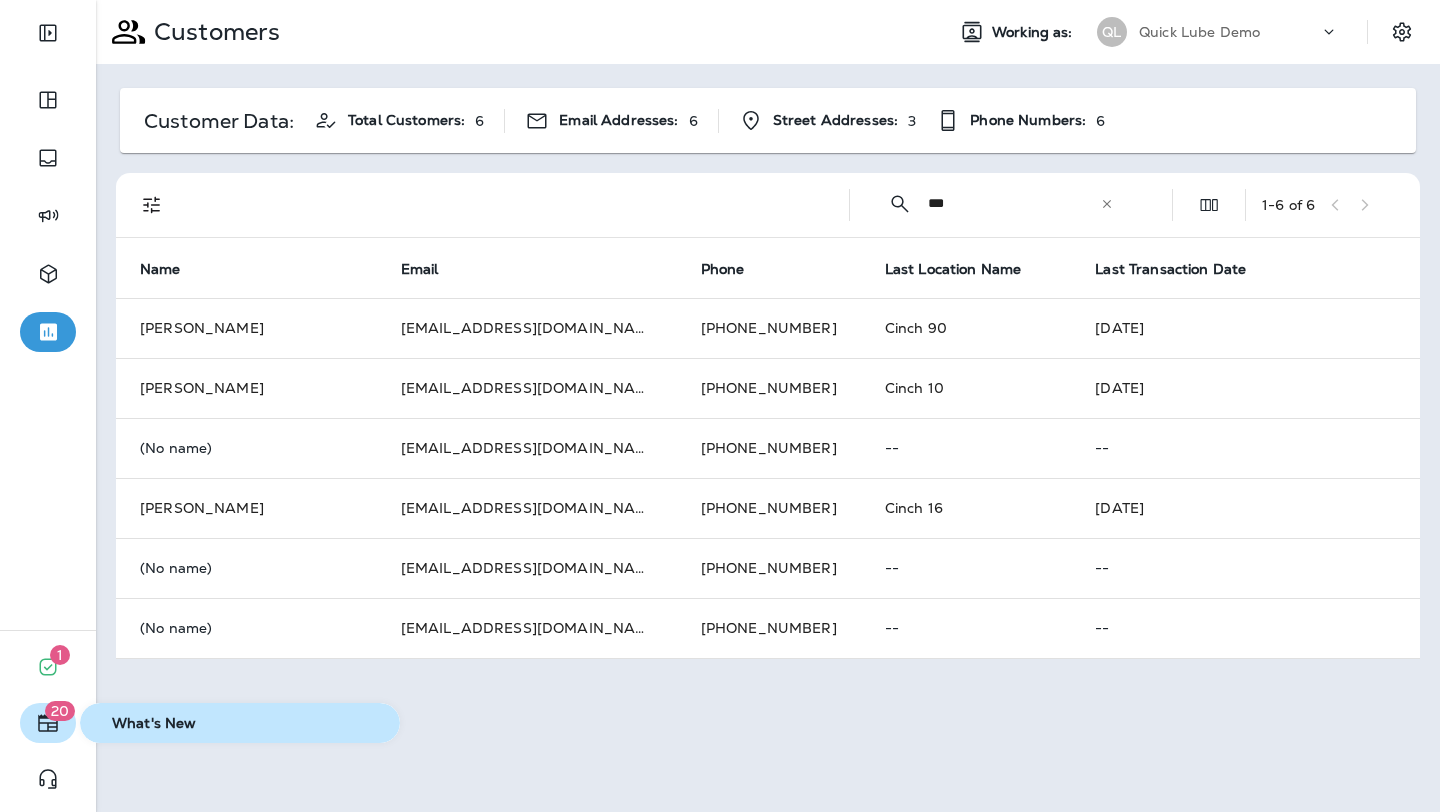 click on "20" at bounding box center (60, 711) 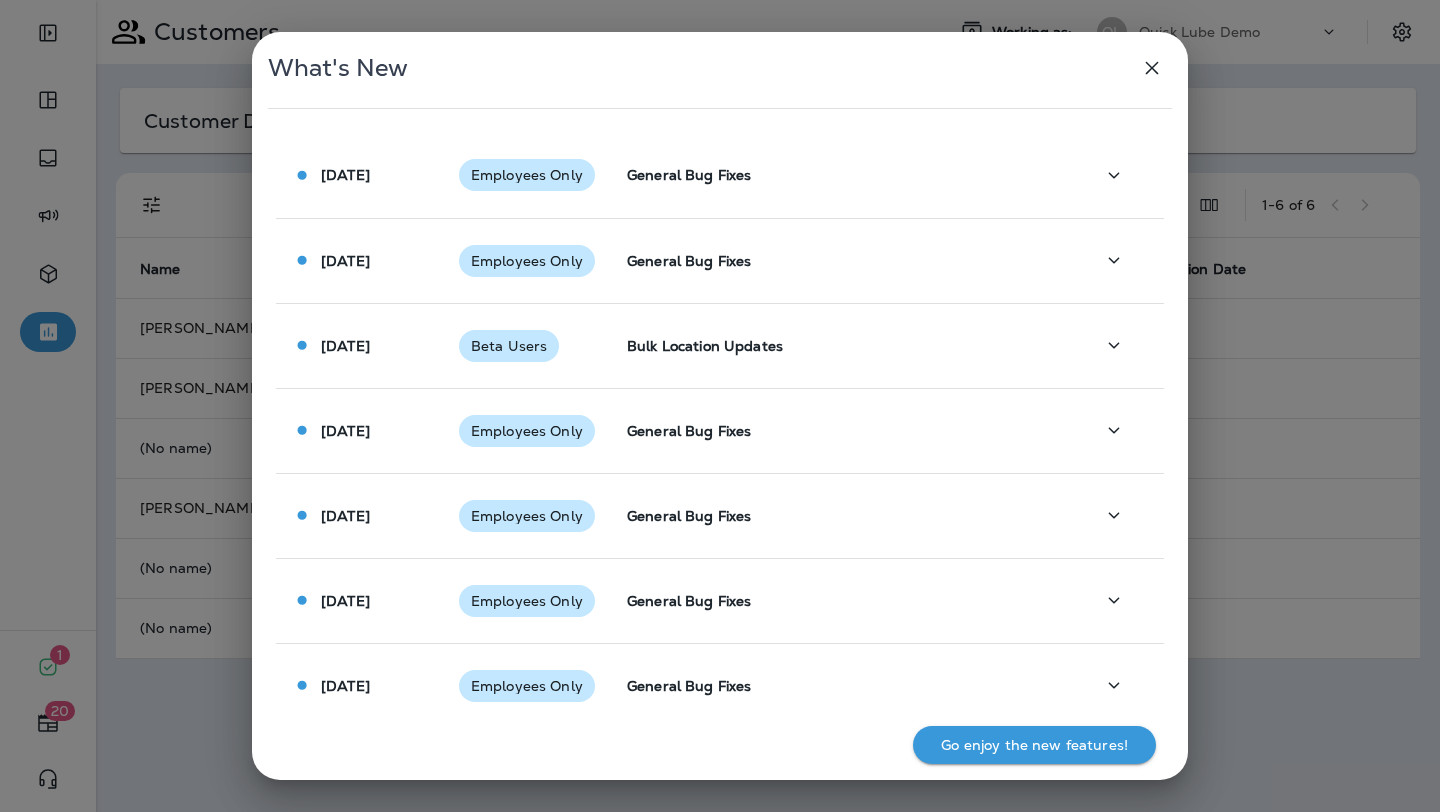 click 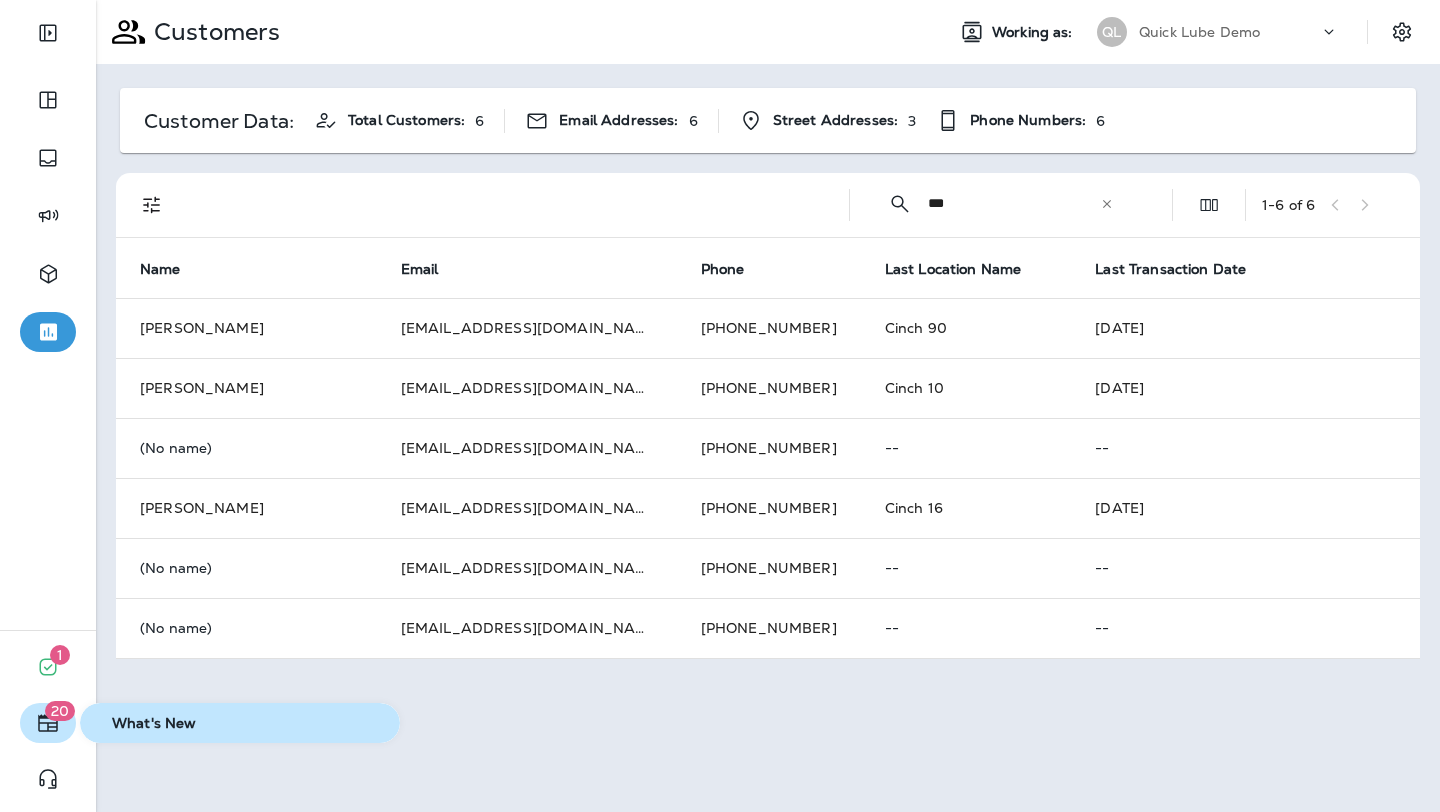 click 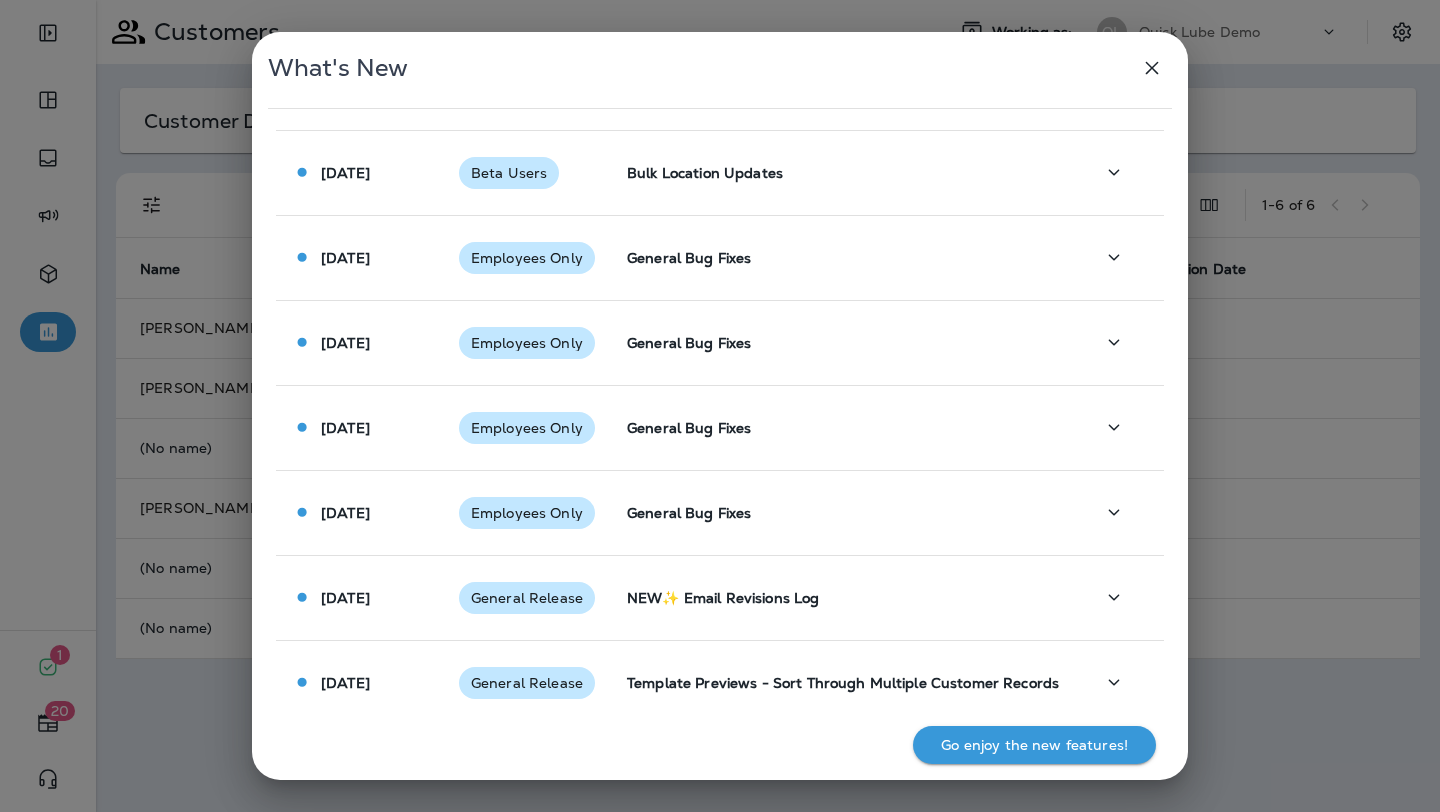 scroll, scrollTop: 0, scrollLeft: 0, axis: both 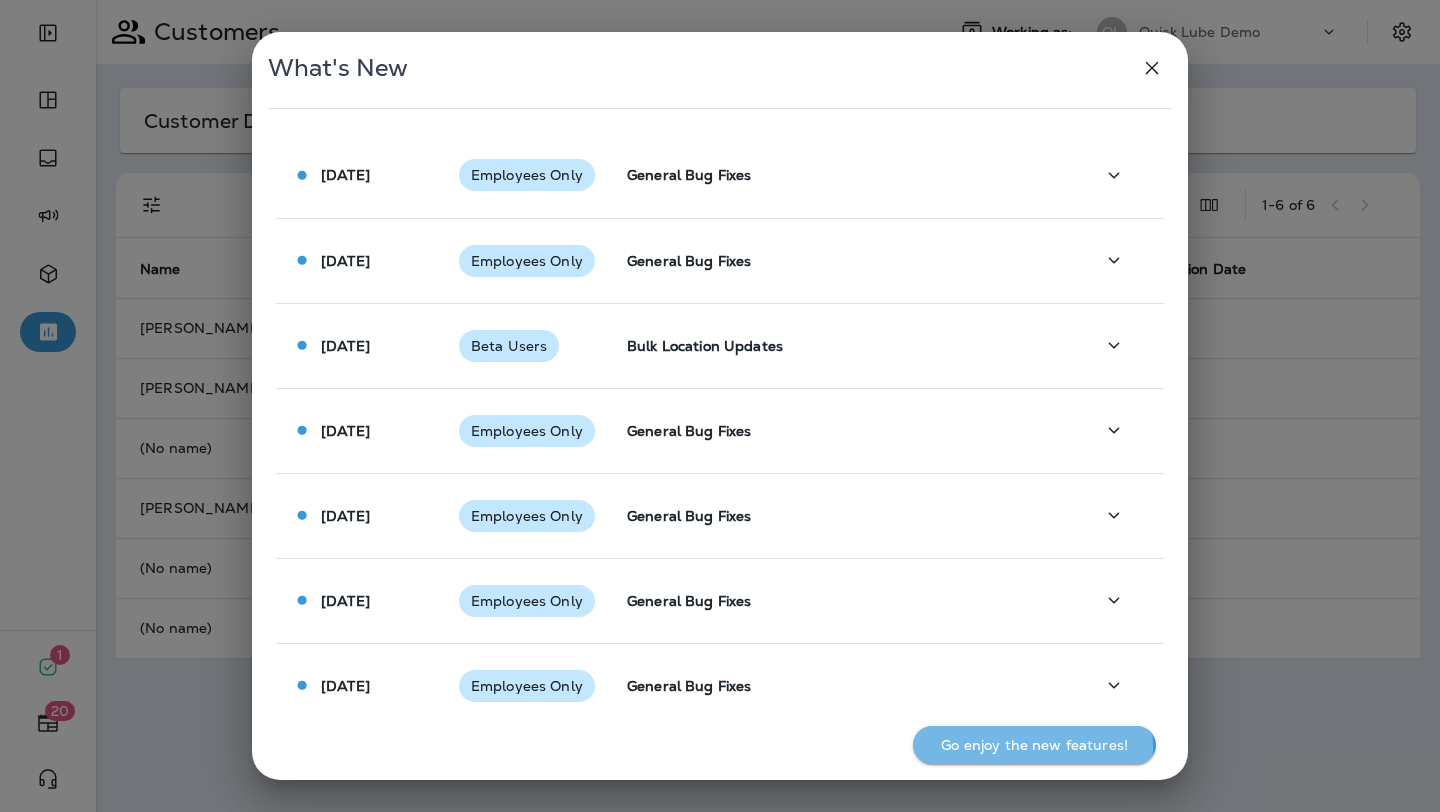 click on "Go enjoy the new features!" at bounding box center (1034, 745) 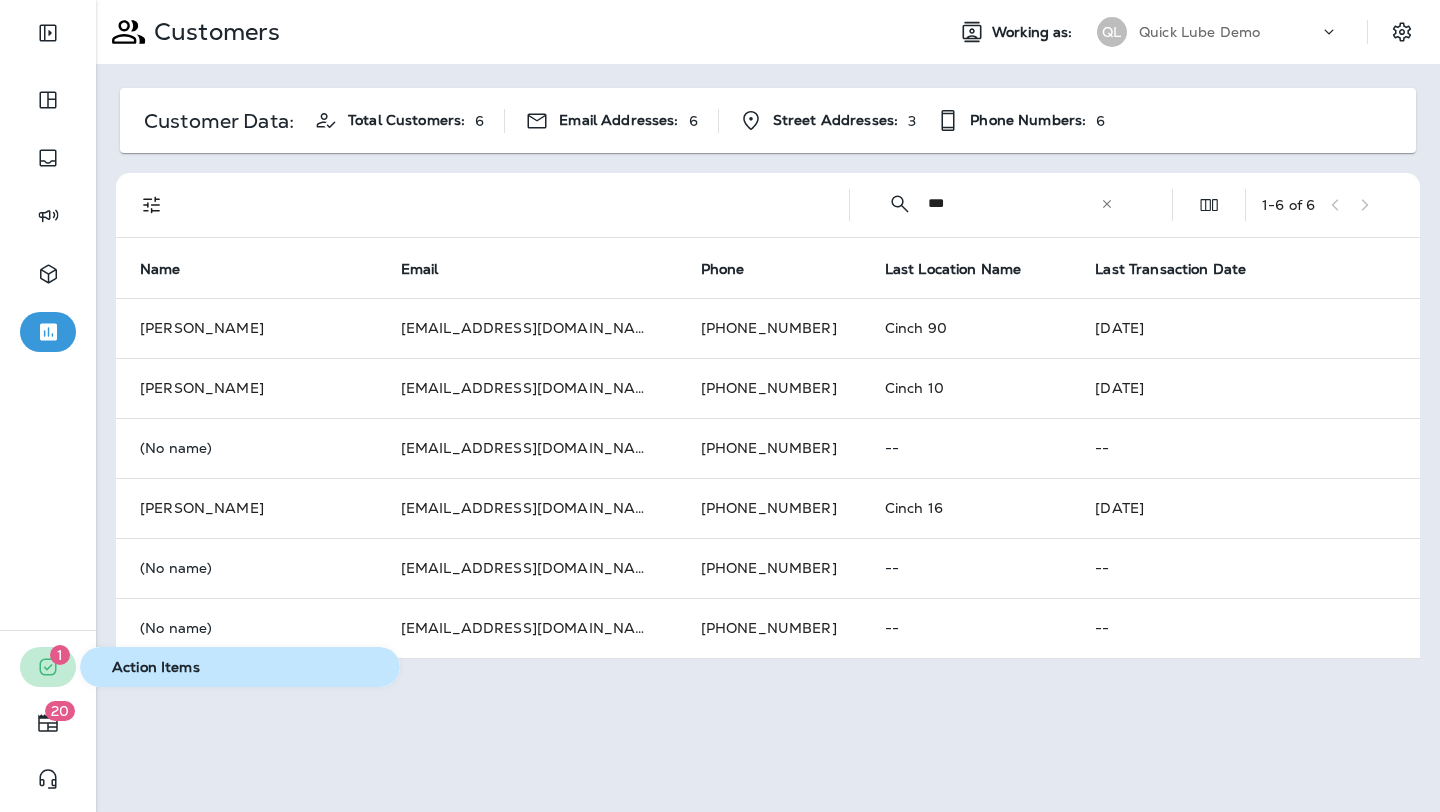 click on "1" at bounding box center (60, 655) 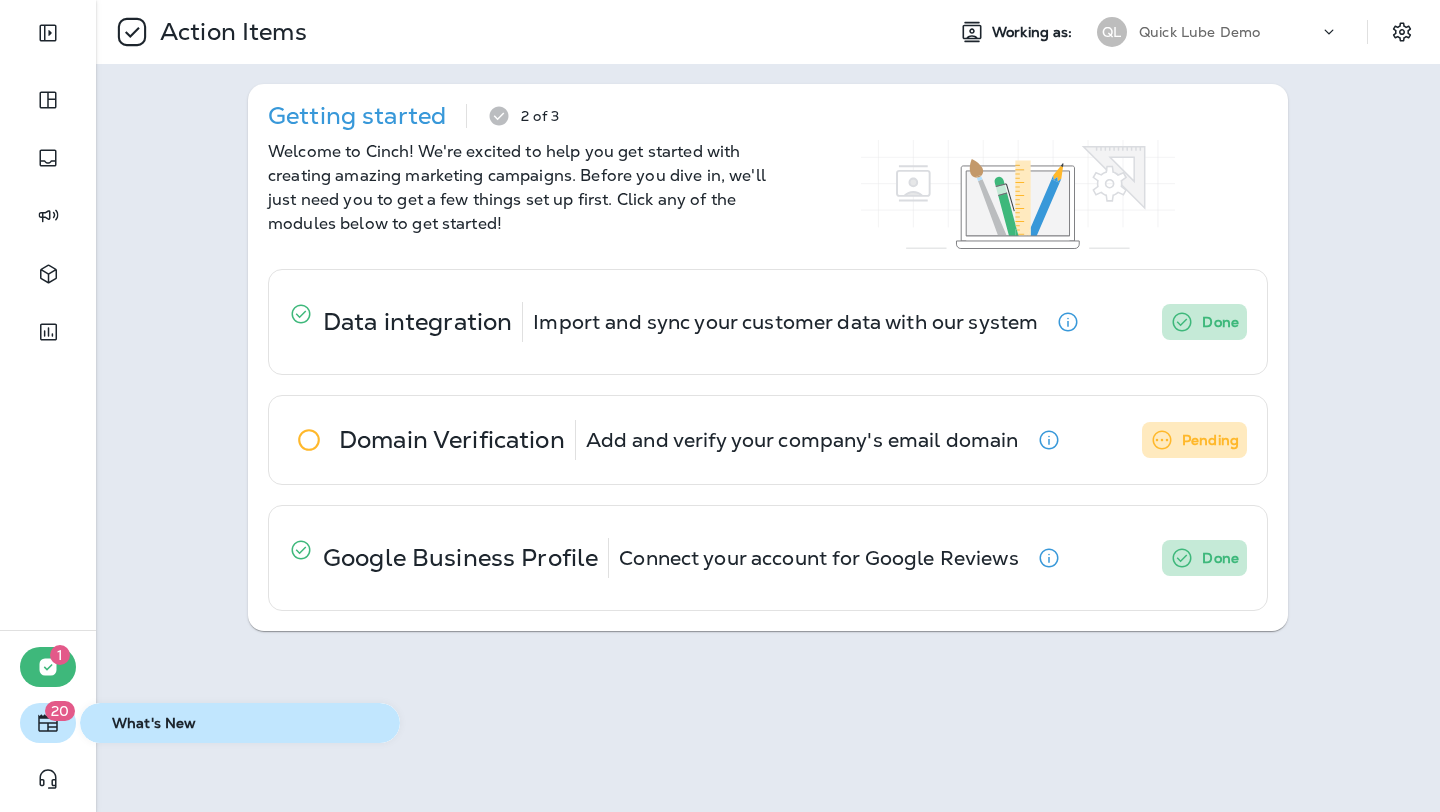 click 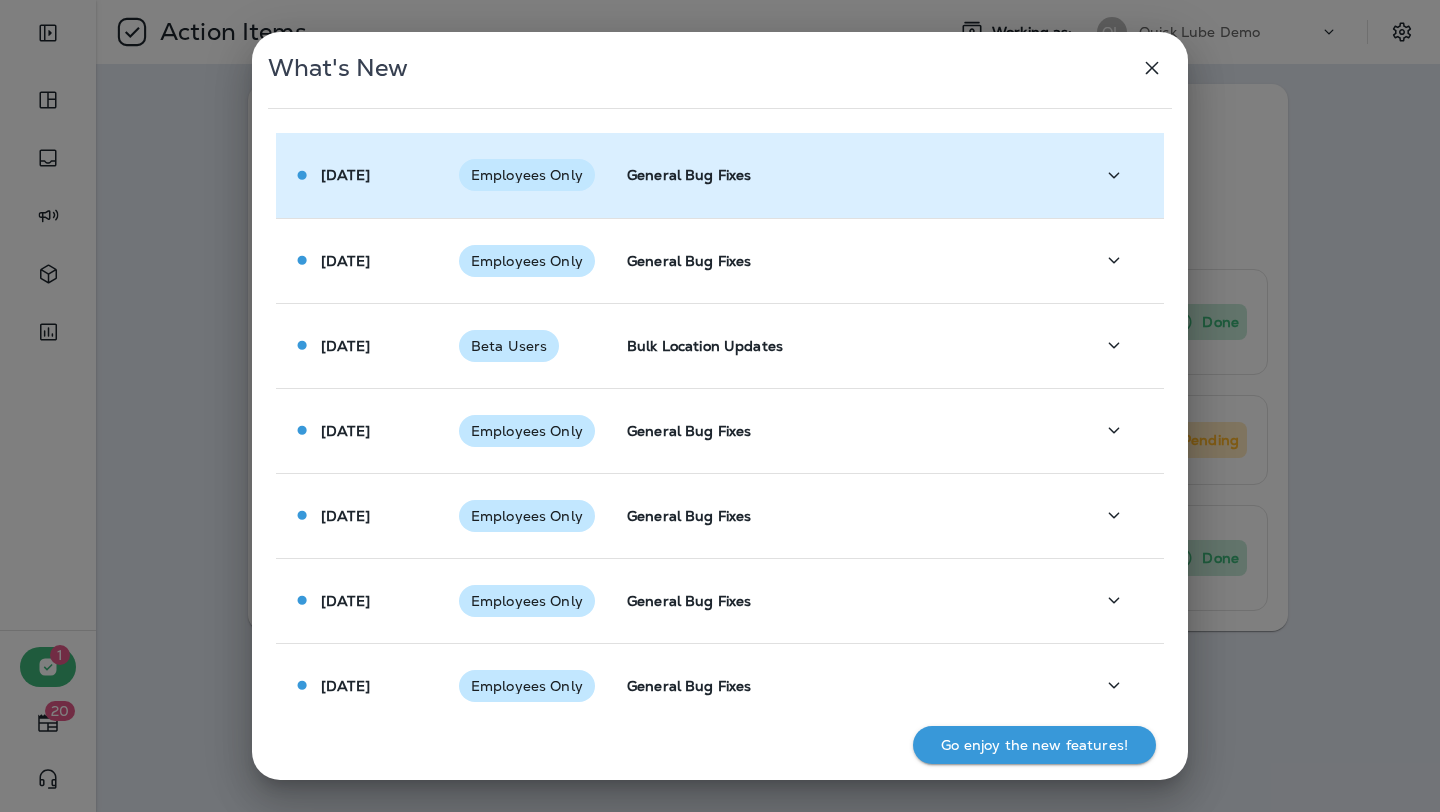 click on "General Bug Fixes" at bounding box center (844, 175) 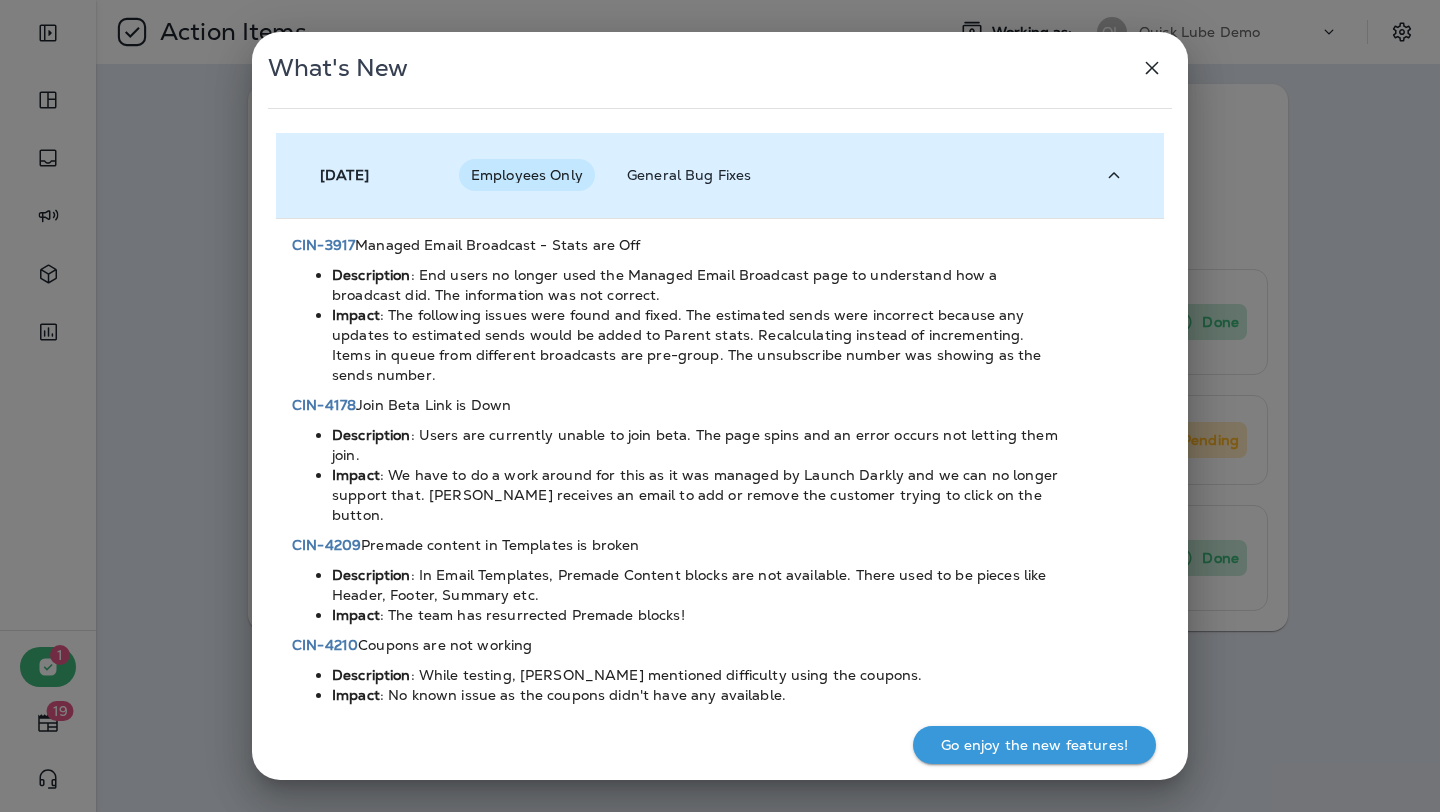 click at bounding box center (1114, 175) 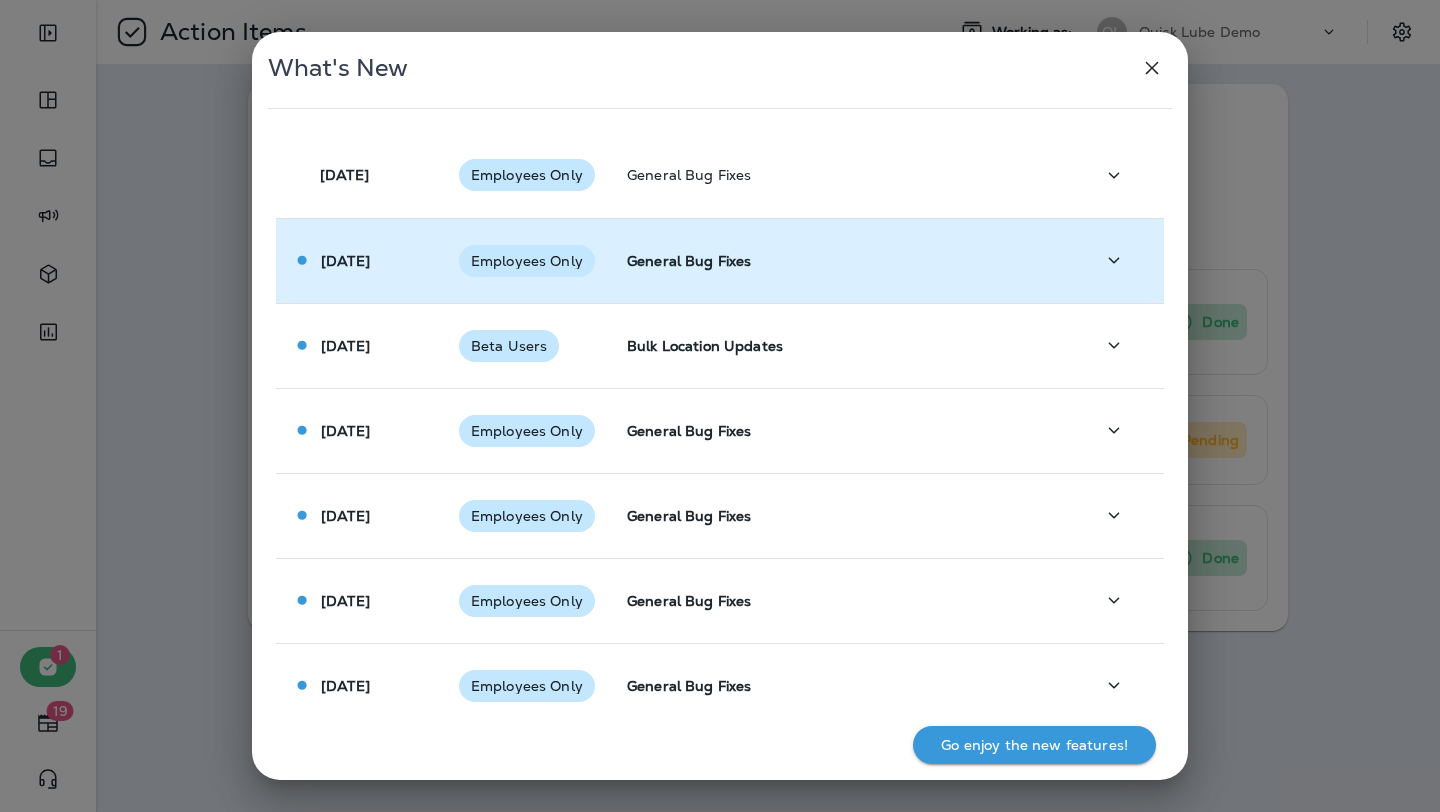 click 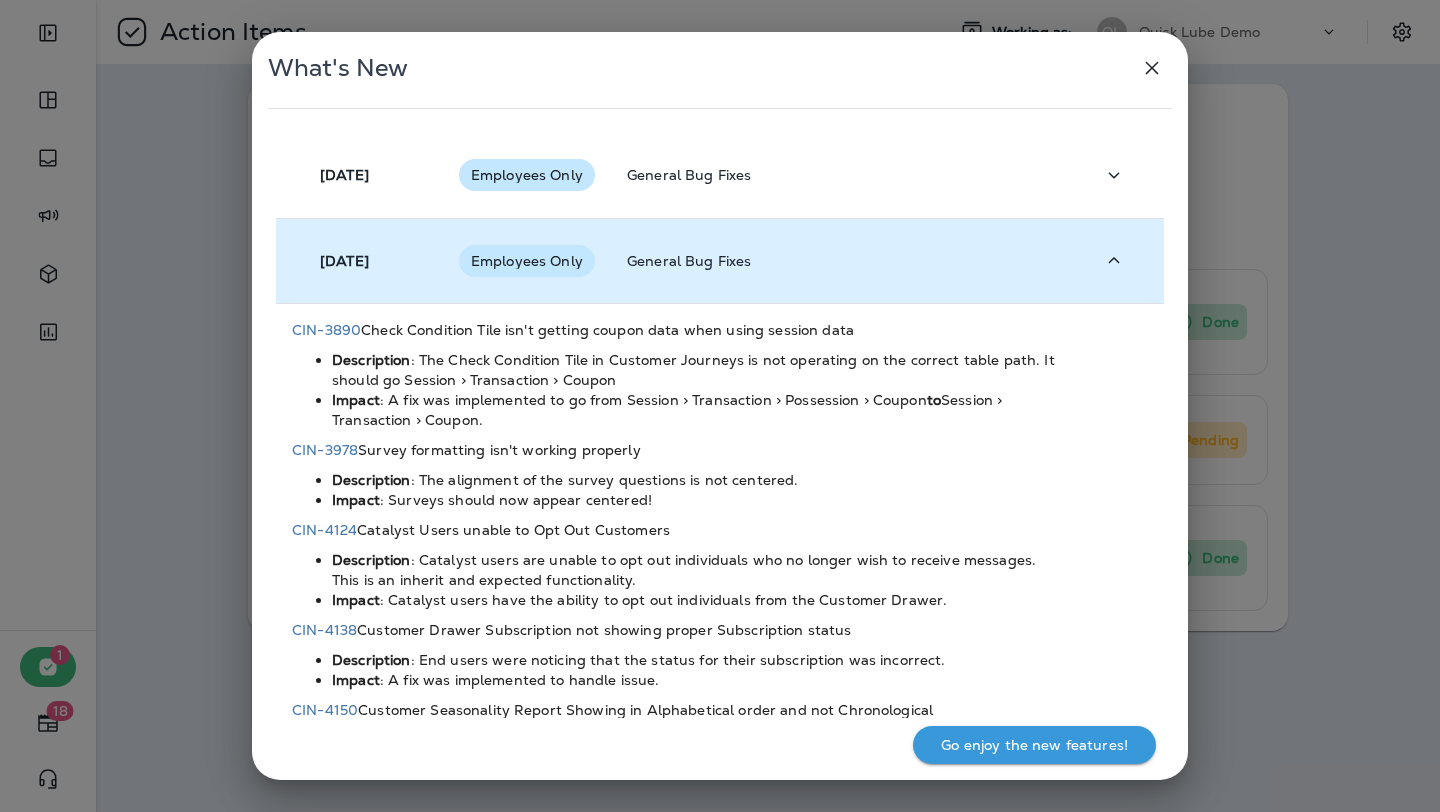 click 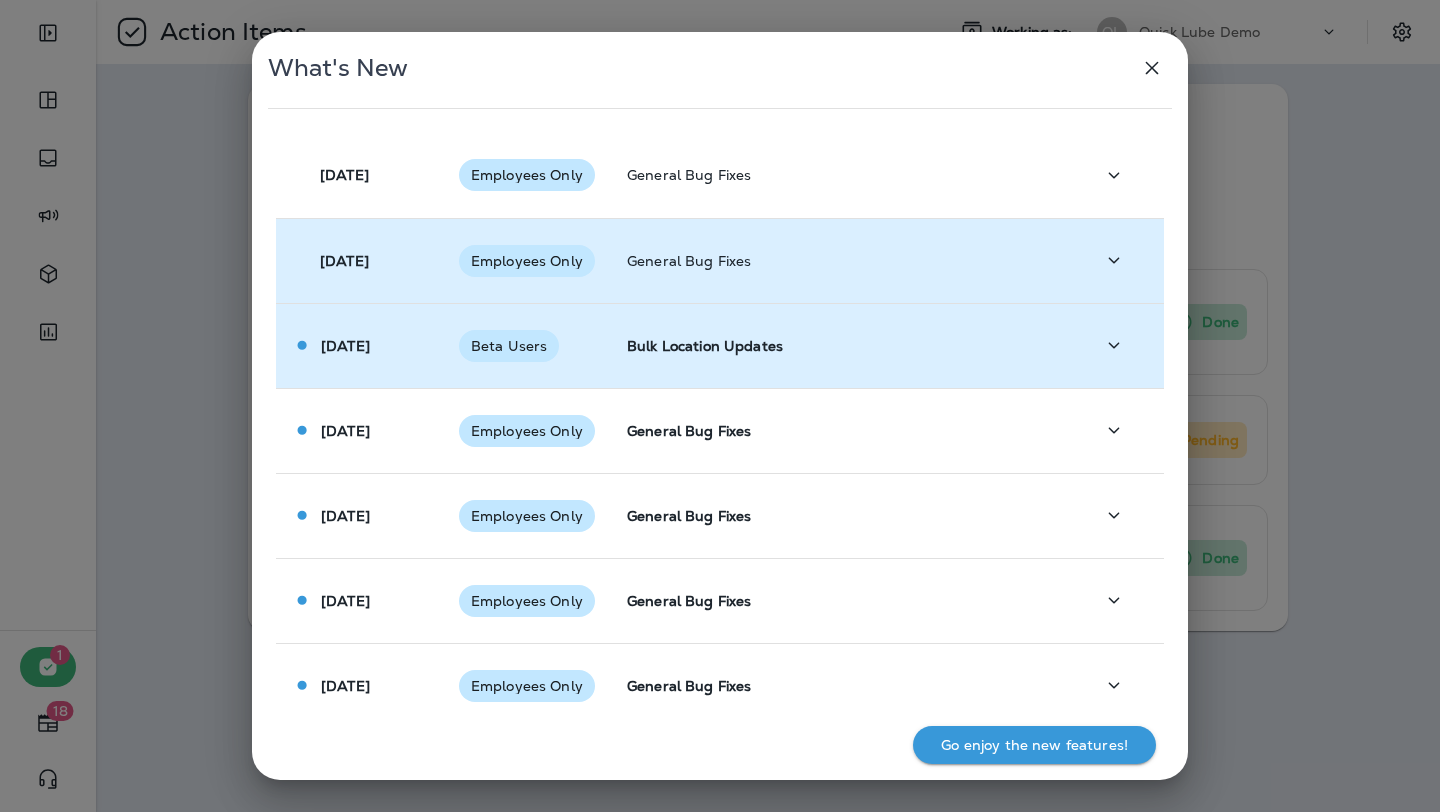 click at bounding box center (1121, 345) 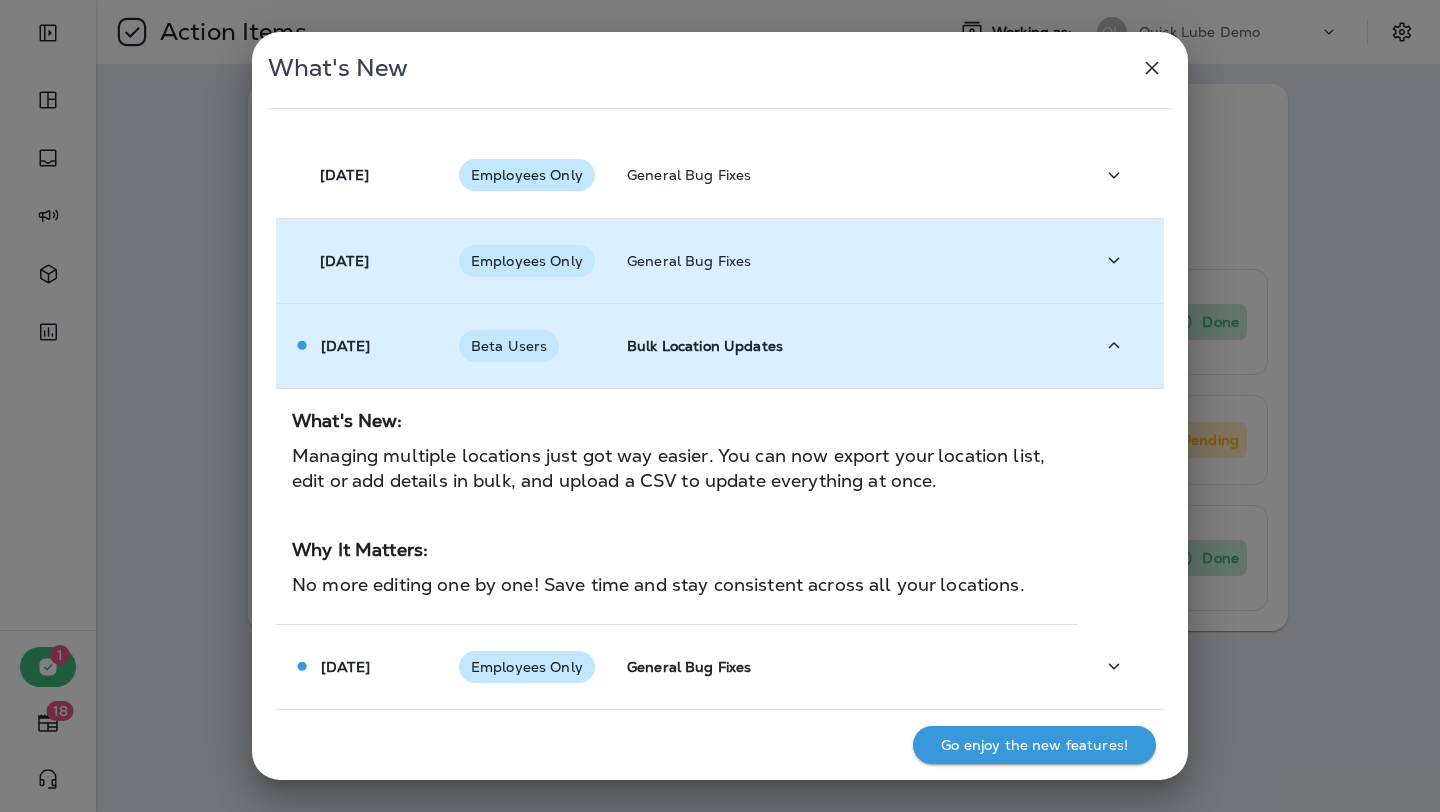 click at bounding box center [1114, 345] 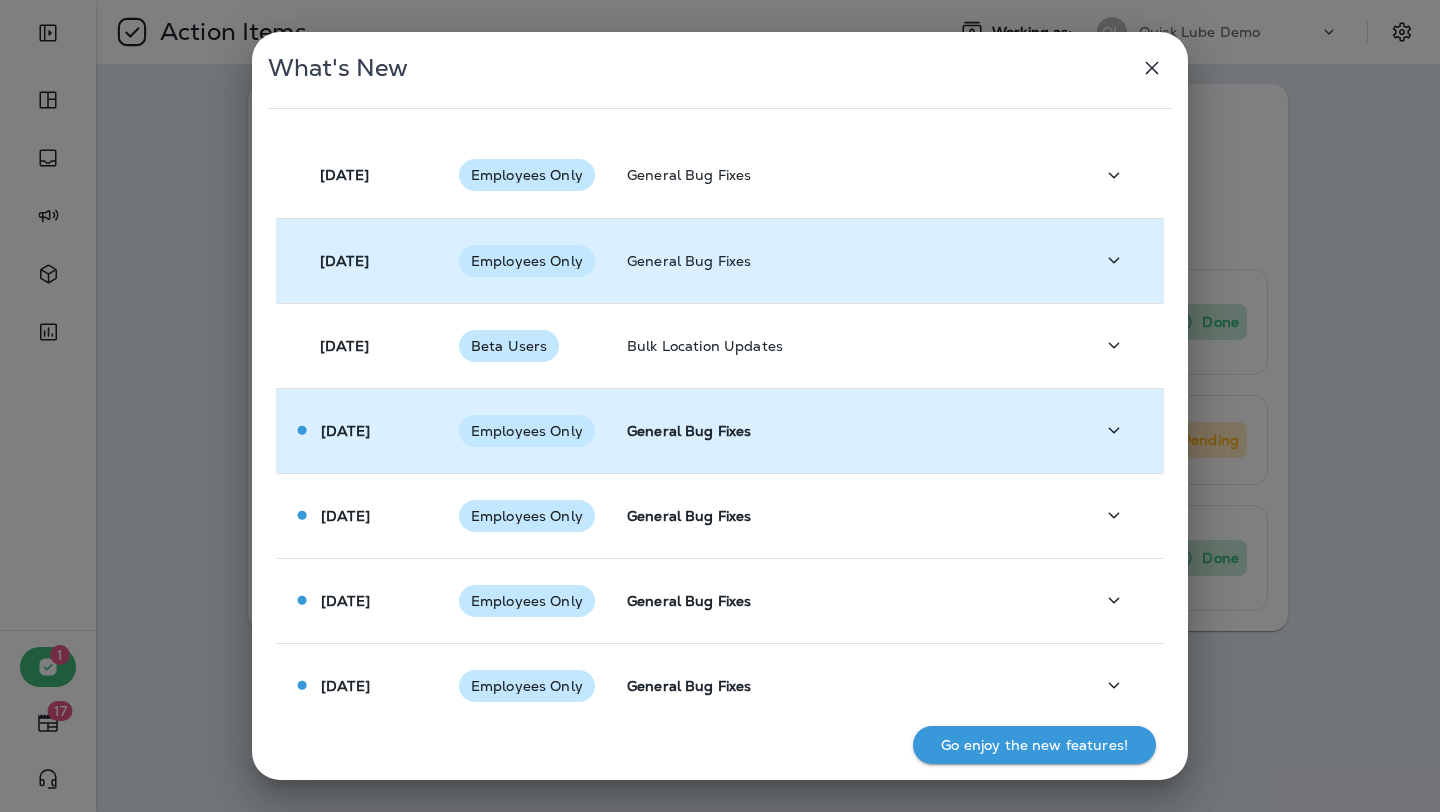 click on "General Bug Fixes" at bounding box center (844, 430) 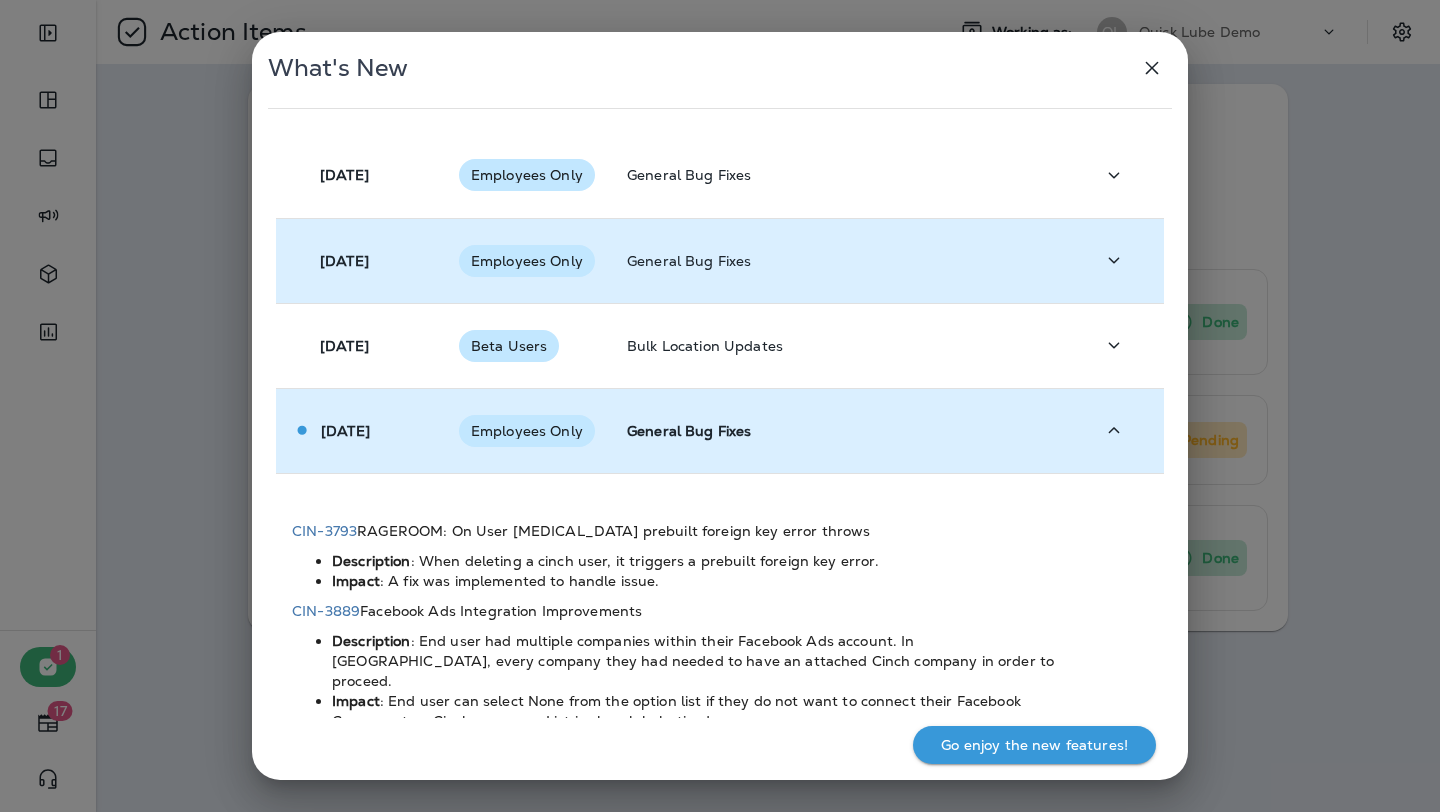 click on "General Bug Fixes" at bounding box center [844, 430] 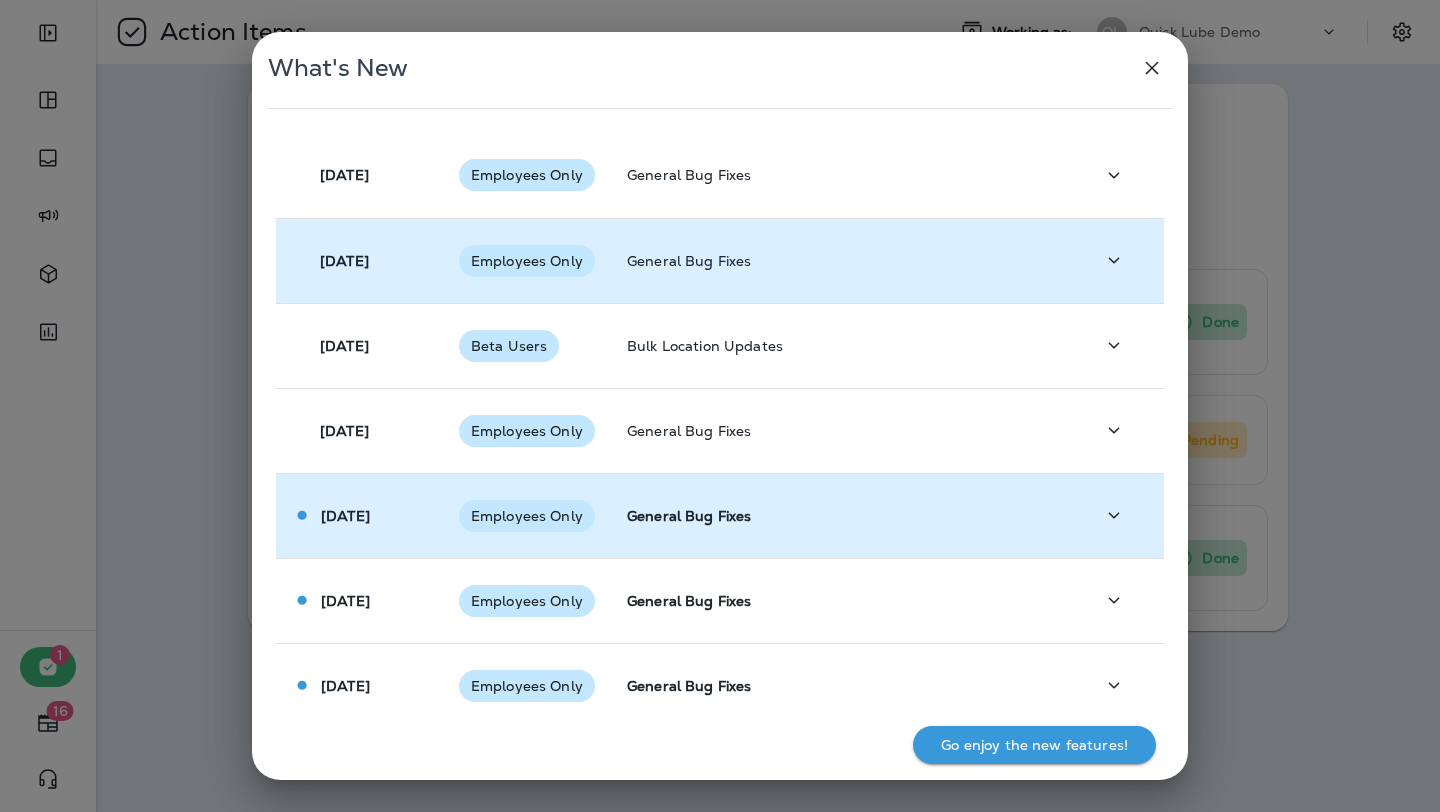 click on "General Bug Fixes" at bounding box center [844, 516] 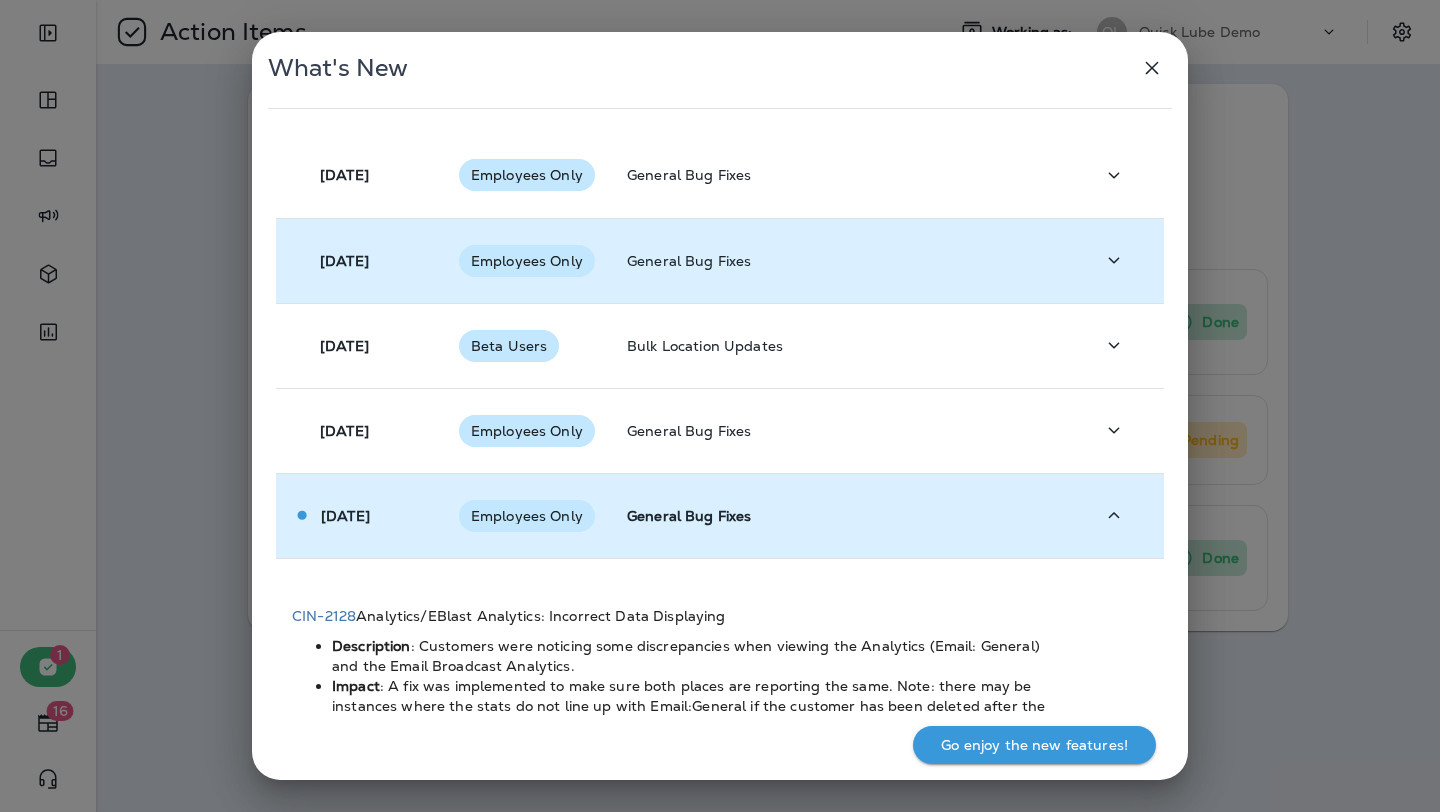 click on "General Bug Fixes" at bounding box center (844, 516) 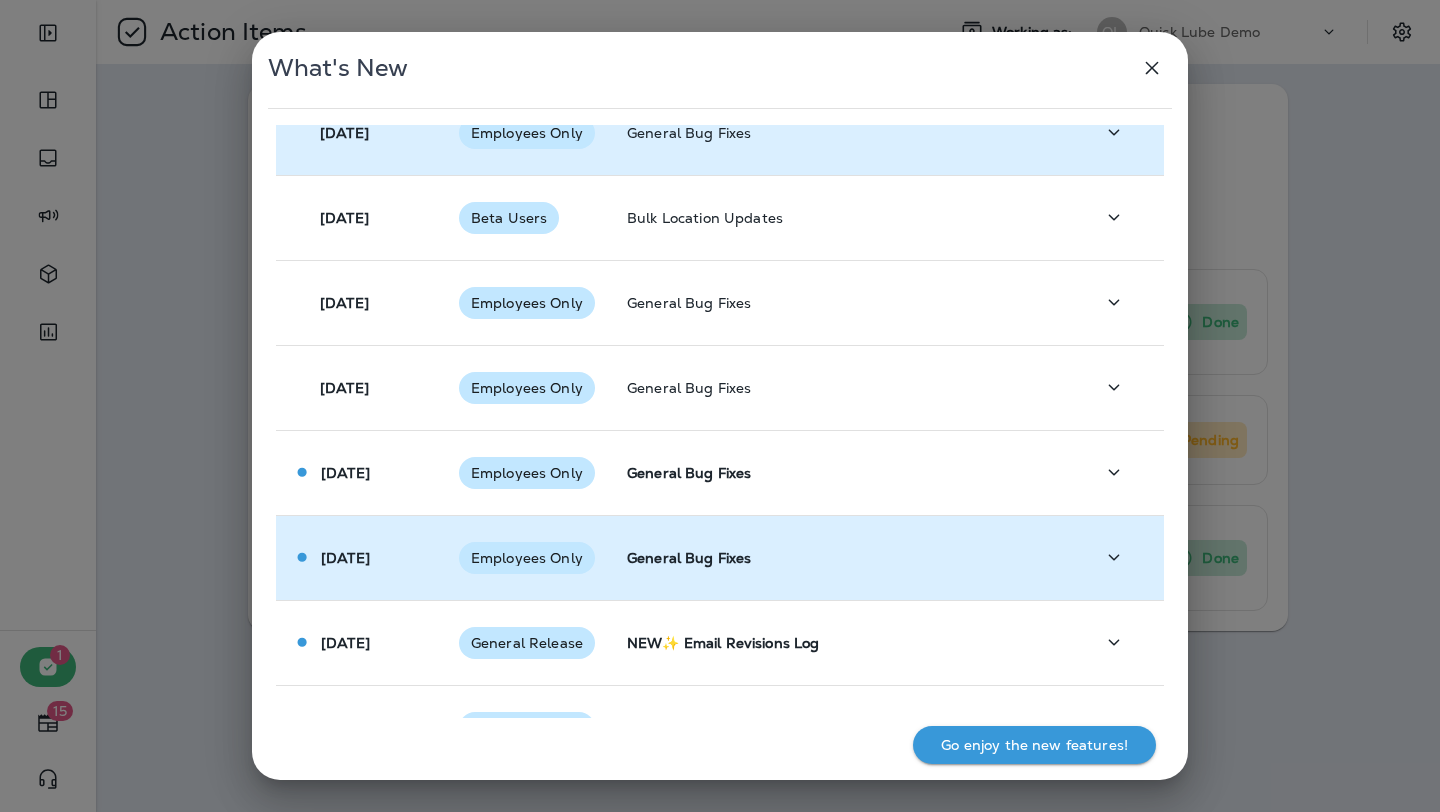 scroll, scrollTop: 147, scrollLeft: 0, axis: vertical 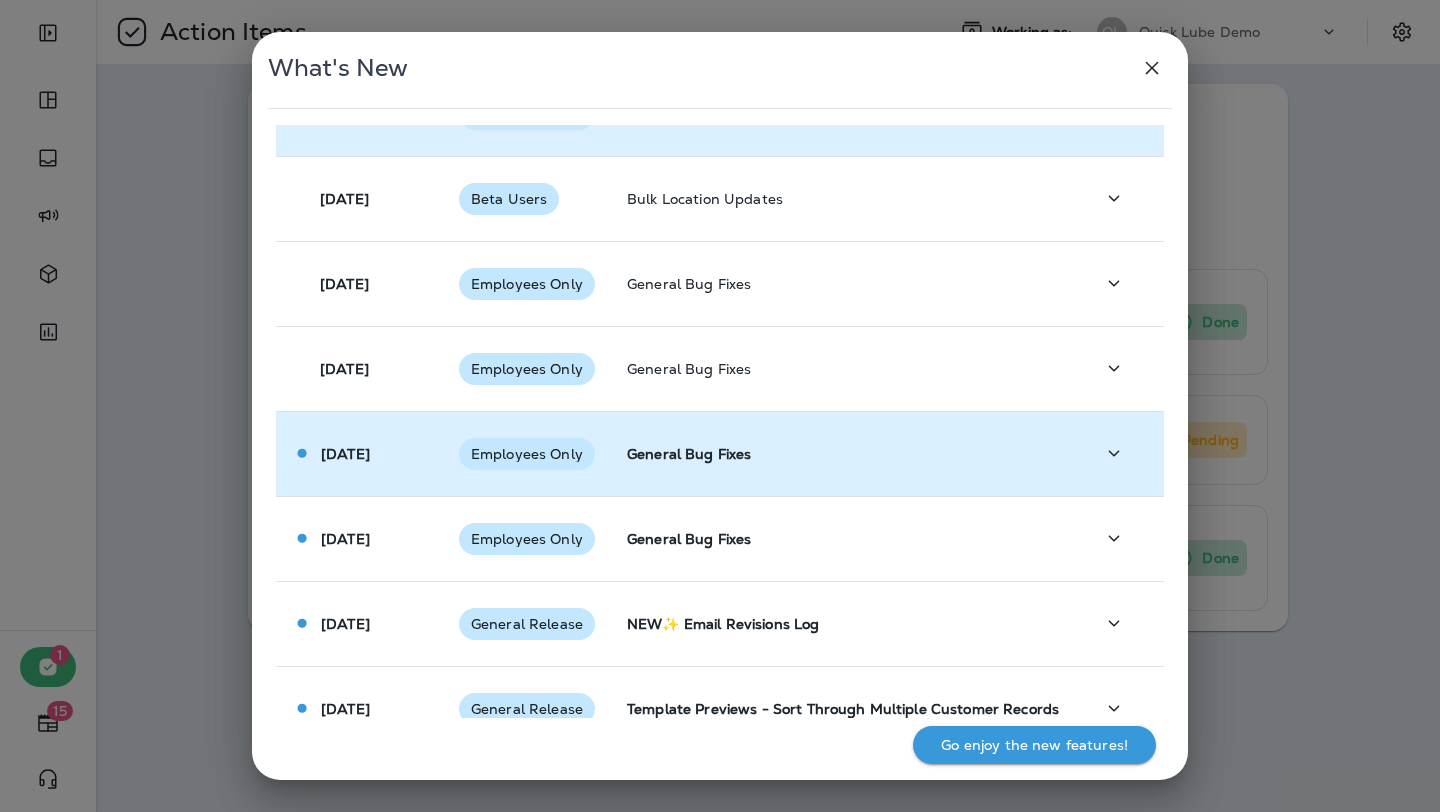 click on "General Bug Fixes" at bounding box center [844, 453] 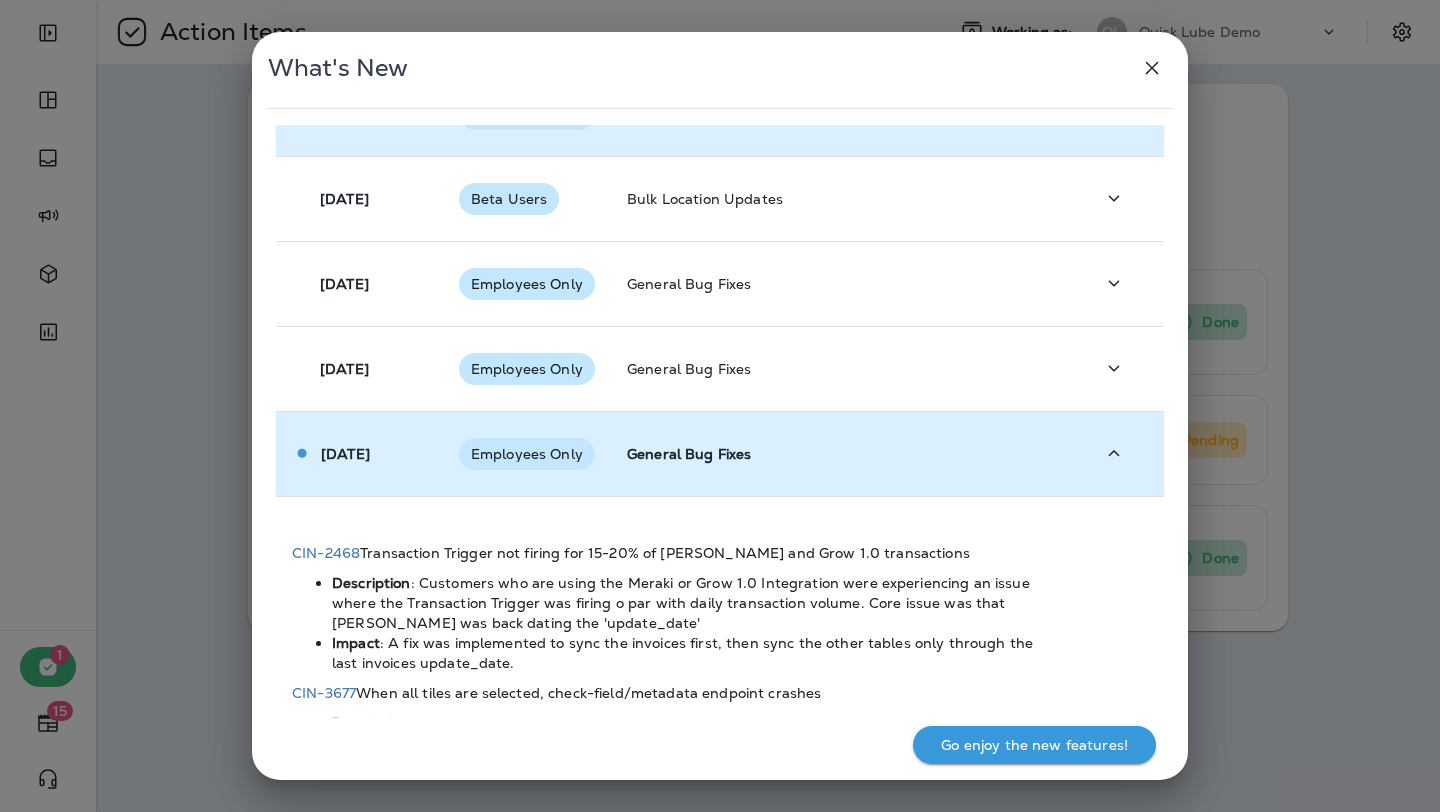 click on "General Bug Fixes" at bounding box center (844, 453) 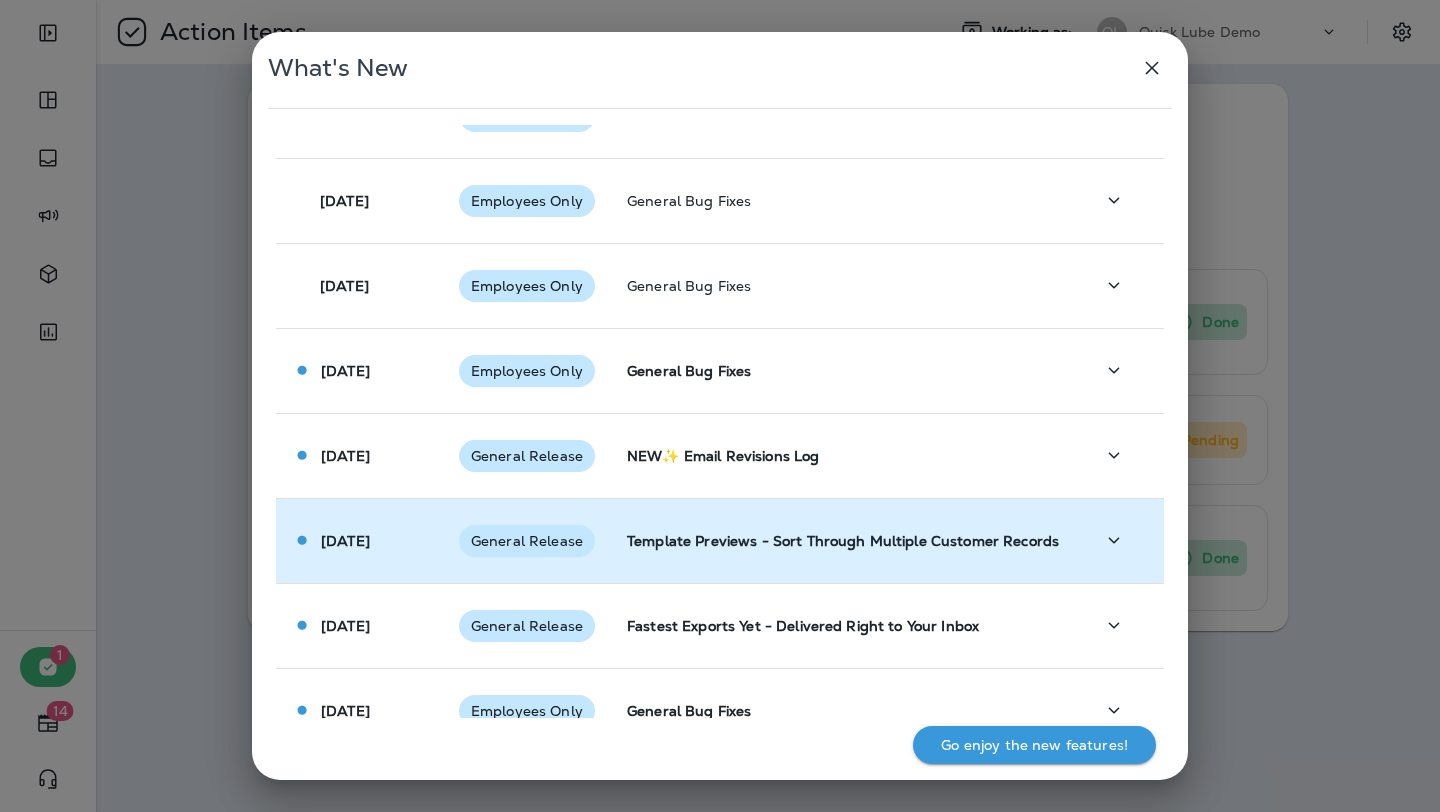 scroll, scrollTop: 326, scrollLeft: 0, axis: vertical 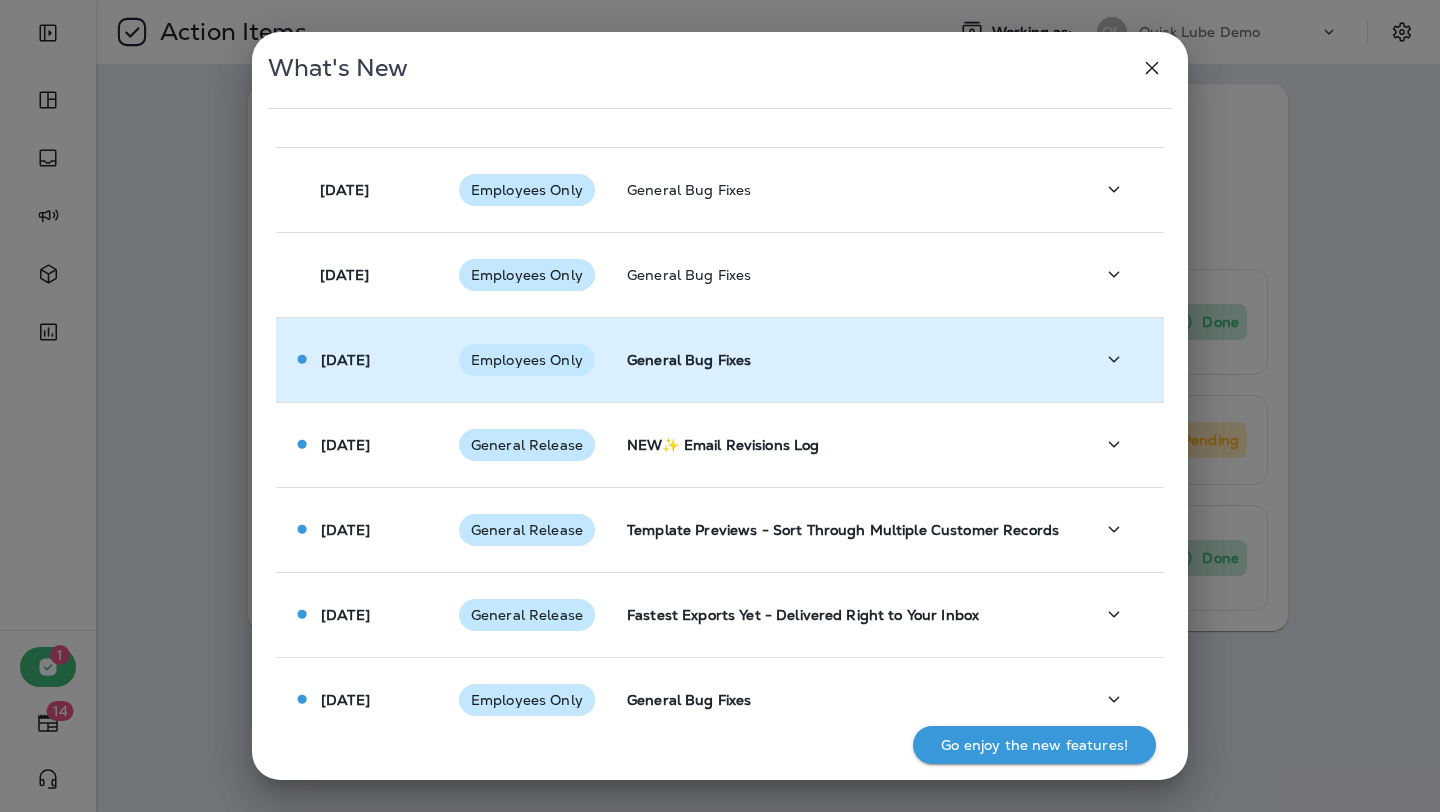 click on "General Bug Fixes" at bounding box center [844, 359] 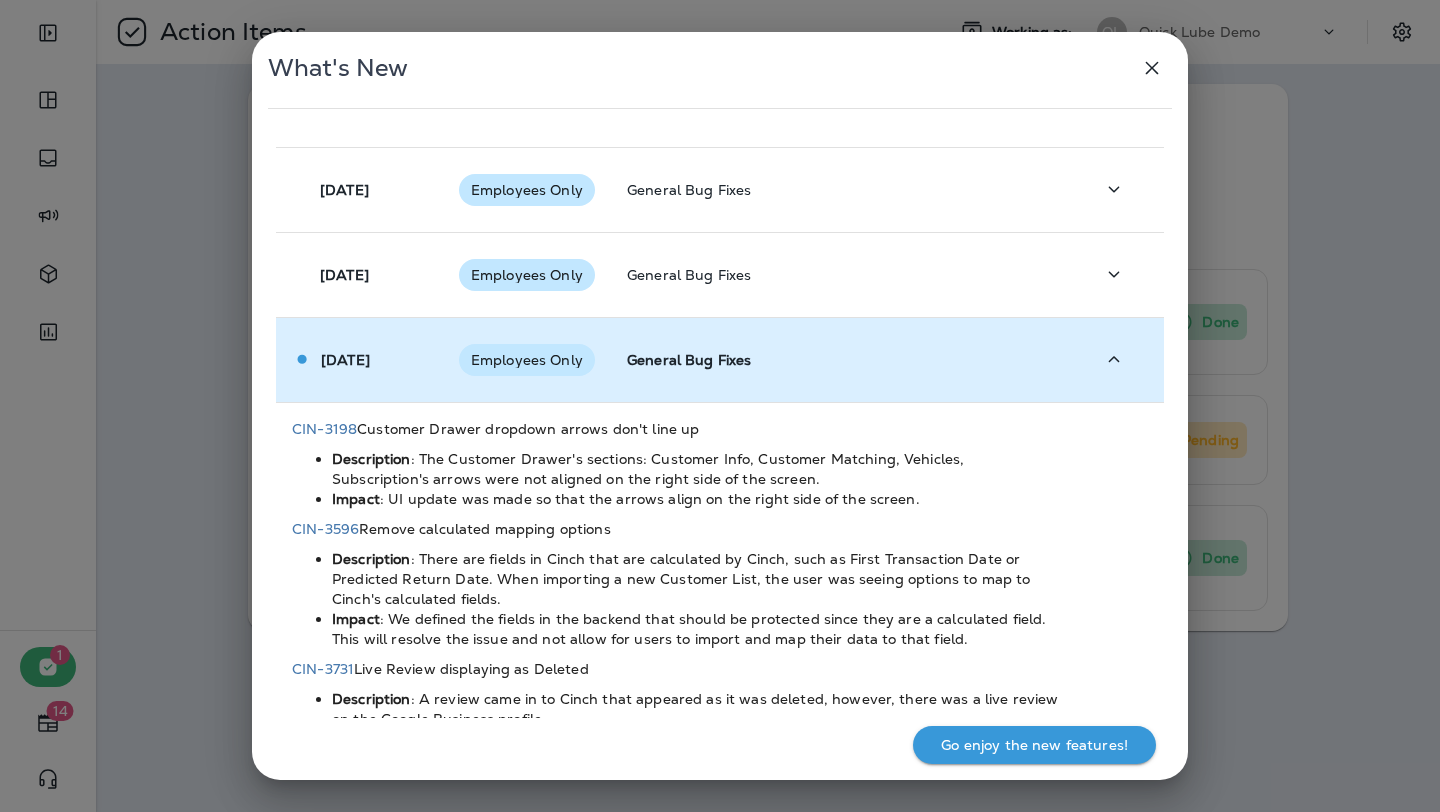 click on "General Bug Fixes" at bounding box center [844, 359] 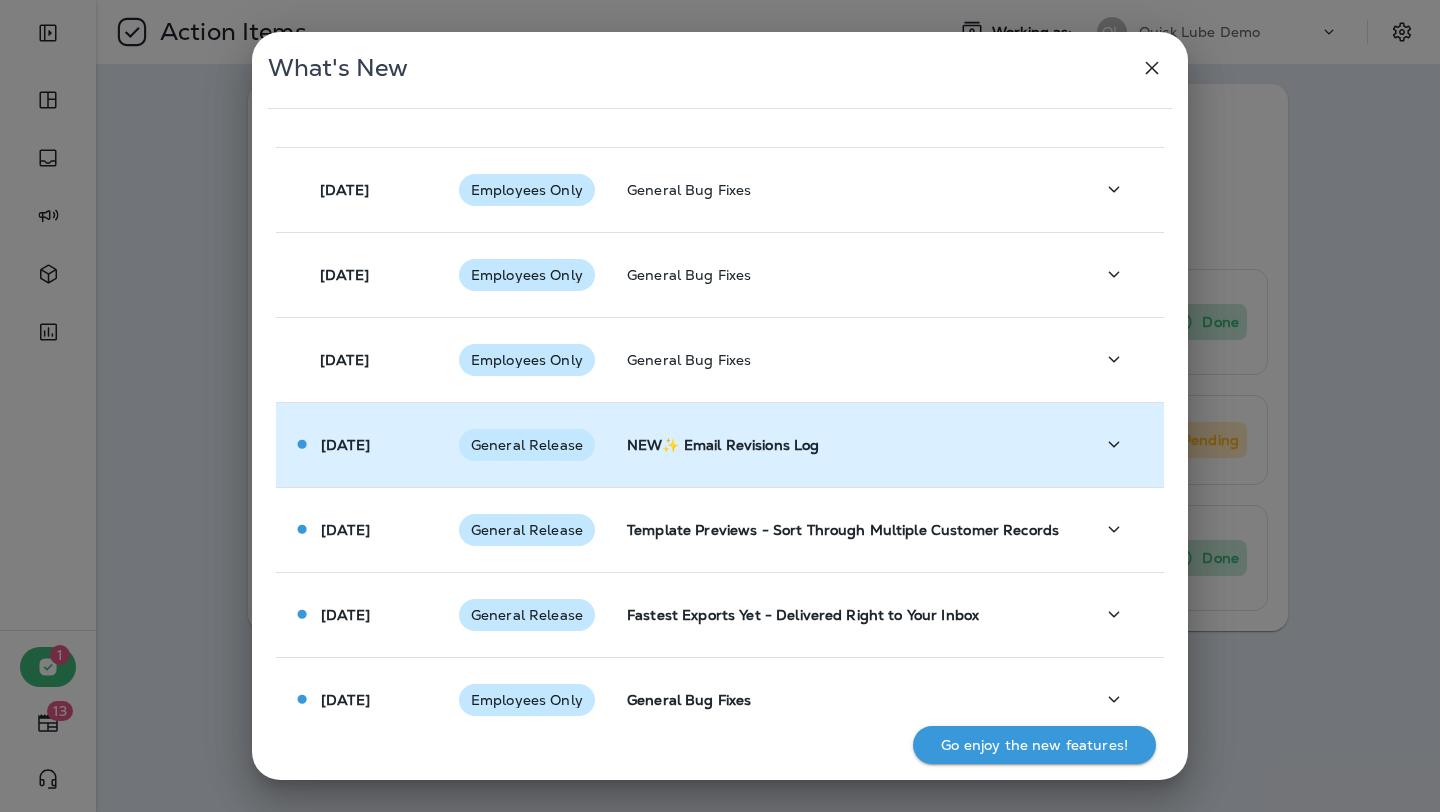 click on "NEW✨ Email Revisions Log" at bounding box center [844, 445] 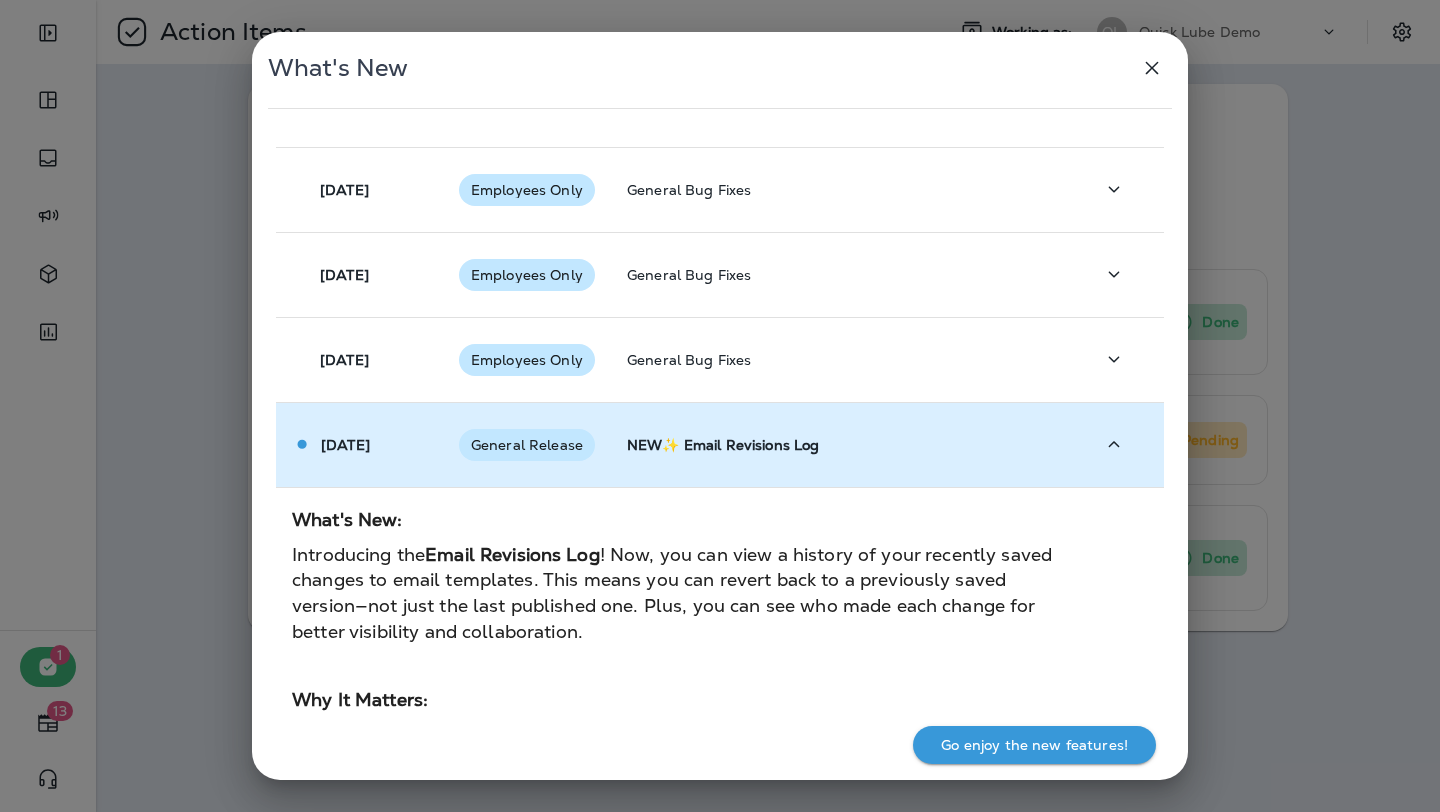 click on "NEW✨ Email Revisions Log" at bounding box center (844, 445) 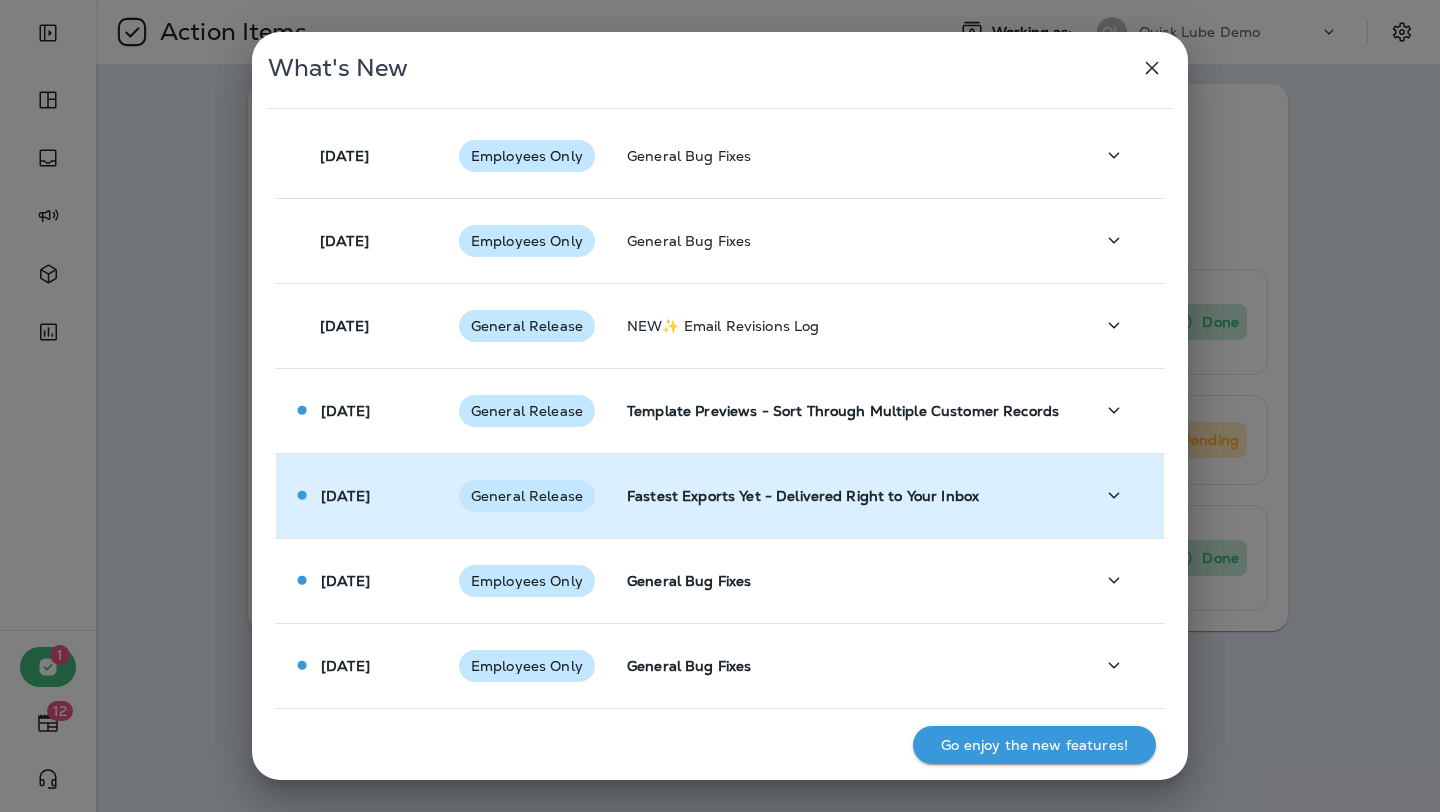 scroll, scrollTop: 456, scrollLeft: 0, axis: vertical 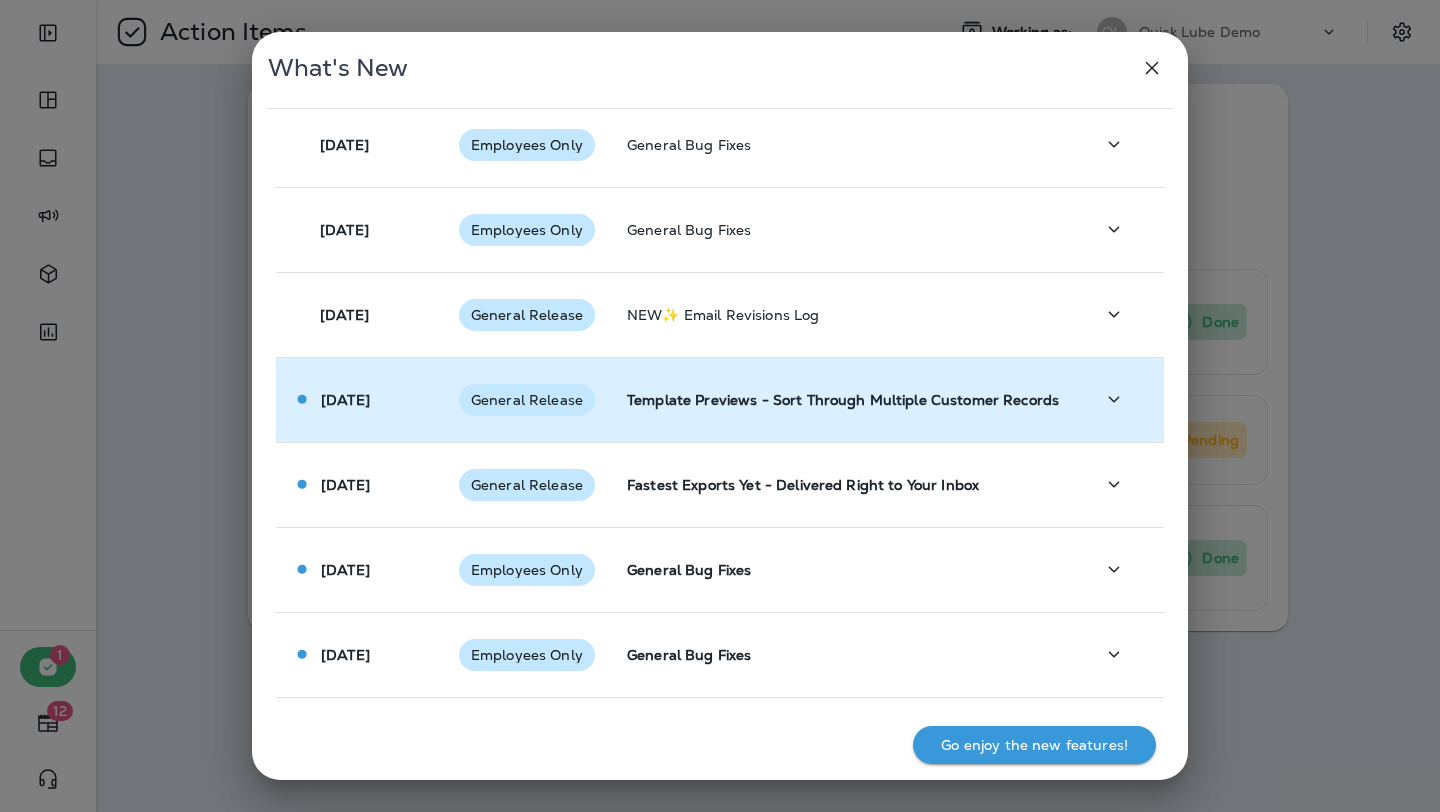 click on "Template Previews - Sort Through Multiple Customer Records" at bounding box center [844, 400] 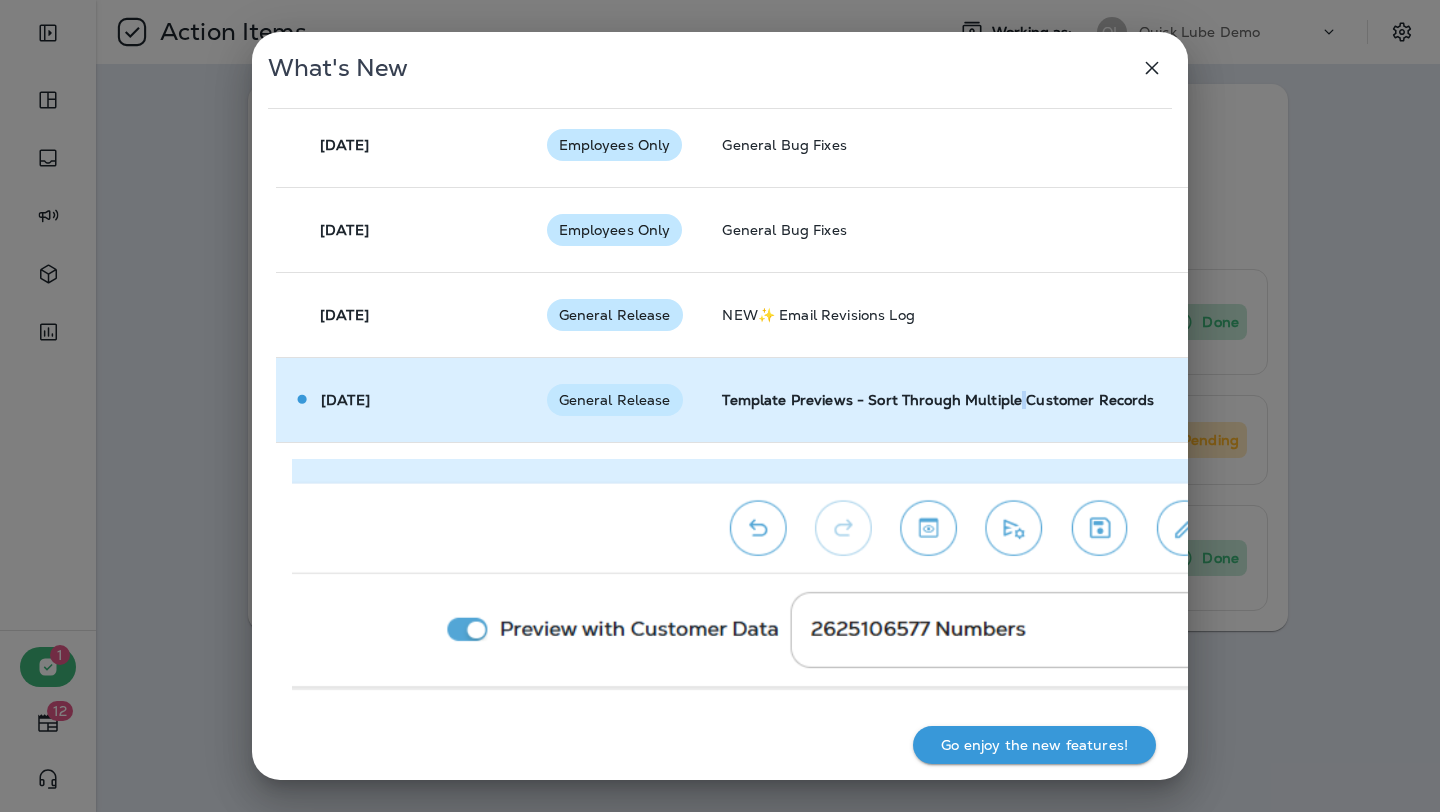 click on "Template Previews - Sort Through Multiple Customer Records" at bounding box center (1088, 400) 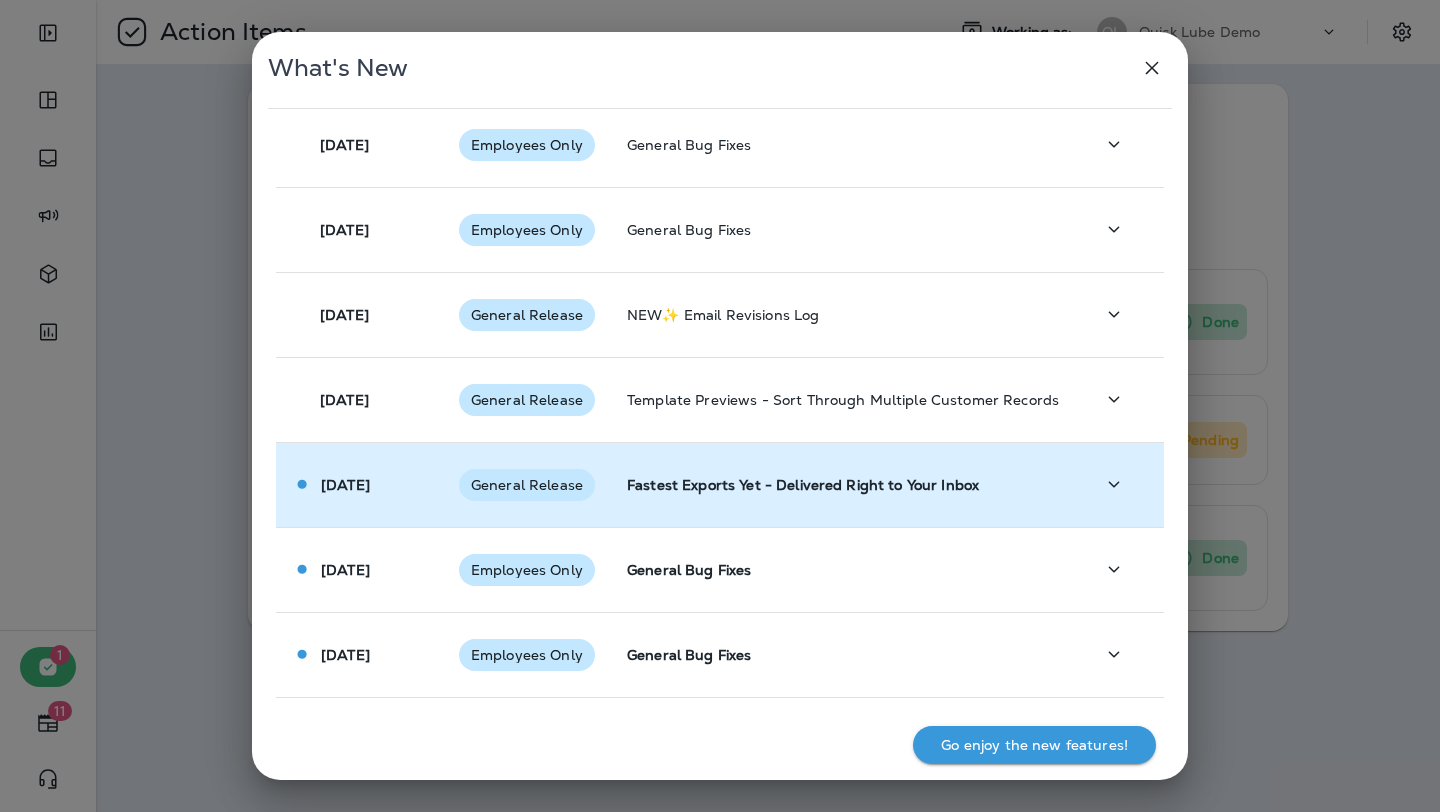click on "Fastest Exports Yet - Delivered Right to Your Inbox" at bounding box center [844, 485] 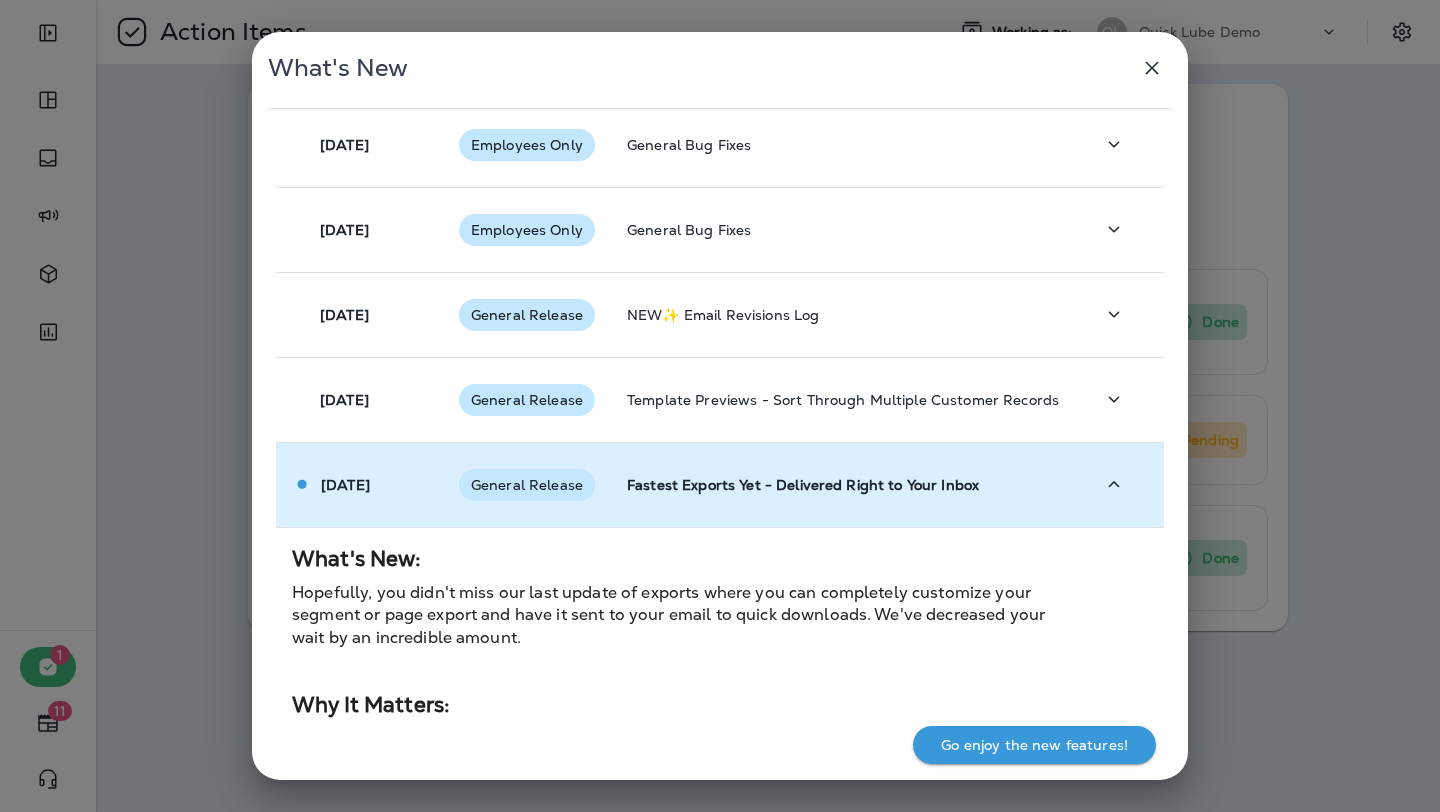 click on "Fastest Exports Yet - Delivered Right to Your Inbox" at bounding box center (844, 485) 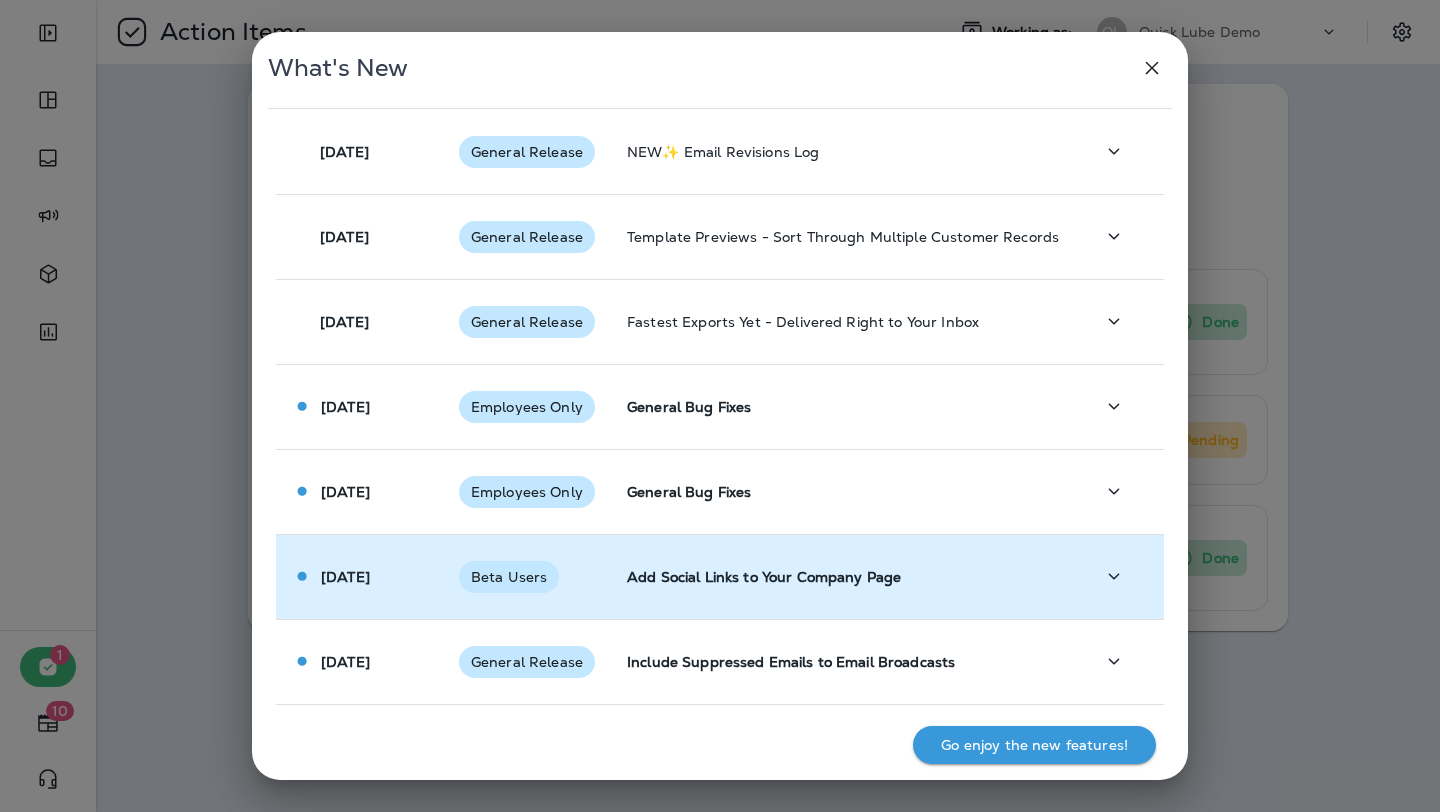 scroll, scrollTop: 627, scrollLeft: 0, axis: vertical 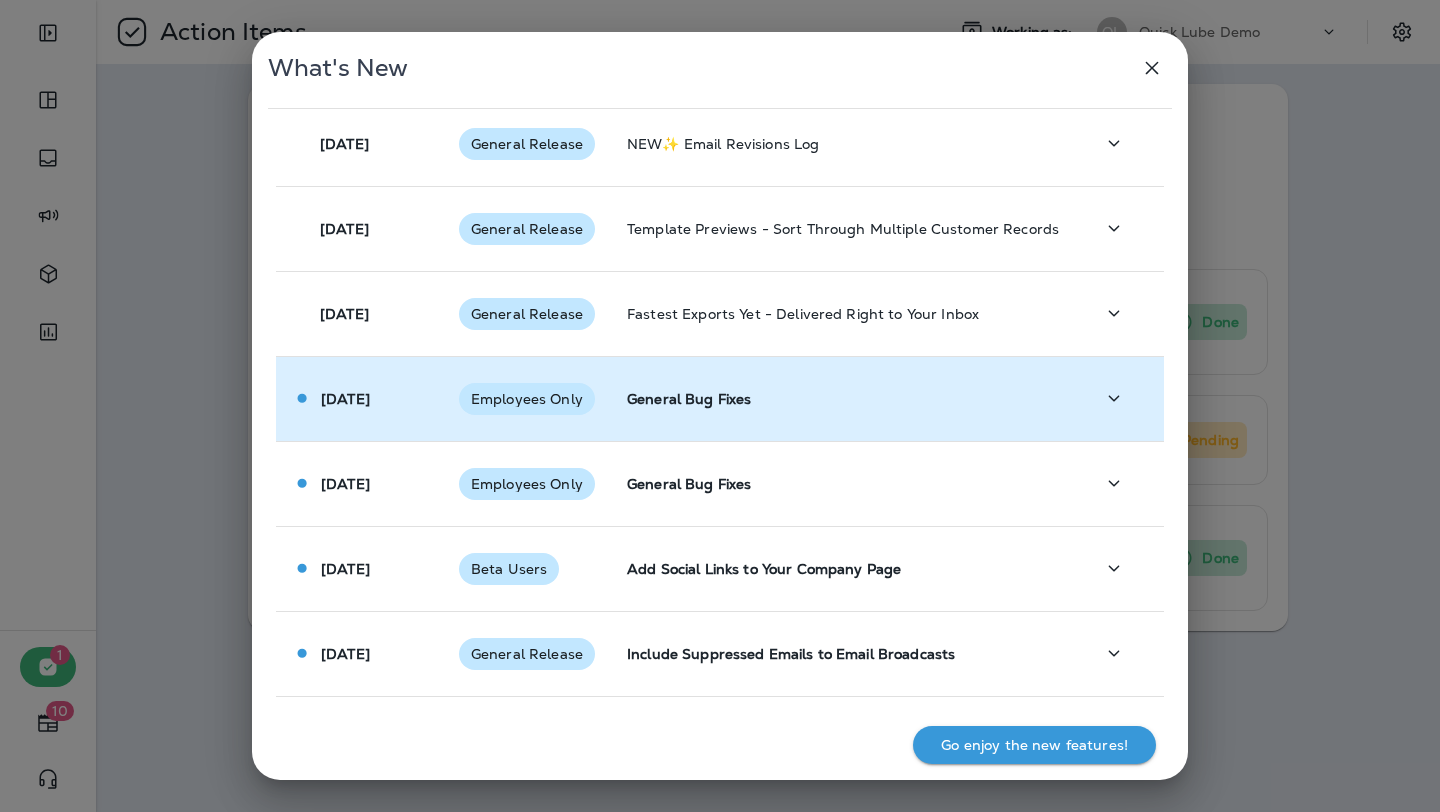 click on "General Bug Fixes" at bounding box center (844, 398) 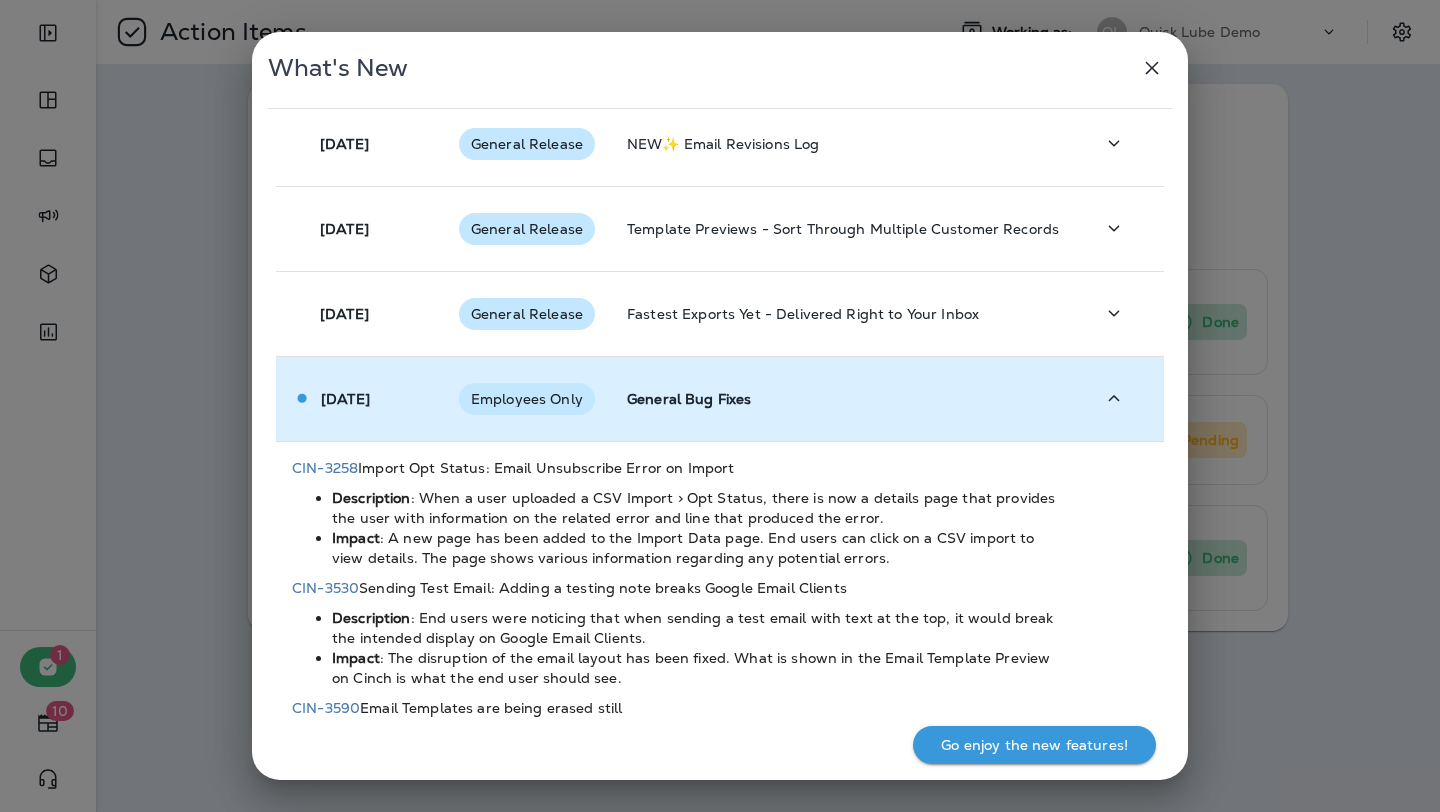 click on "General Bug Fixes" at bounding box center (844, 398) 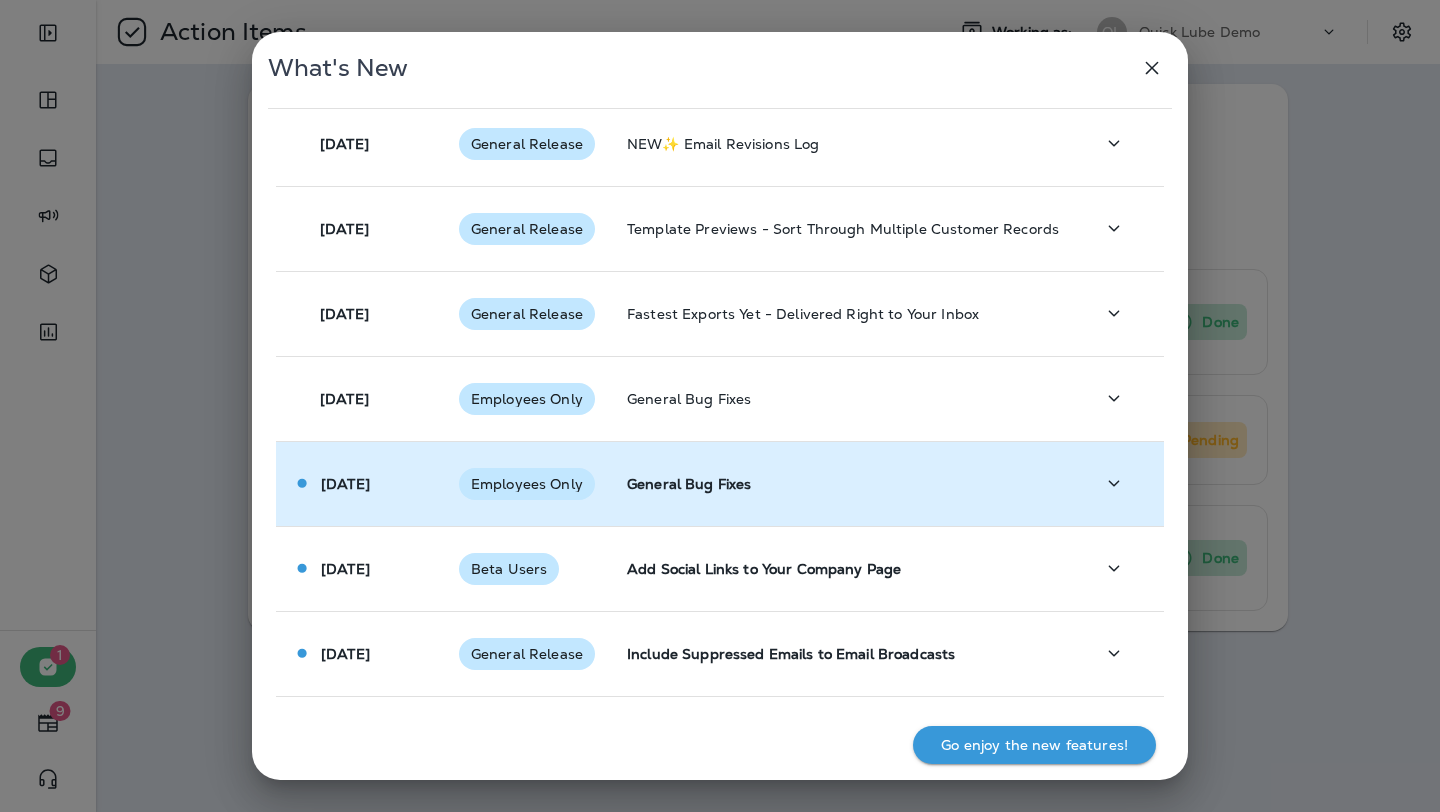 click on "General Bug Fixes" at bounding box center (844, 483) 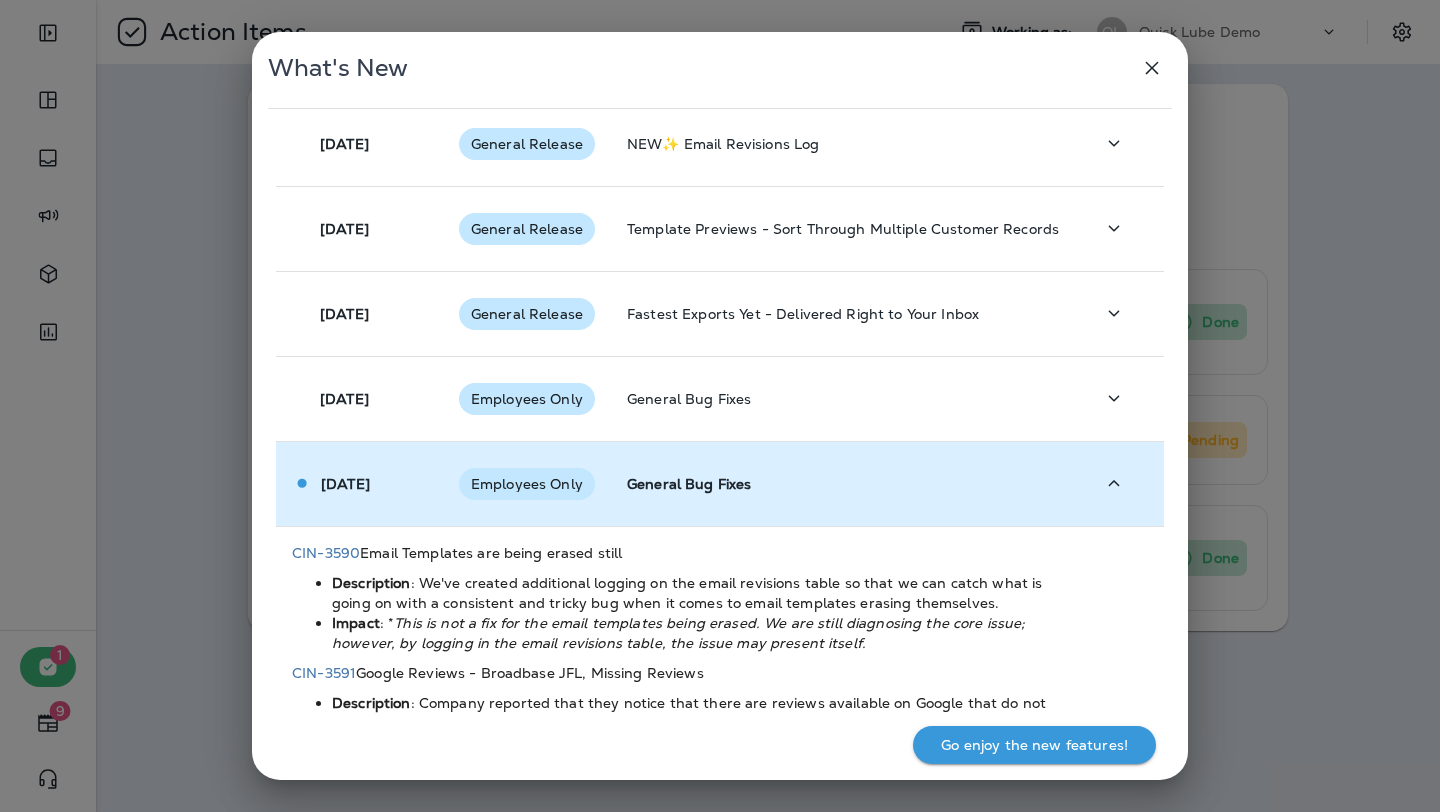 click on "General Bug Fixes" at bounding box center (844, 483) 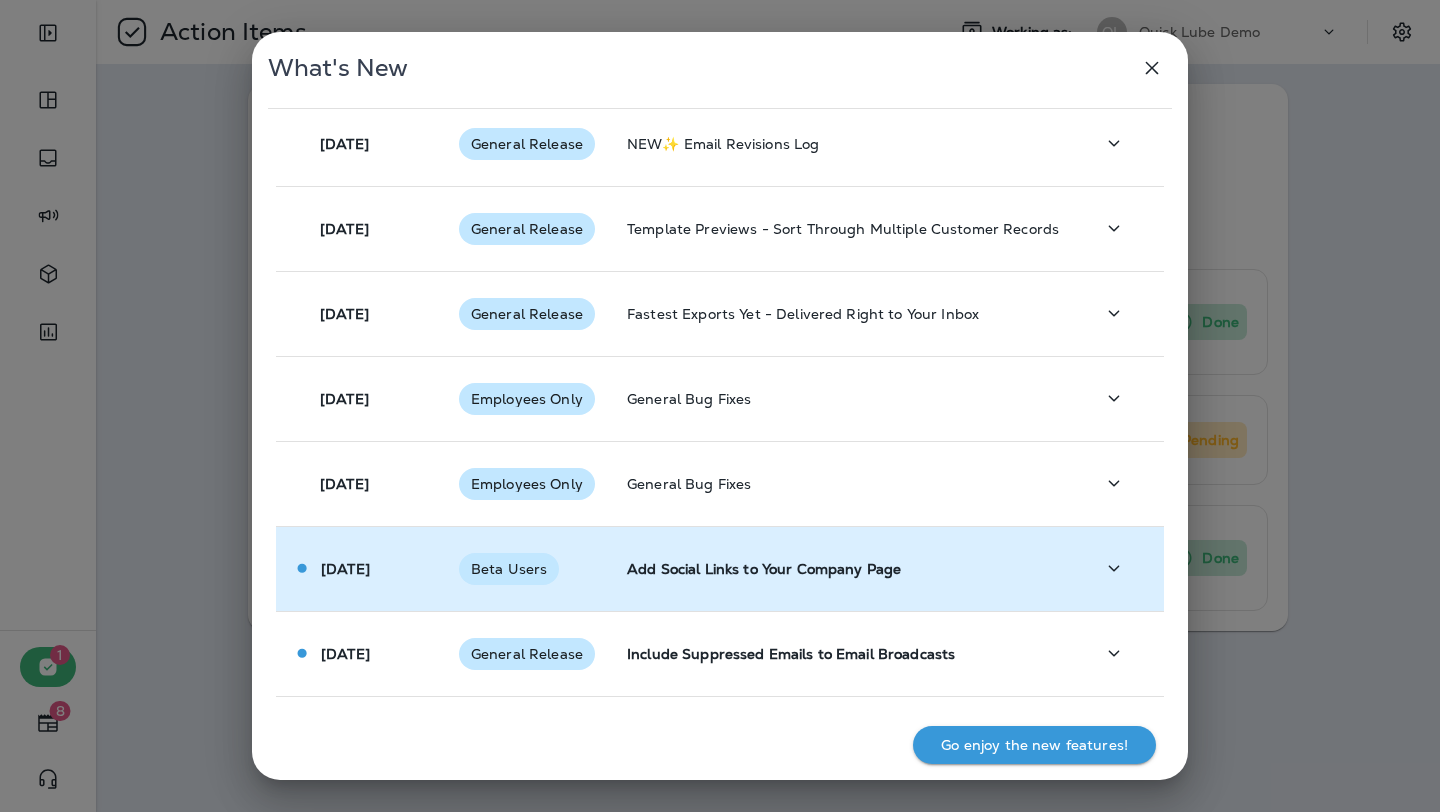 click on "Add Social Links to Your Company Page" at bounding box center [844, 568] 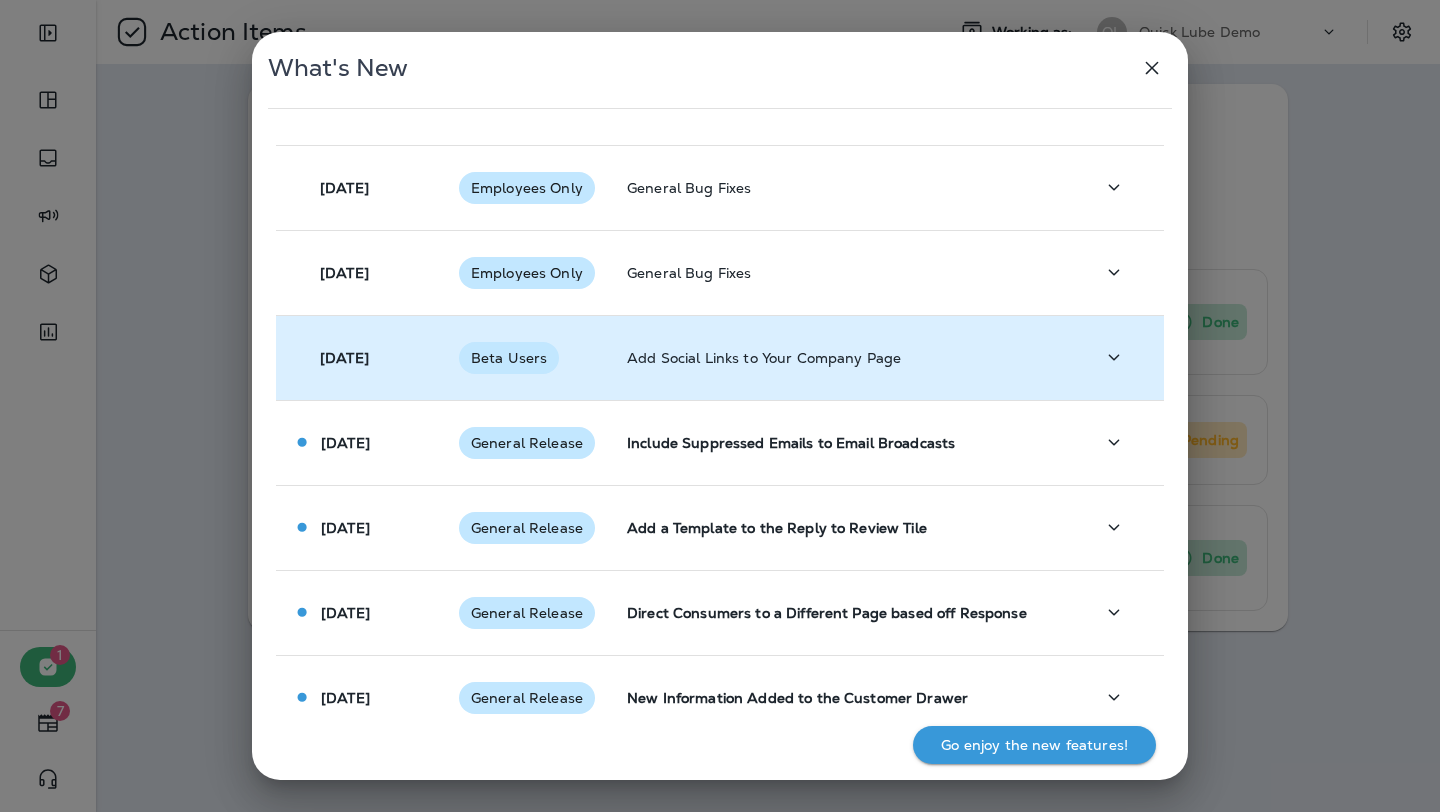 scroll, scrollTop: 839, scrollLeft: 0, axis: vertical 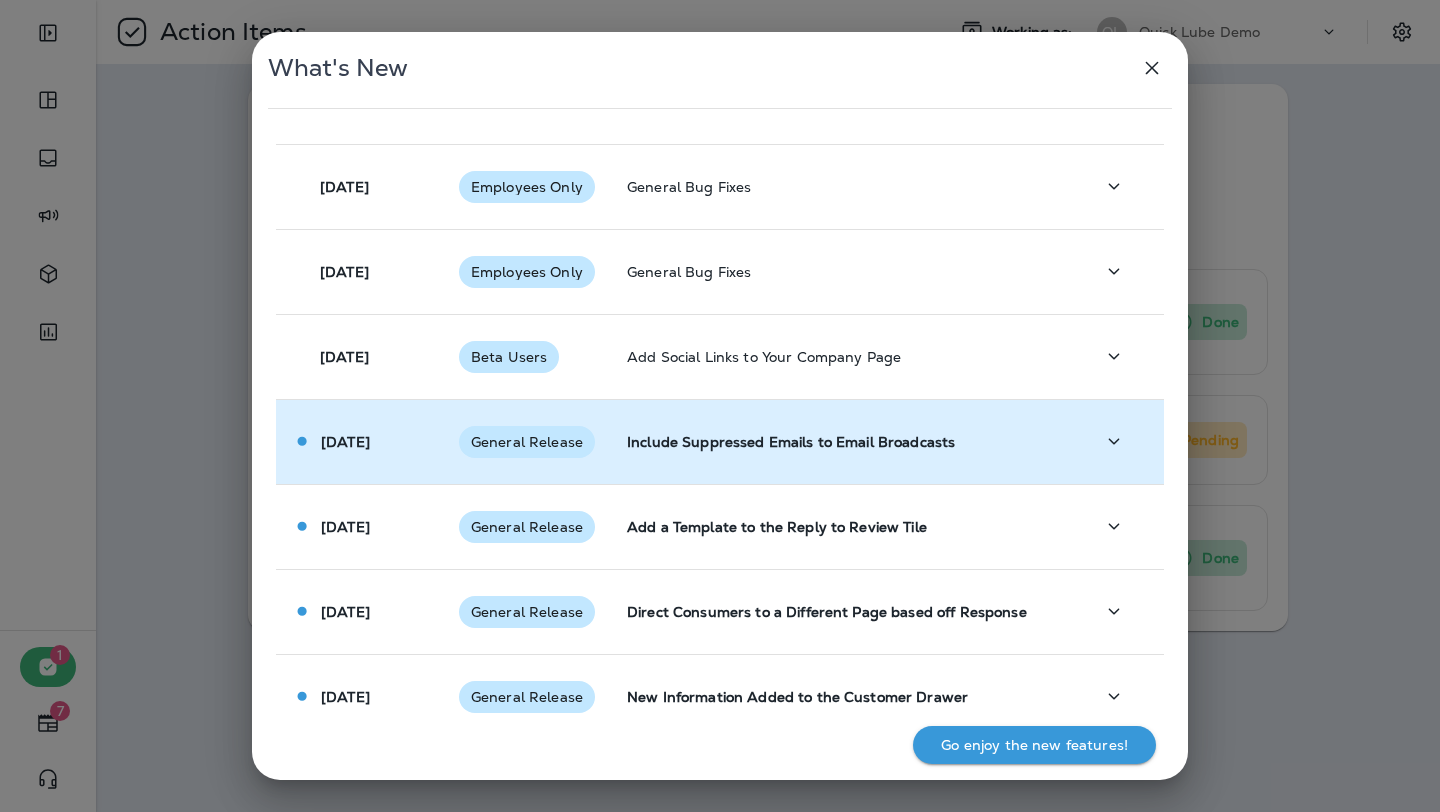 click on "Include Suppressed Emails to Email Broadcasts" at bounding box center [844, 441] 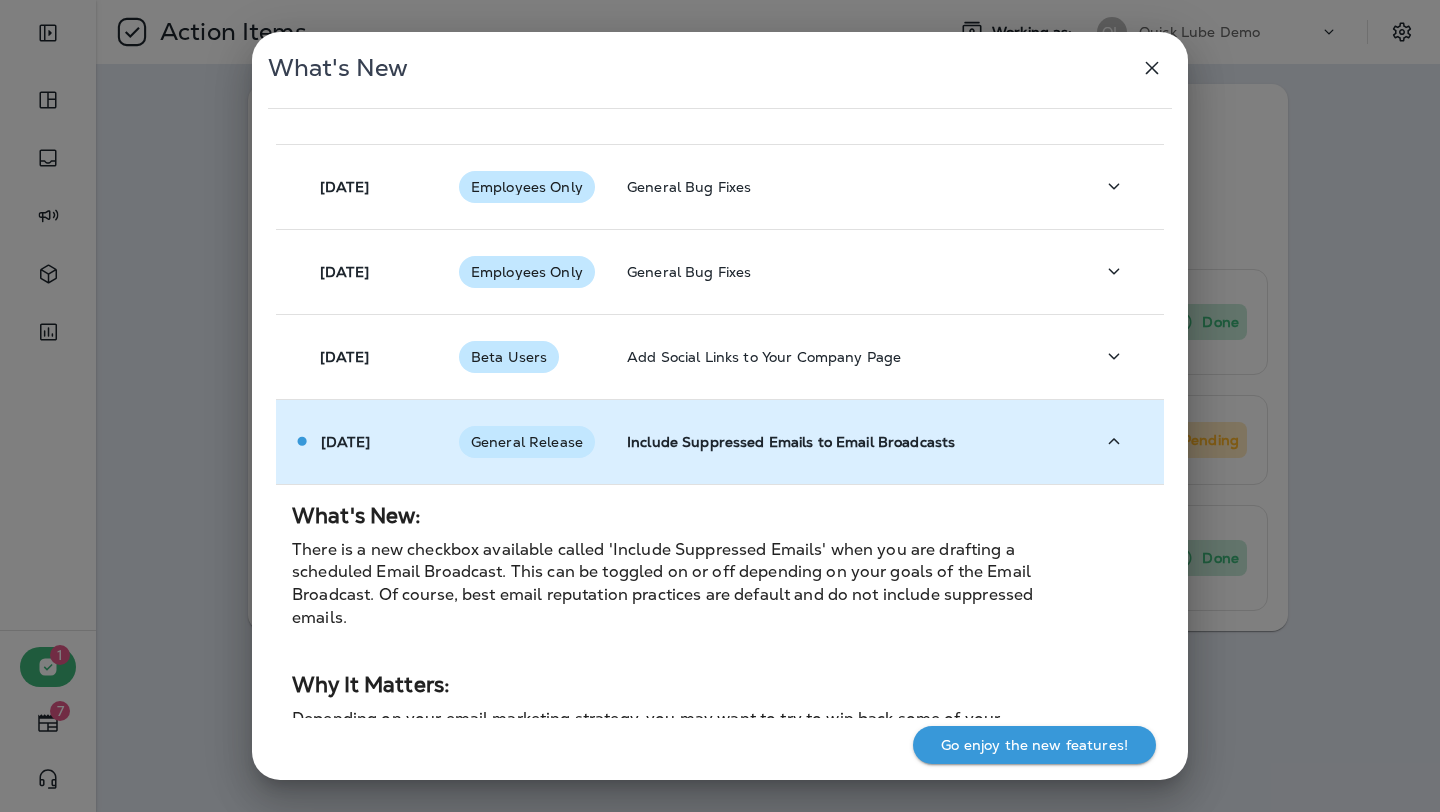 click on "Include Suppressed Emails to Email Broadcasts" at bounding box center [844, 441] 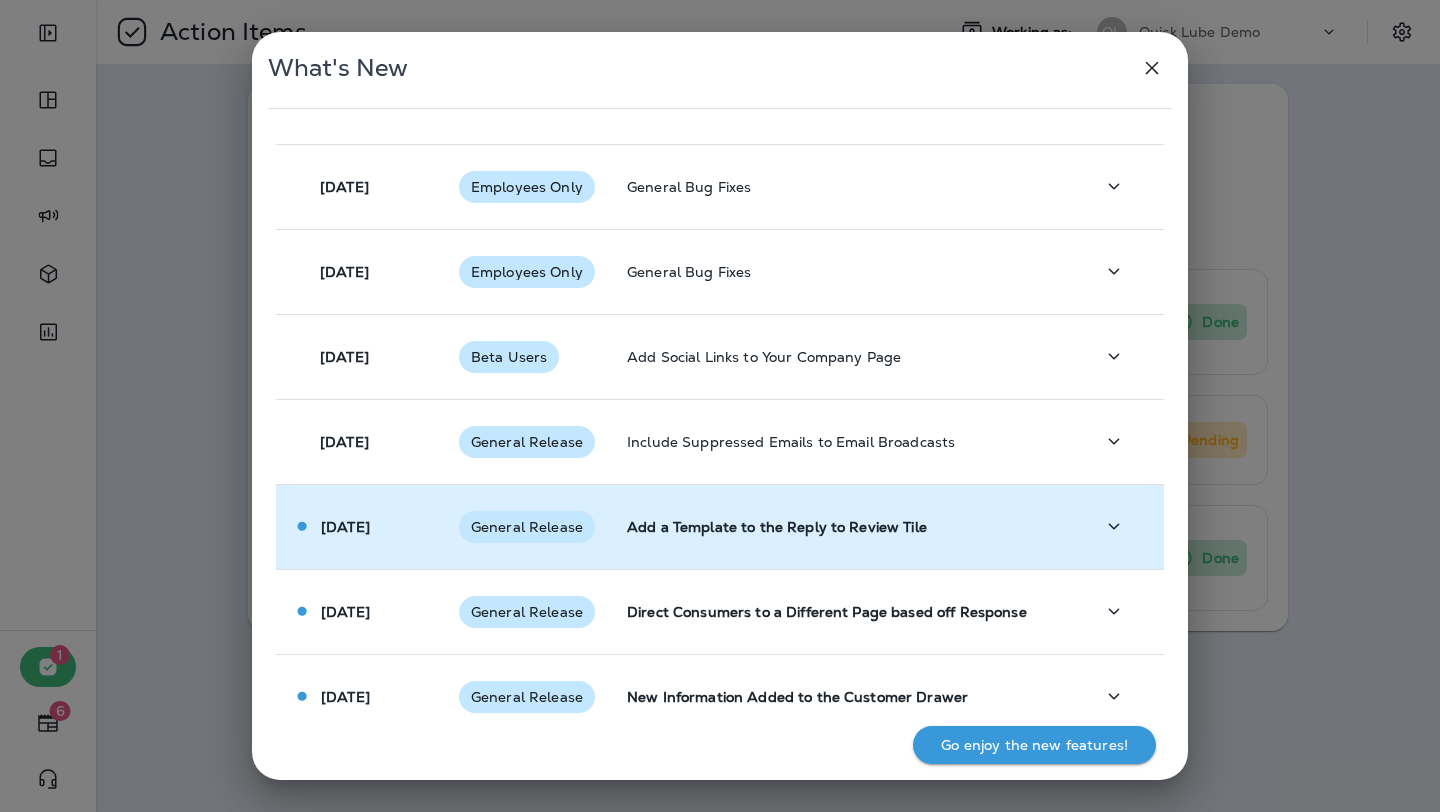 click on "Add a Template to the Reply to Review Tile" at bounding box center (844, 526) 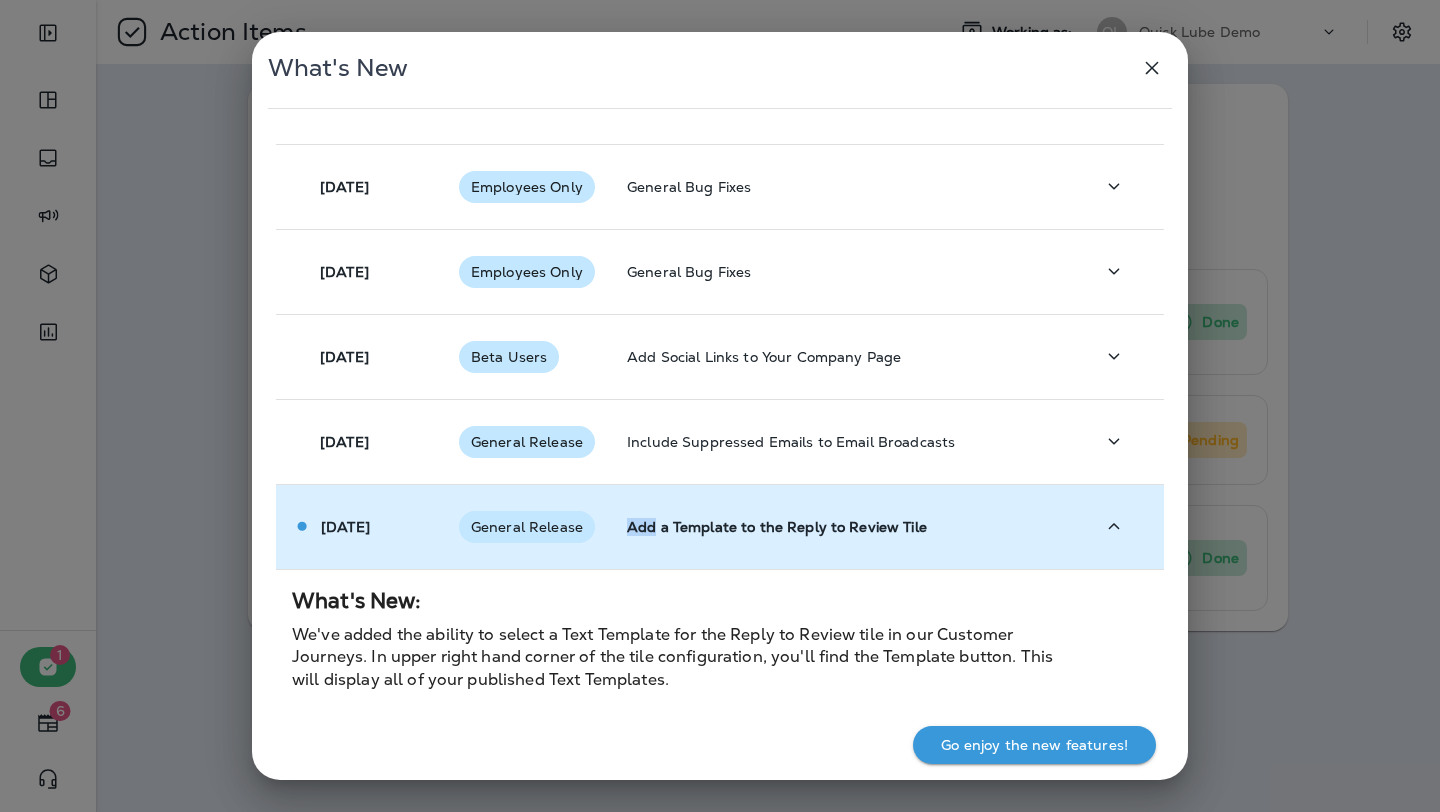 click on "Add a Template to the Reply to Review Tile" at bounding box center [844, 526] 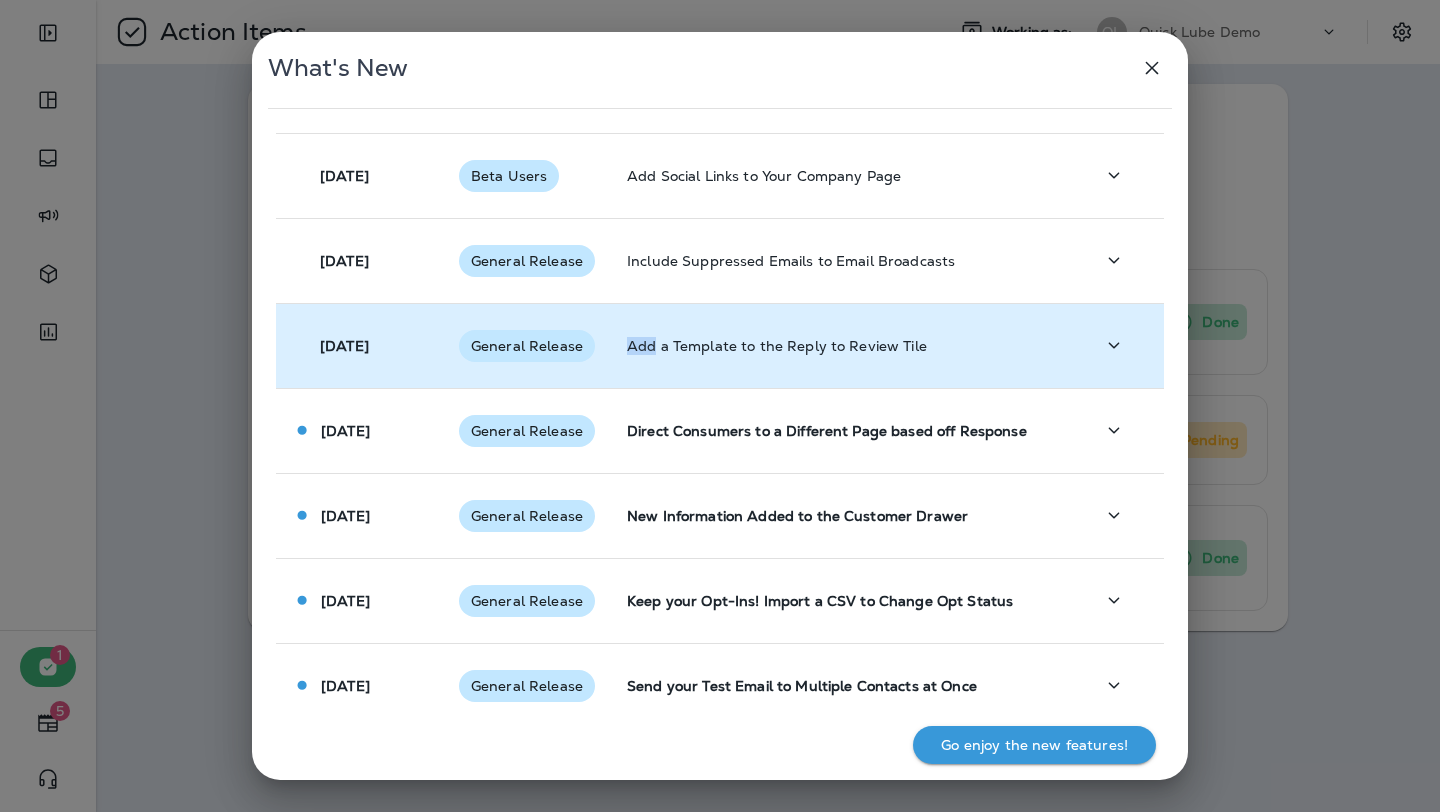 scroll, scrollTop: 1053, scrollLeft: 0, axis: vertical 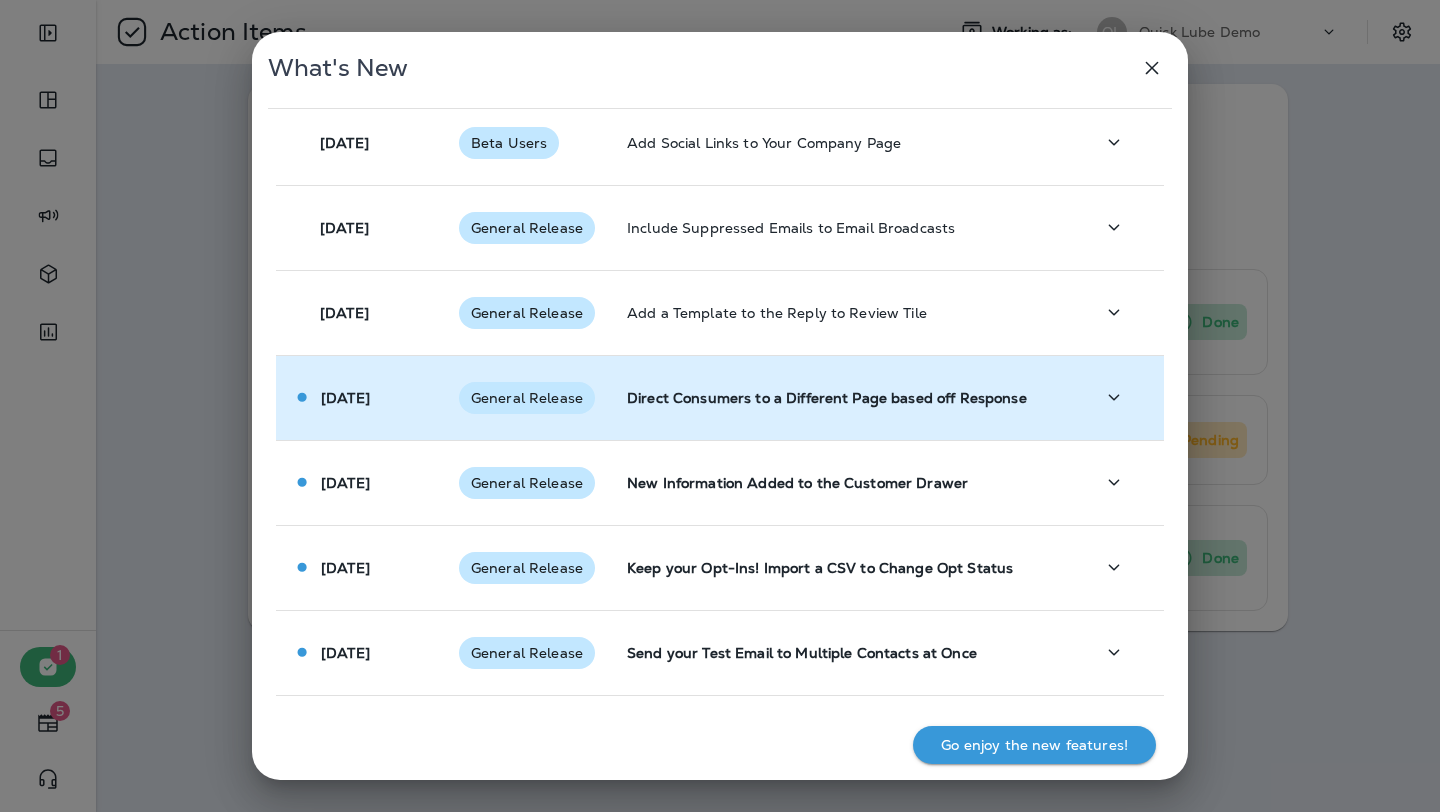 click at bounding box center [1121, 397] 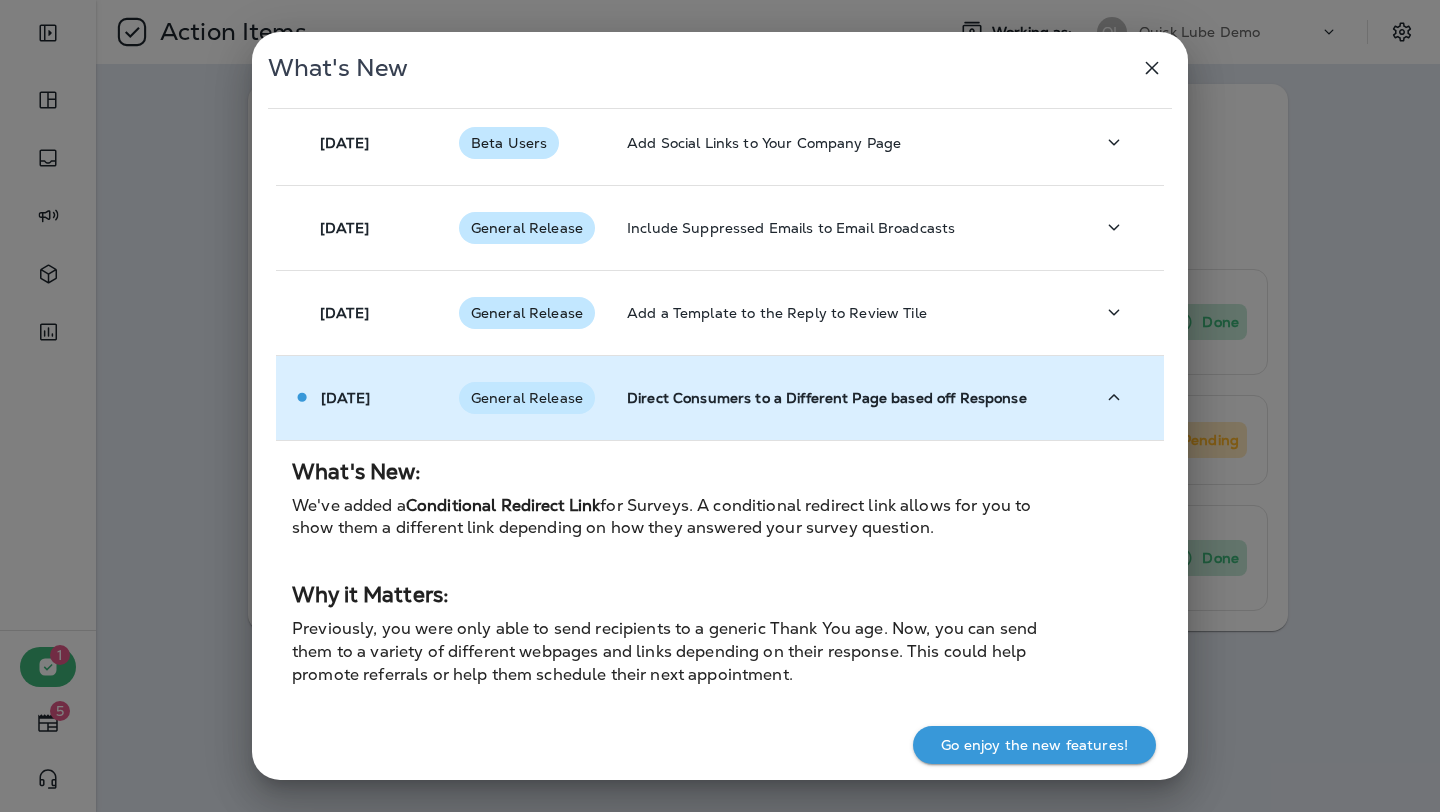 click at bounding box center (1121, 397) 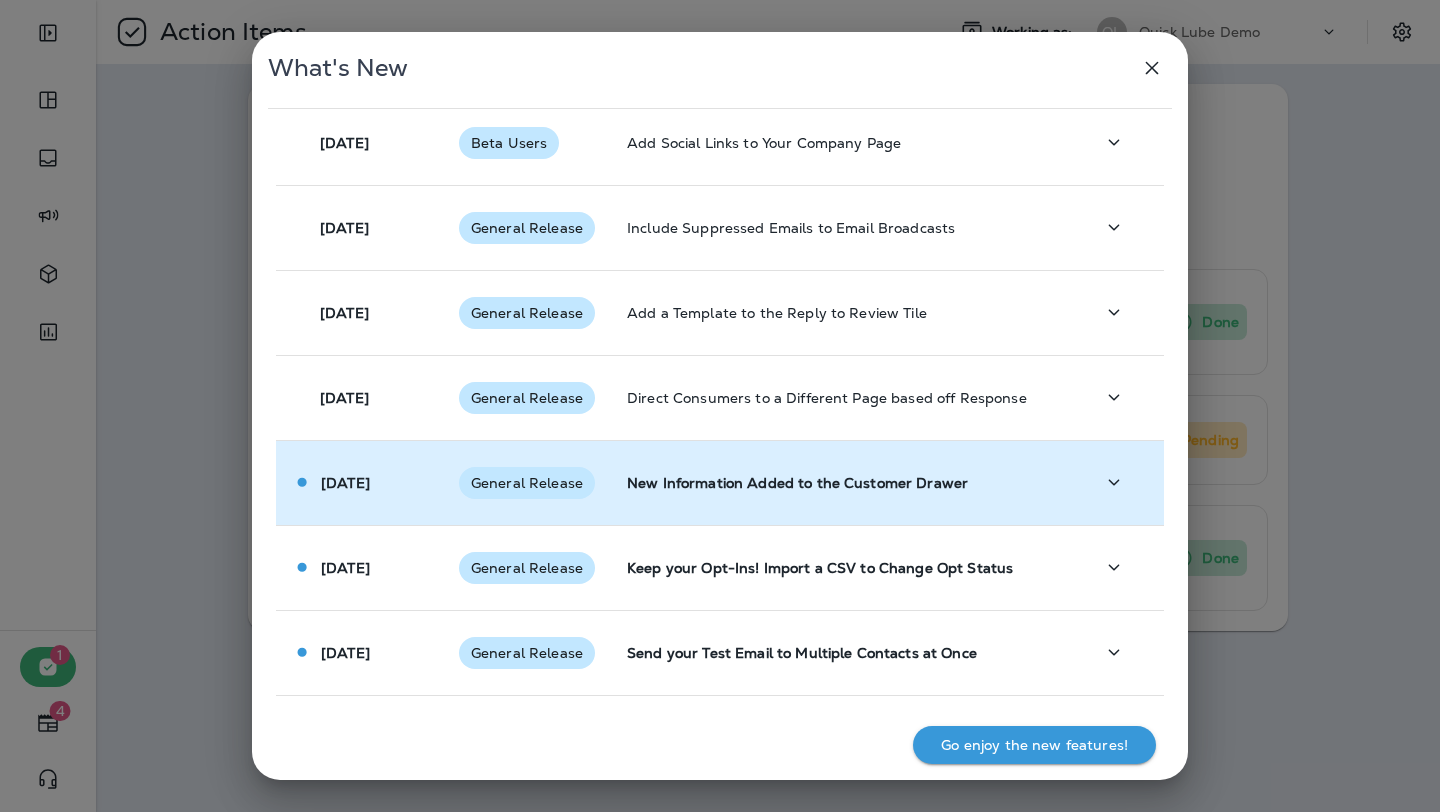 click on "New Information Added to the Customer Drawer" at bounding box center [844, 482] 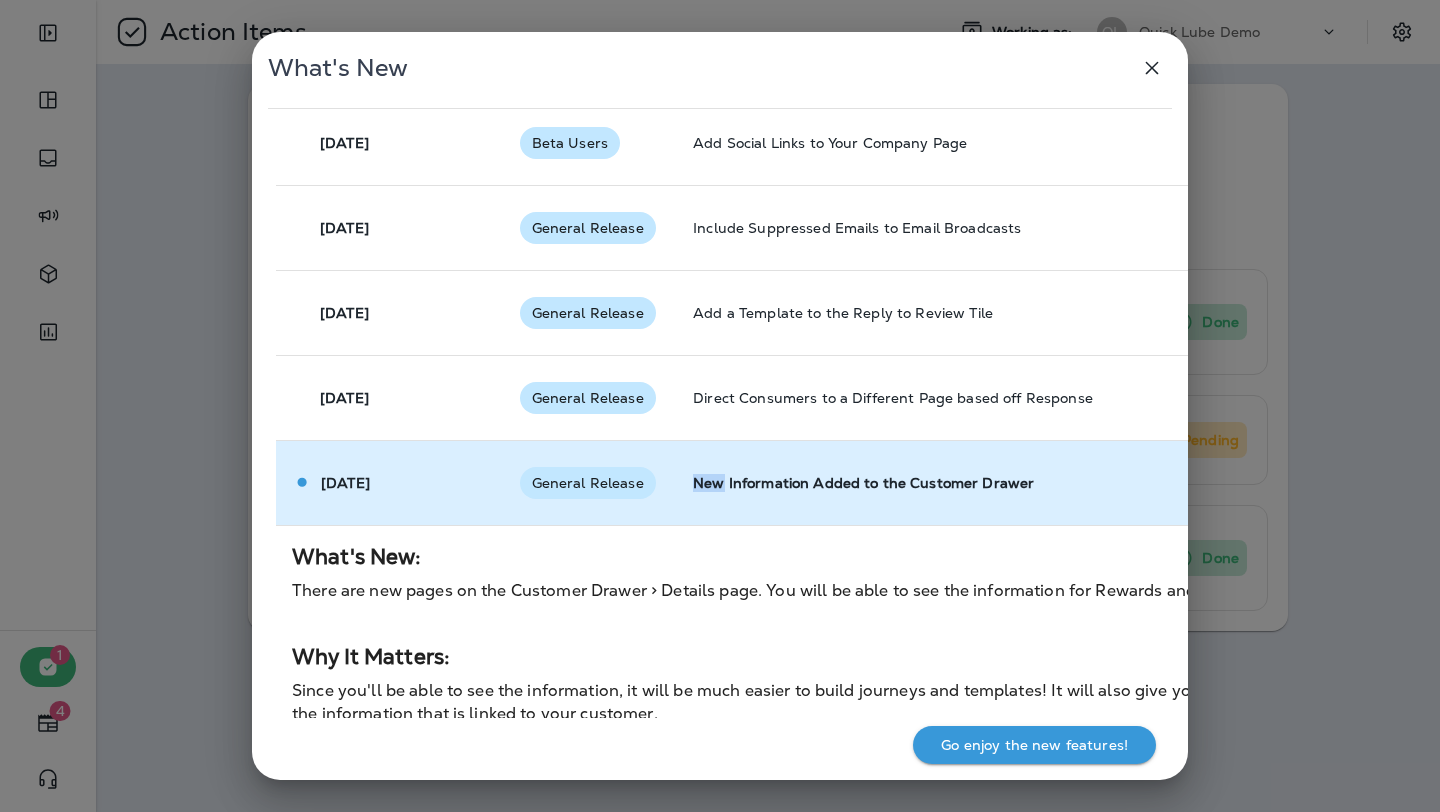 click on "New Information Added to the Customer Drawer" at bounding box center [1018, 482] 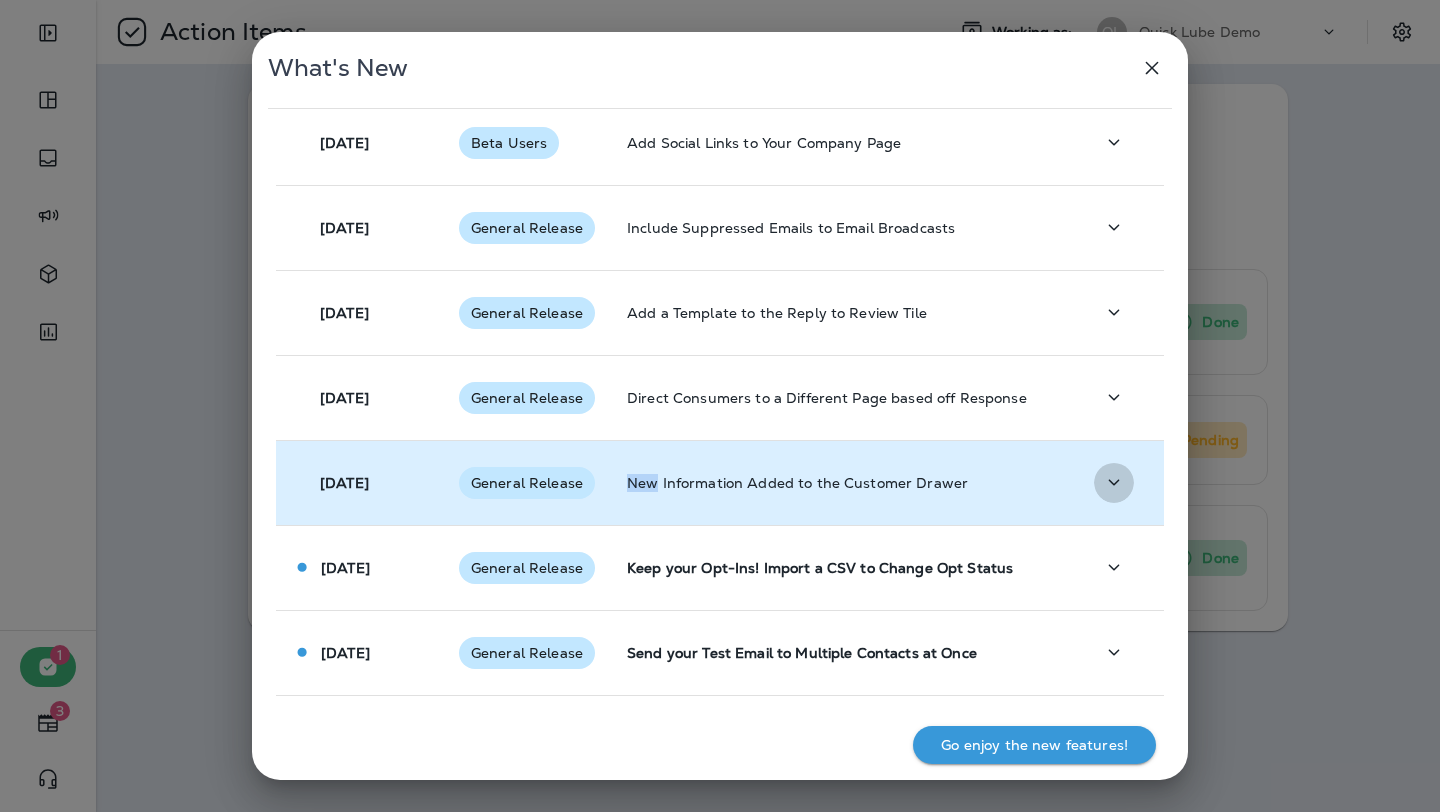 click 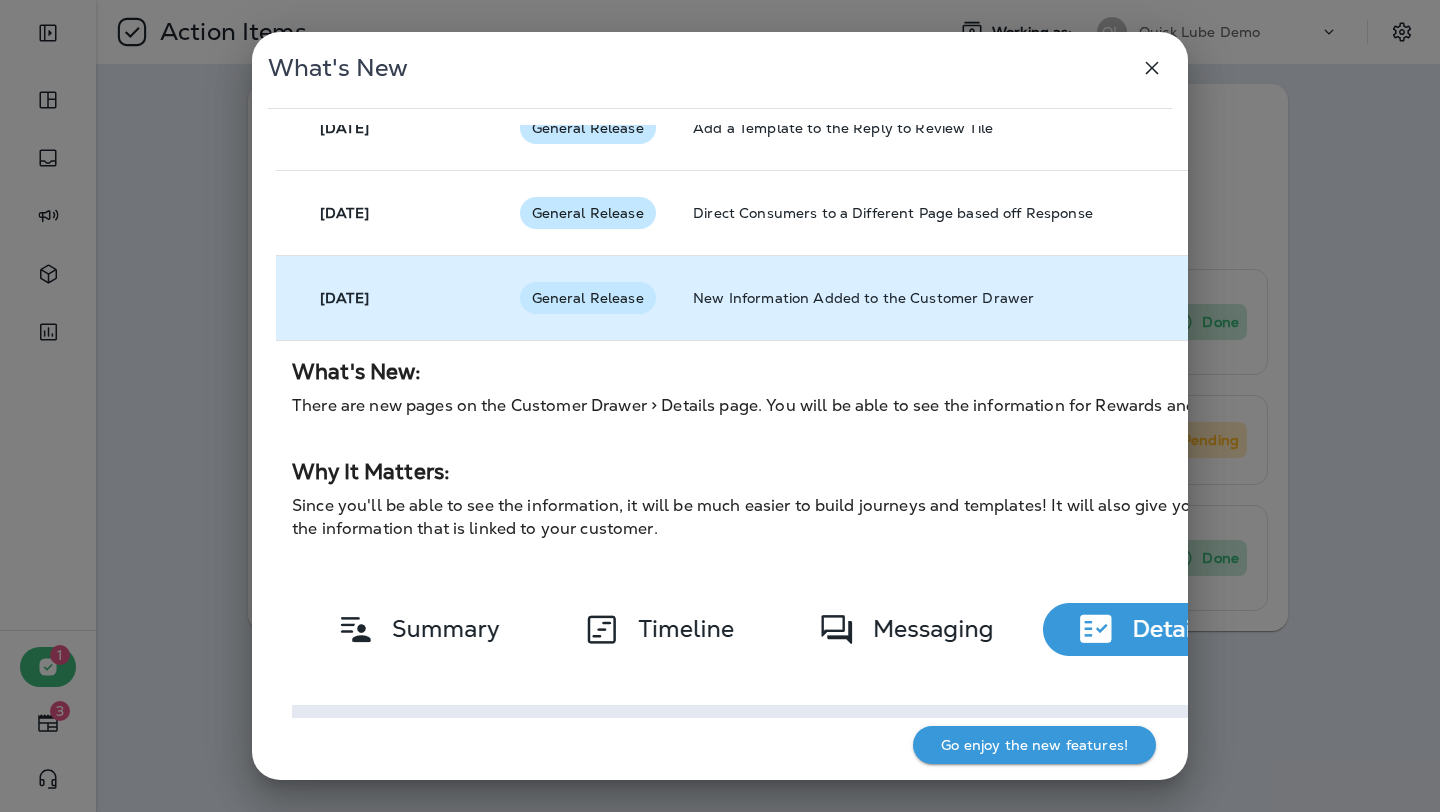 click on "New Information Added to the Customer Drawer" at bounding box center [1018, 297] 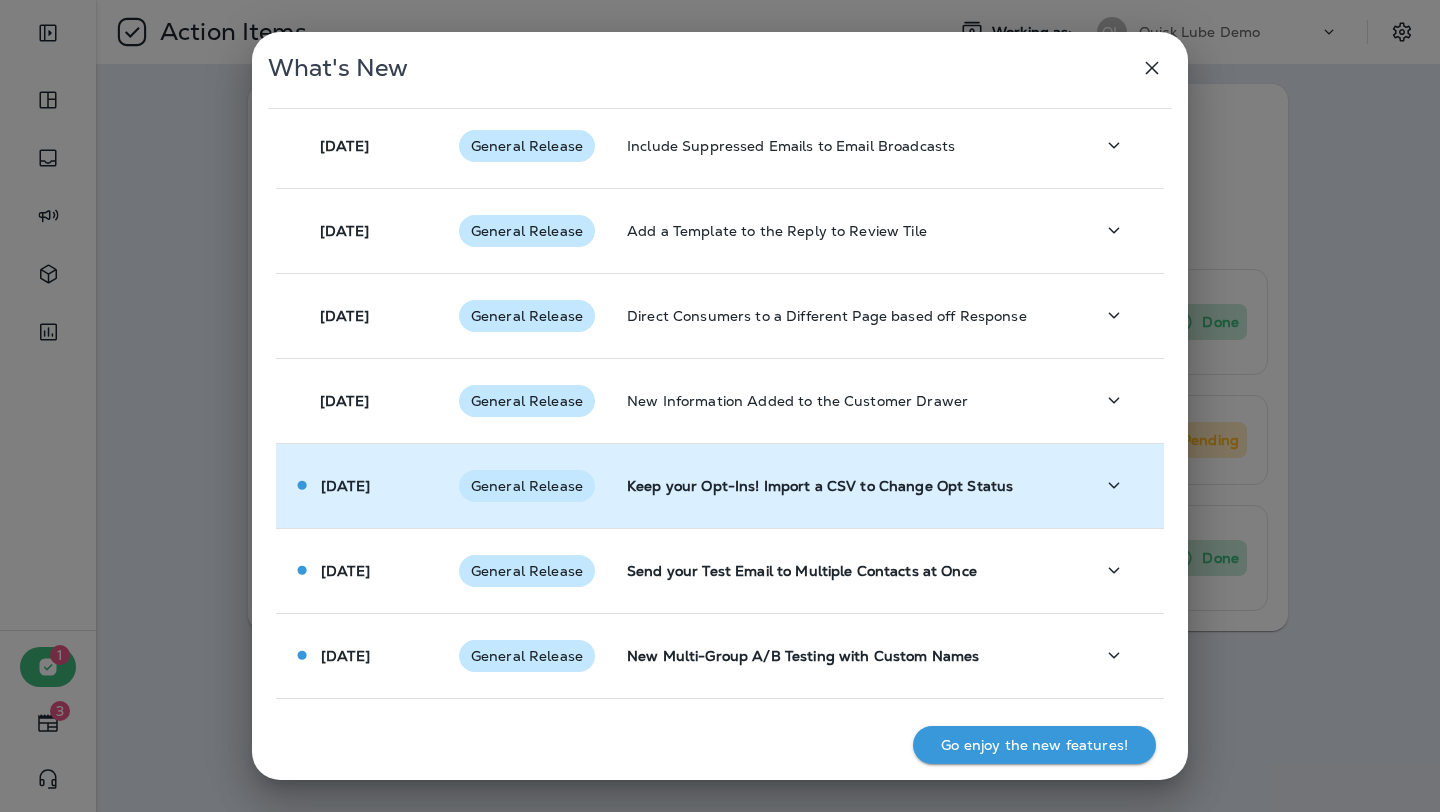 click on "Keep your Opt-Ins! Import a CSV to Change Opt Status" at bounding box center (844, 485) 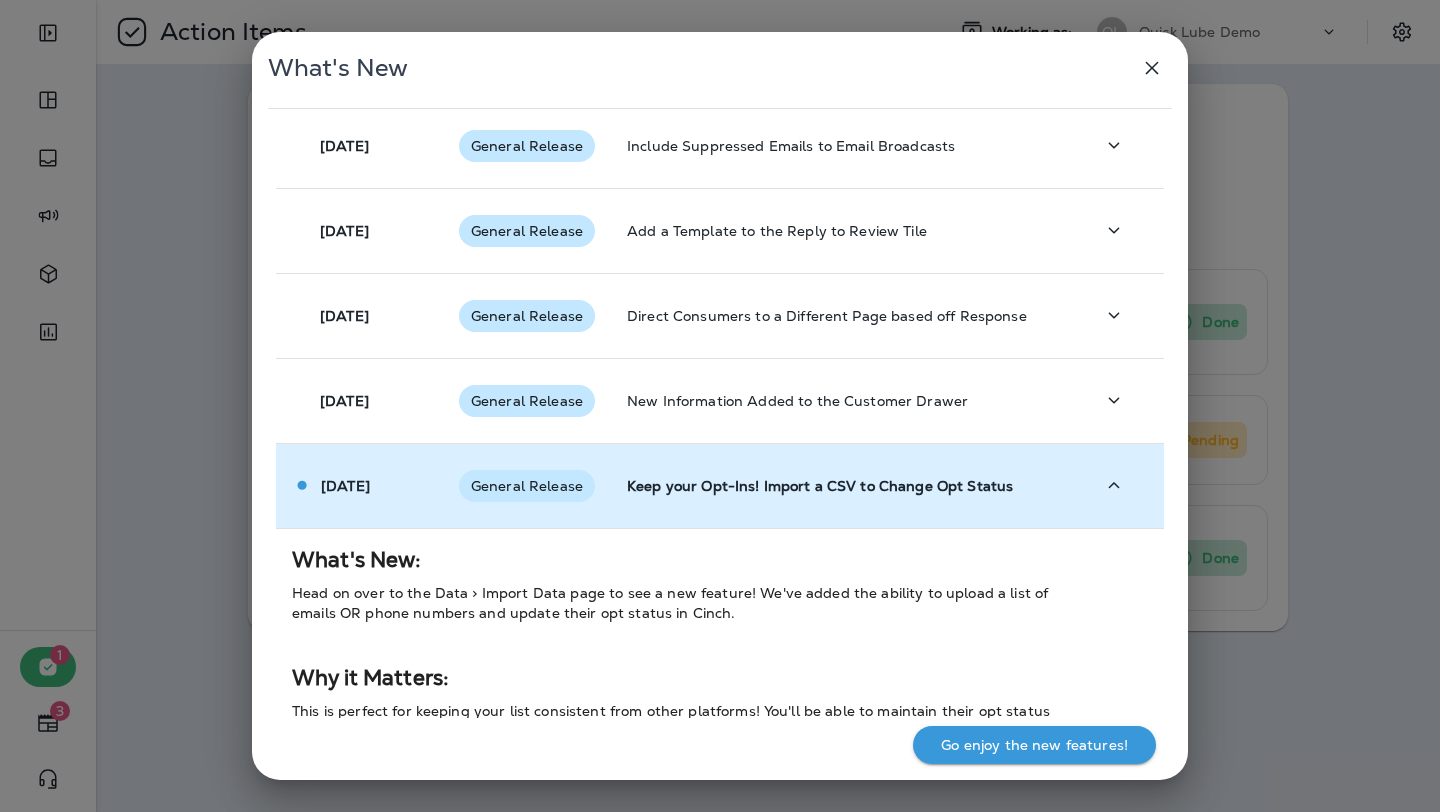 scroll, scrollTop: 1238, scrollLeft: 0, axis: vertical 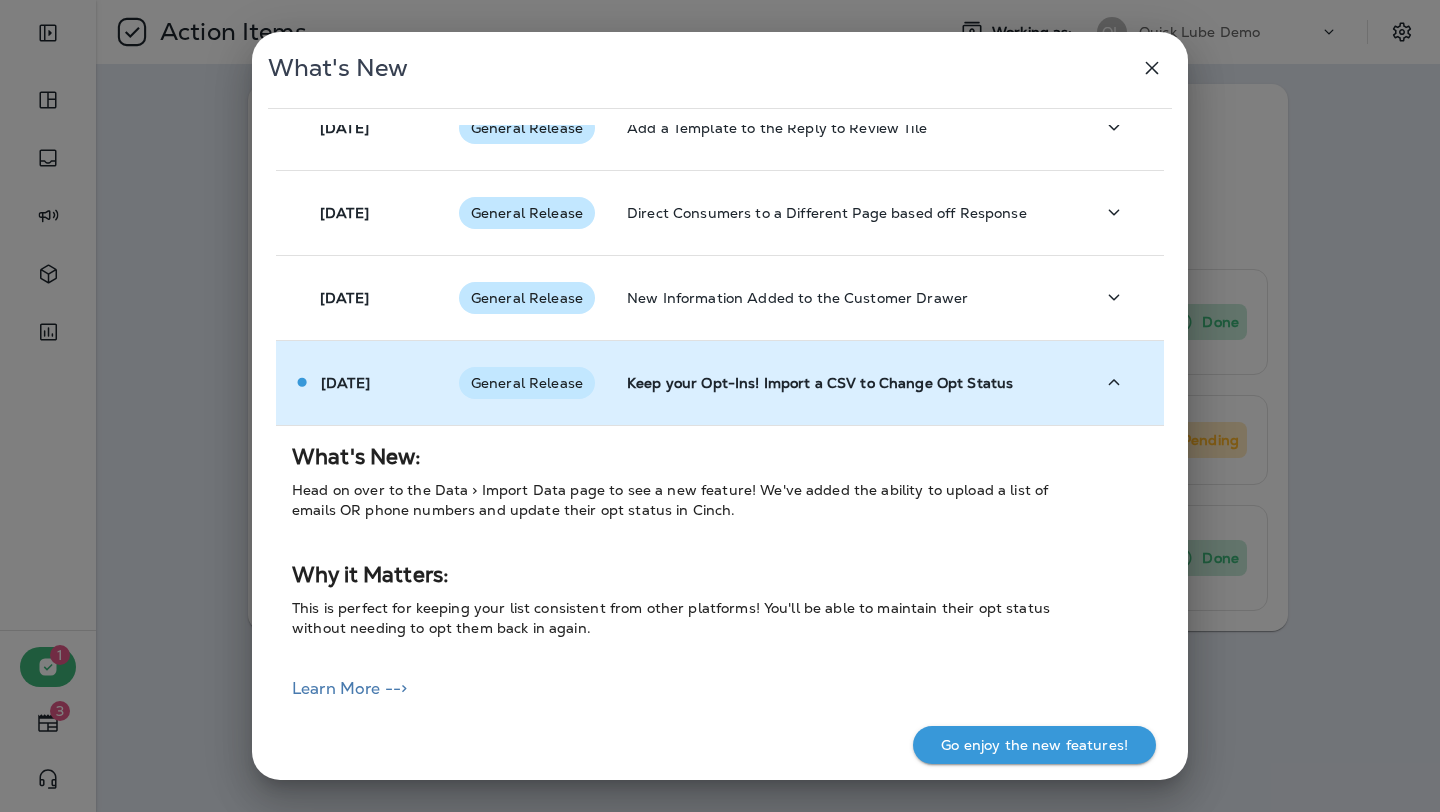 click on "What's New:" at bounding box center [677, 457] 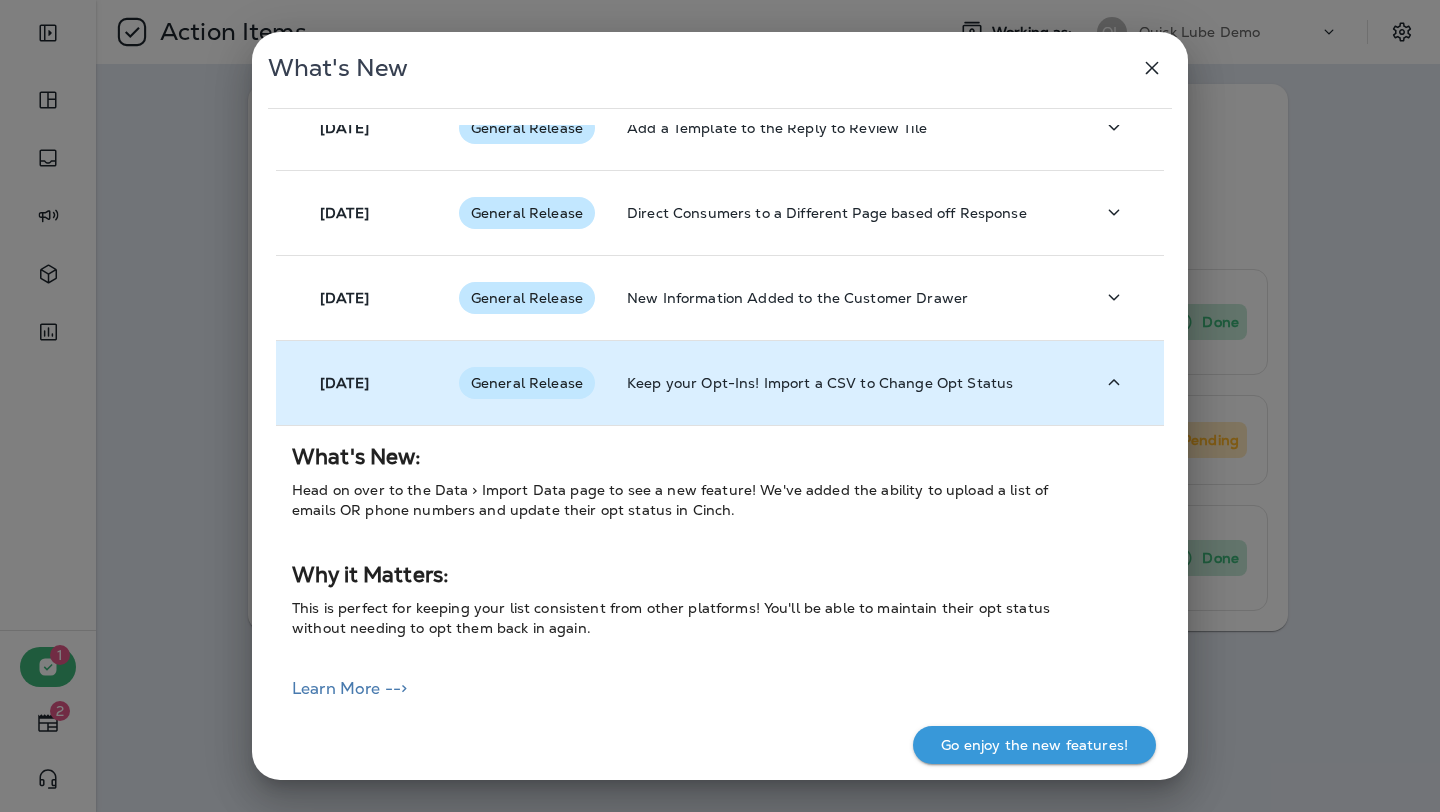 click 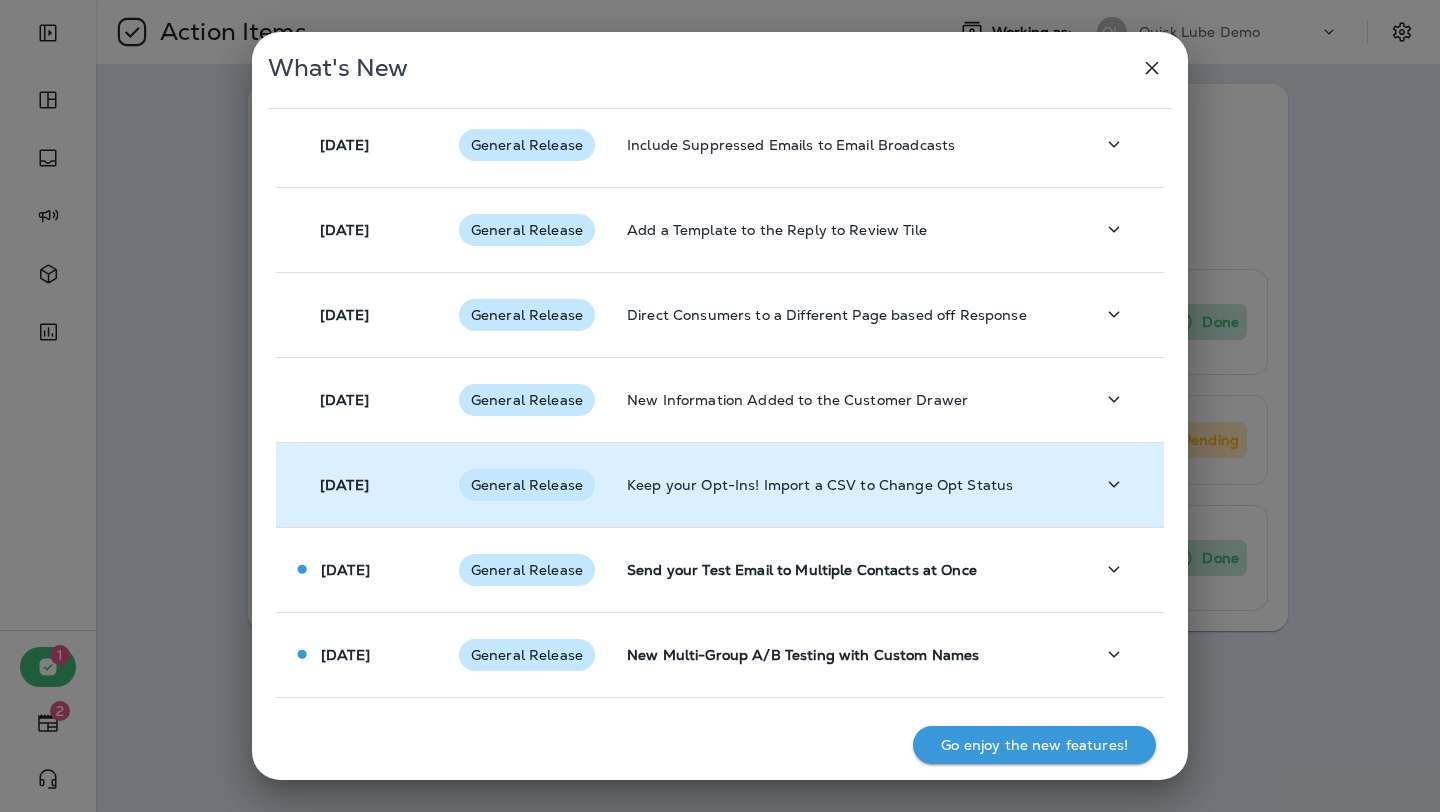 scroll, scrollTop: 1135, scrollLeft: 0, axis: vertical 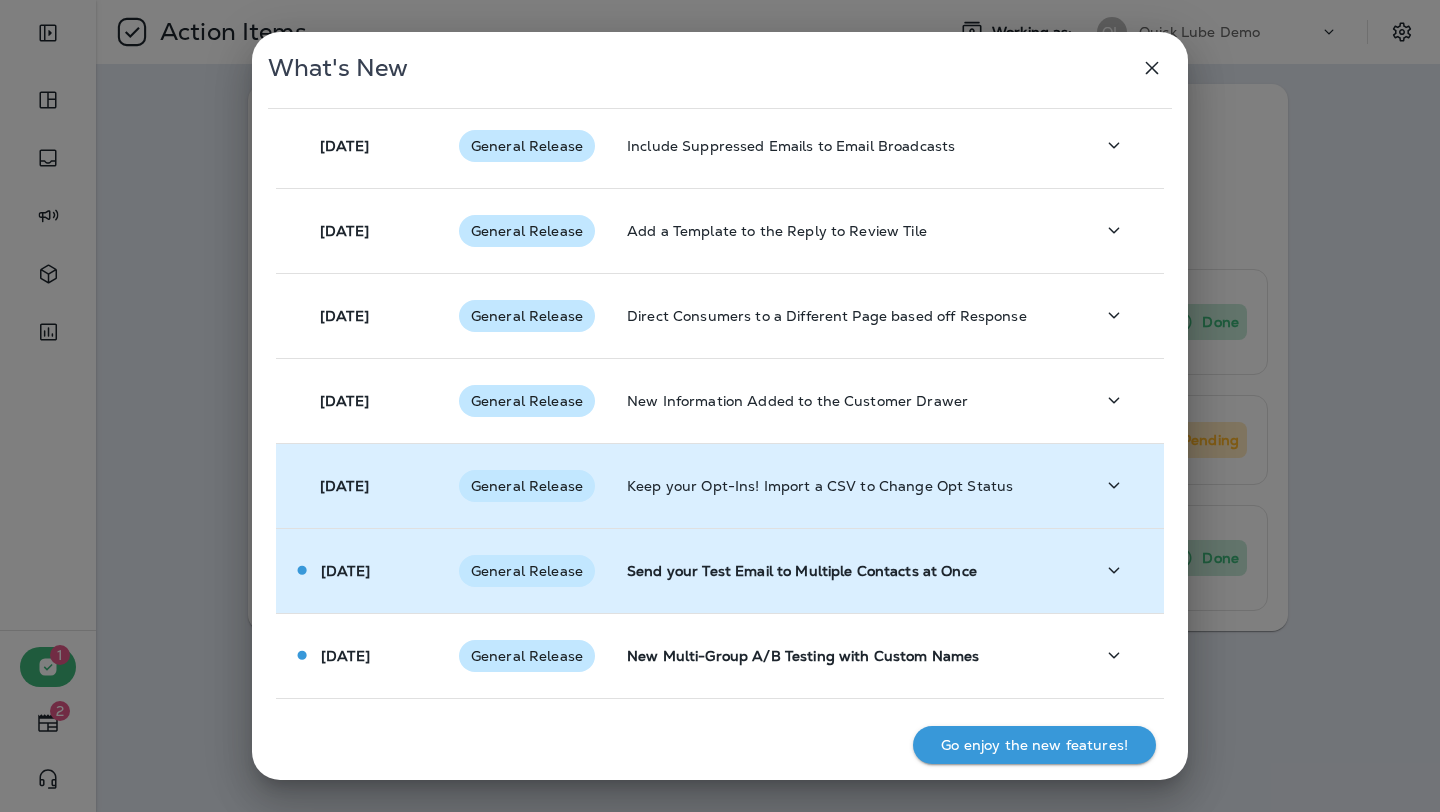 click 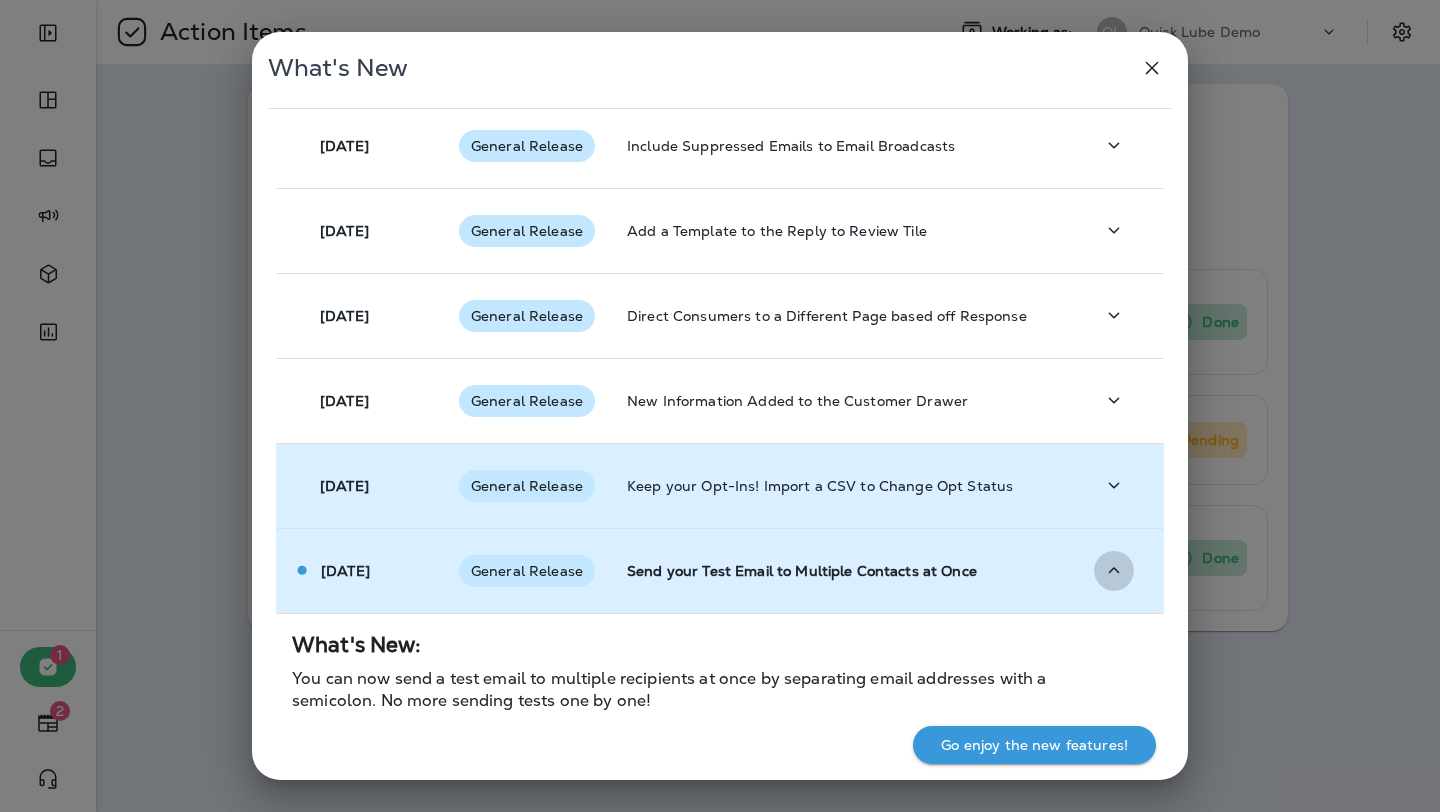 click 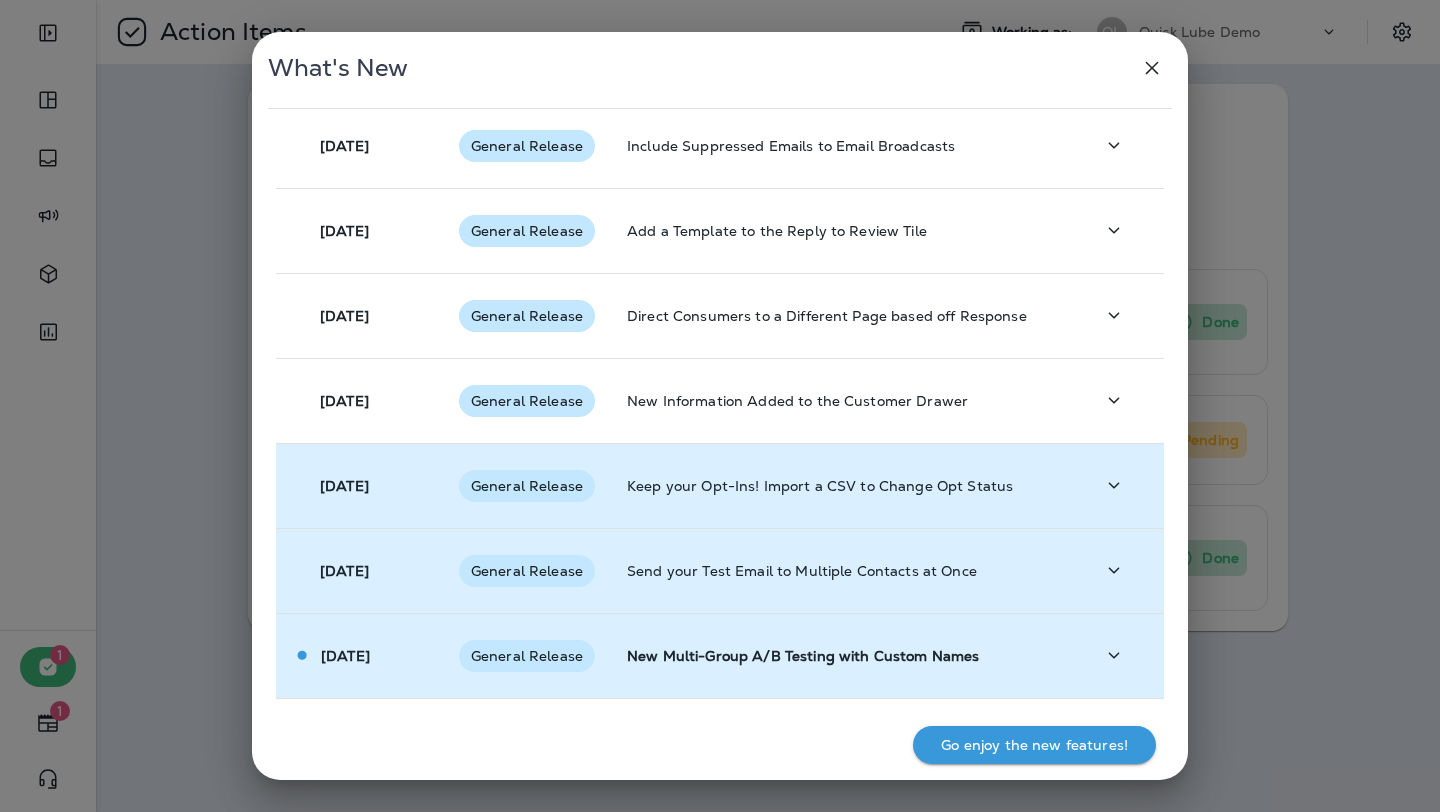click at bounding box center [1121, 655] 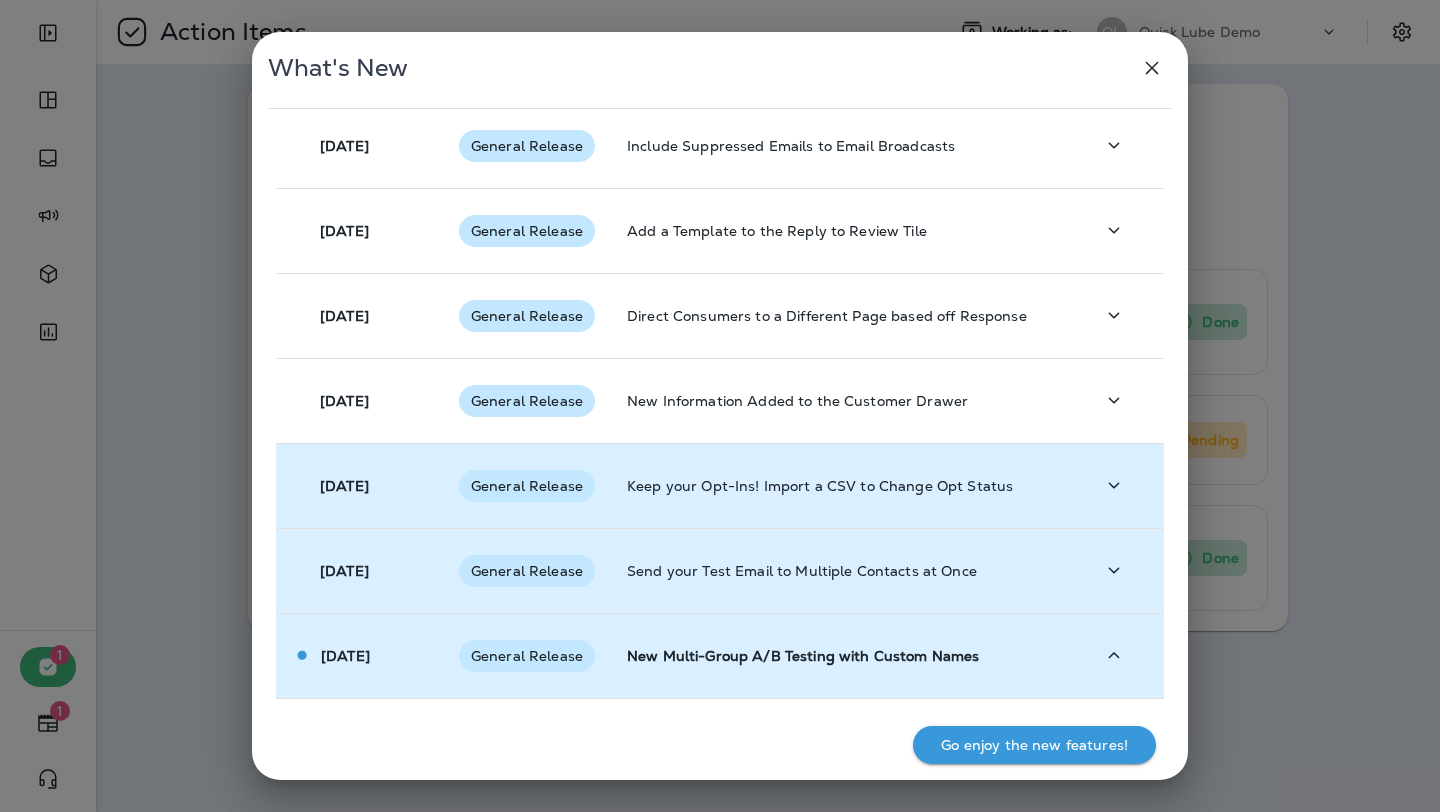 click at bounding box center [1121, 655] 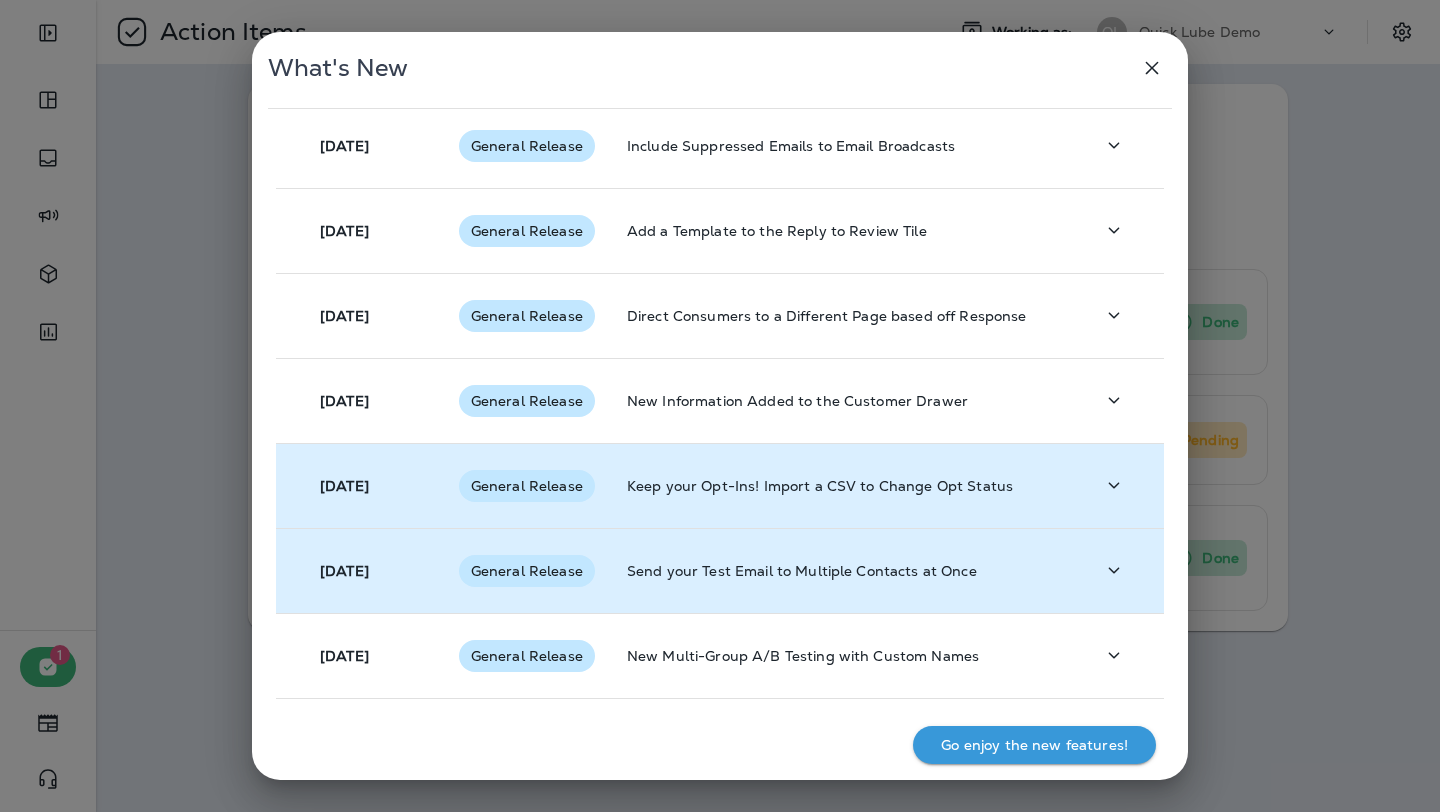 click 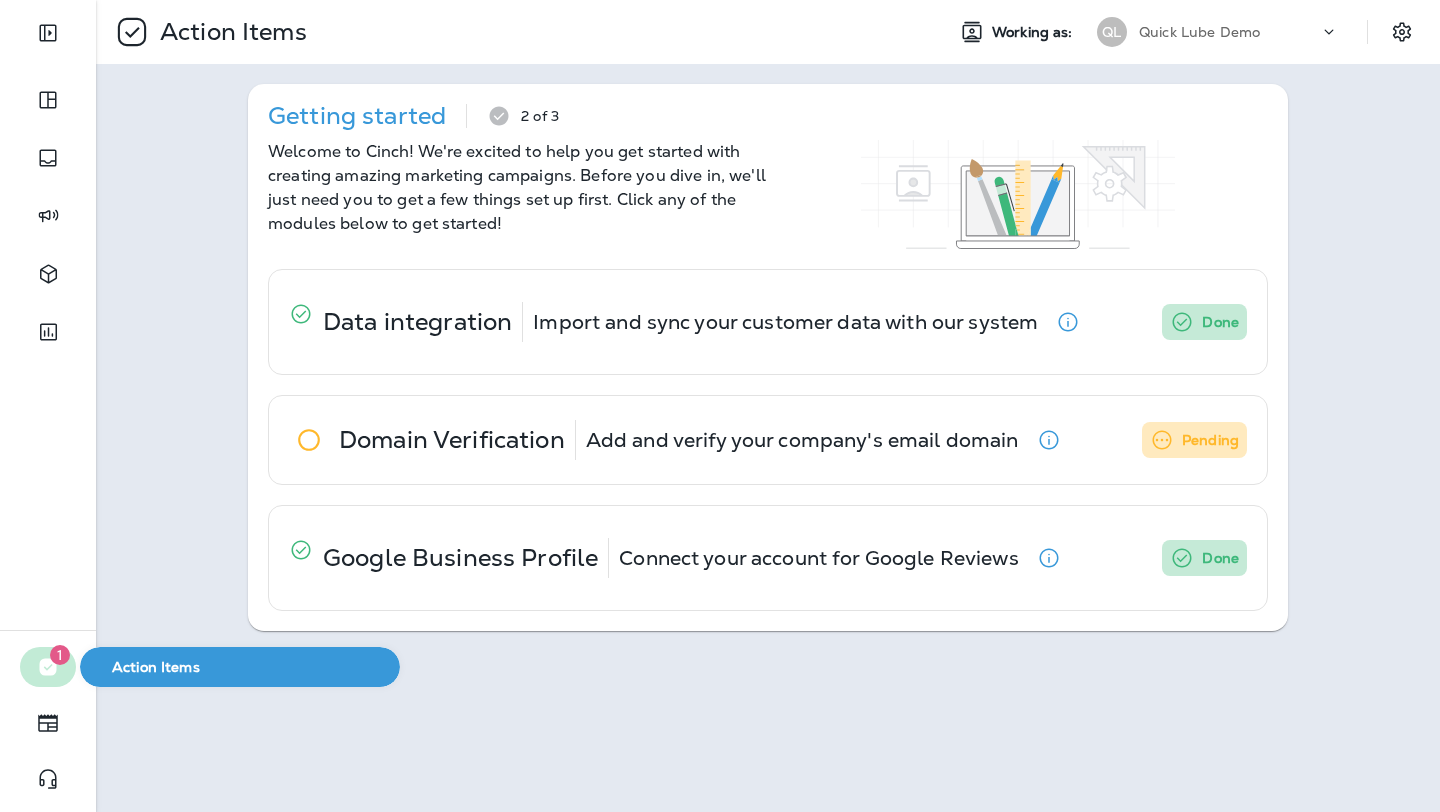click on "1" at bounding box center (60, 655) 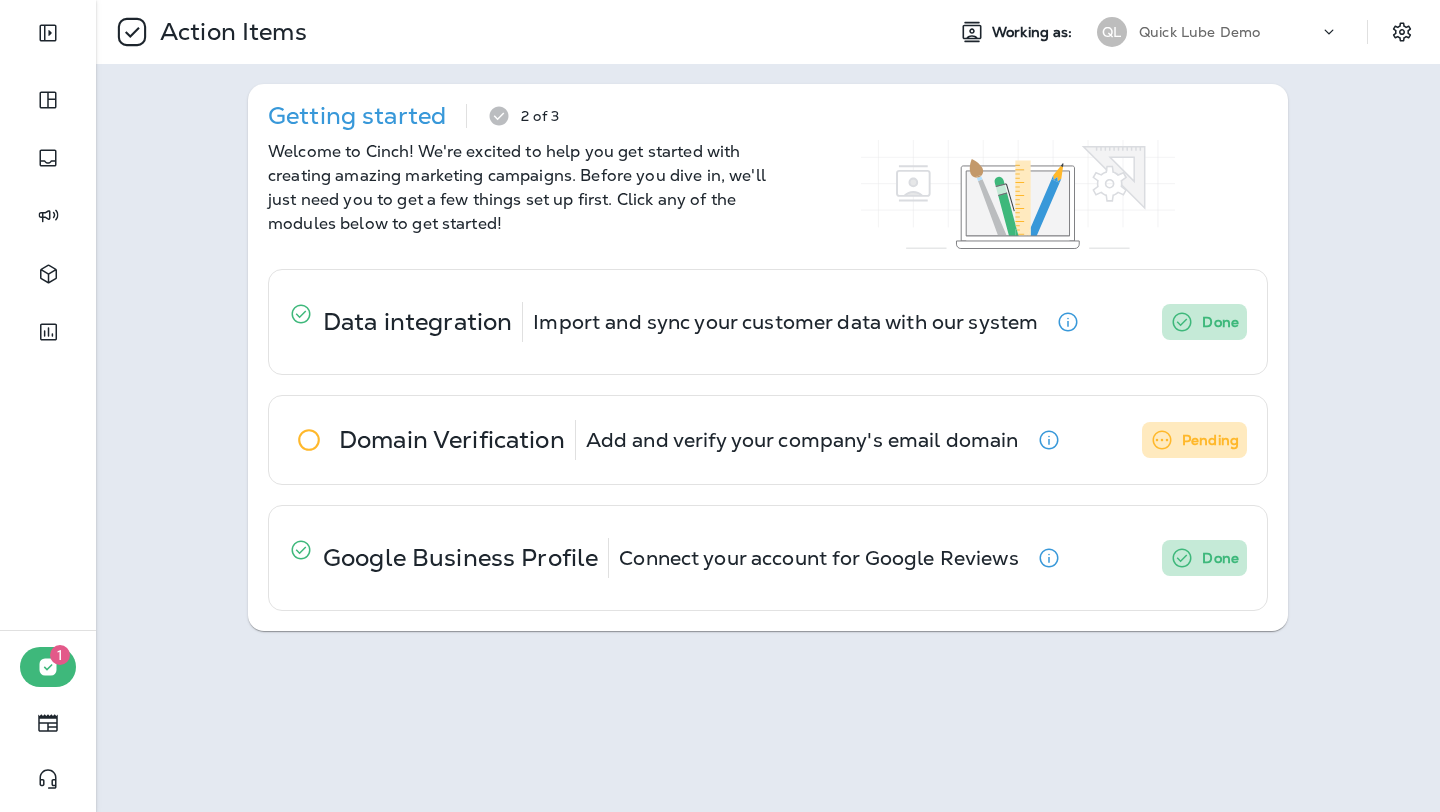 click 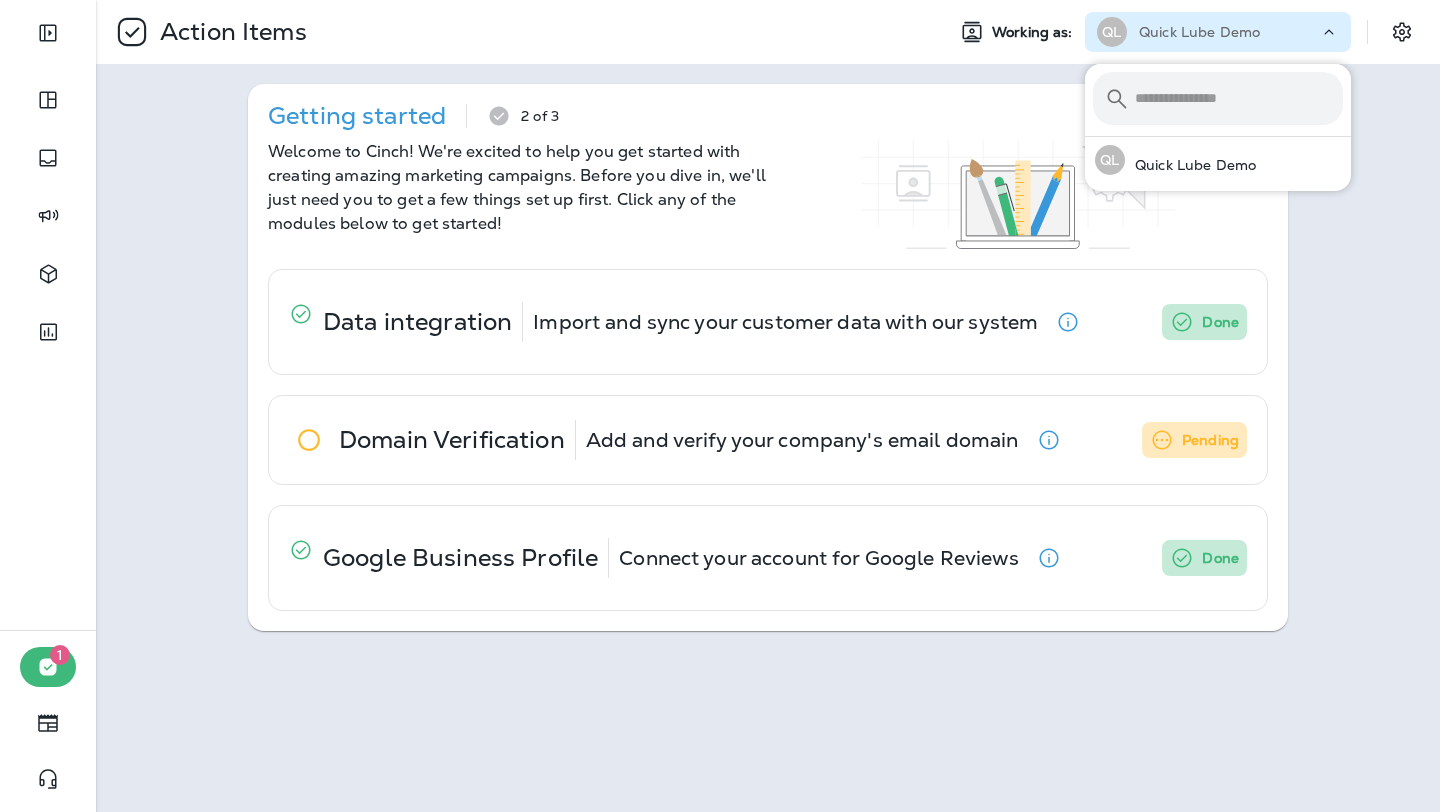 click on "Working as: QL Quick Lube Demo" at bounding box center (1184, 32) 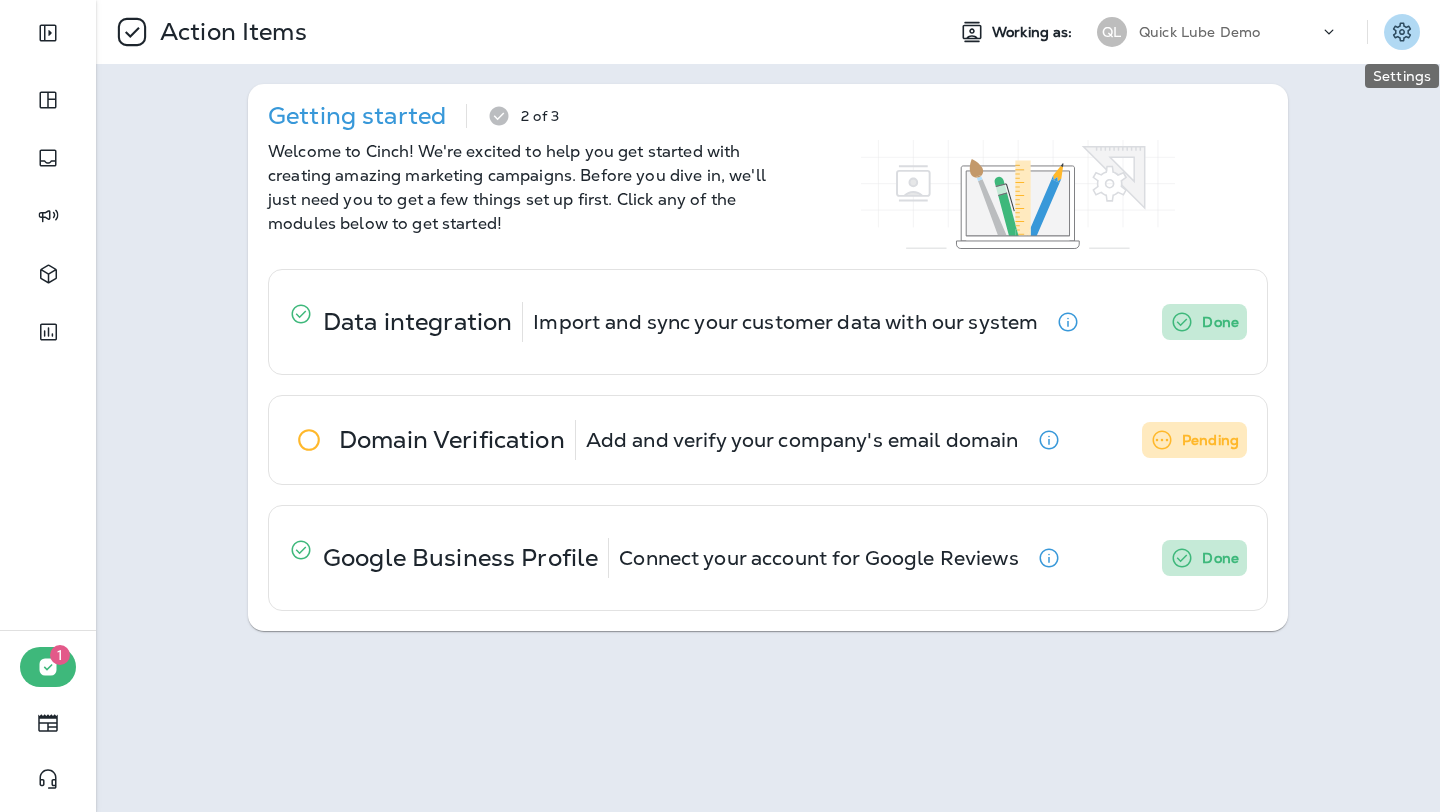 click 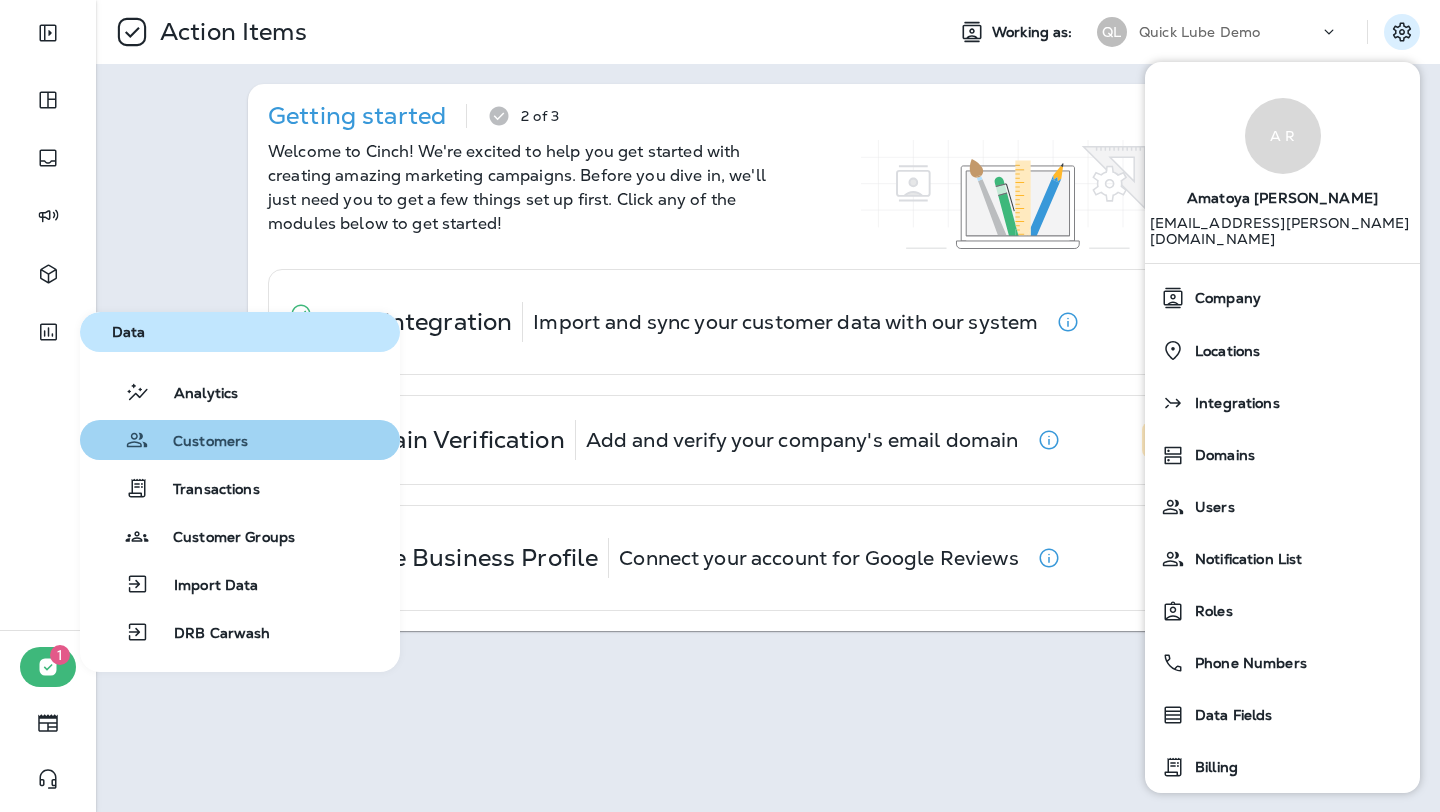 click on "Customers" at bounding box center (198, 442) 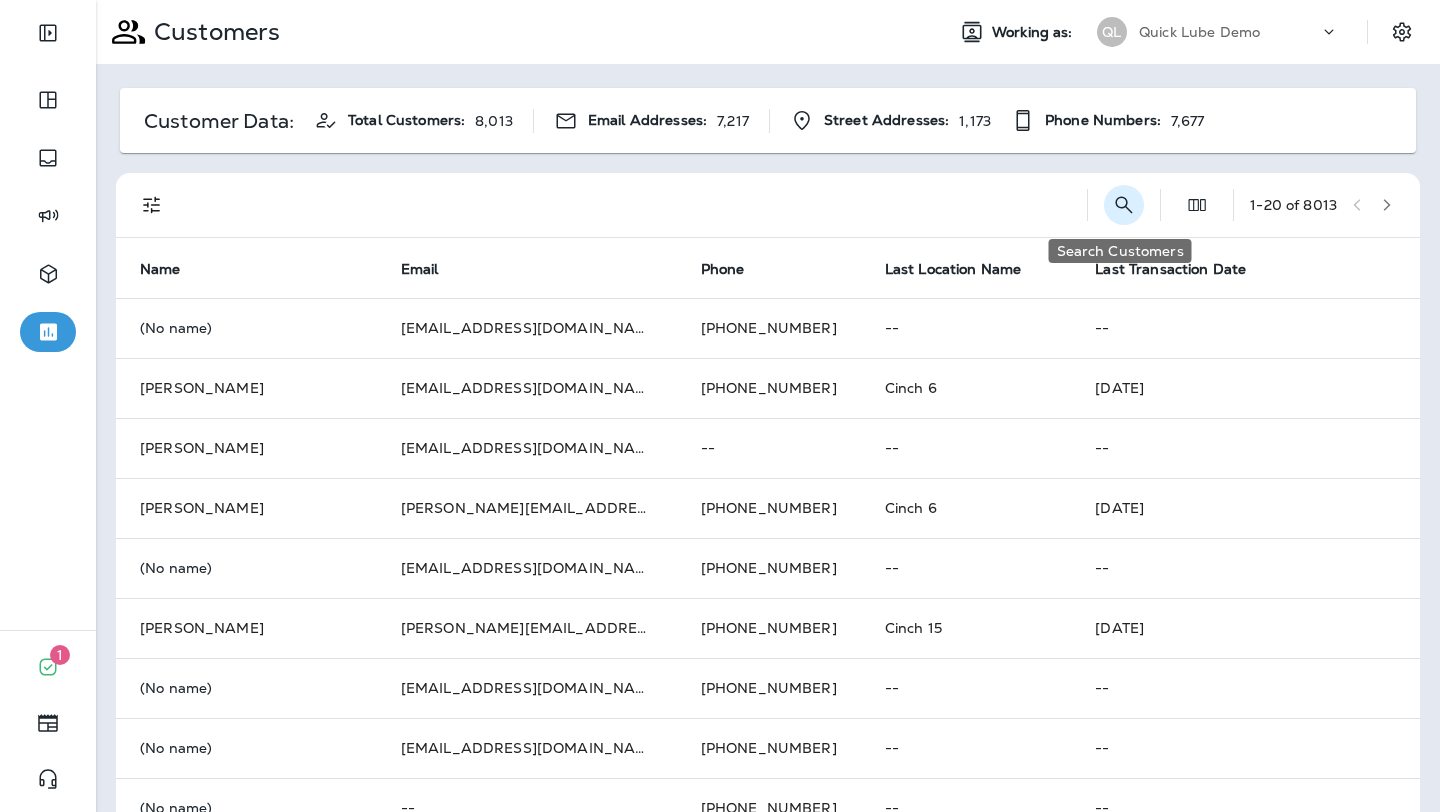 click 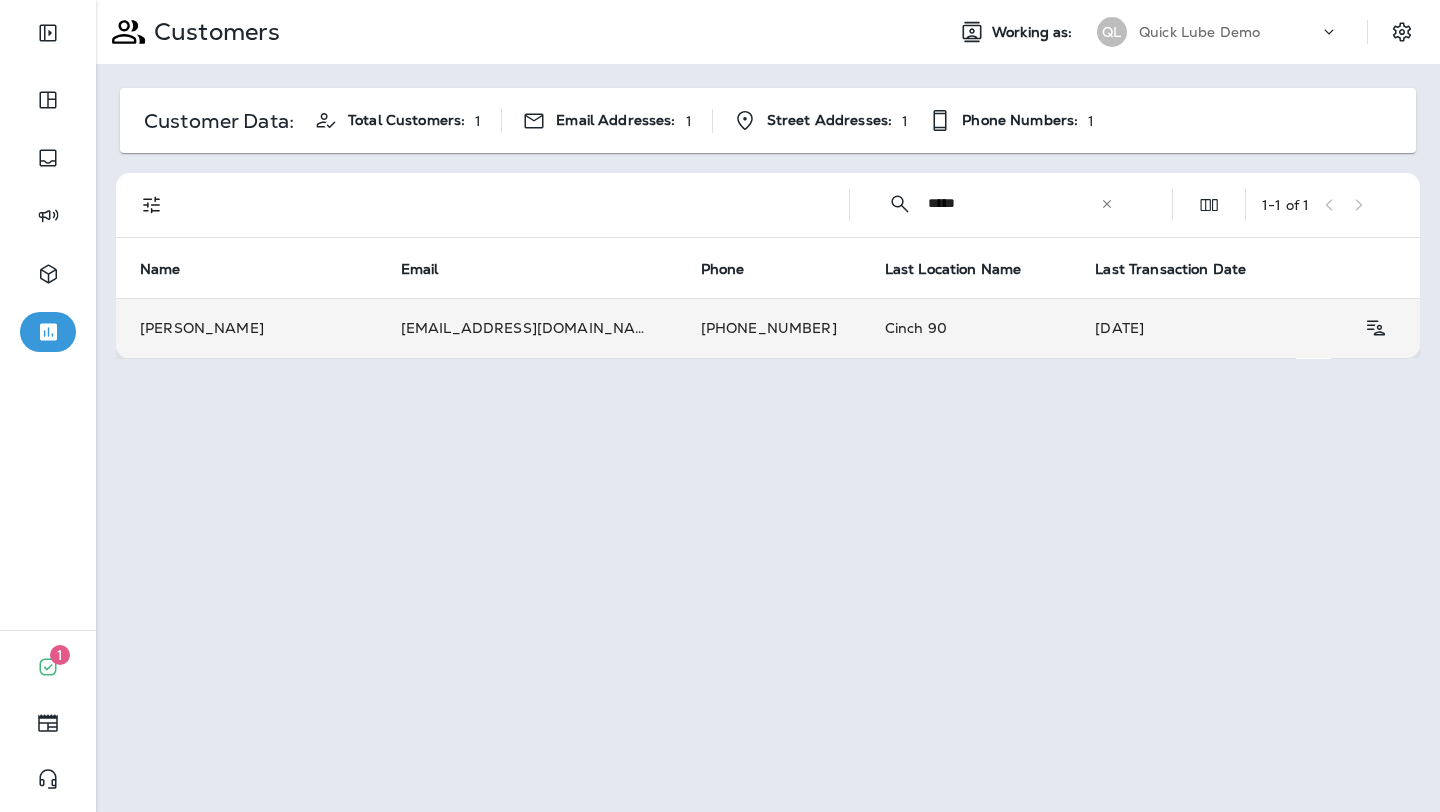 type on "*****" 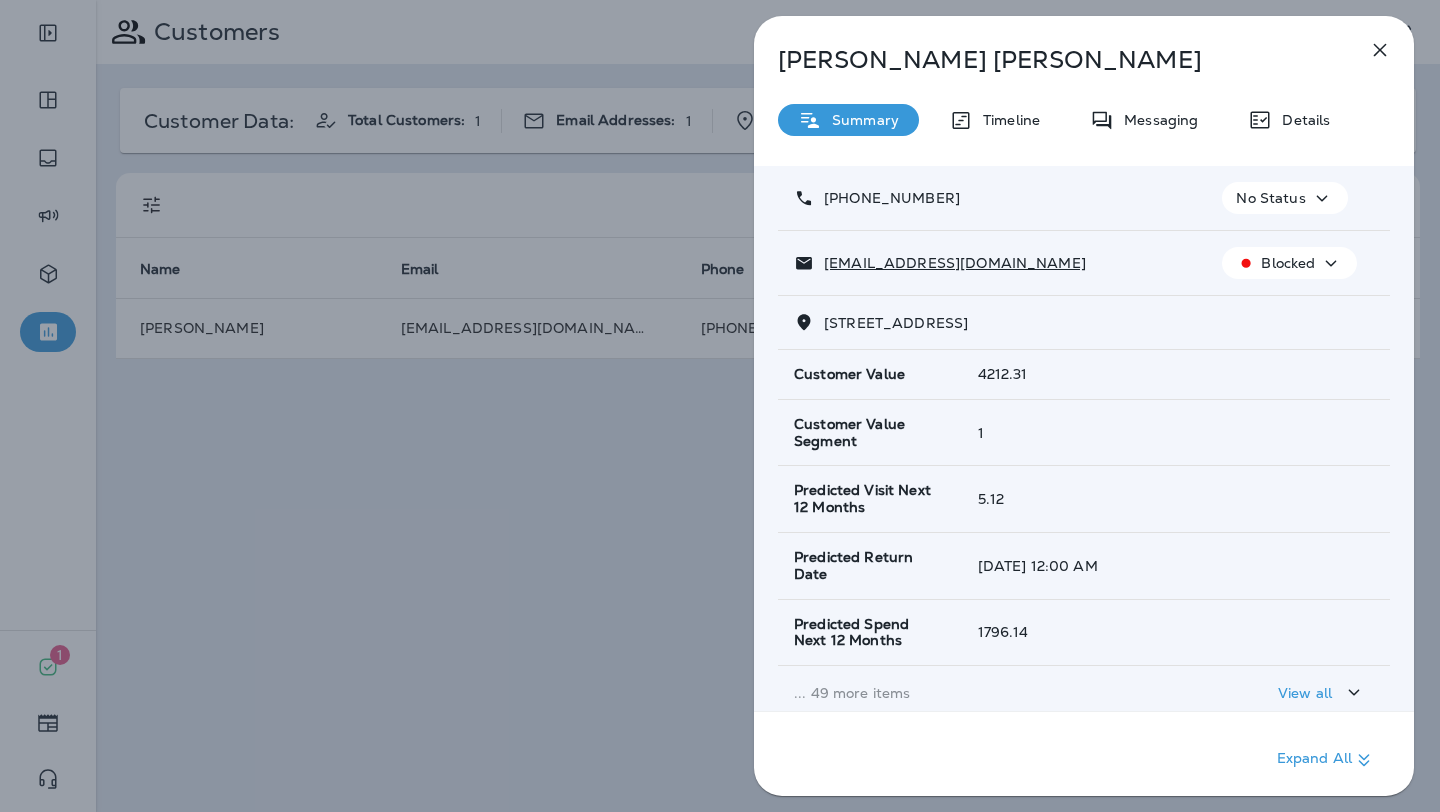 scroll, scrollTop: 150, scrollLeft: 0, axis: vertical 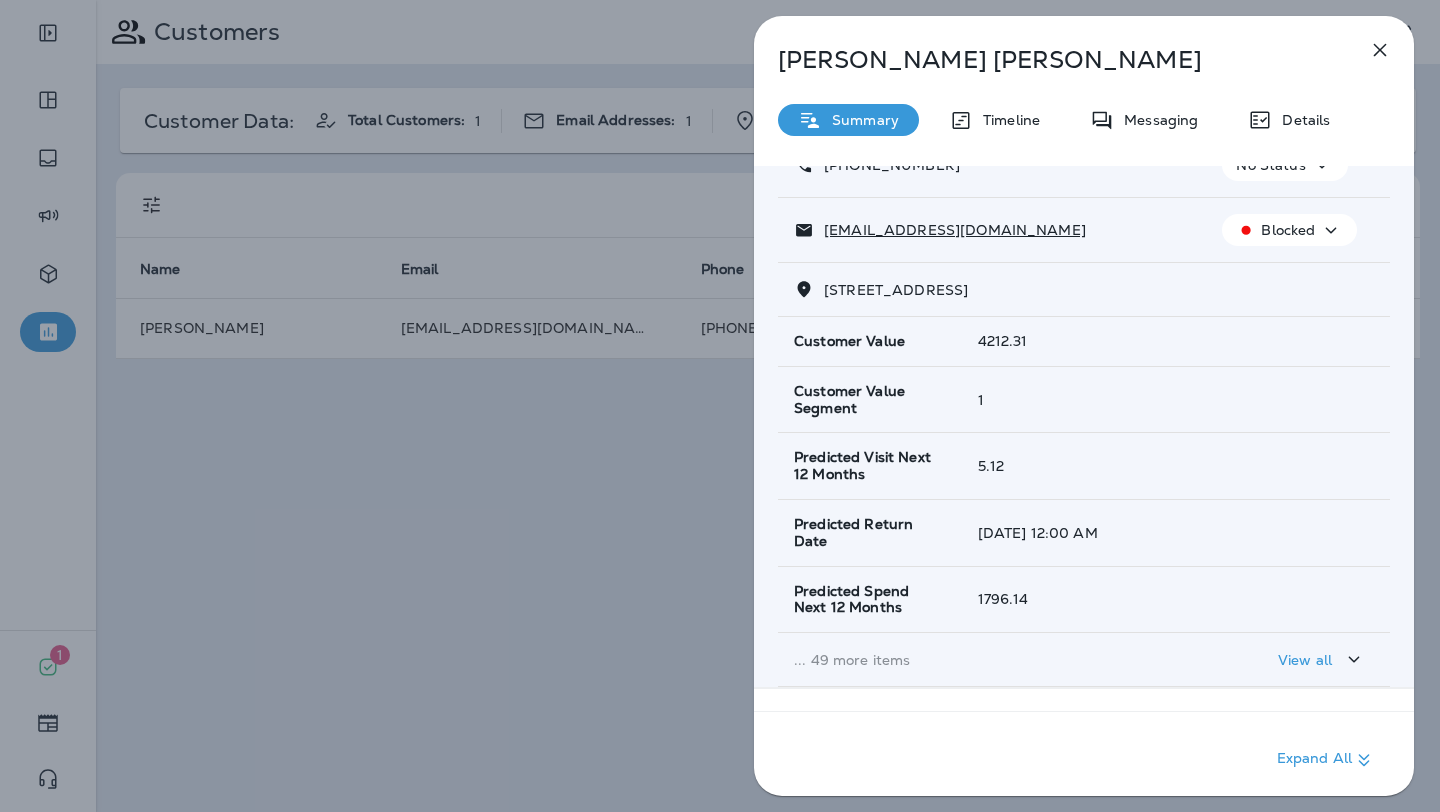 click 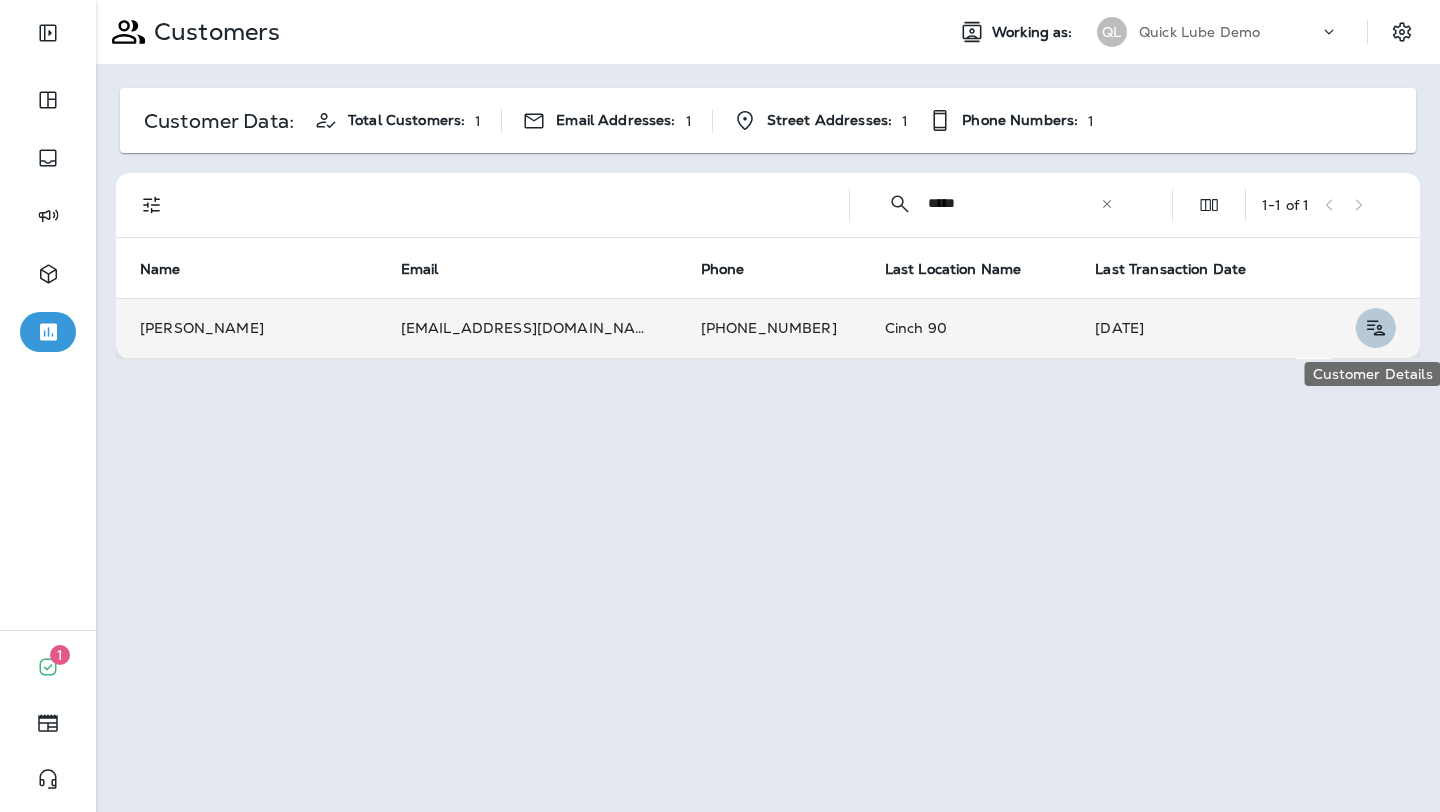 click 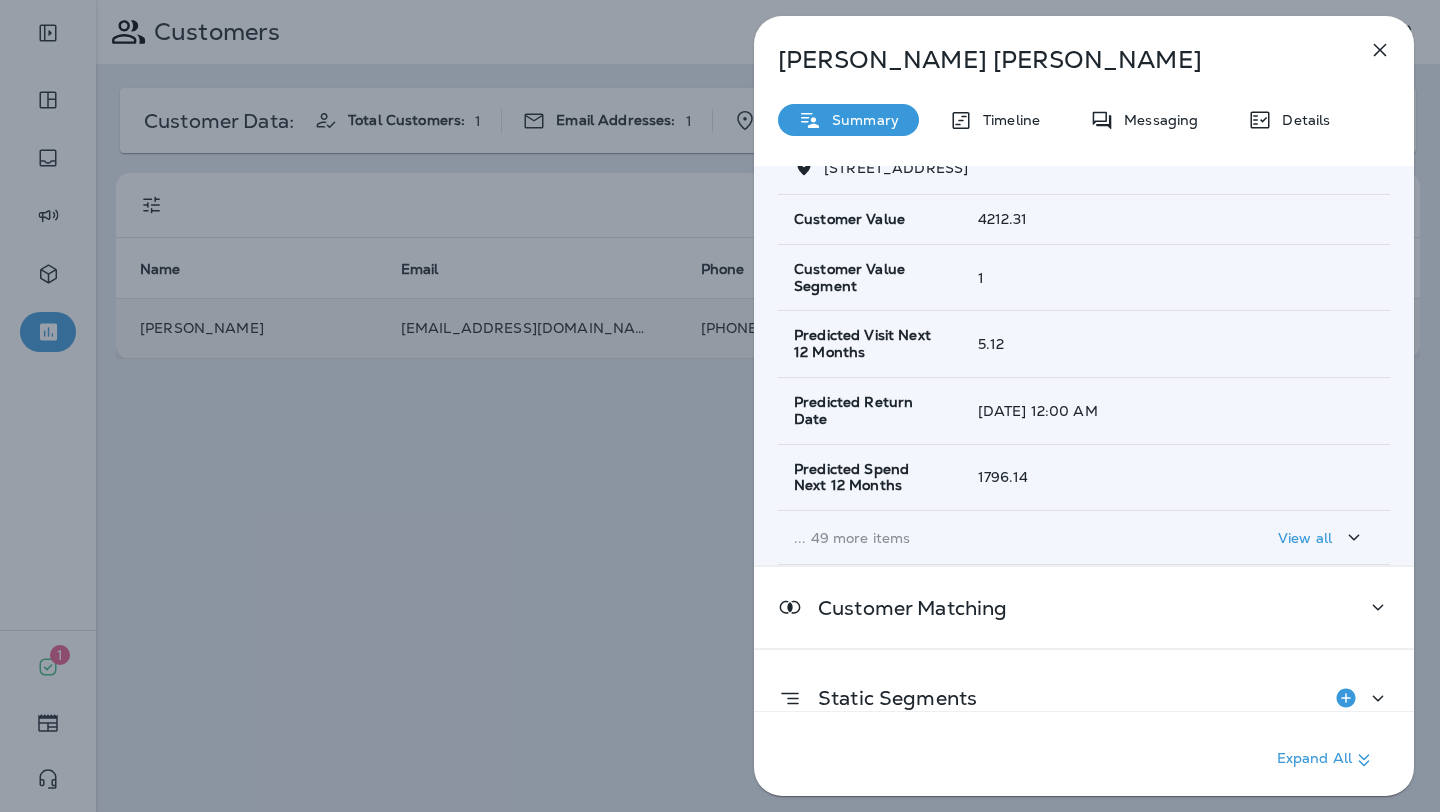 scroll, scrollTop: 391, scrollLeft: 0, axis: vertical 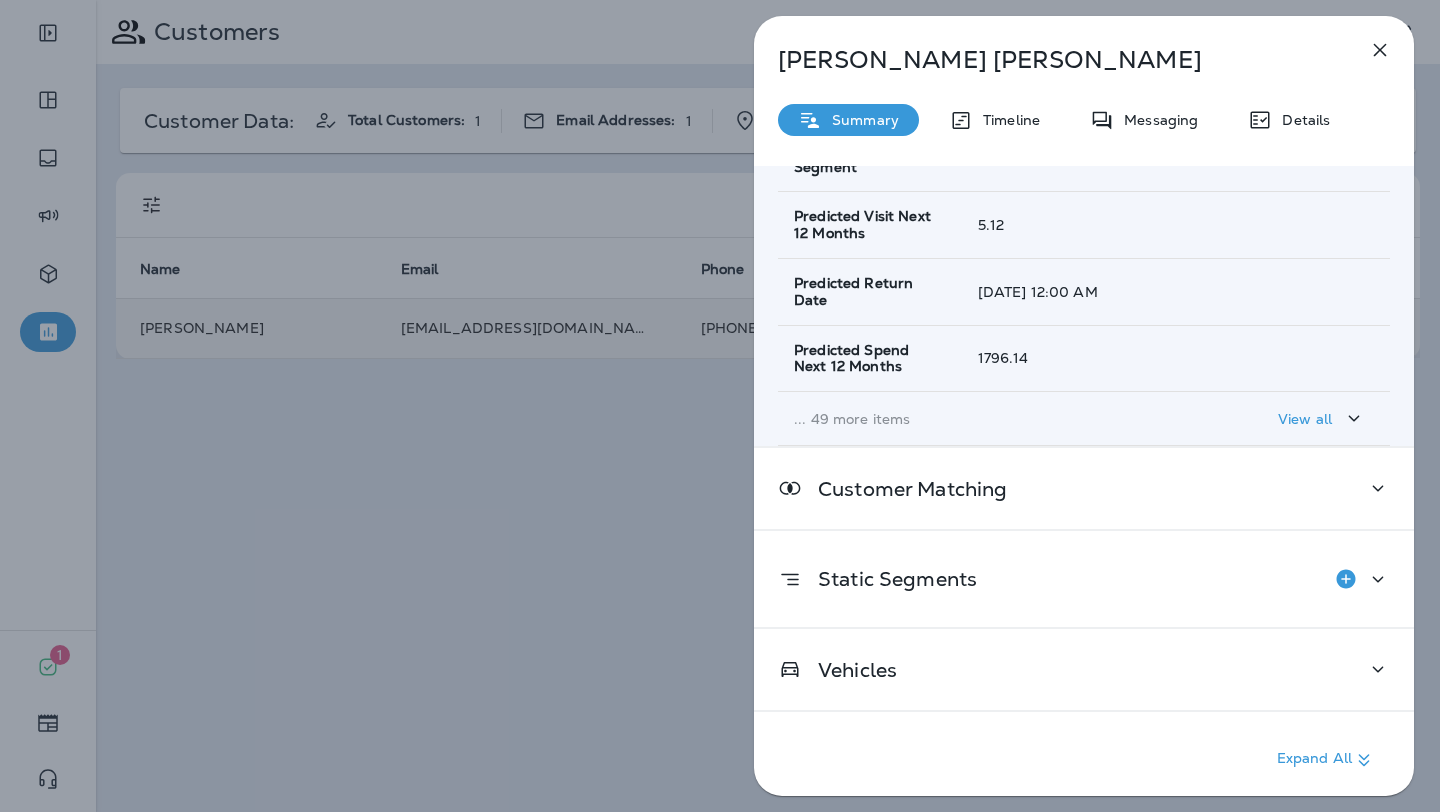 click on "View all" at bounding box center (1298, 419) 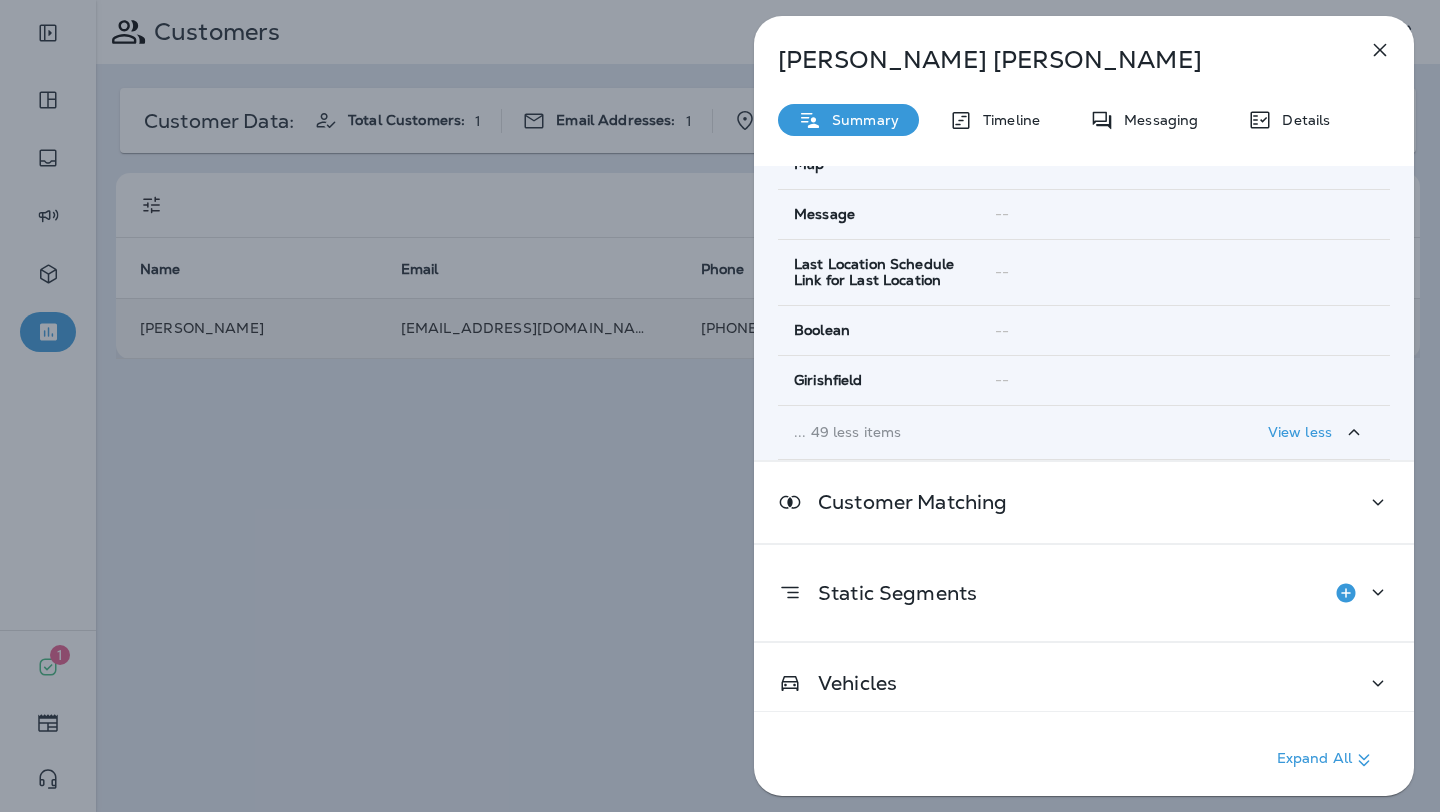 scroll, scrollTop: 2949, scrollLeft: 0, axis: vertical 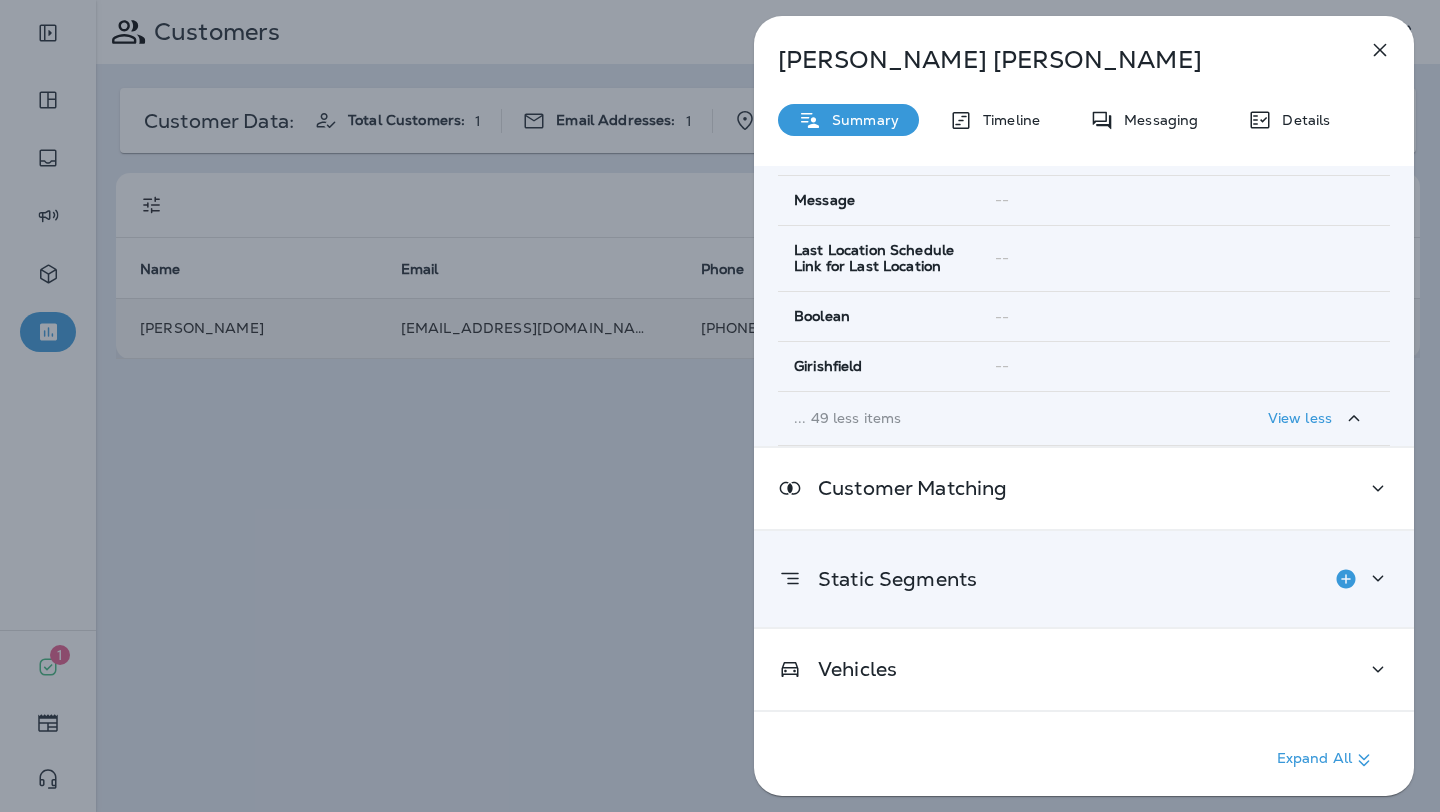 click at bounding box center (1358, 579) 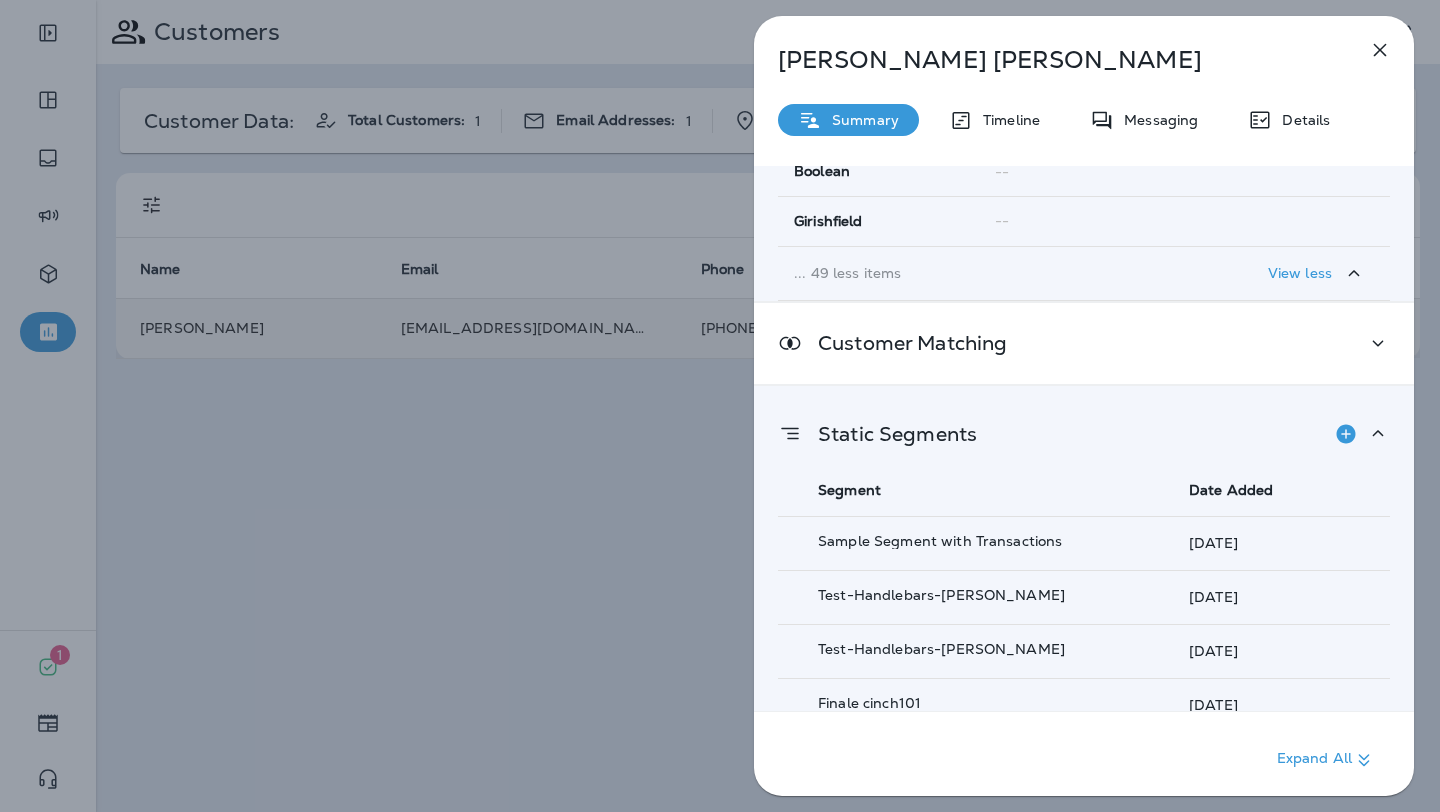 scroll, scrollTop: 3082, scrollLeft: 0, axis: vertical 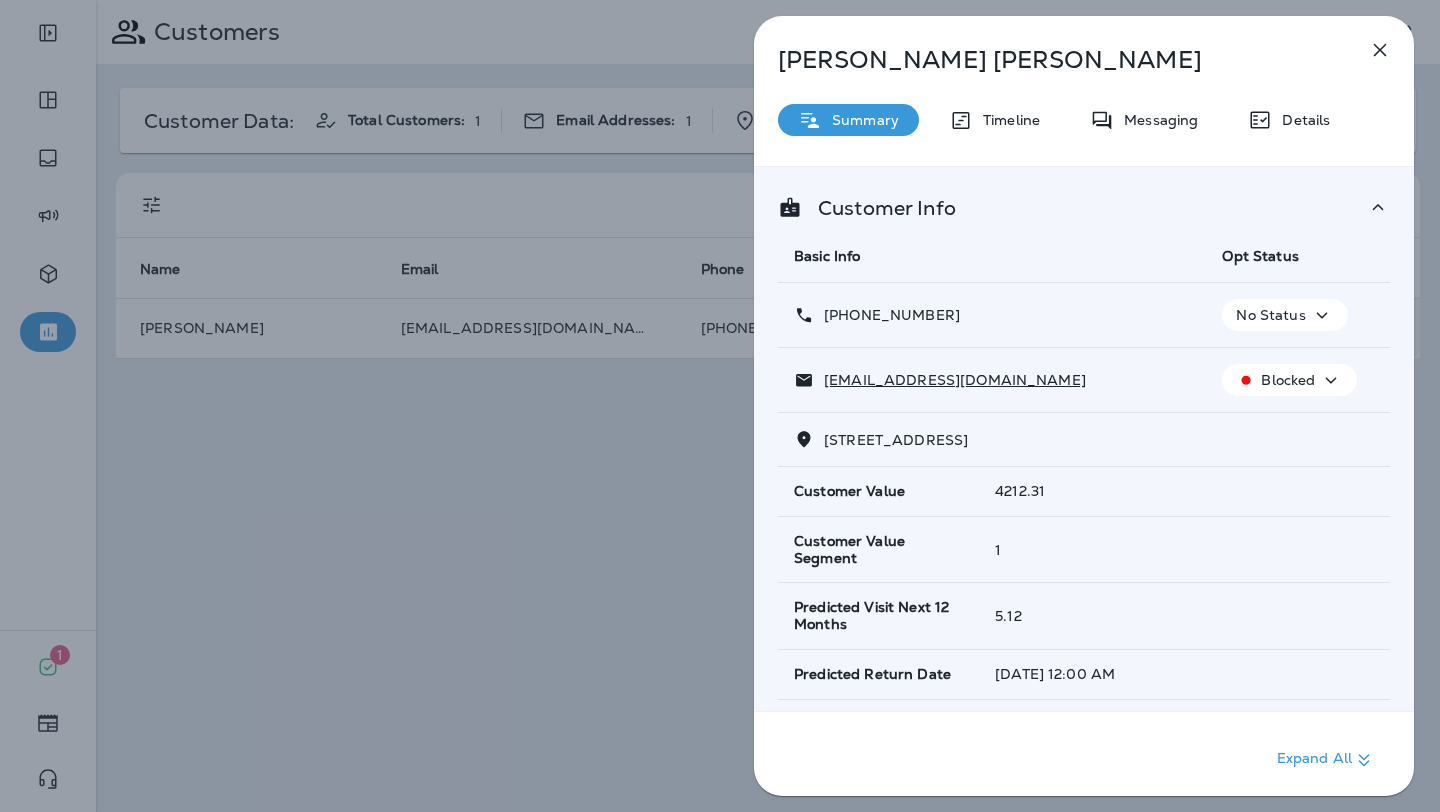 click on "View less" at bounding box center [1300, 3367] 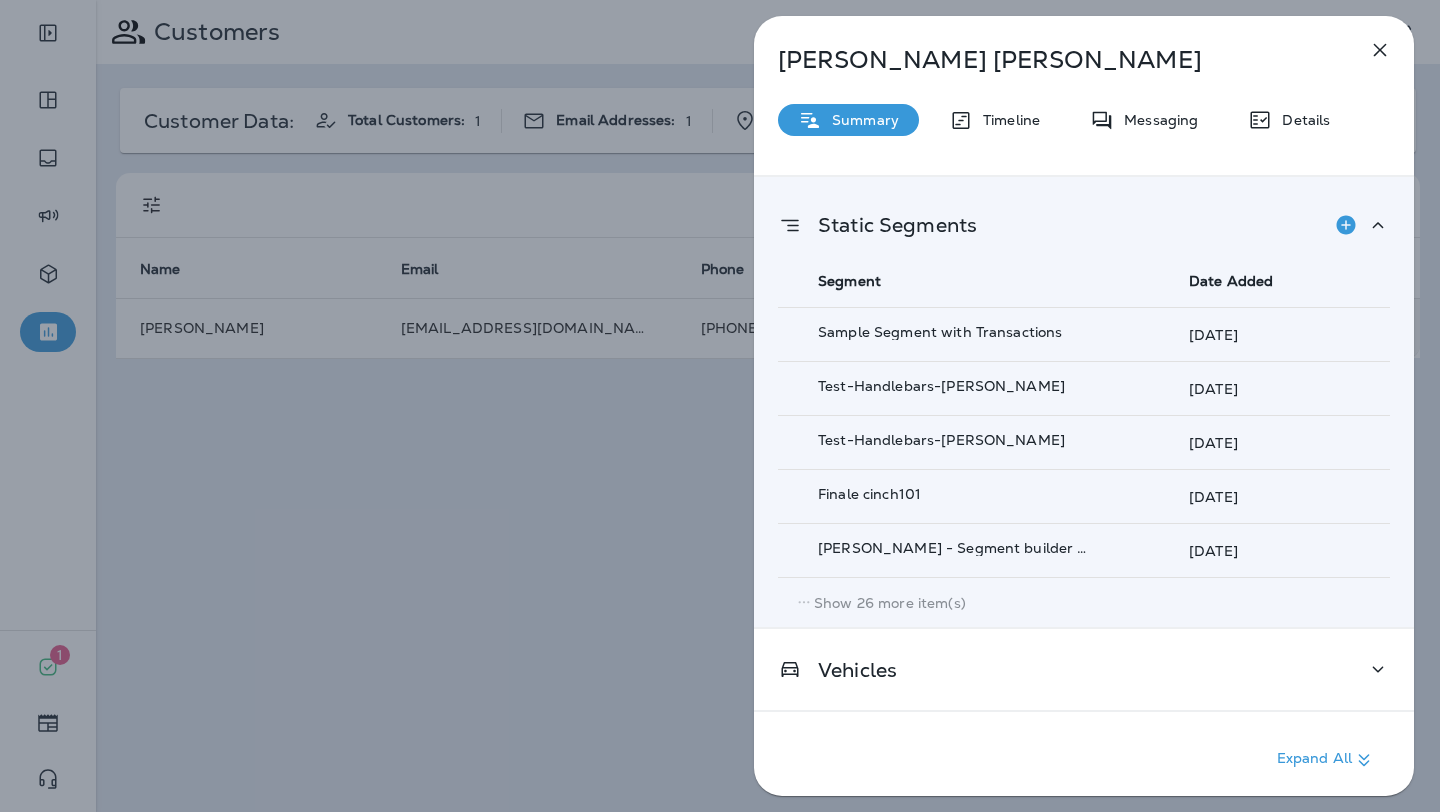 click 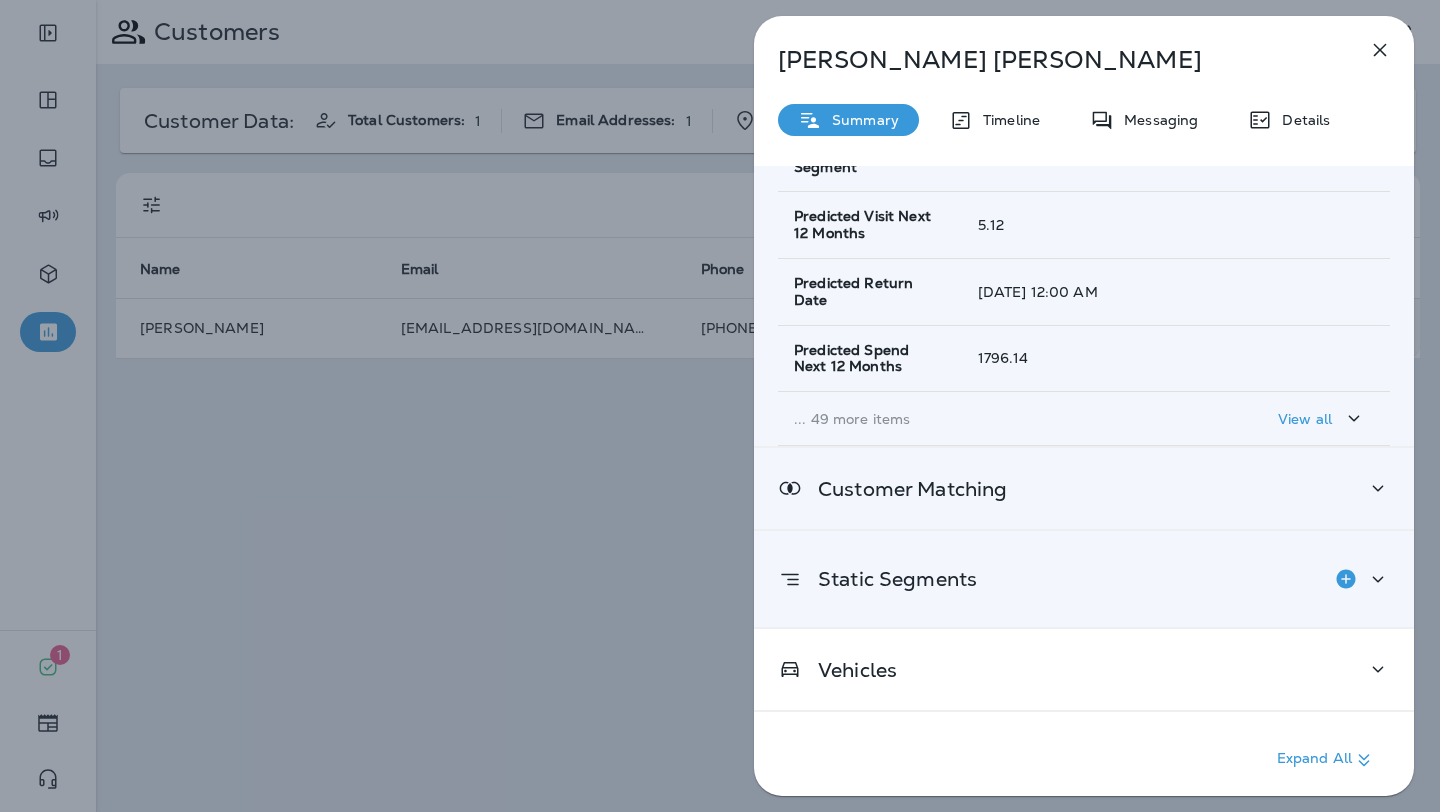 click on "Customer Matching" at bounding box center (1084, 488) 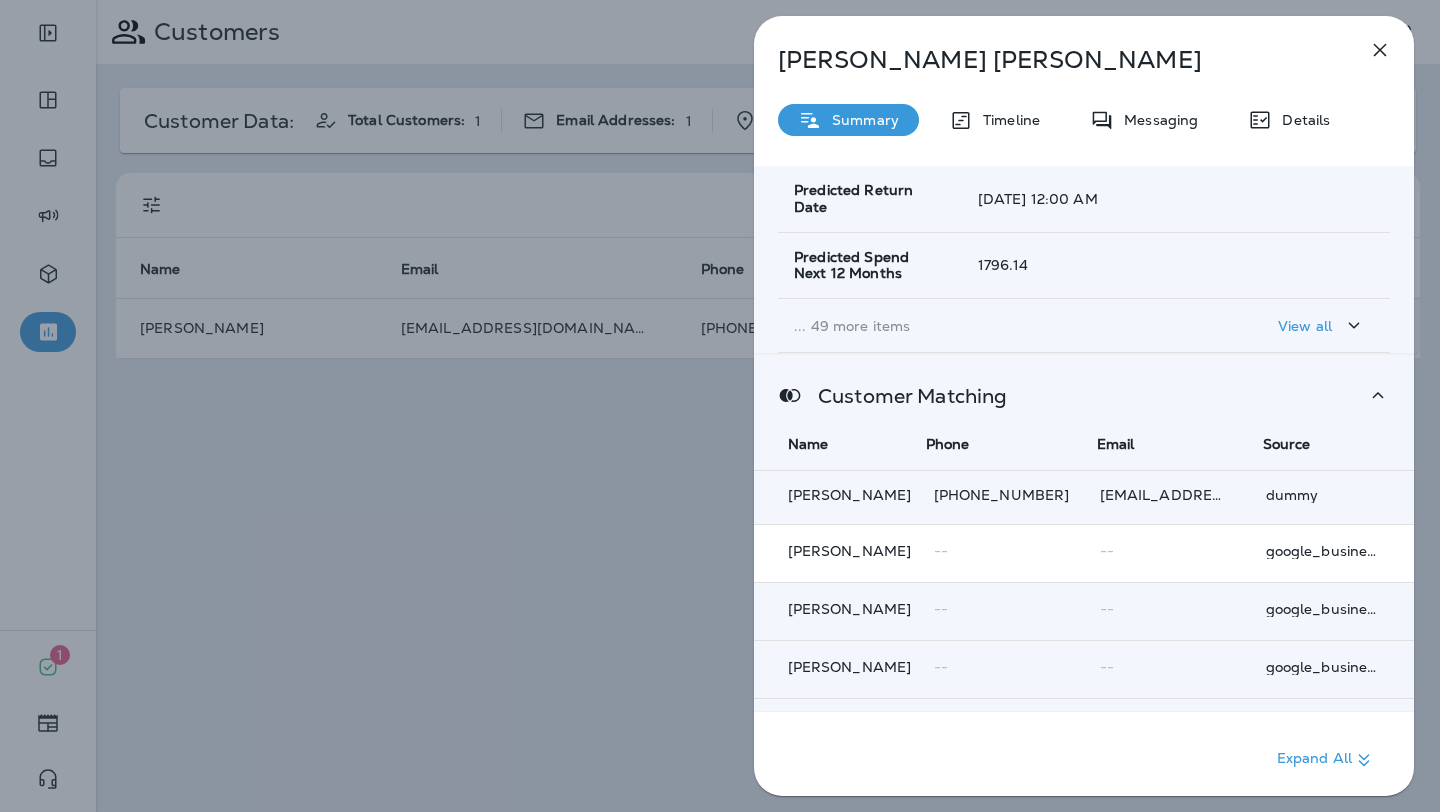 scroll, scrollTop: 484, scrollLeft: 6, axis: both 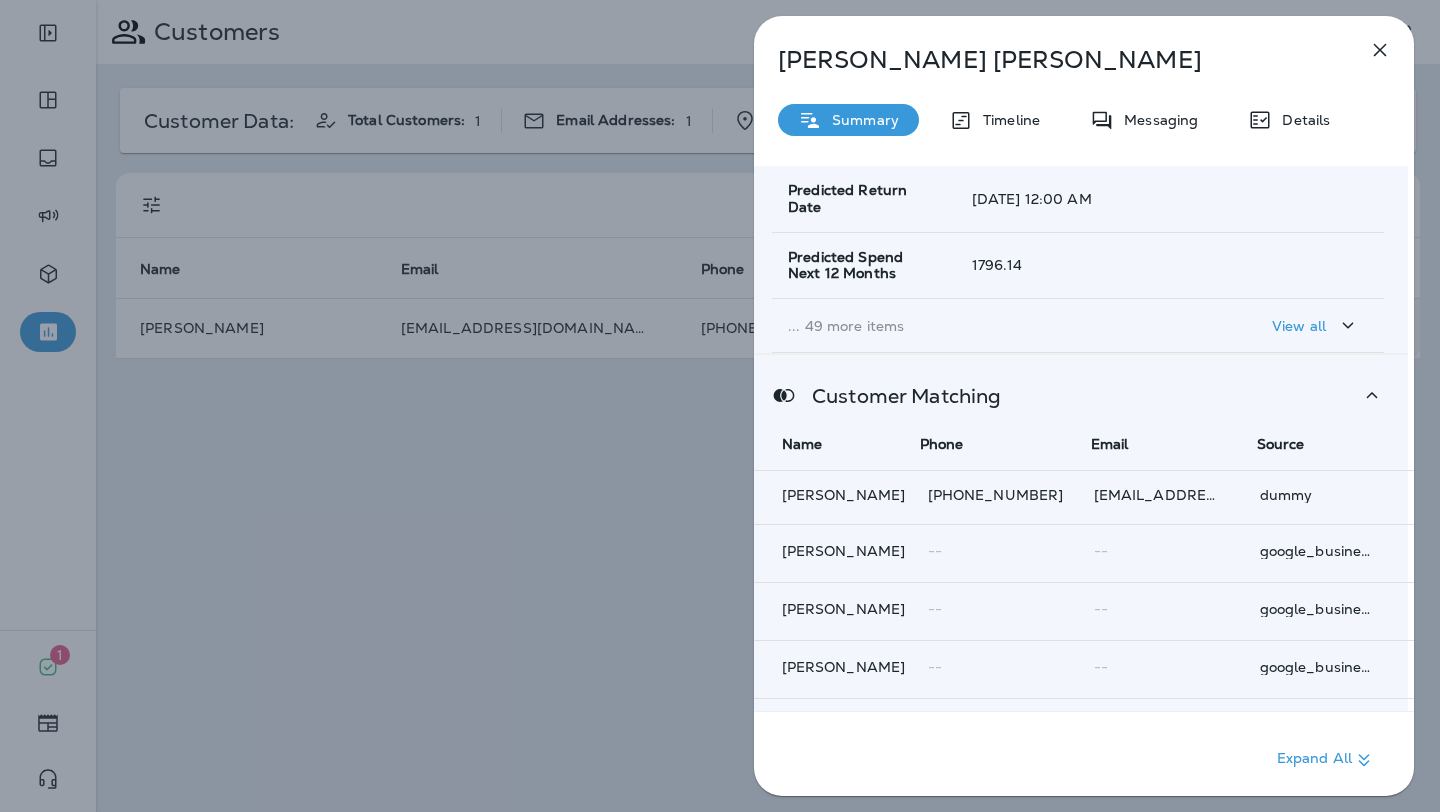 click on "Customer Matching  Name   Phone   Email   Source  [PERSON_NAME] [PHONE_NUMBER] [EMAIL_ADDRESS][DOMAIN_NAME] dummy [PERSON_NAME] --   --   google_business [PERSON_NAME] --   --   google_business [PERSON_NAME] --   --   google_business [PERSON_NAME] [PHONE_NUMBER] [EMAIL_ADDRESS][DOMAIN_NAME] dummy Show 1 more item(s) View all" at bounding box center [1078, 578] 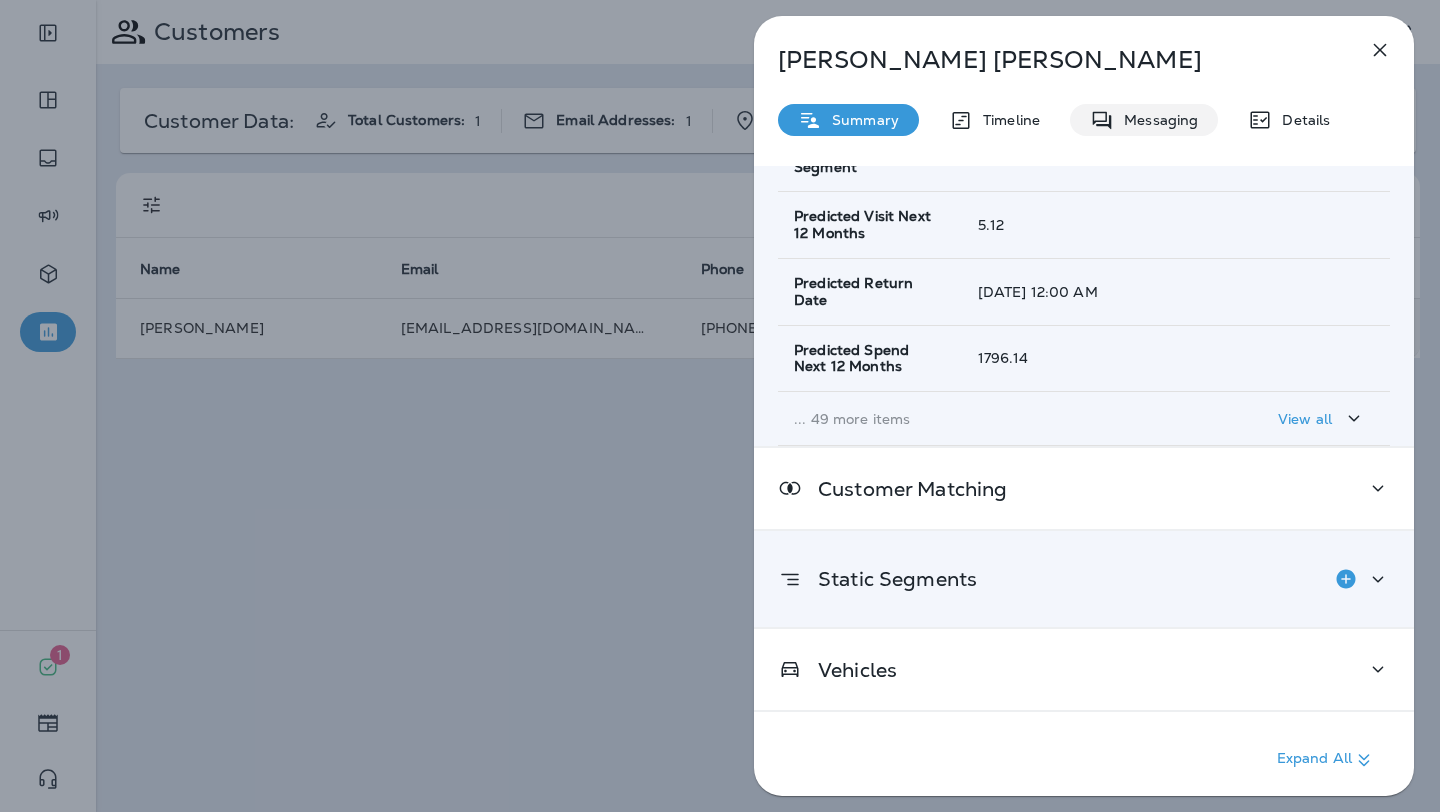 click on "Messaging" at bounding box center (1156, 120) 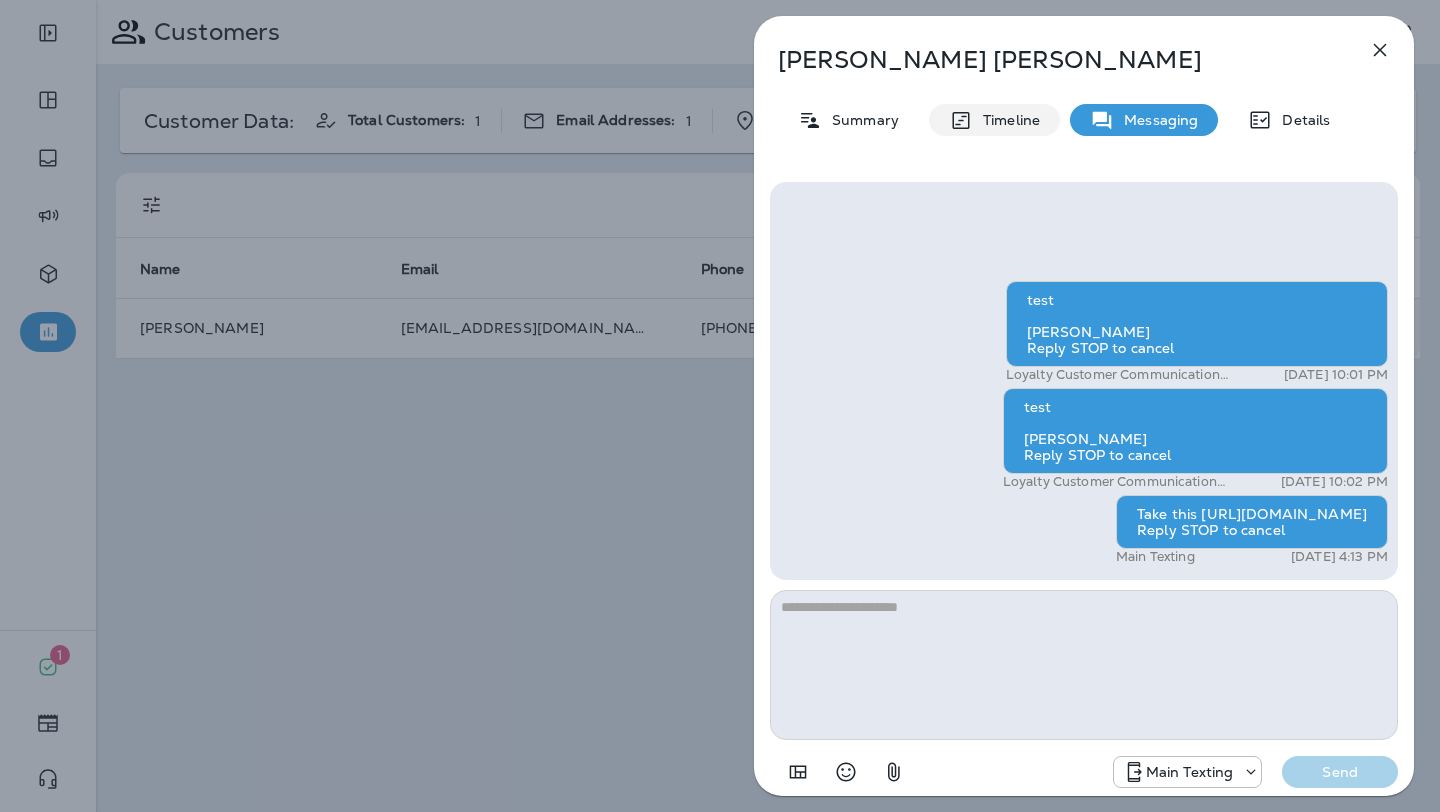 click on "Timeline" at bounding box center (1006, 120) 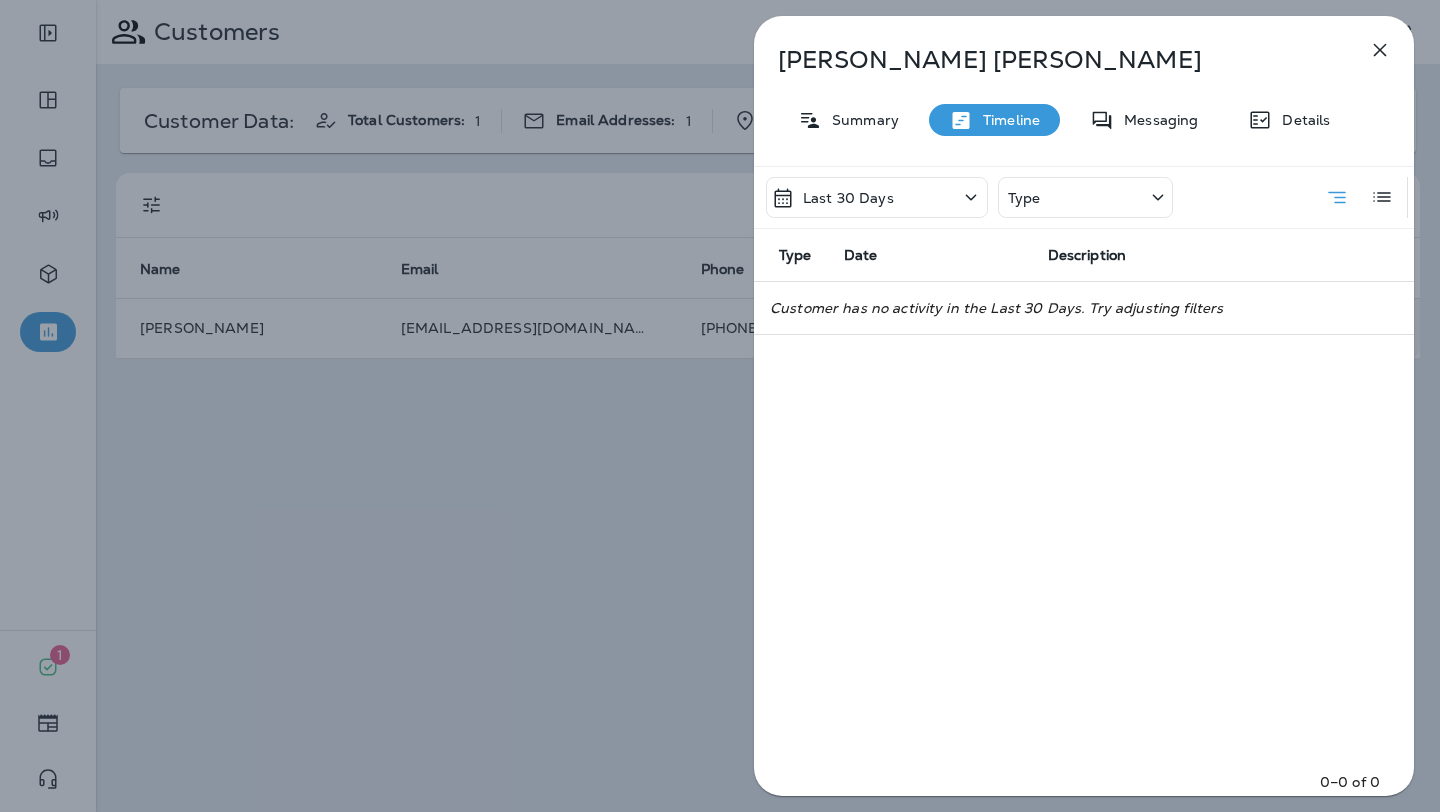 click on "Last 30 Days" at bounding box center (877, 197) 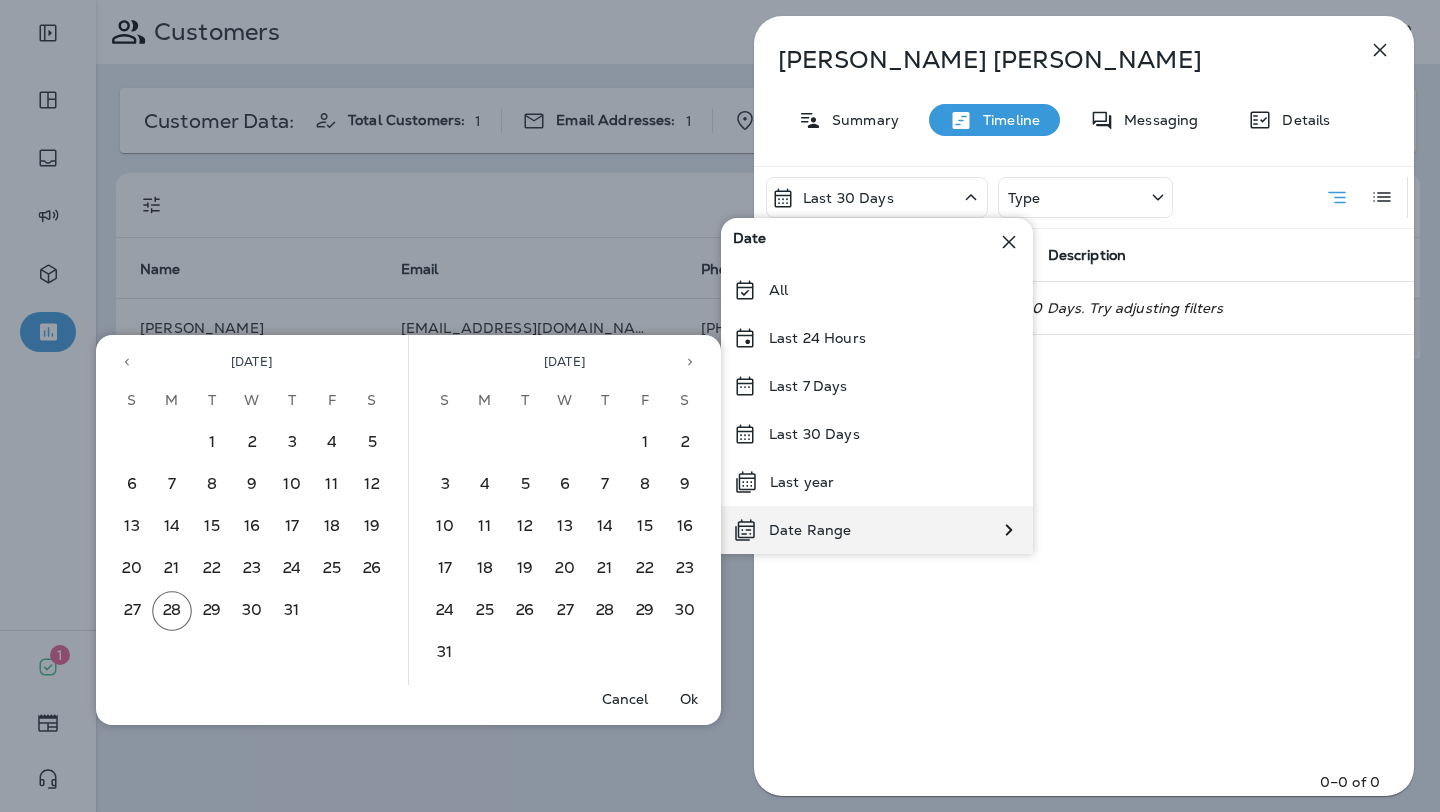 click on "Date Range" at bounding box center [792, 530] 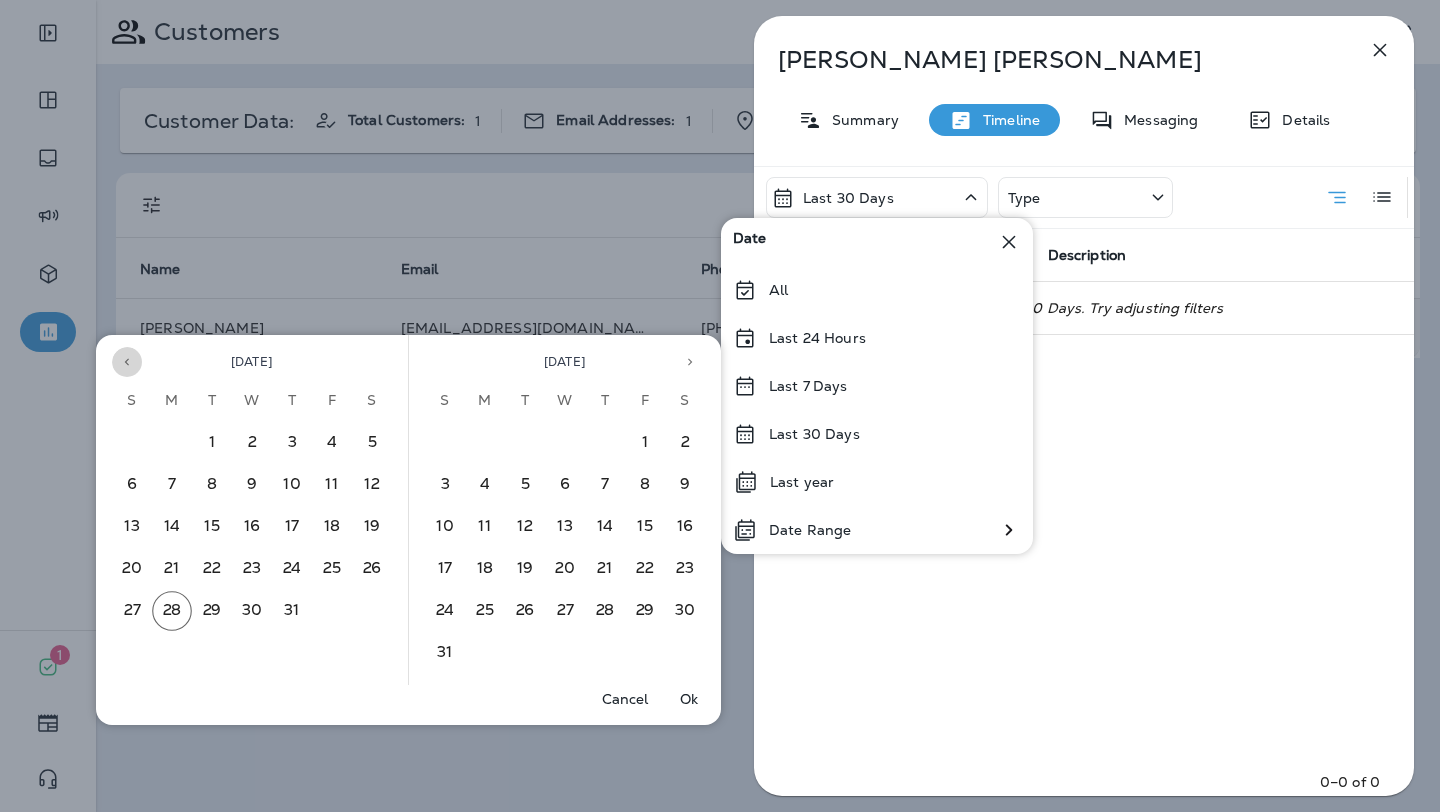 click 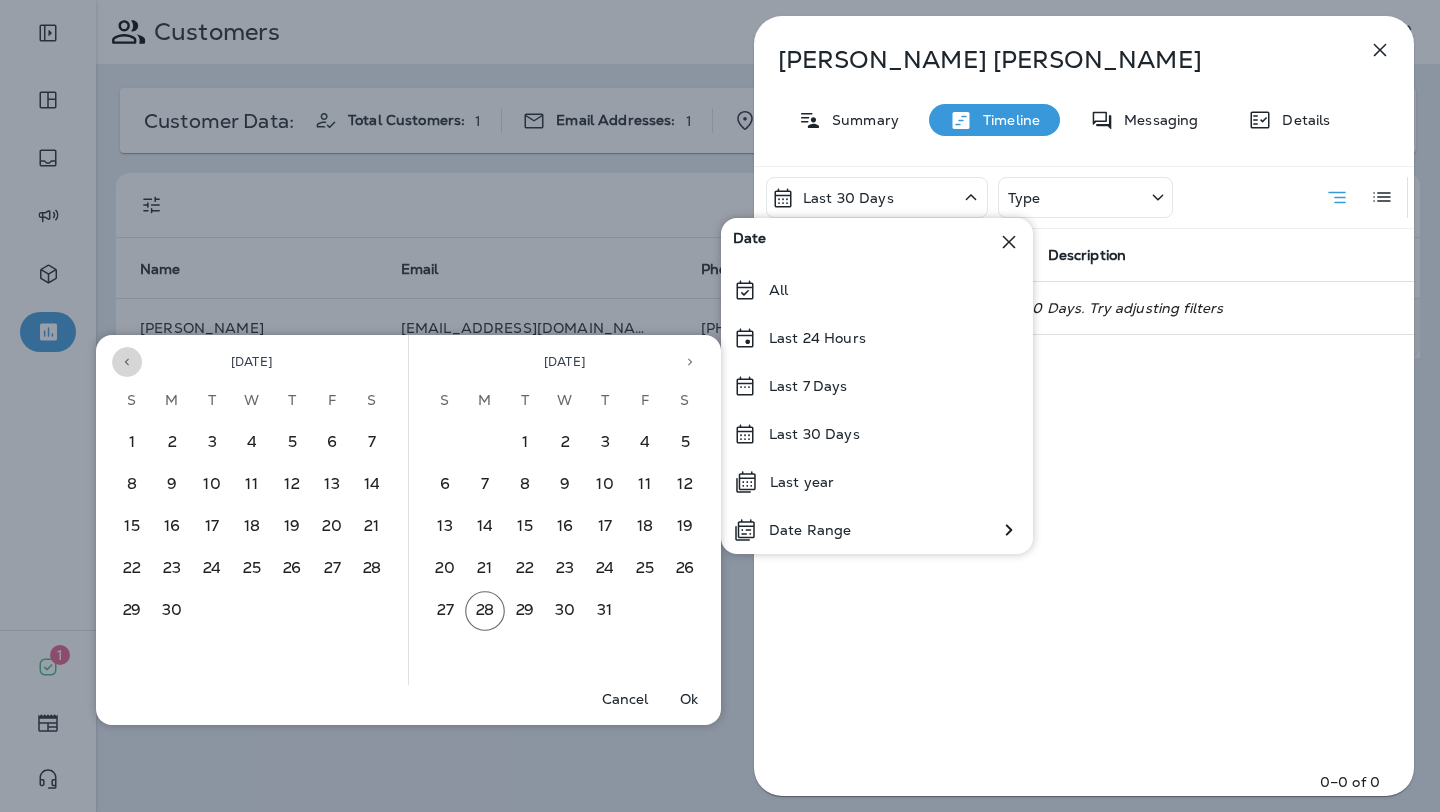 click 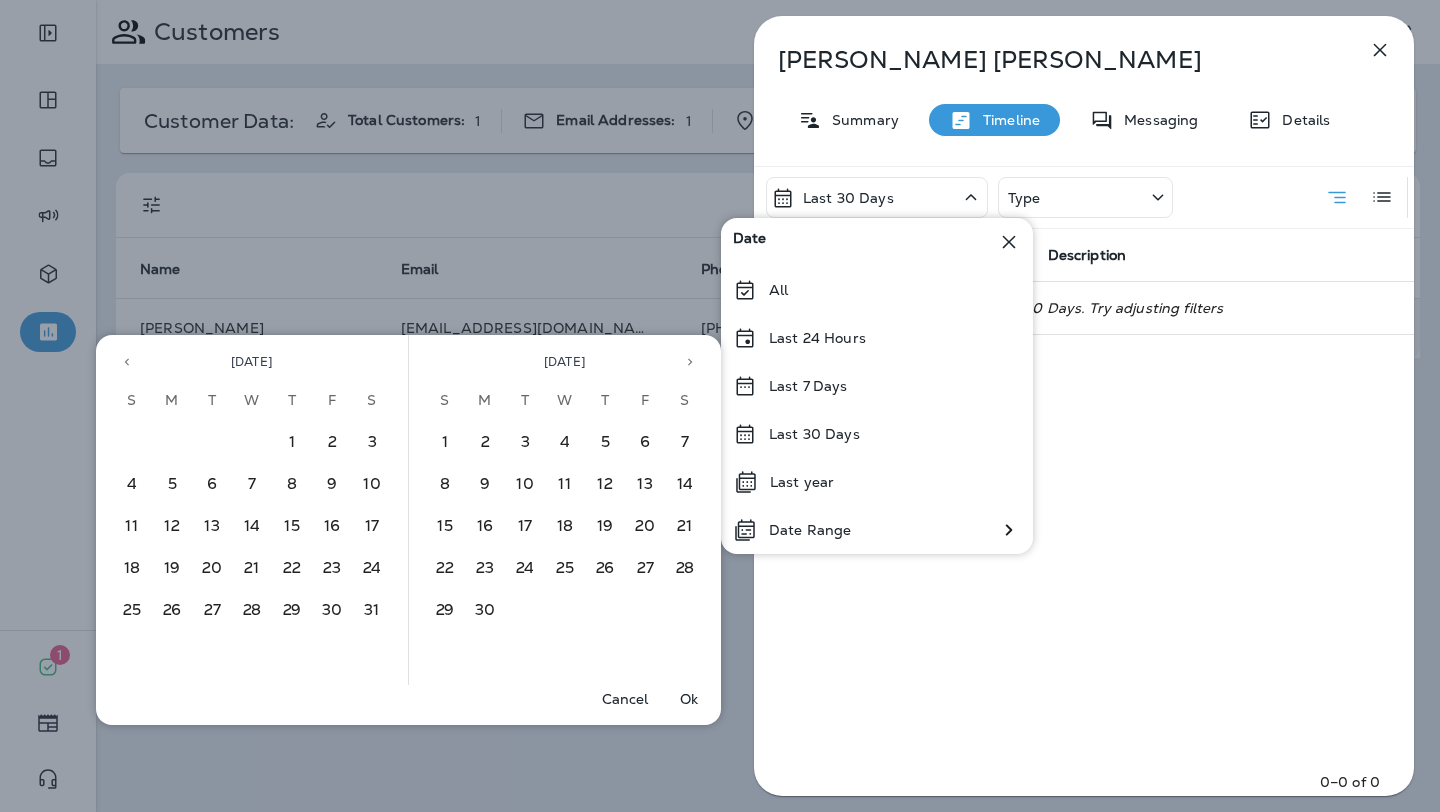click 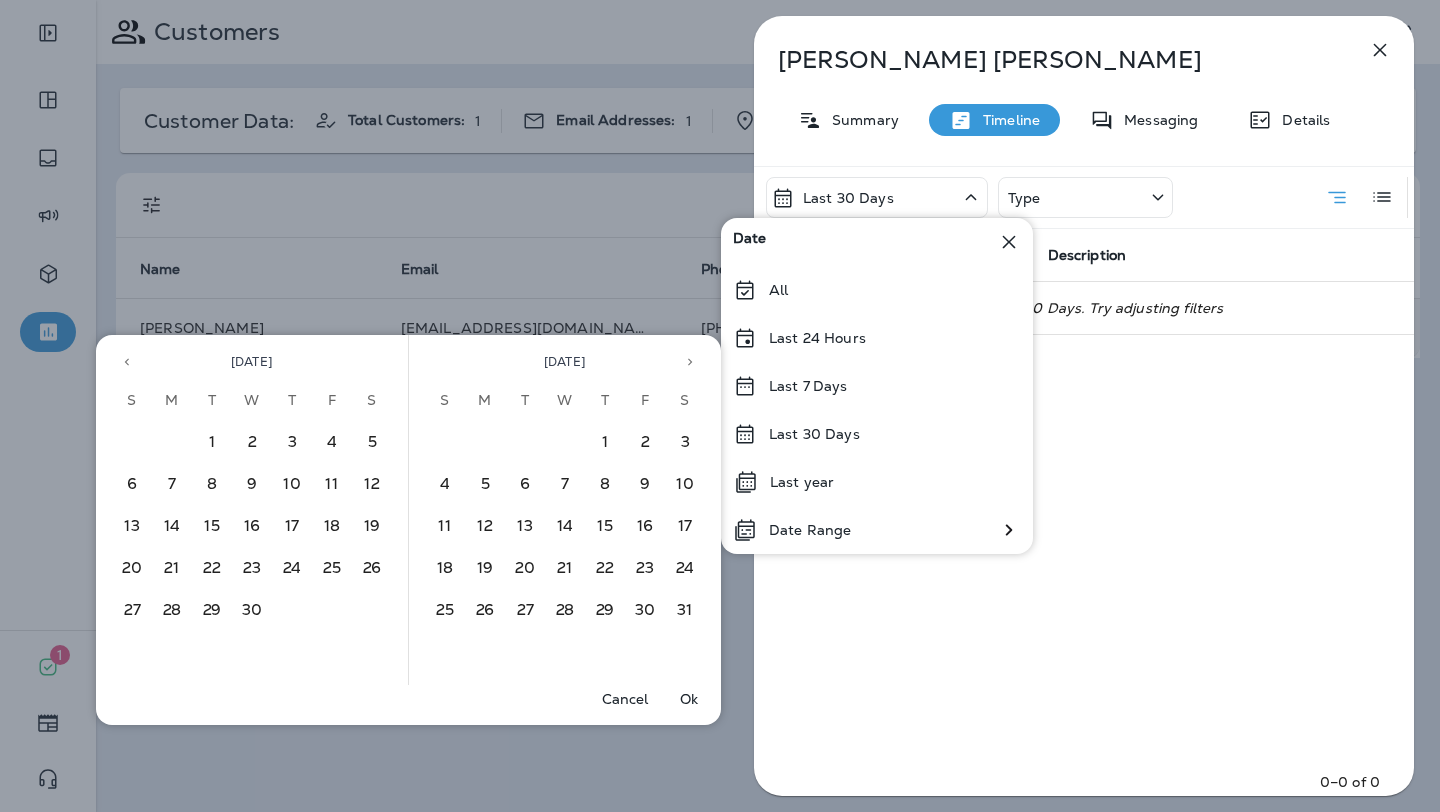 click 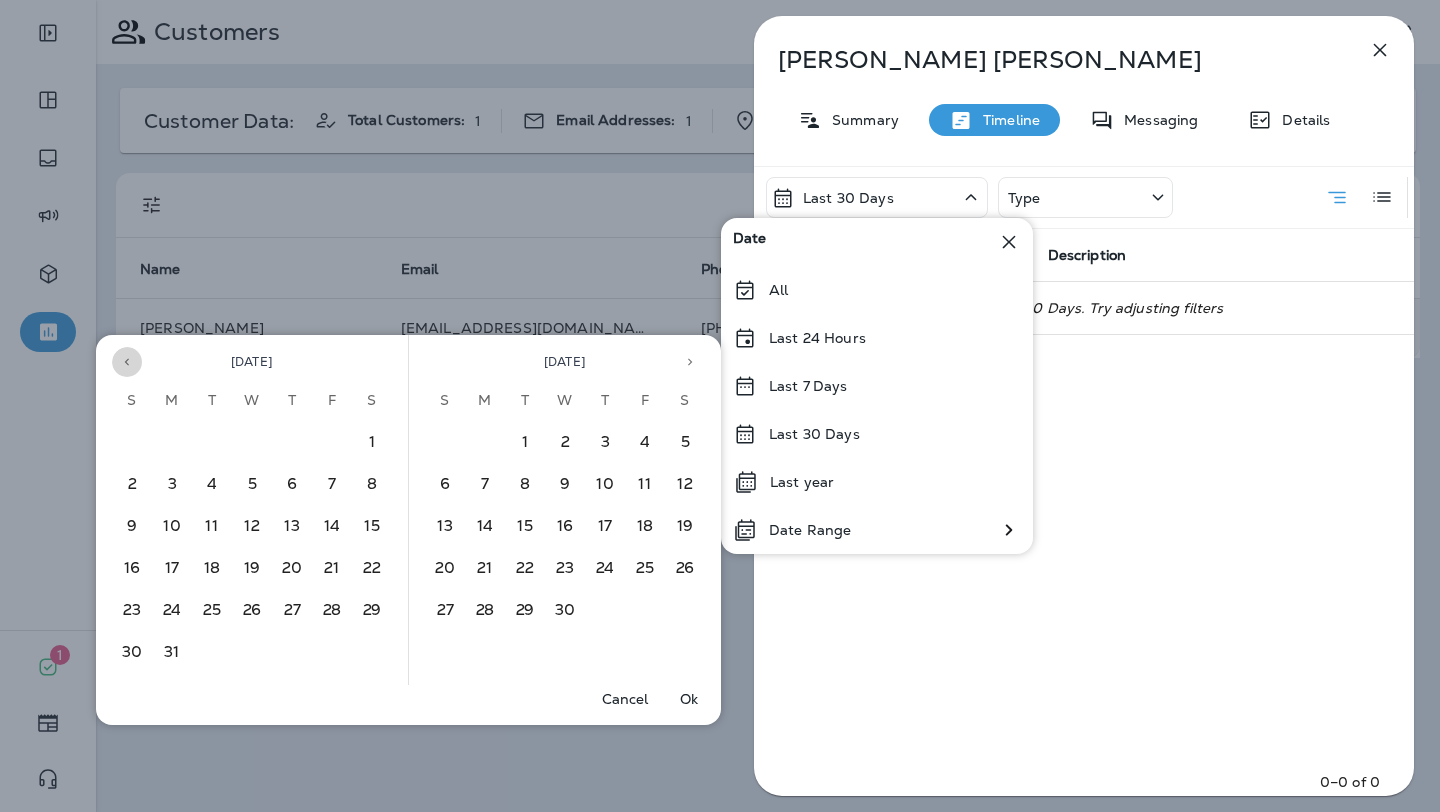 click 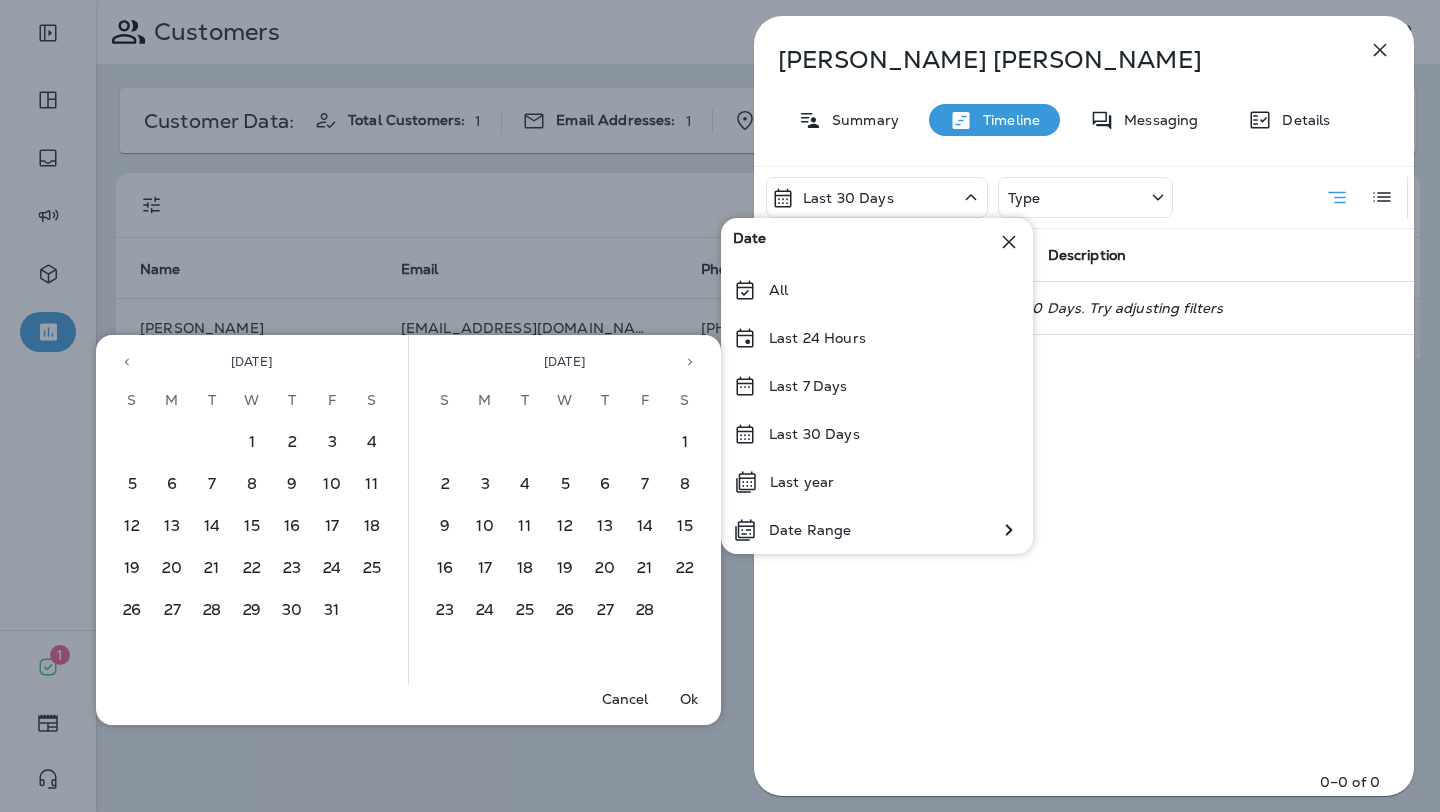 click 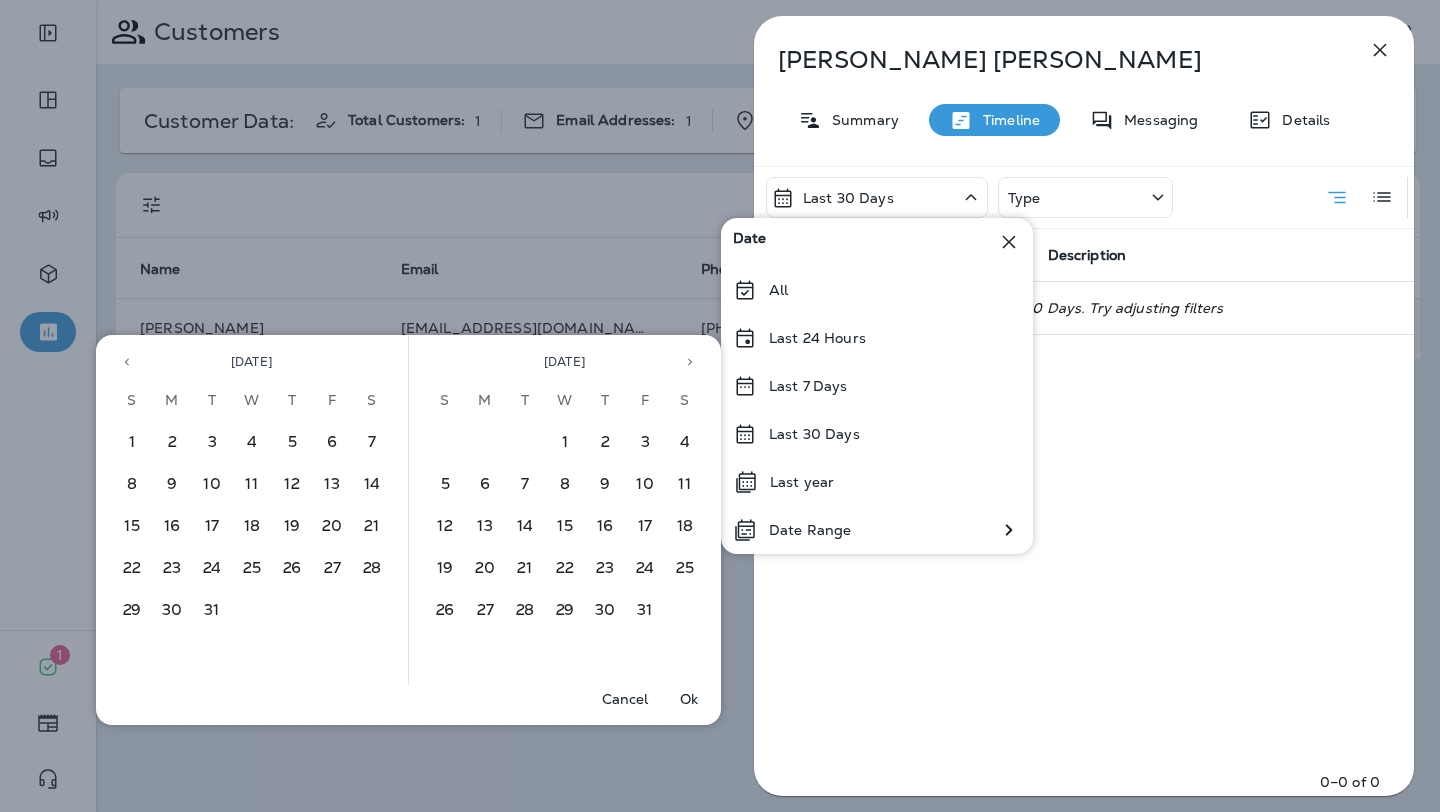 click 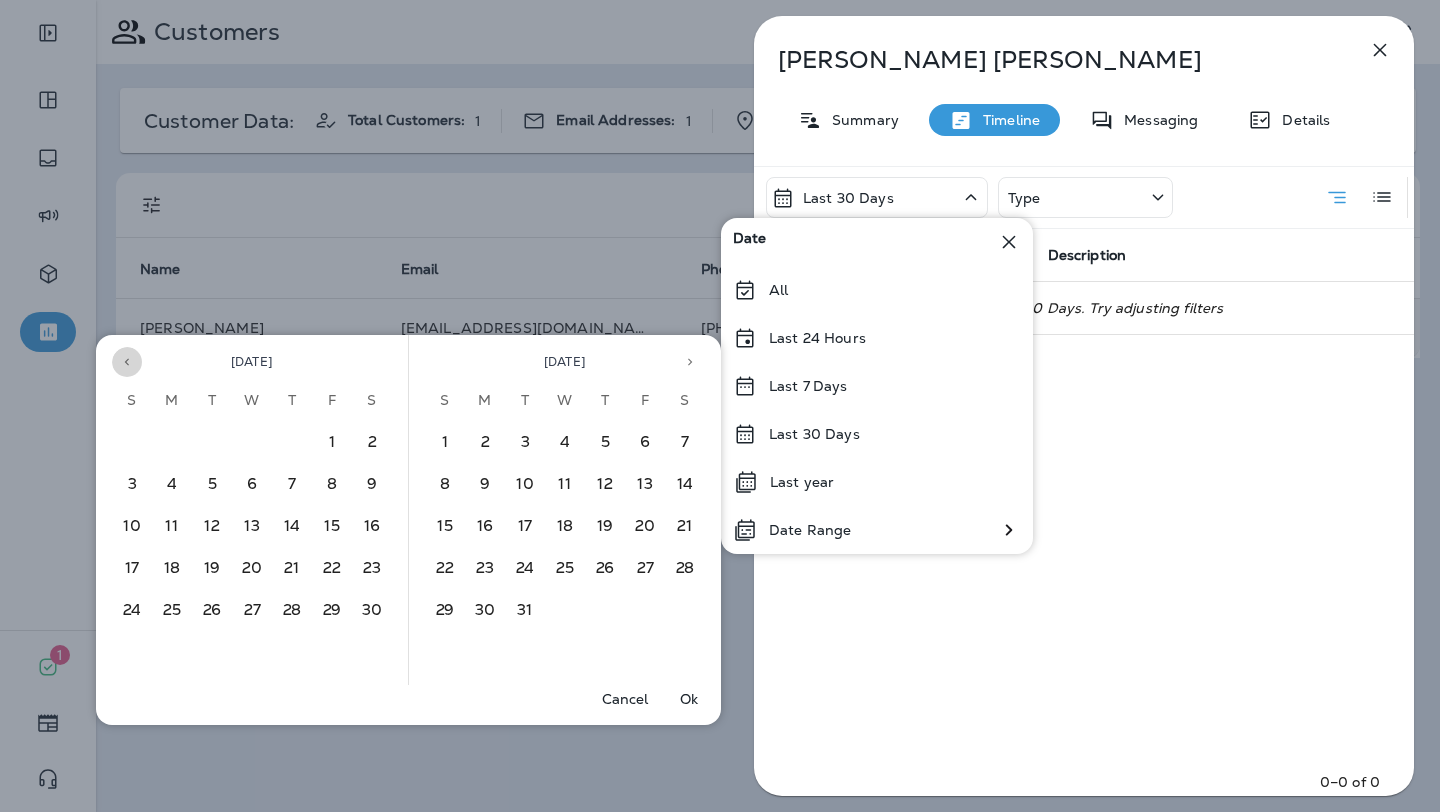 click 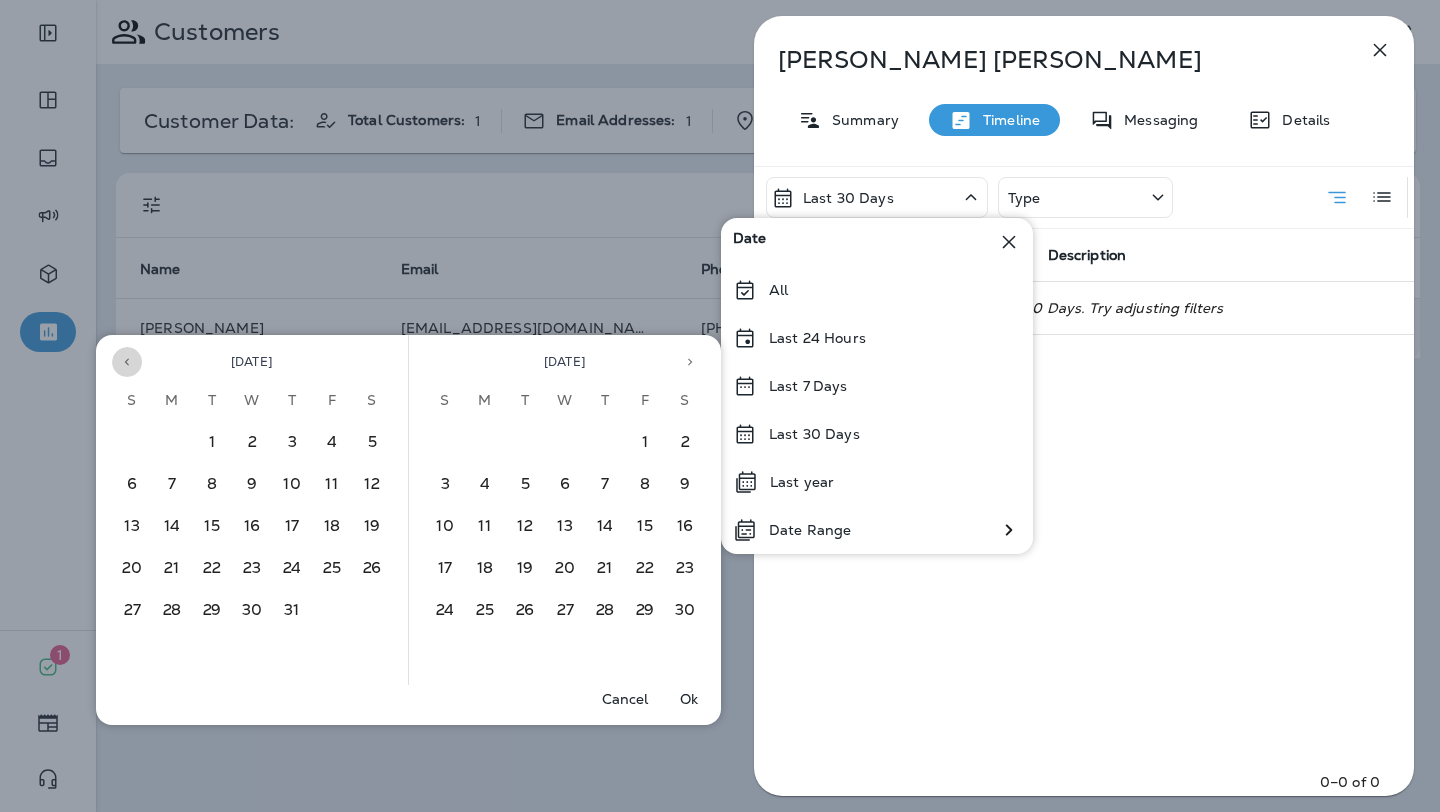click 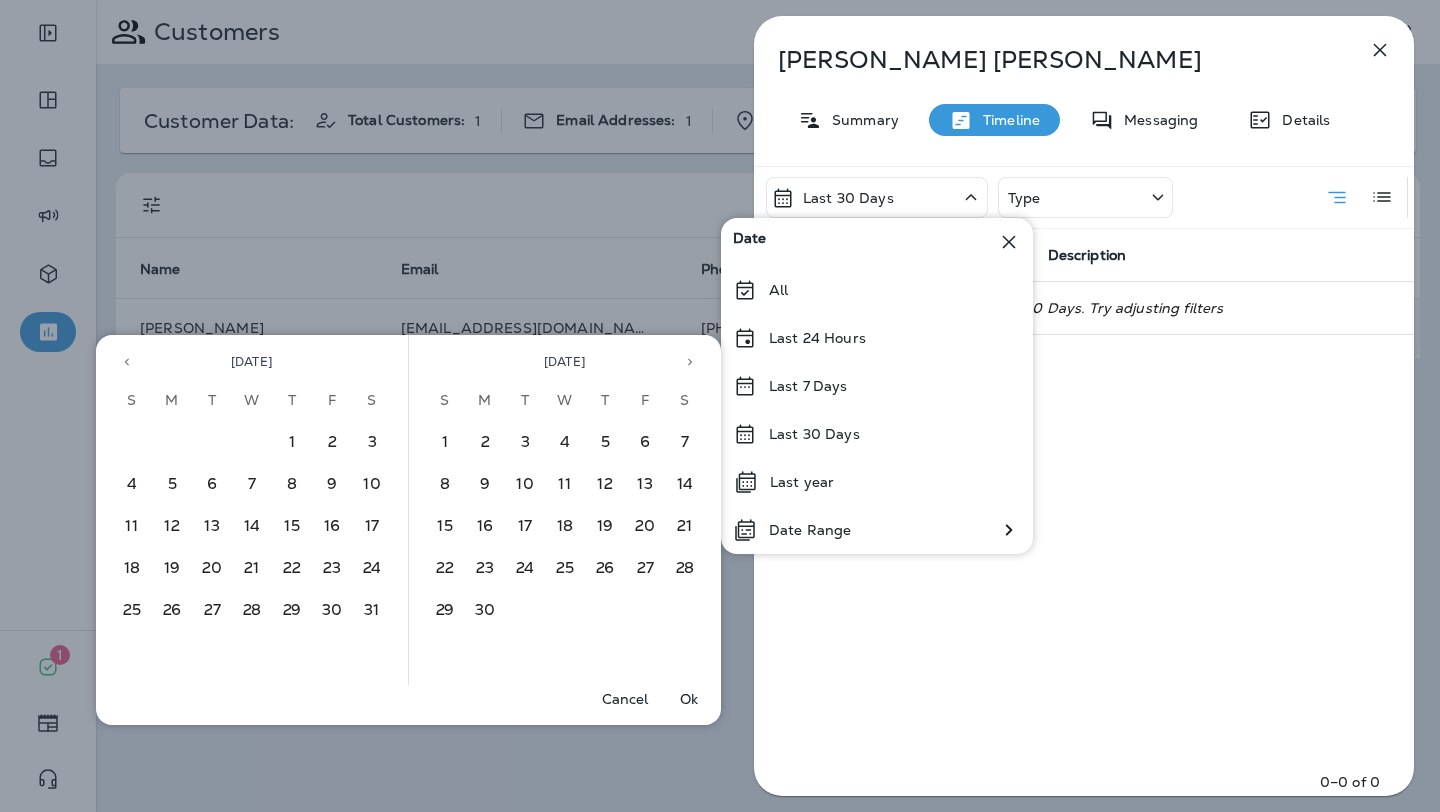 click 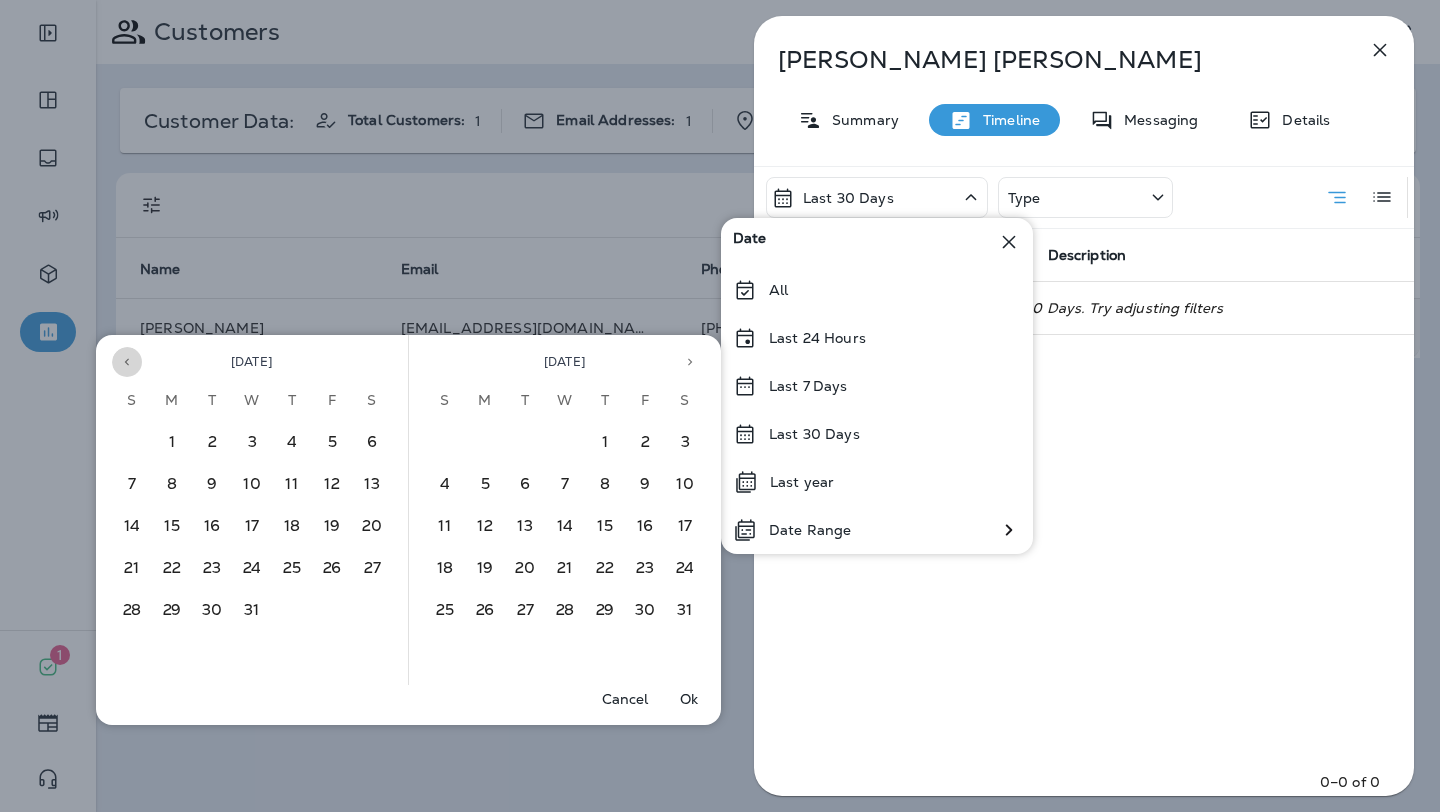 click 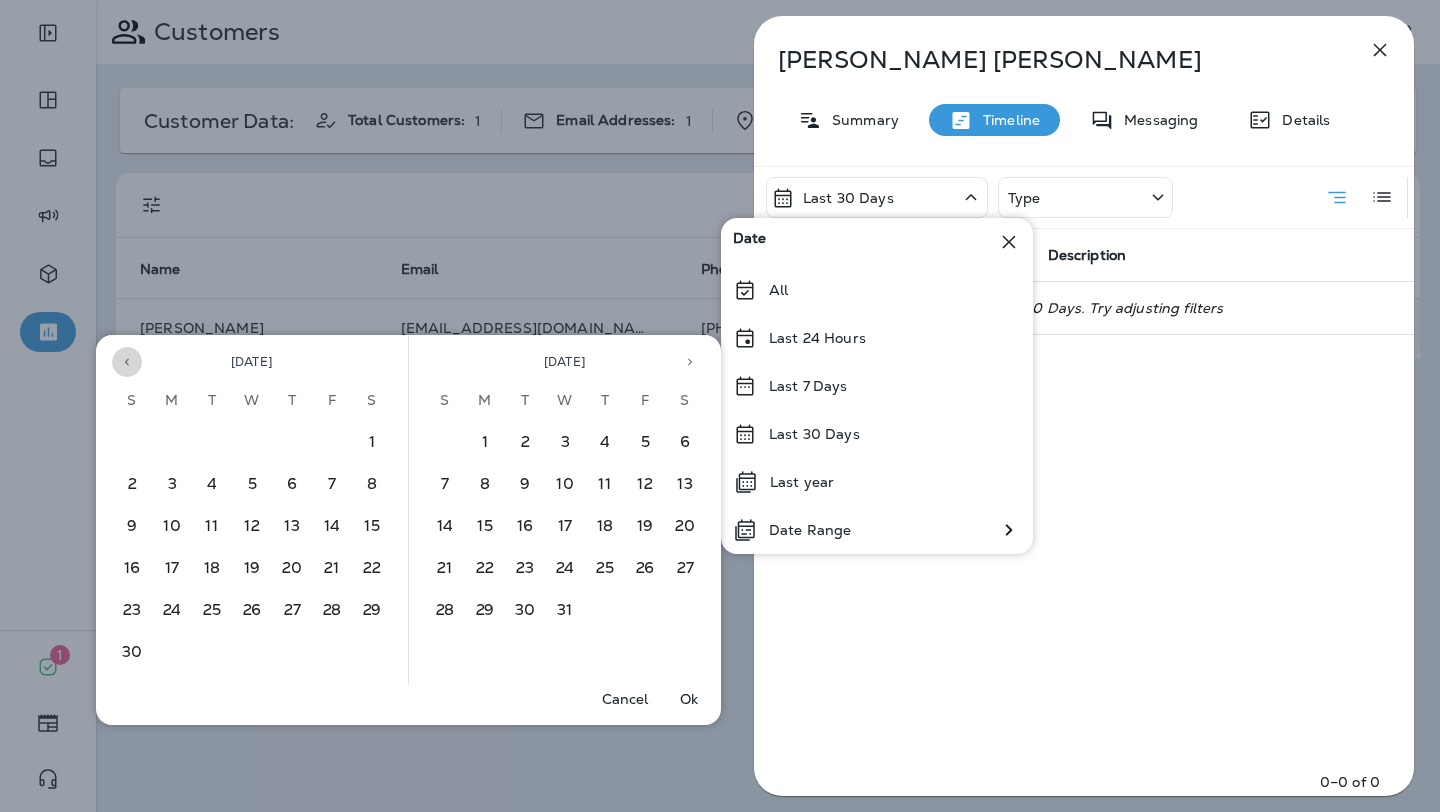 click 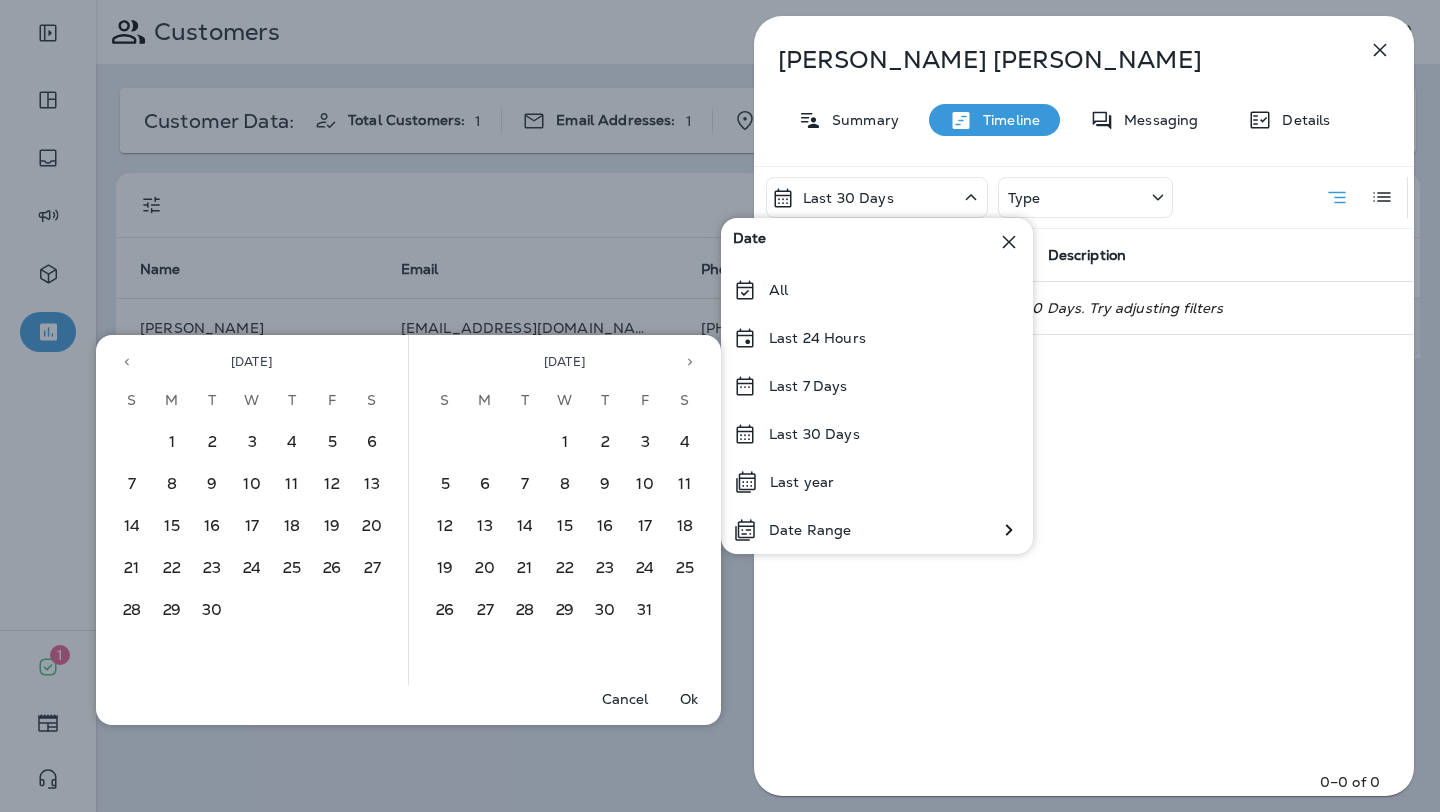 click 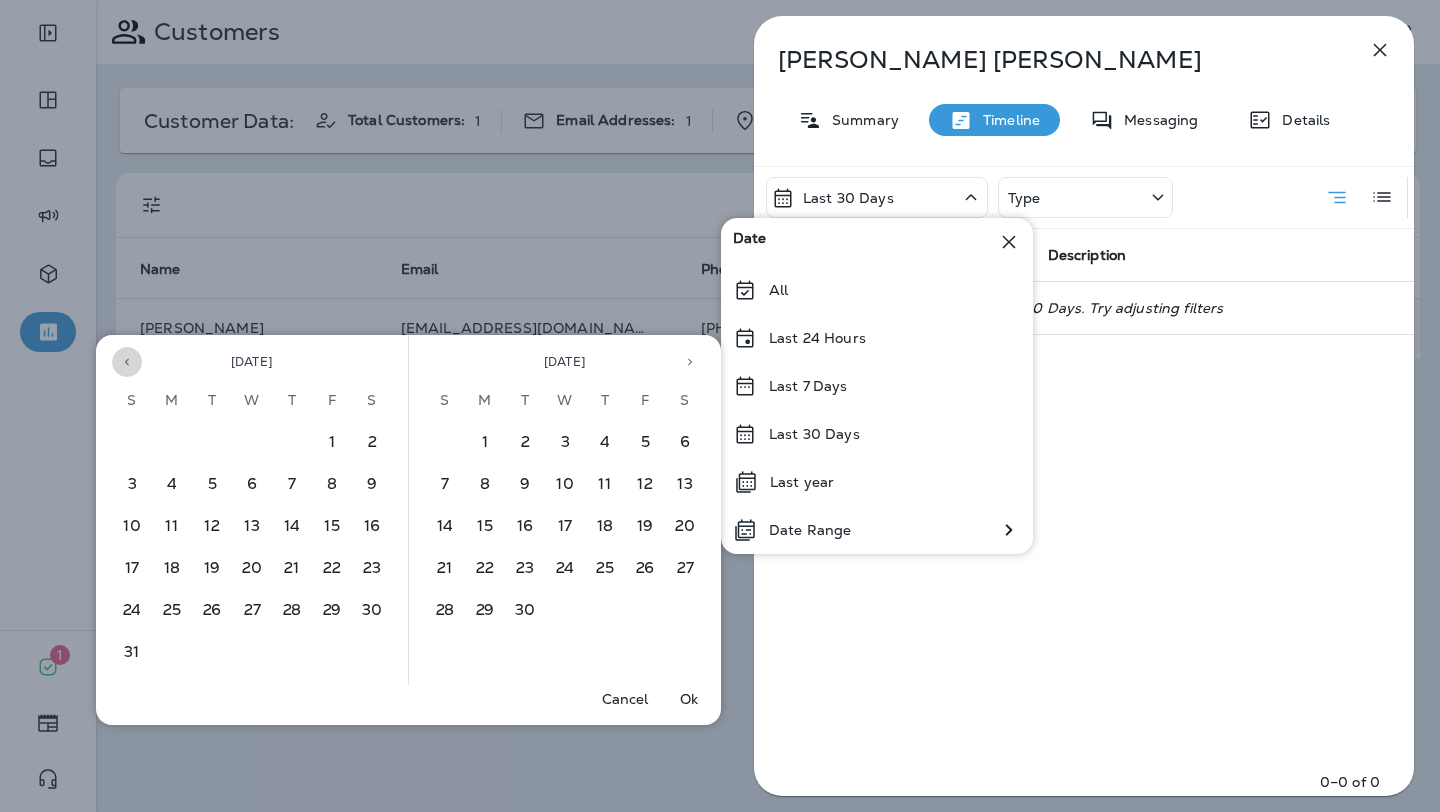 click 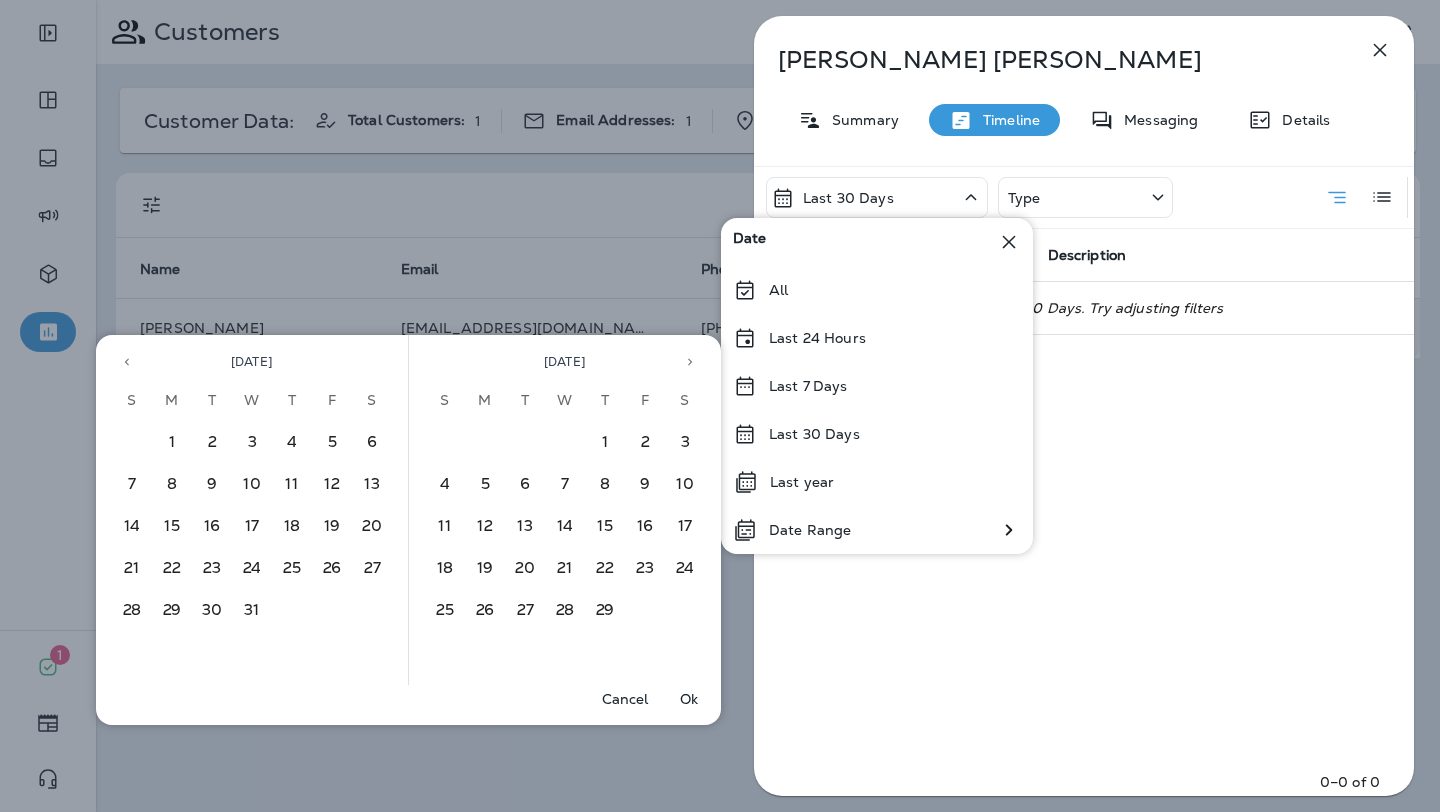 click 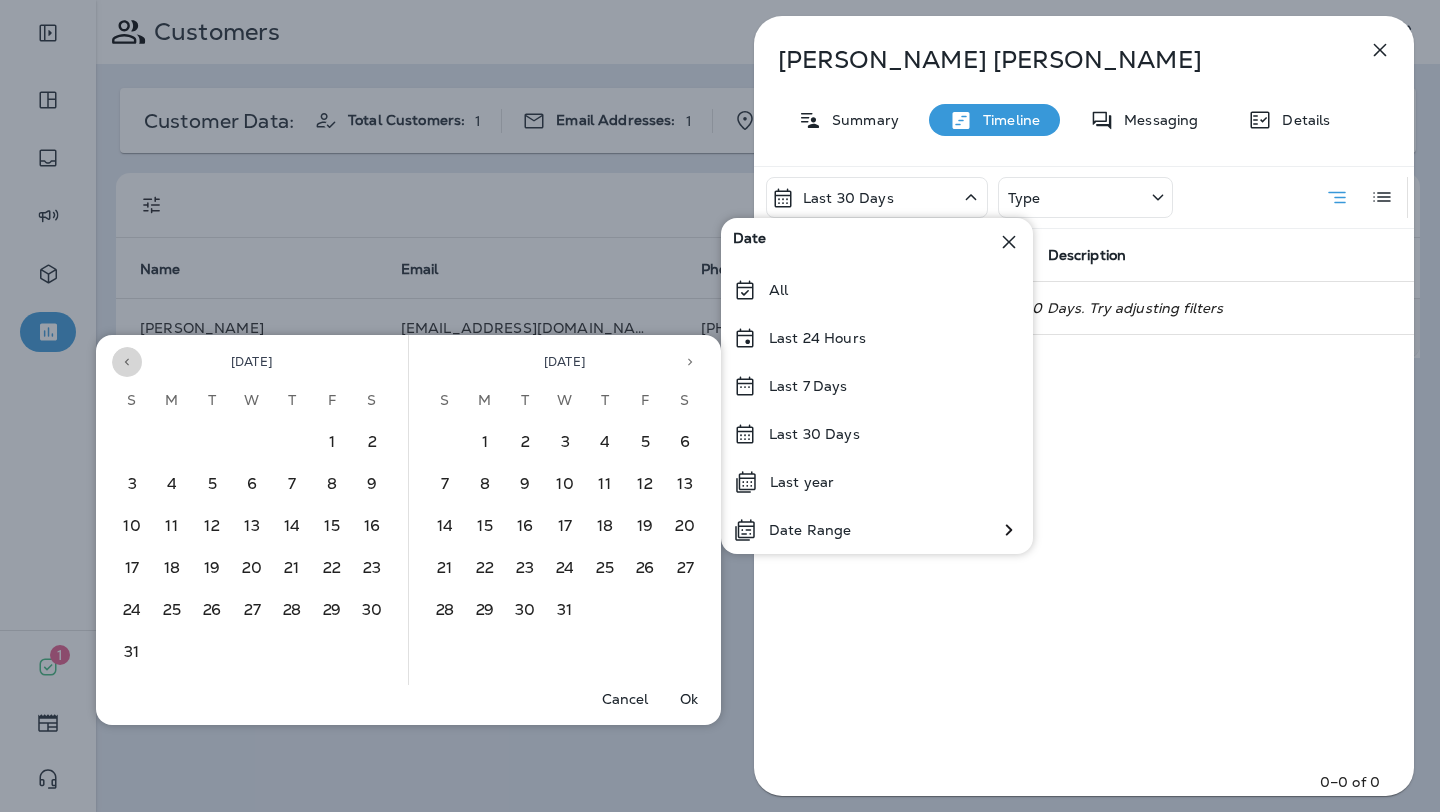 click 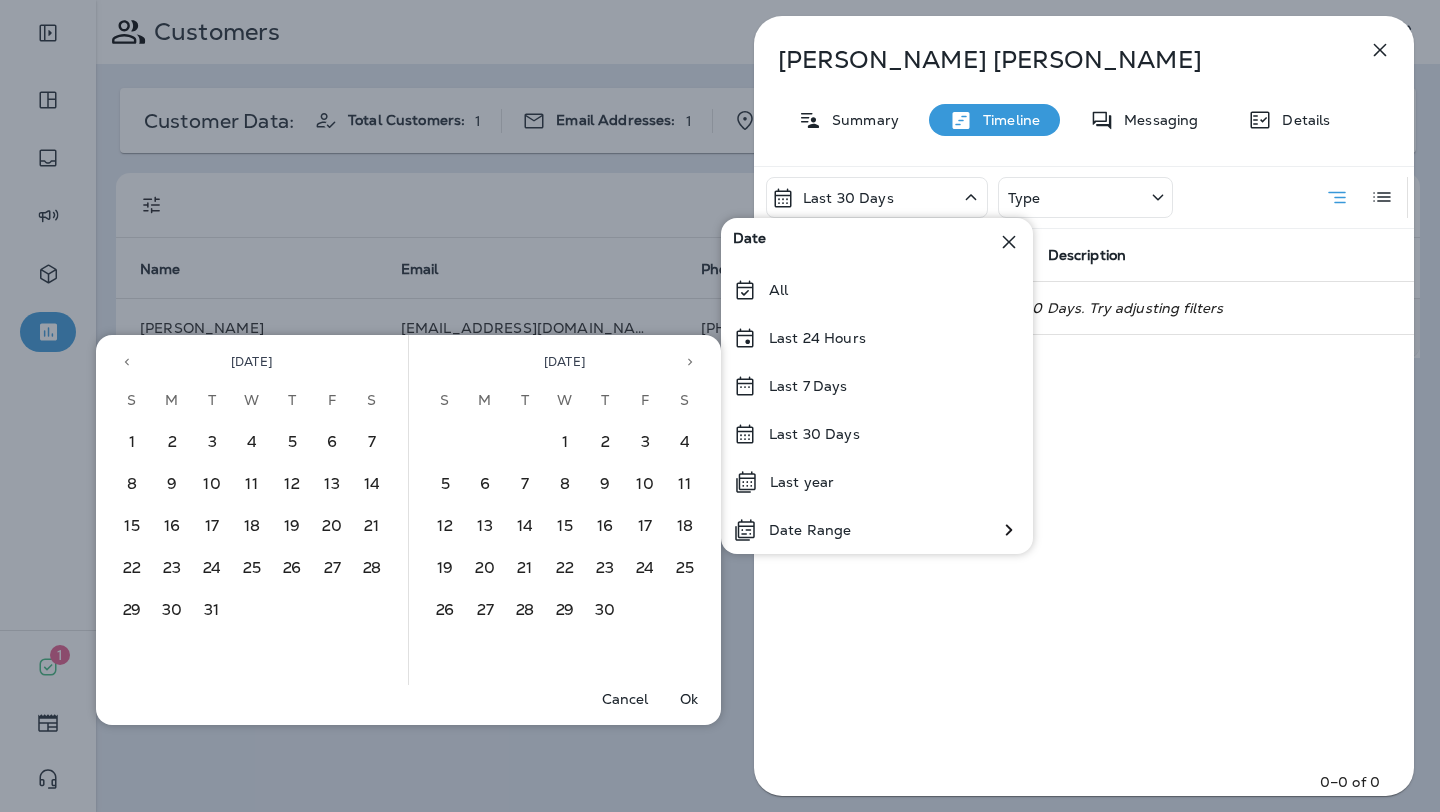 click 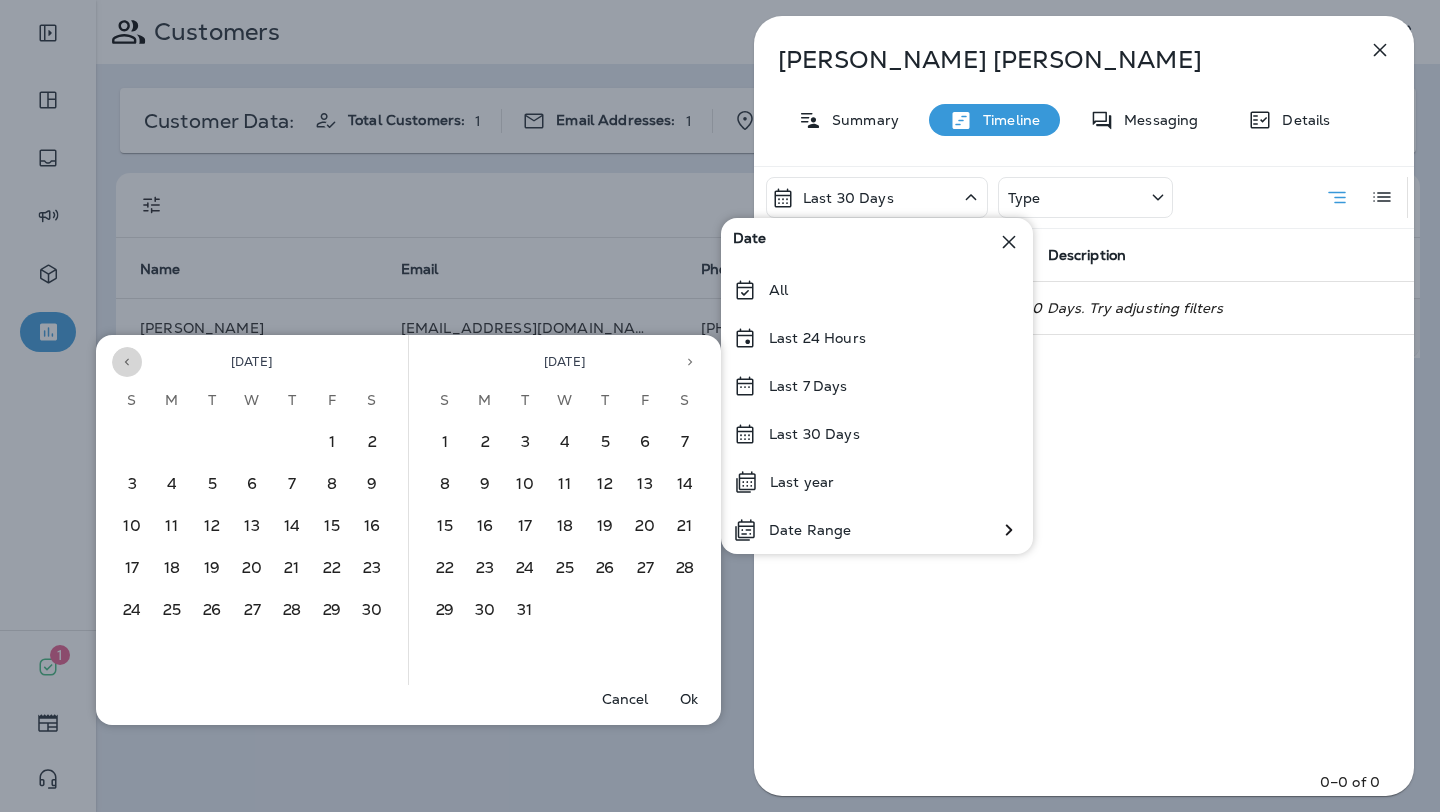 click 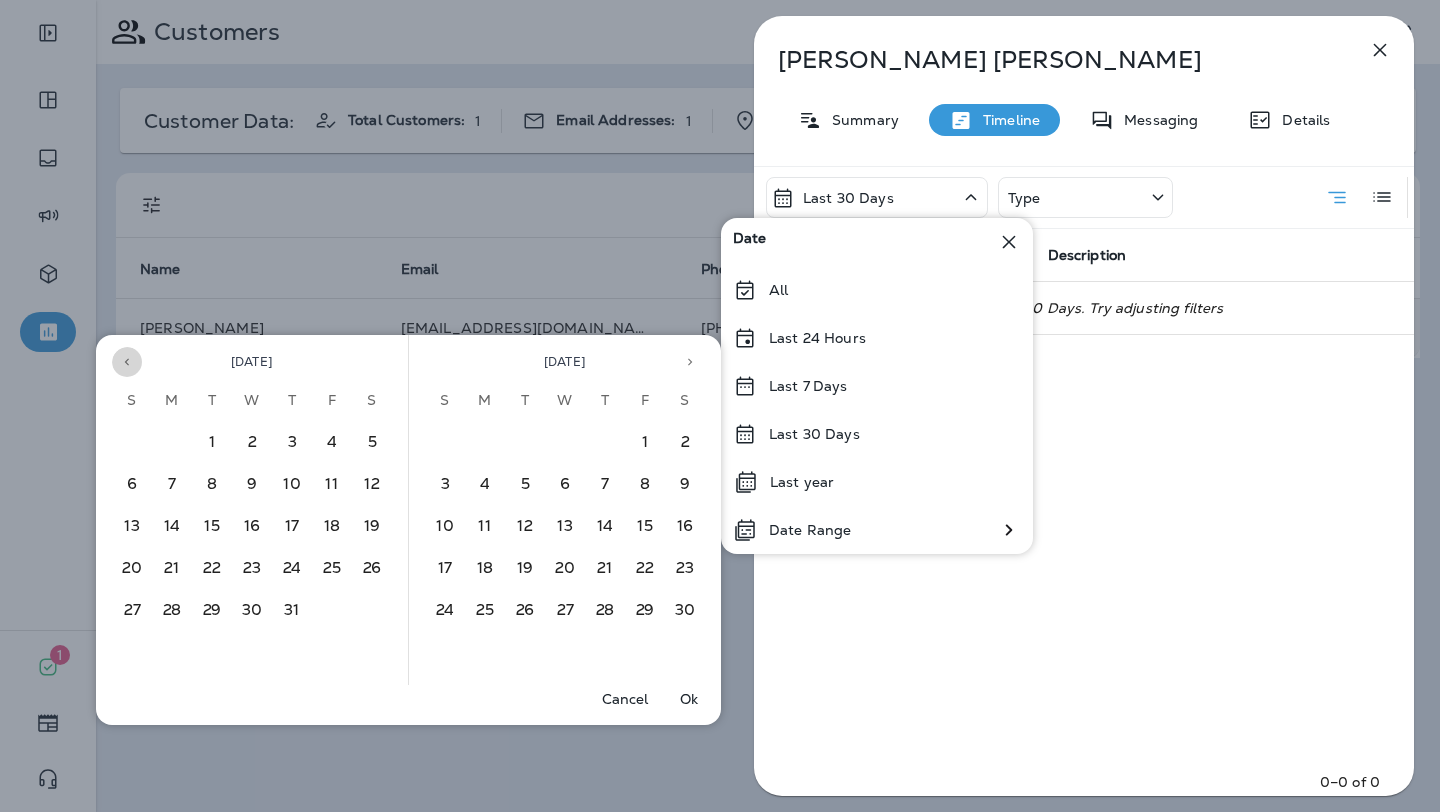 click 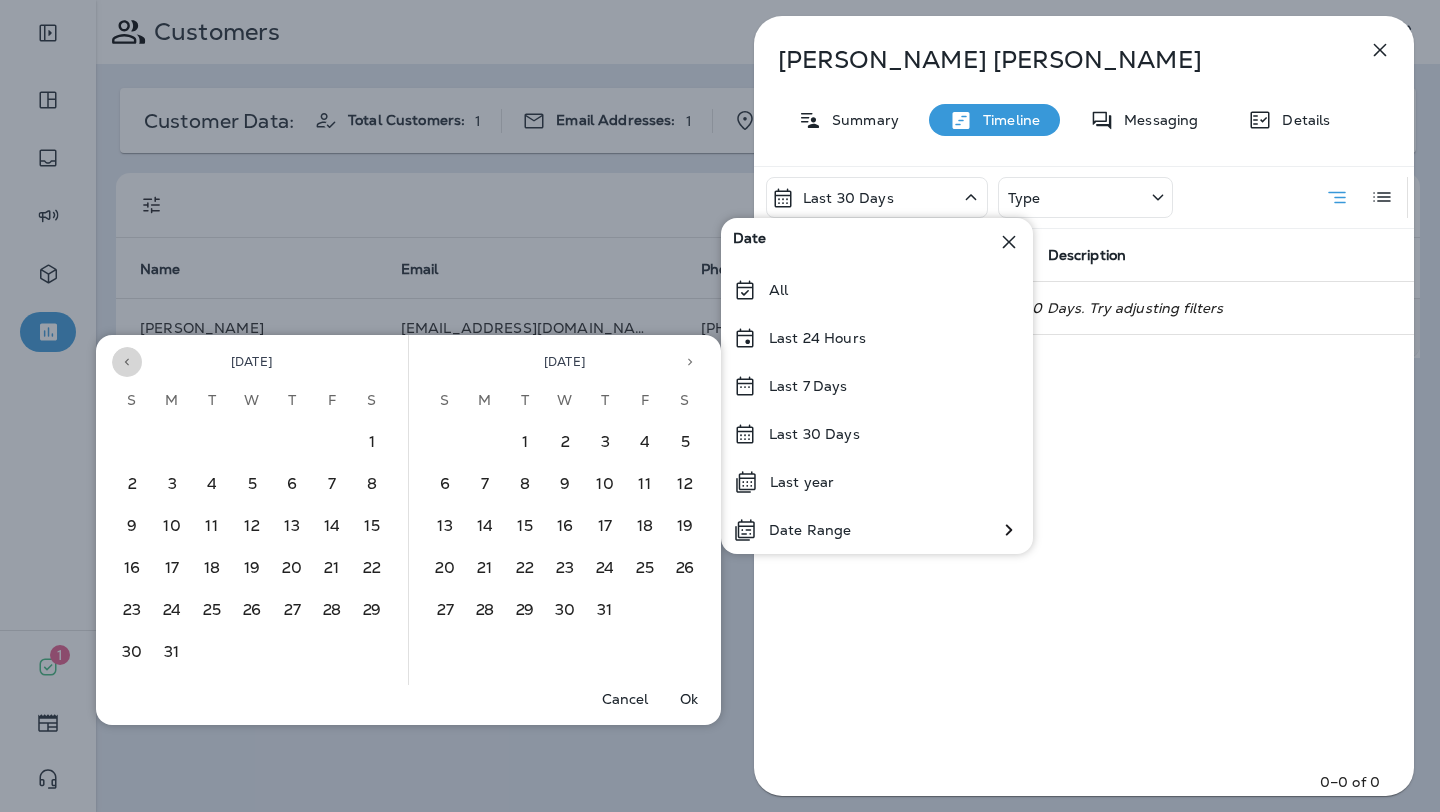 click 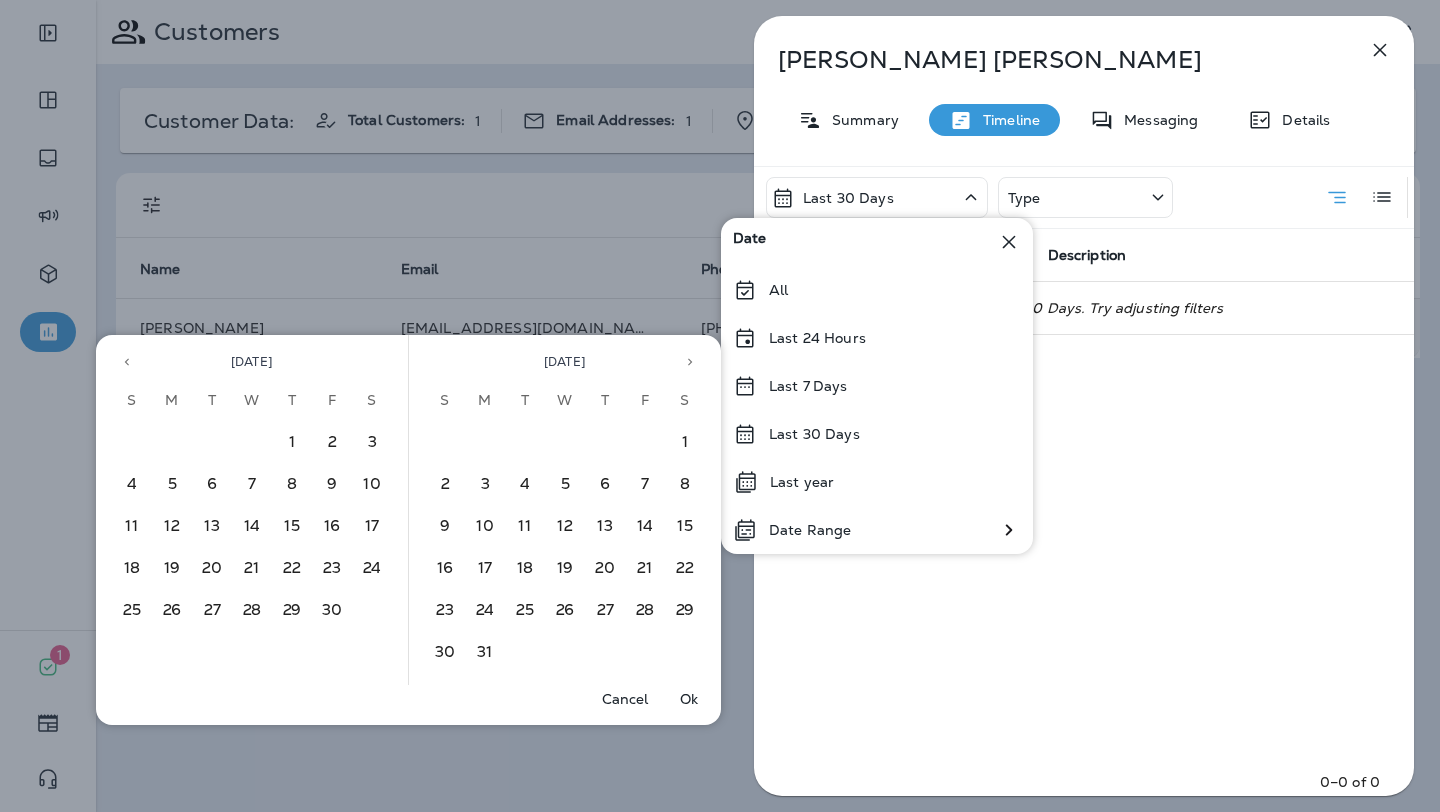 click 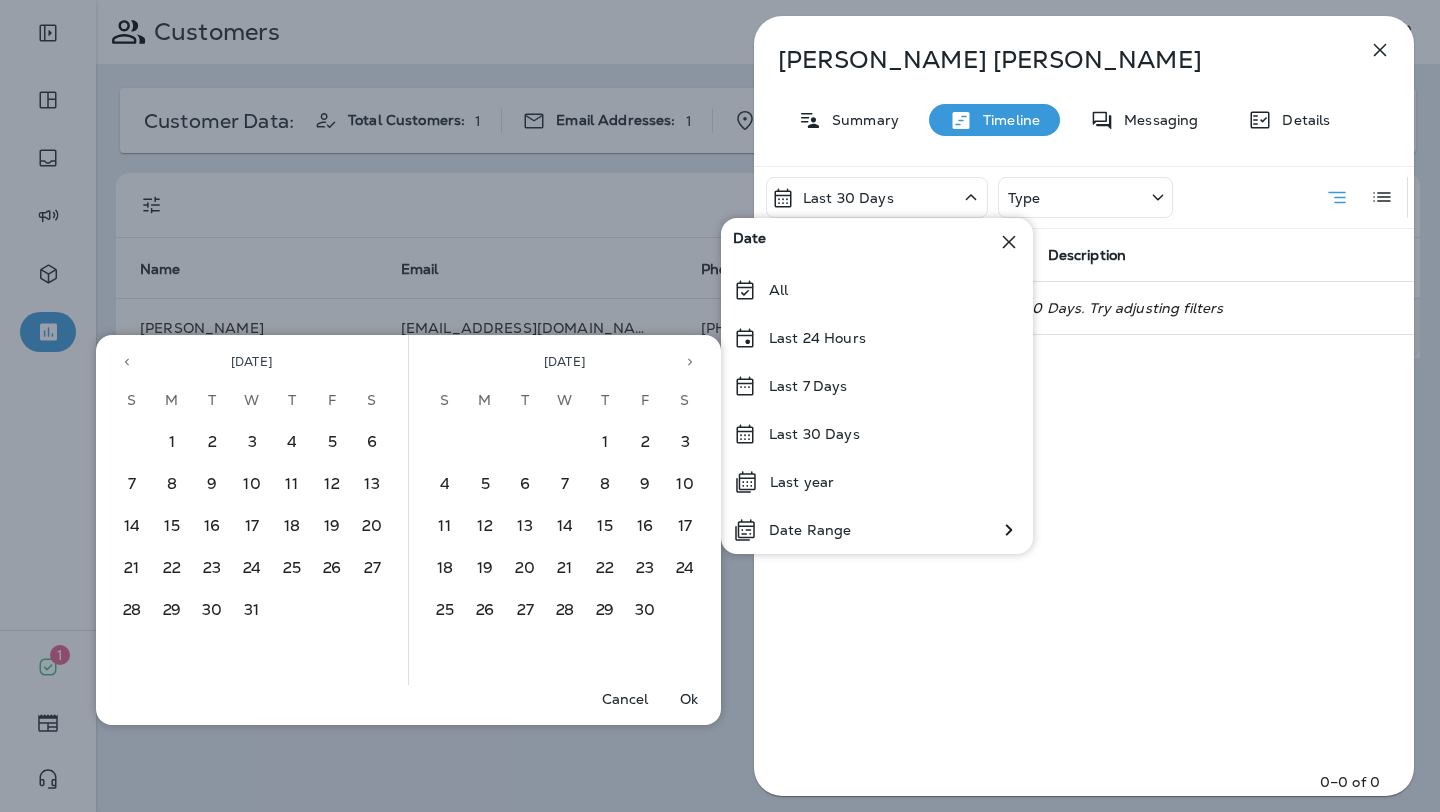 click 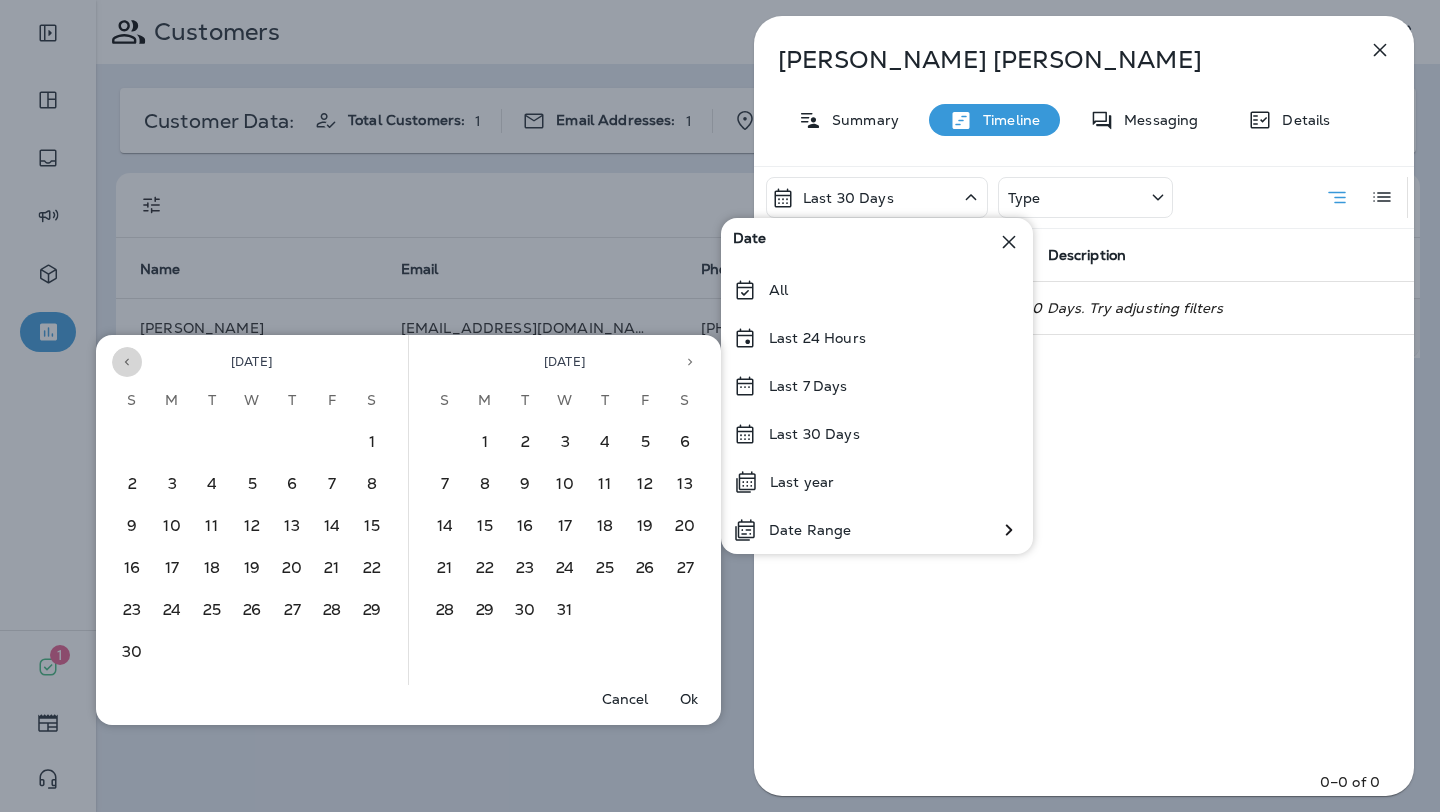 click 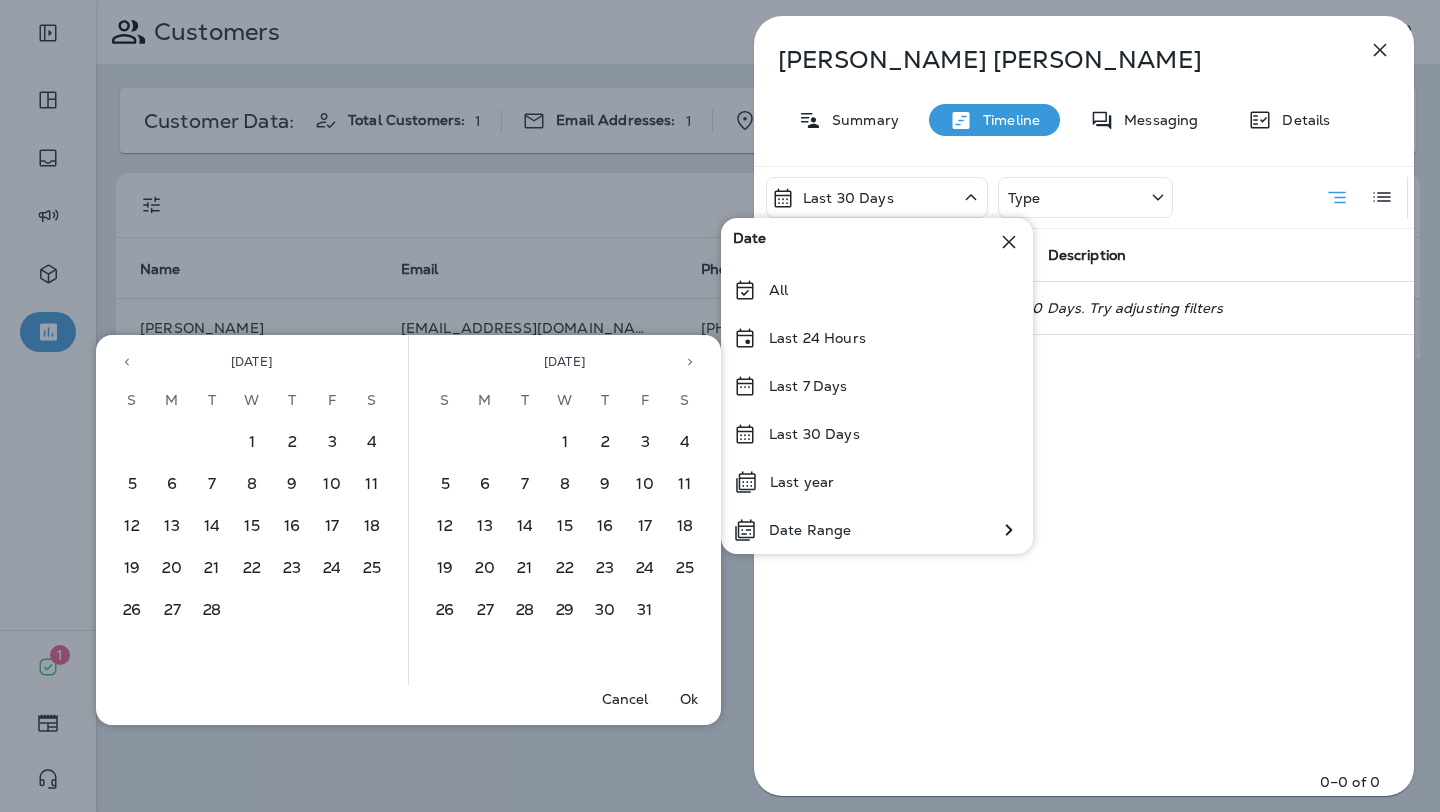 click 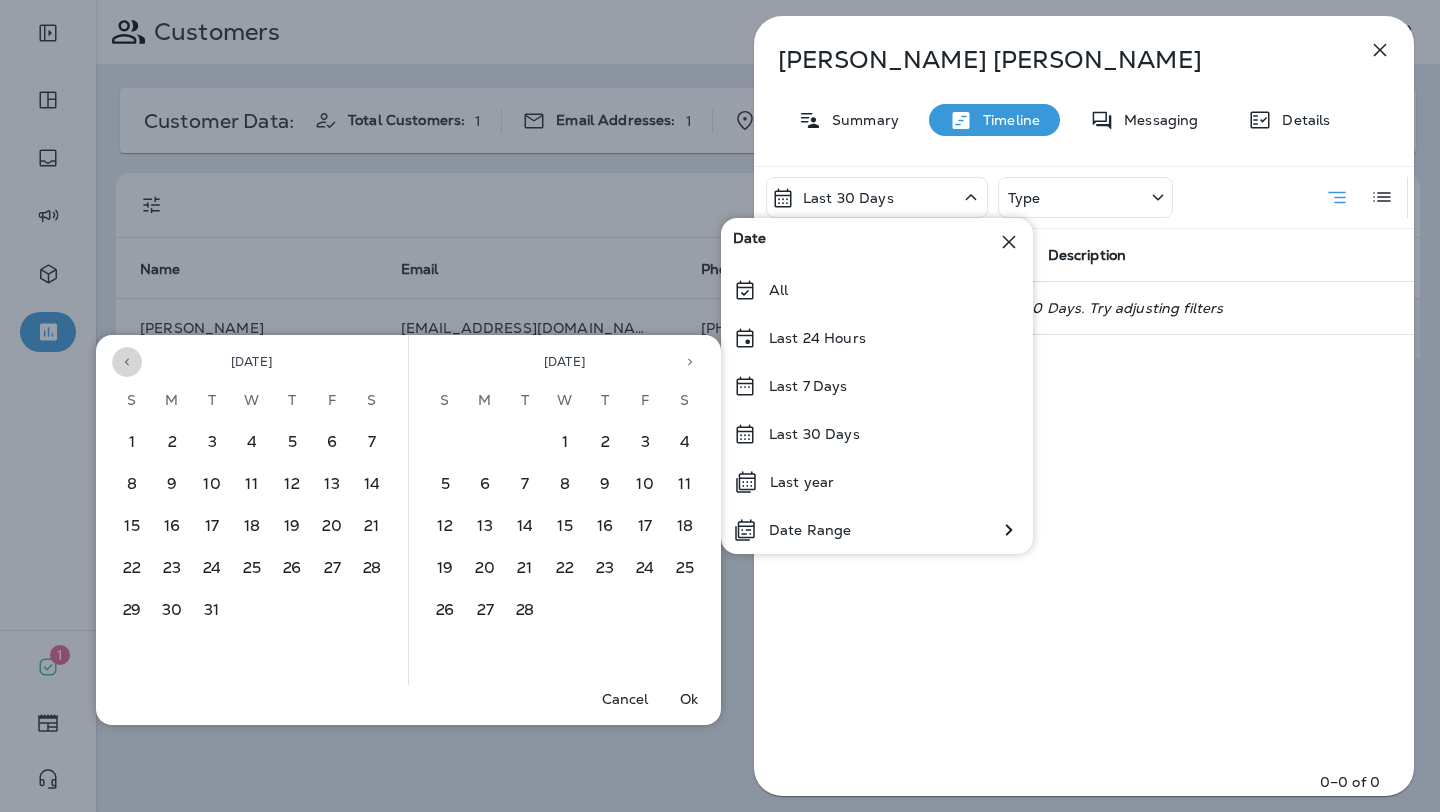 click 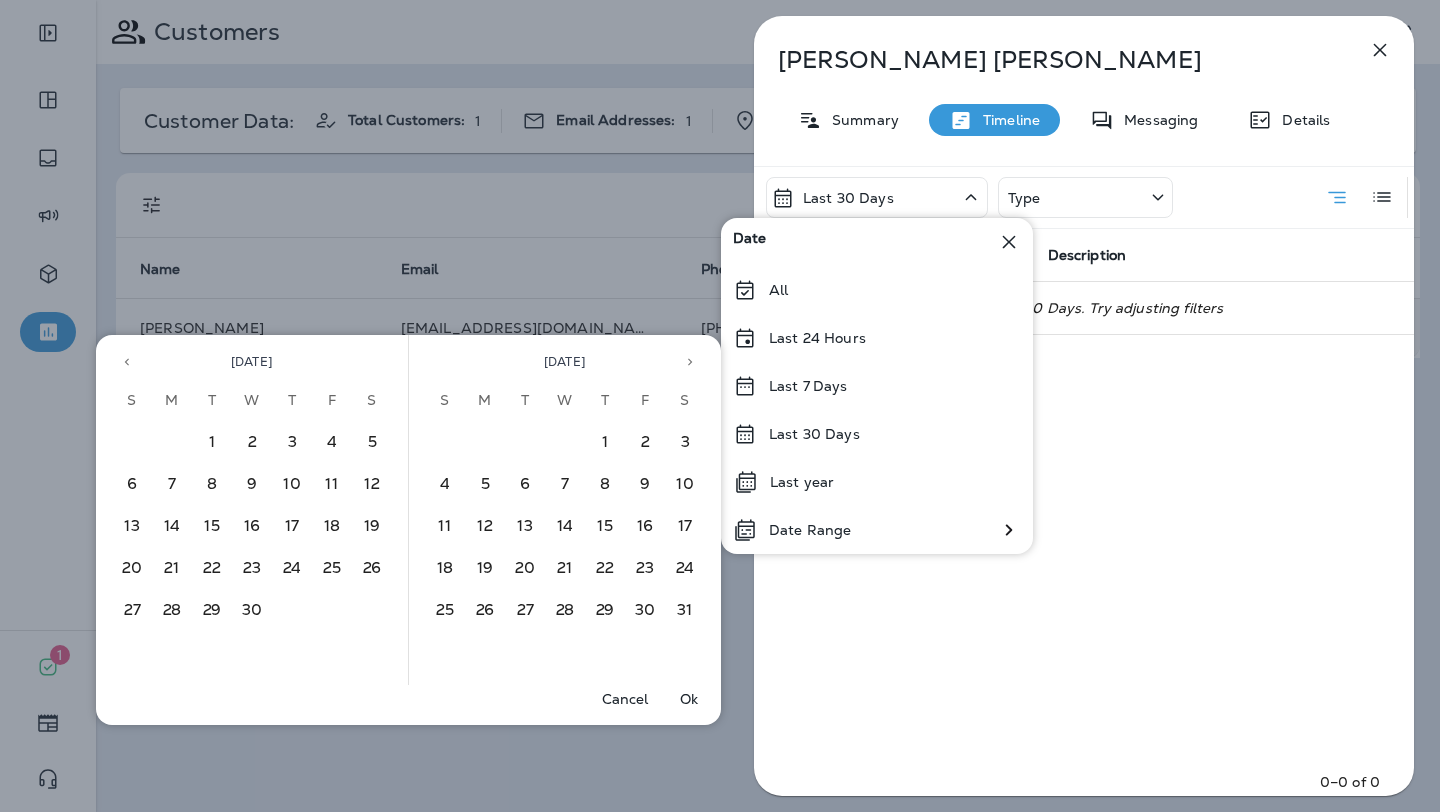 click 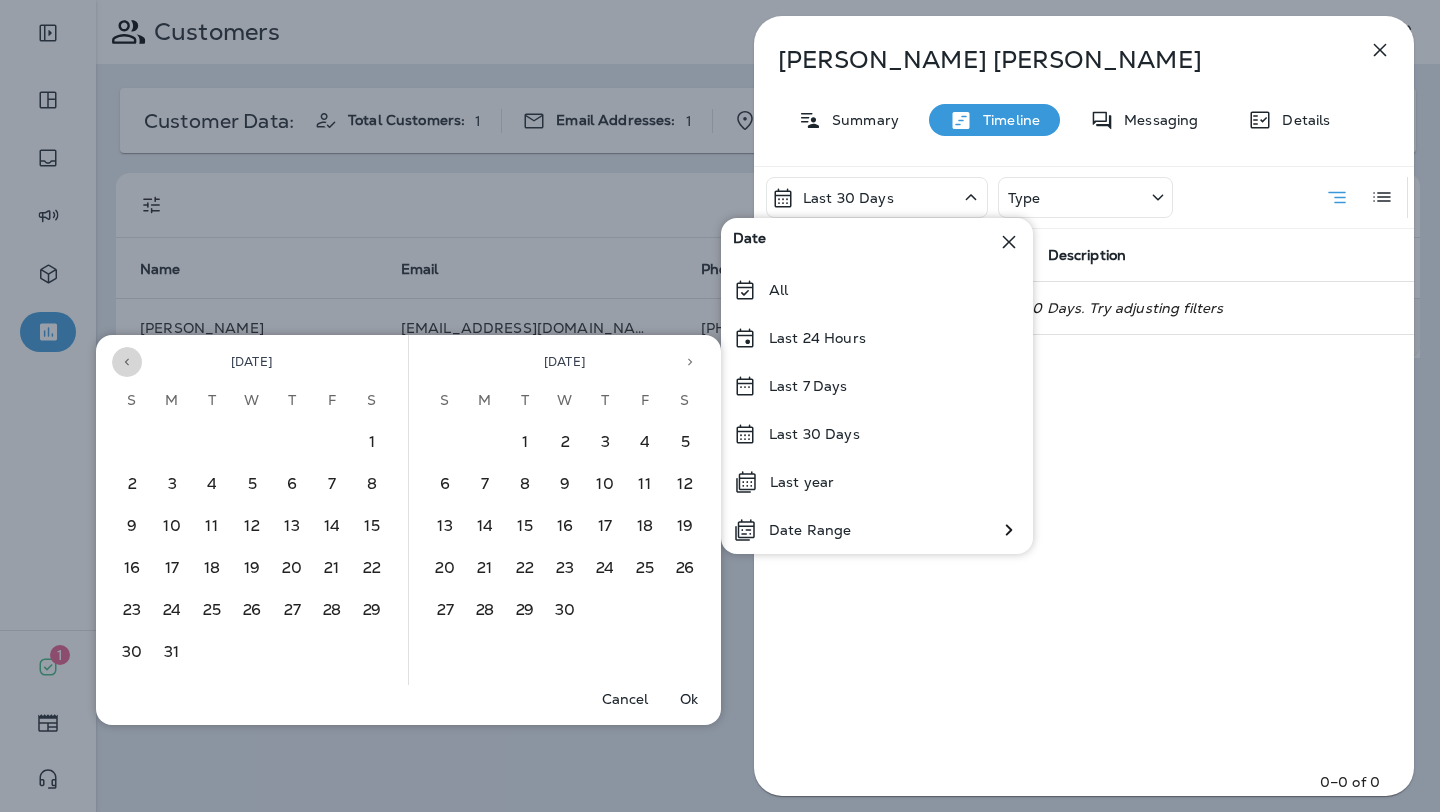 click 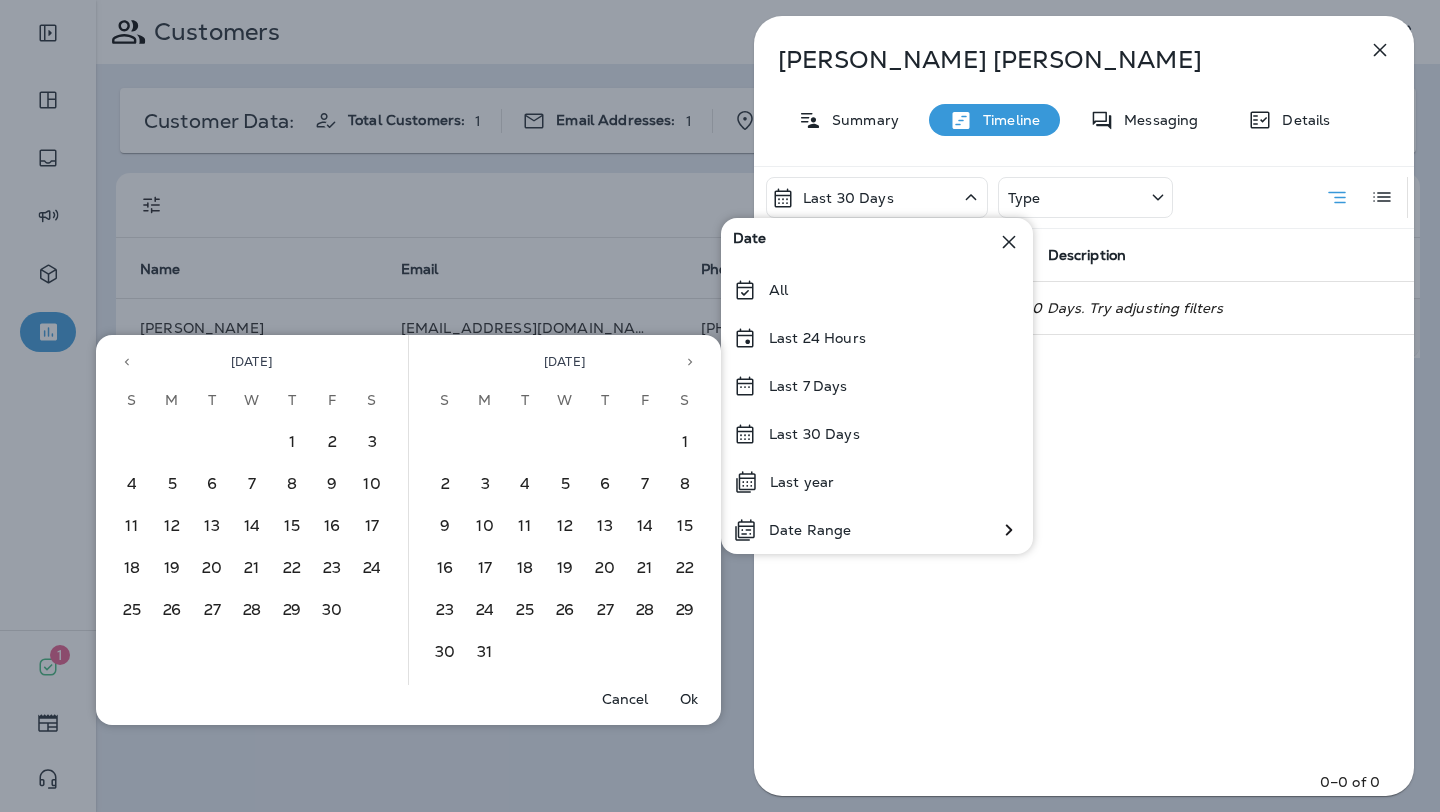 click 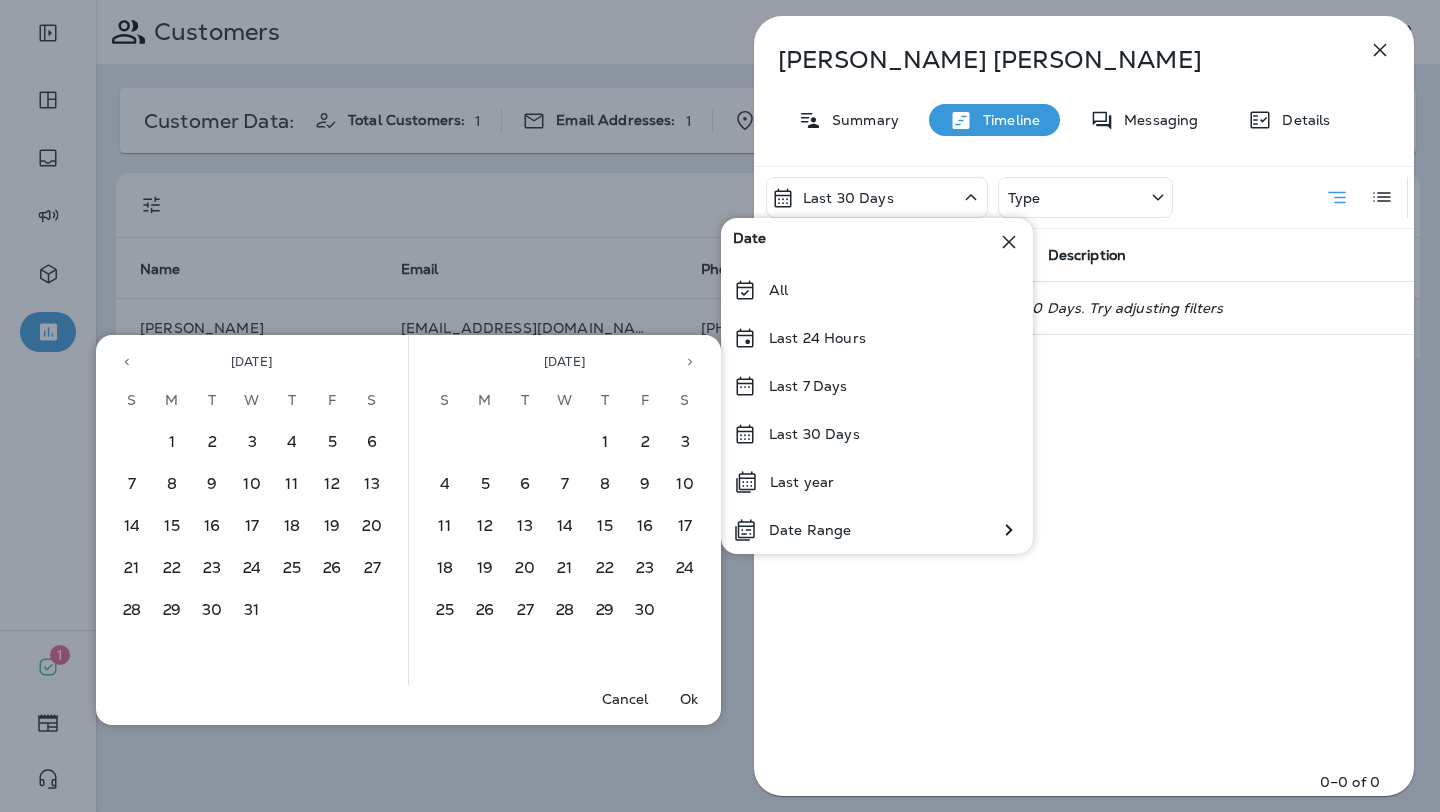 click 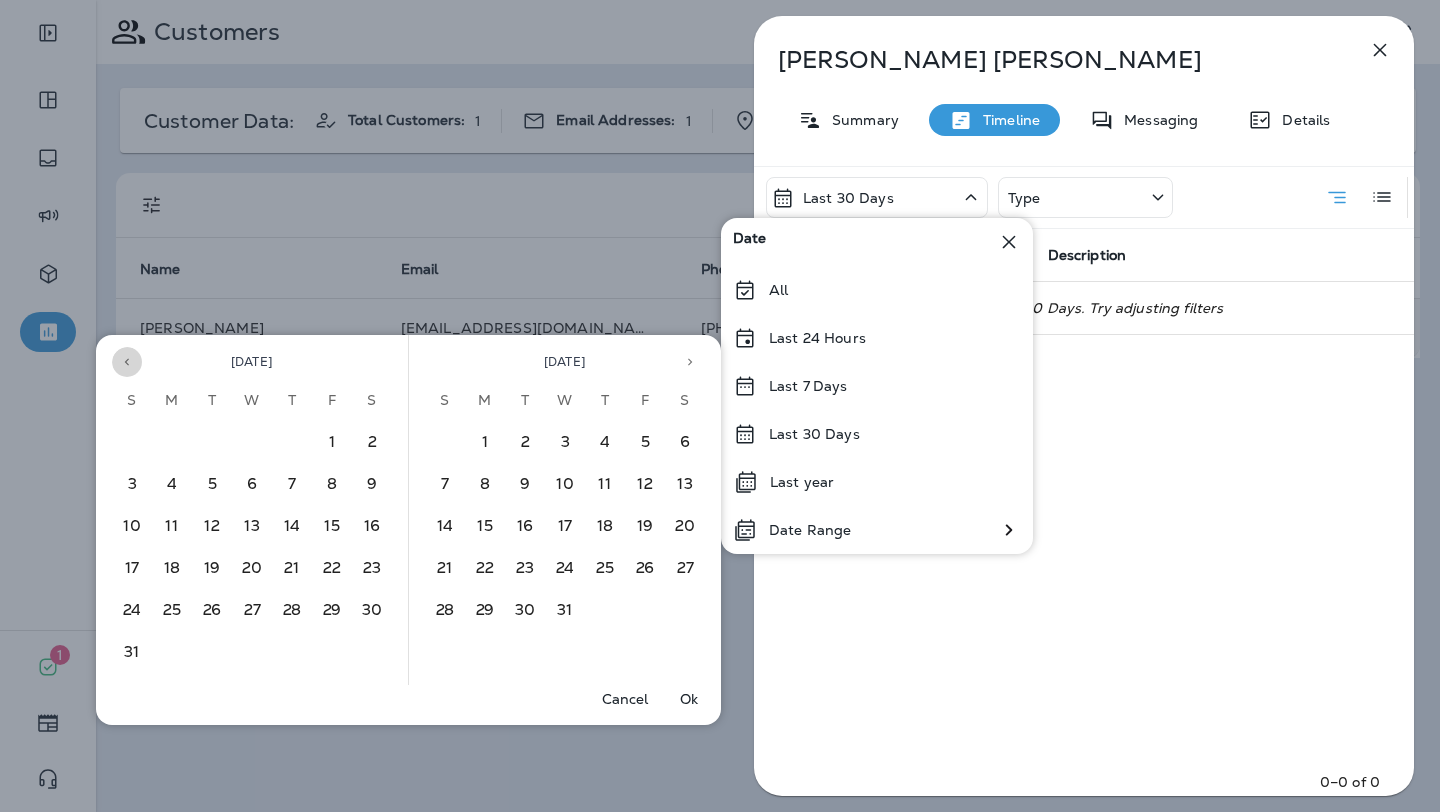 click 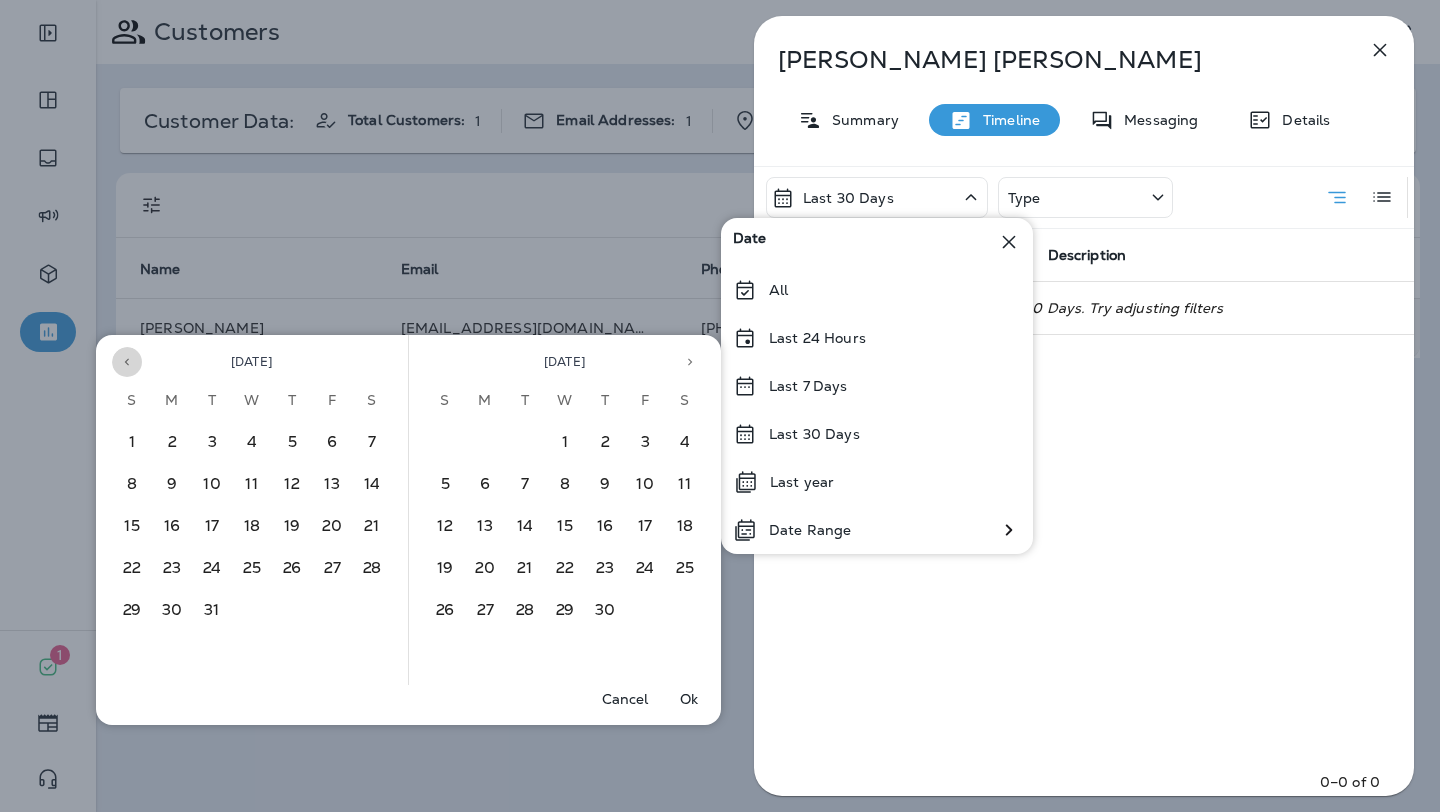 click 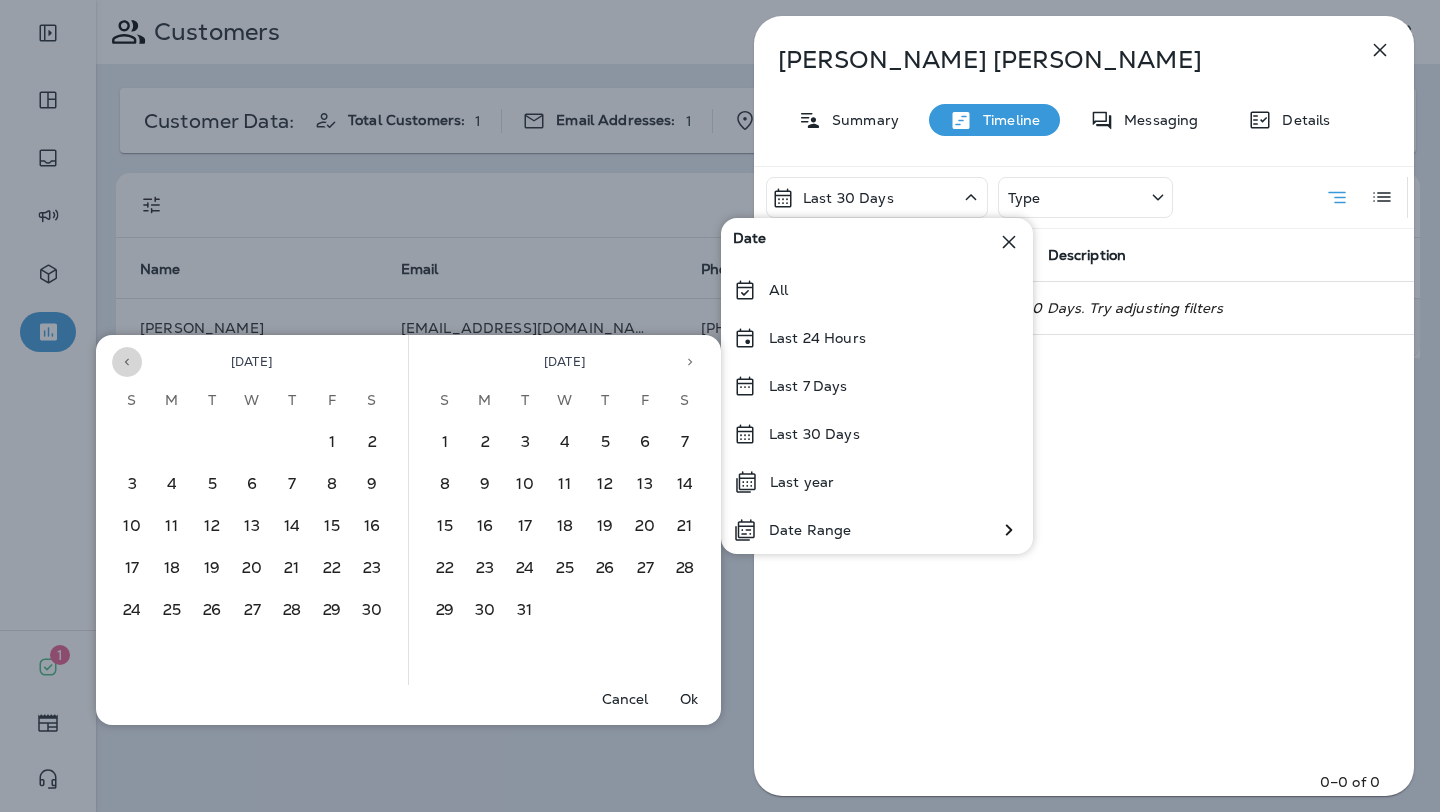 click 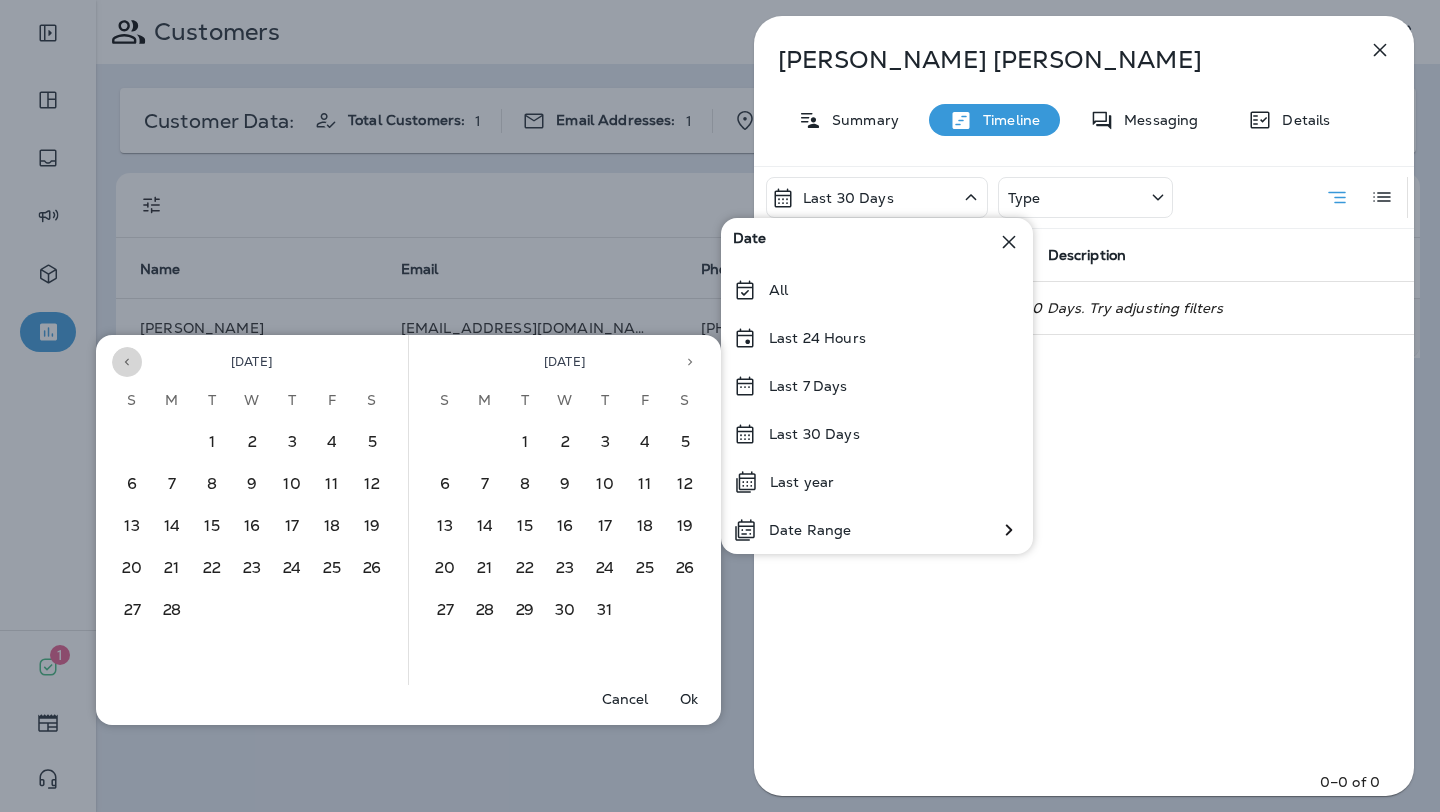 click 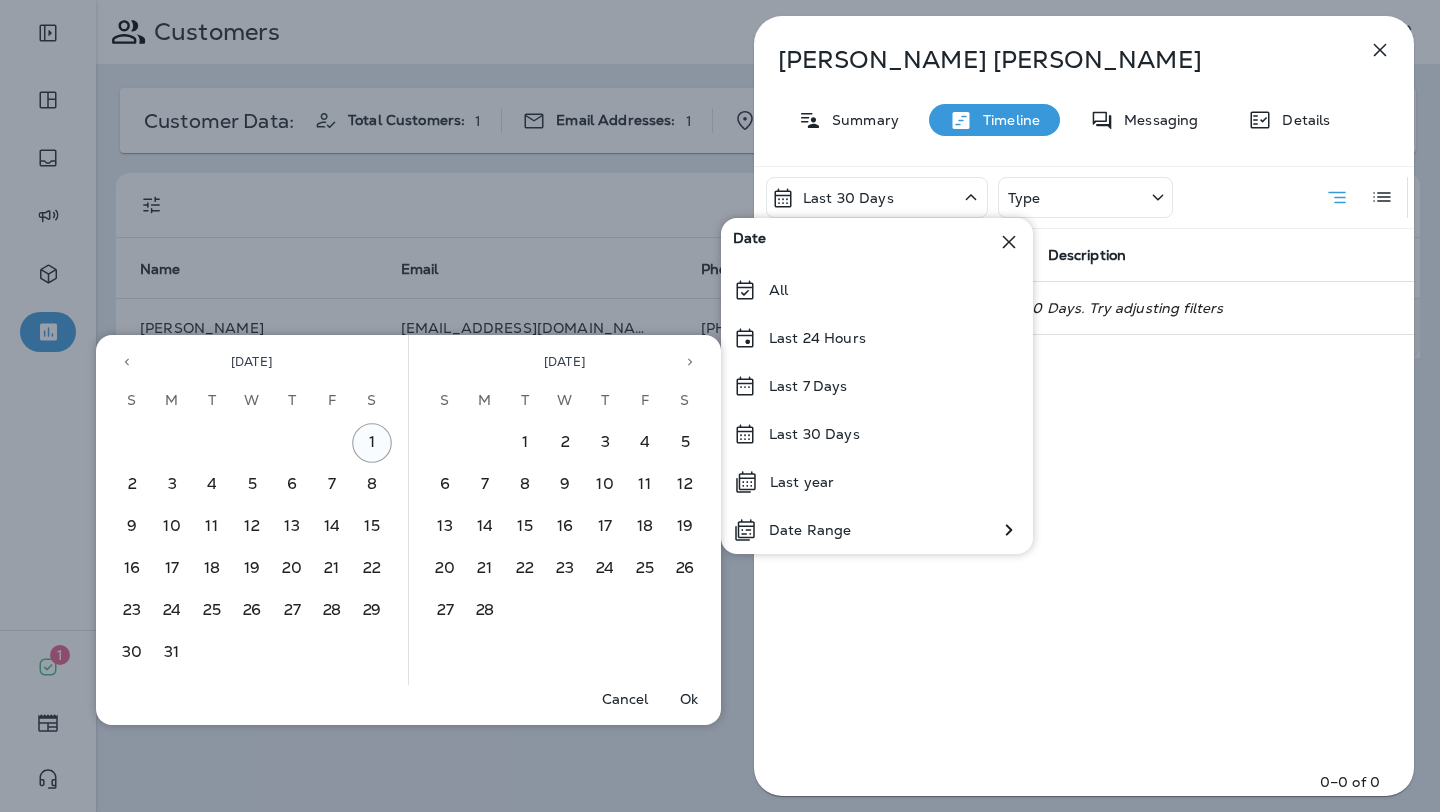 click on "1" at bounding box center (372, 443) 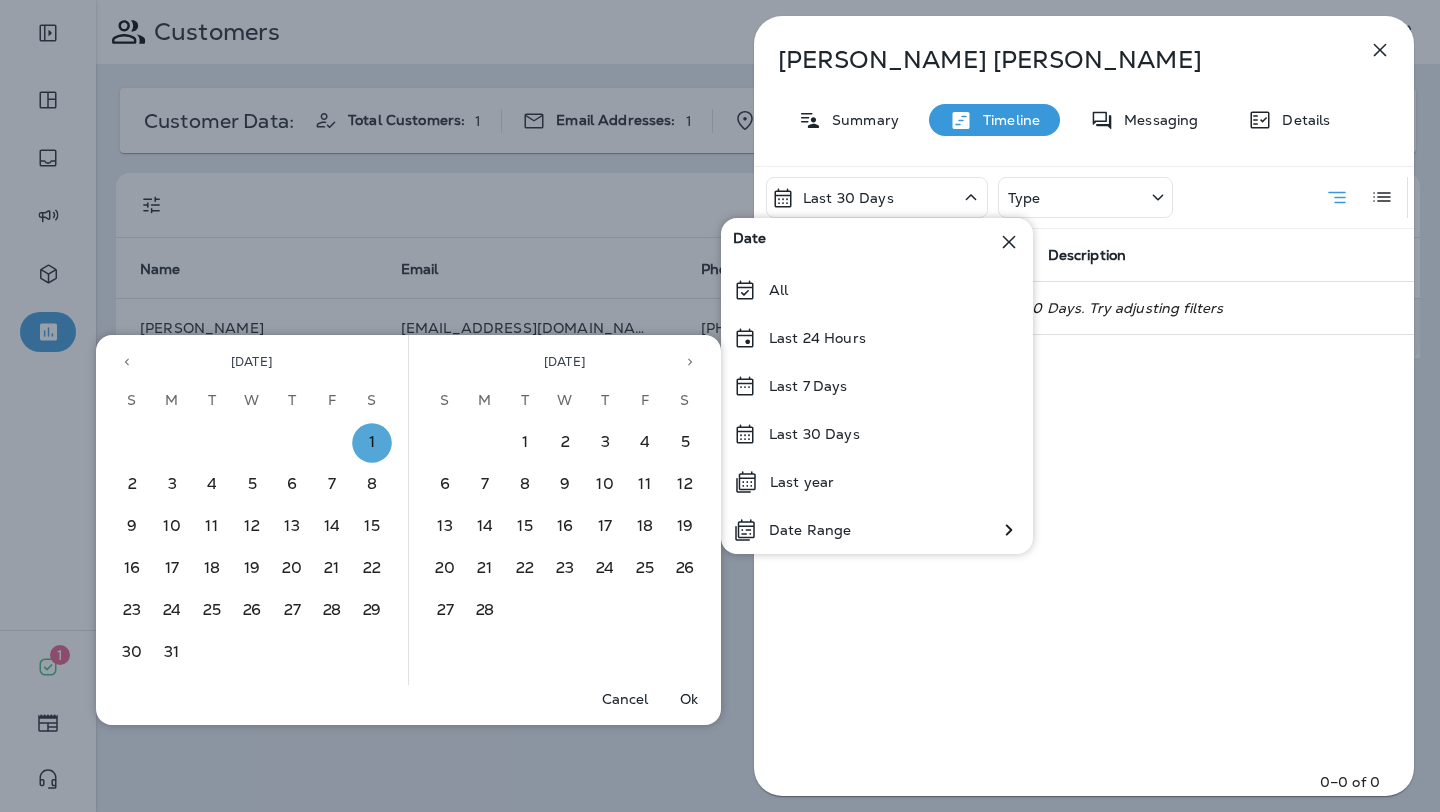click at bounding box center [690, 362] 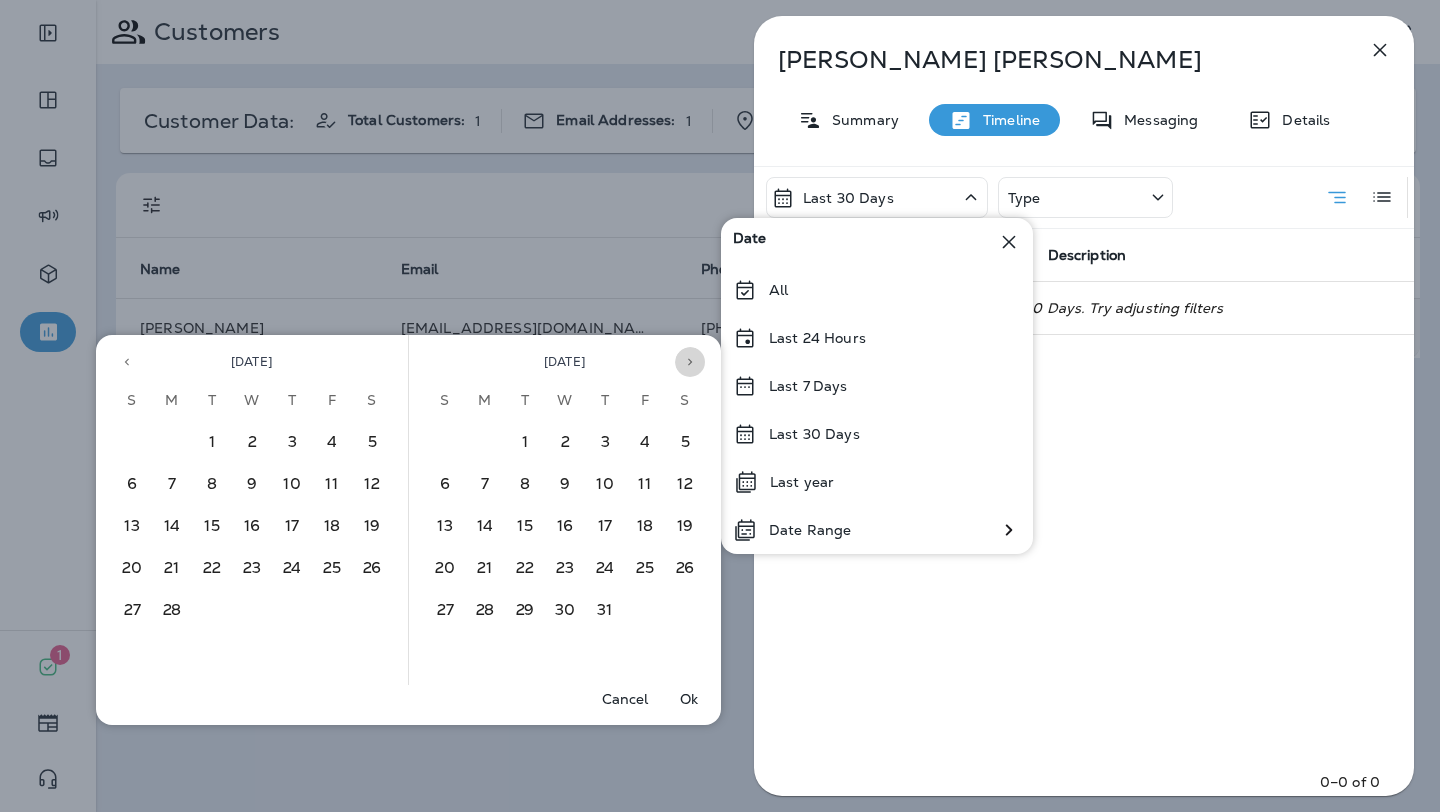click at bounding box center (690, 362) 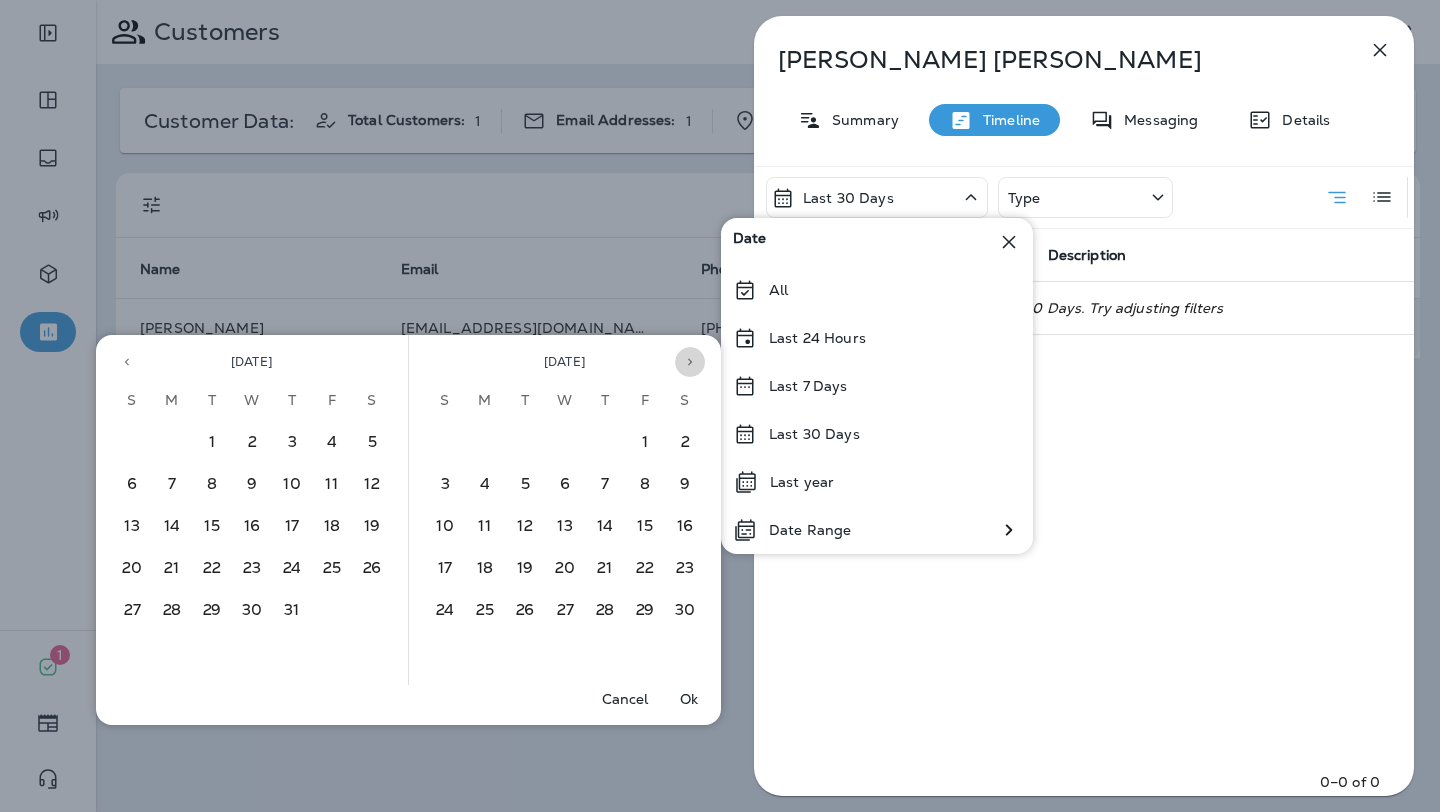 click at bounding box center [690, 362] 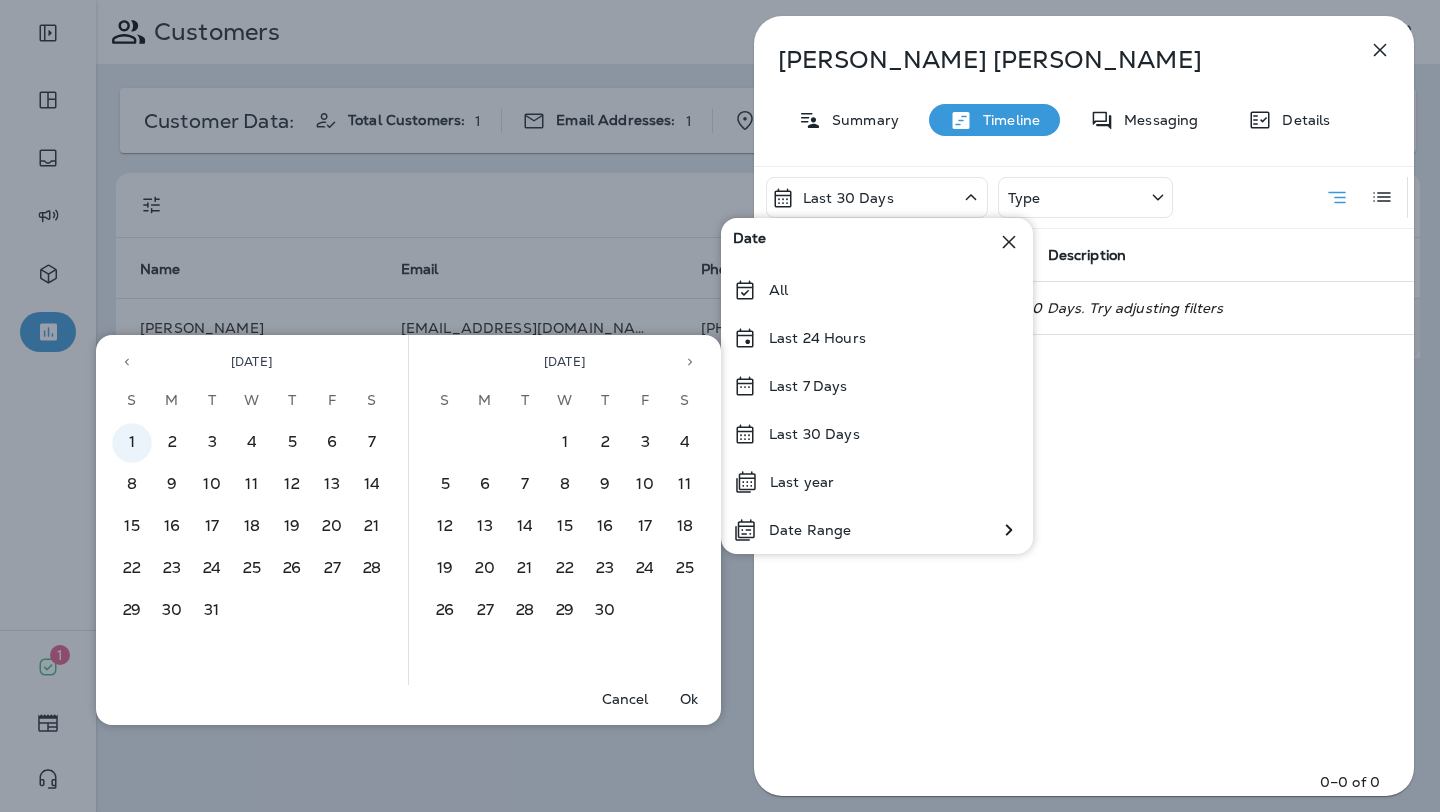 click at bounding box center (690, 362) 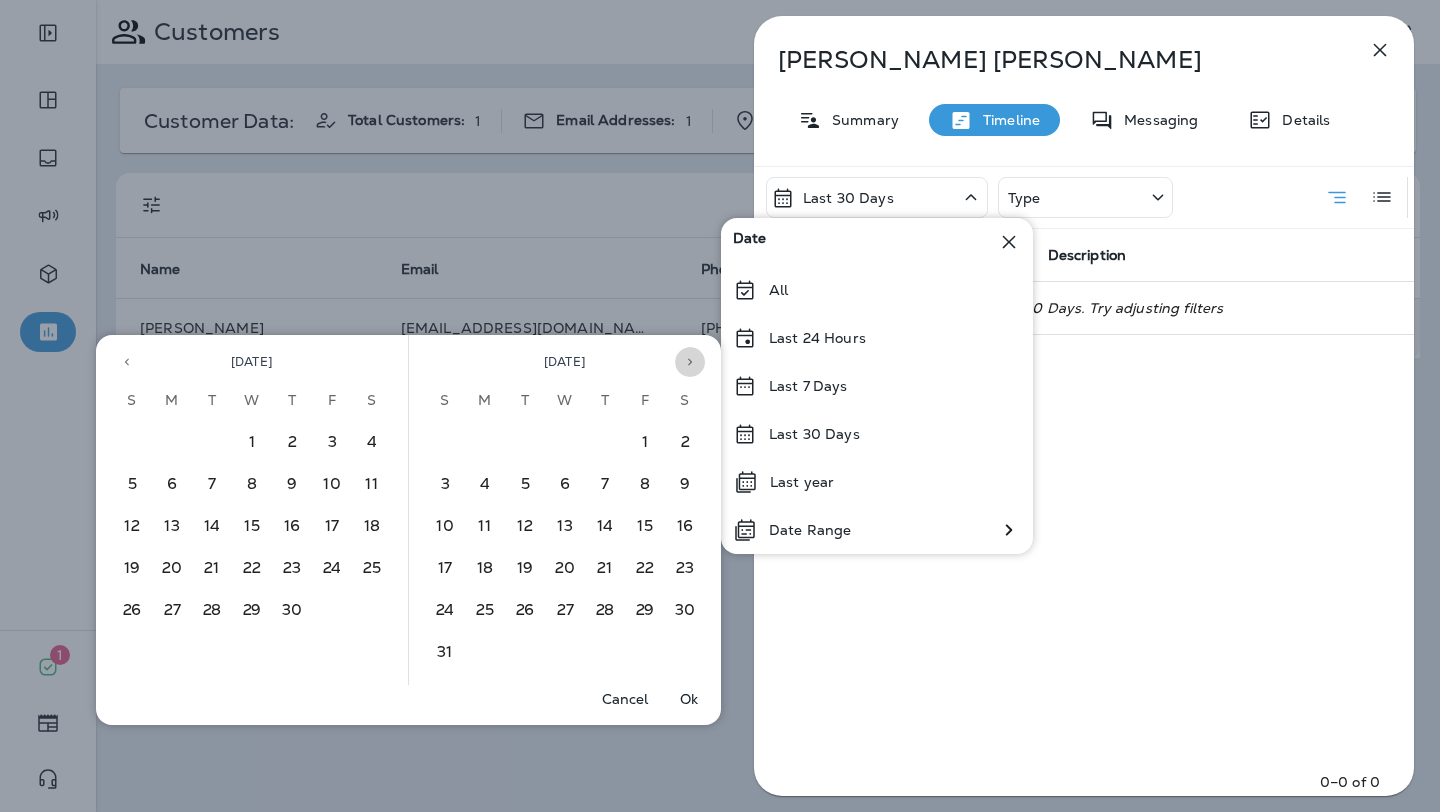 click at bounding box center [690, 362] 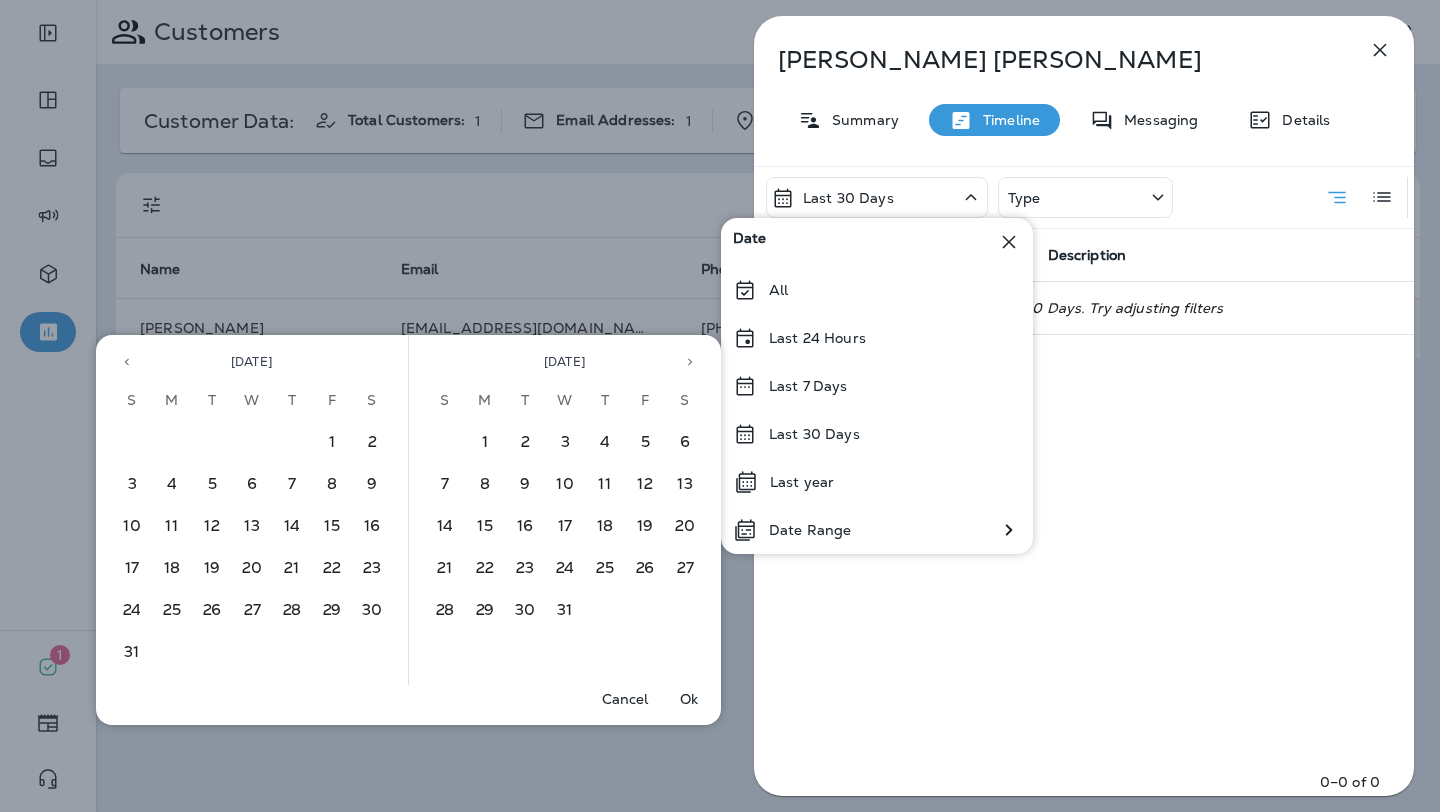 click at bounding box center [690, 362] 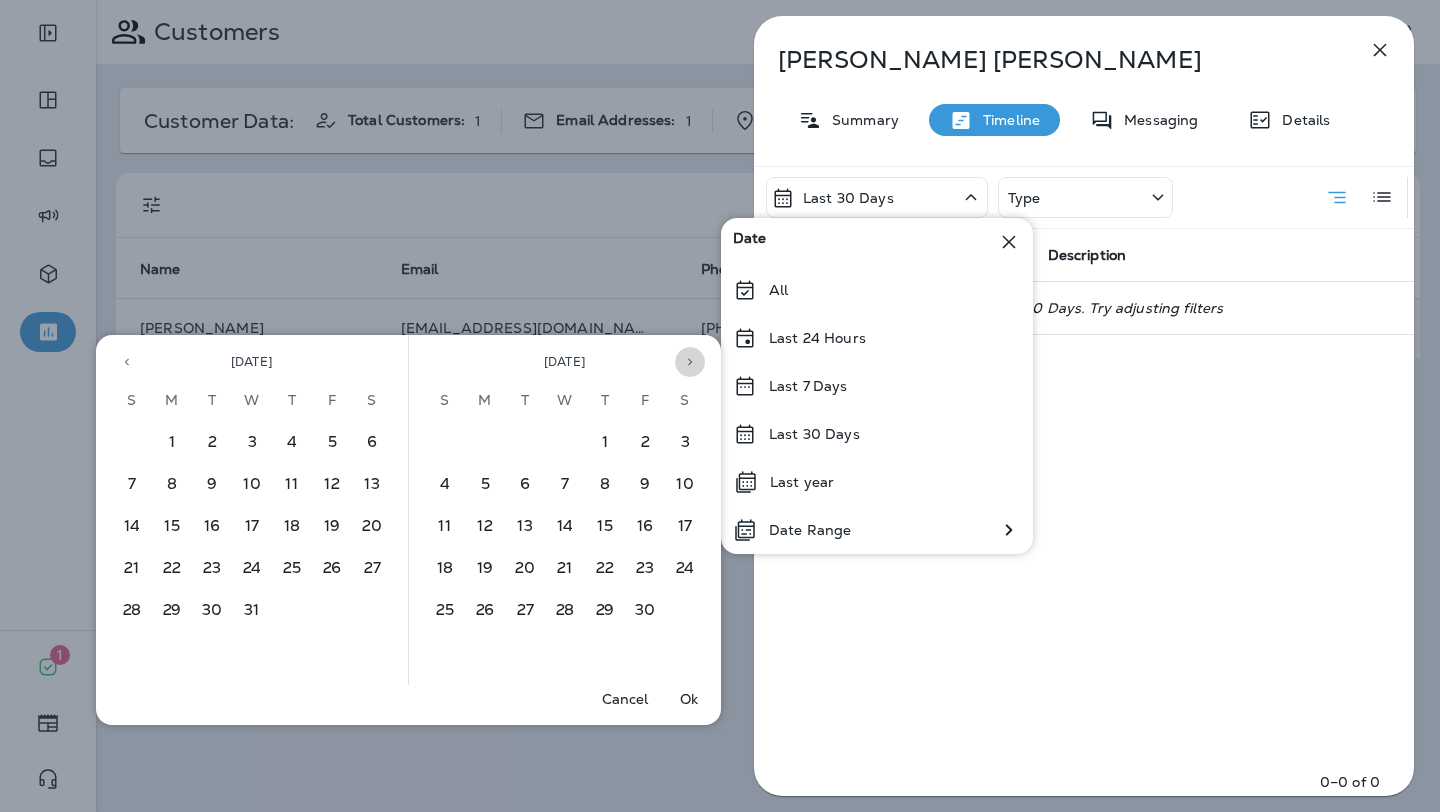 click at bounding box center [690, 362] 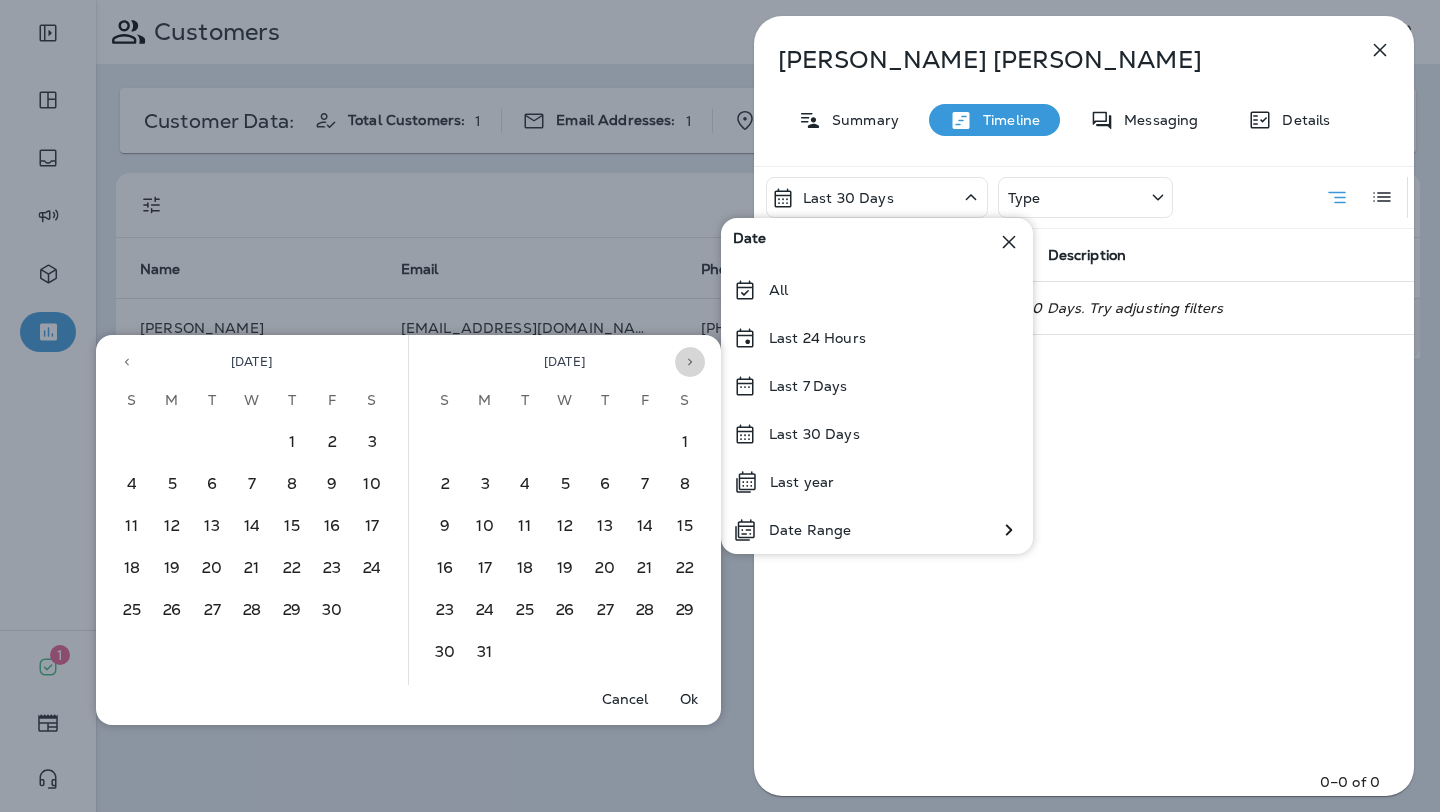 click at bounding box center (690, 362) 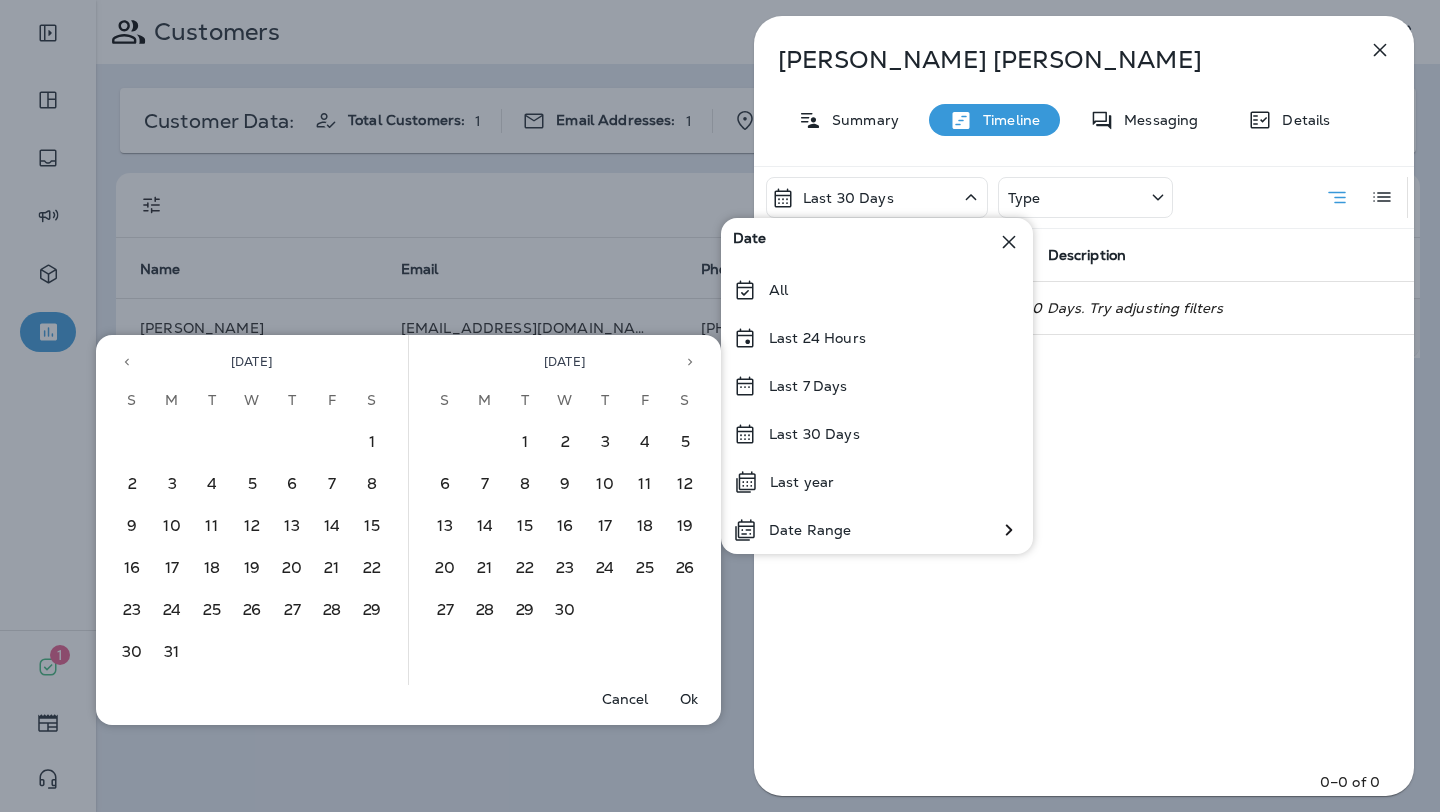 scroll, scrollTop: 0, scrollLeft: 0, axis: both 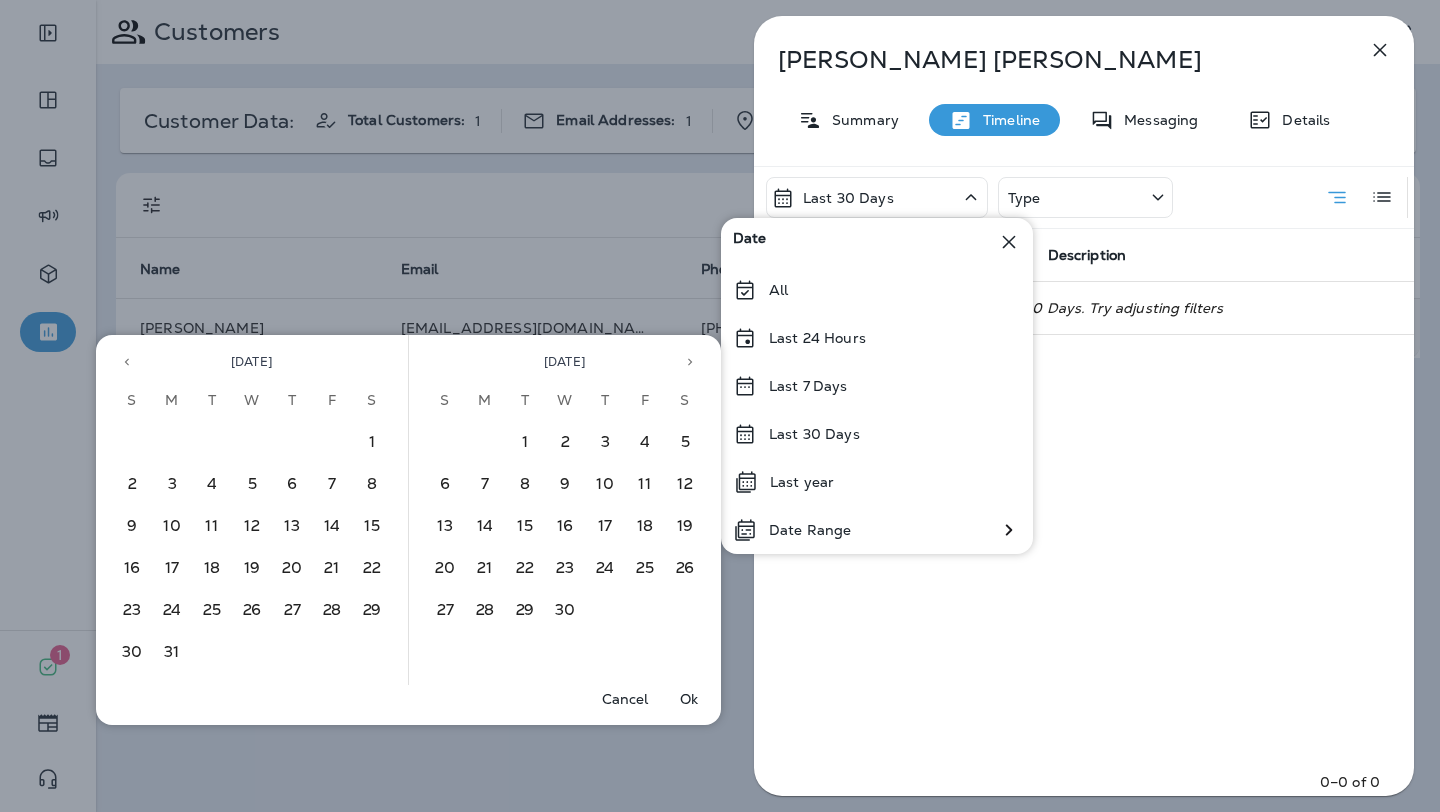 click at bounding box center (690, 362) 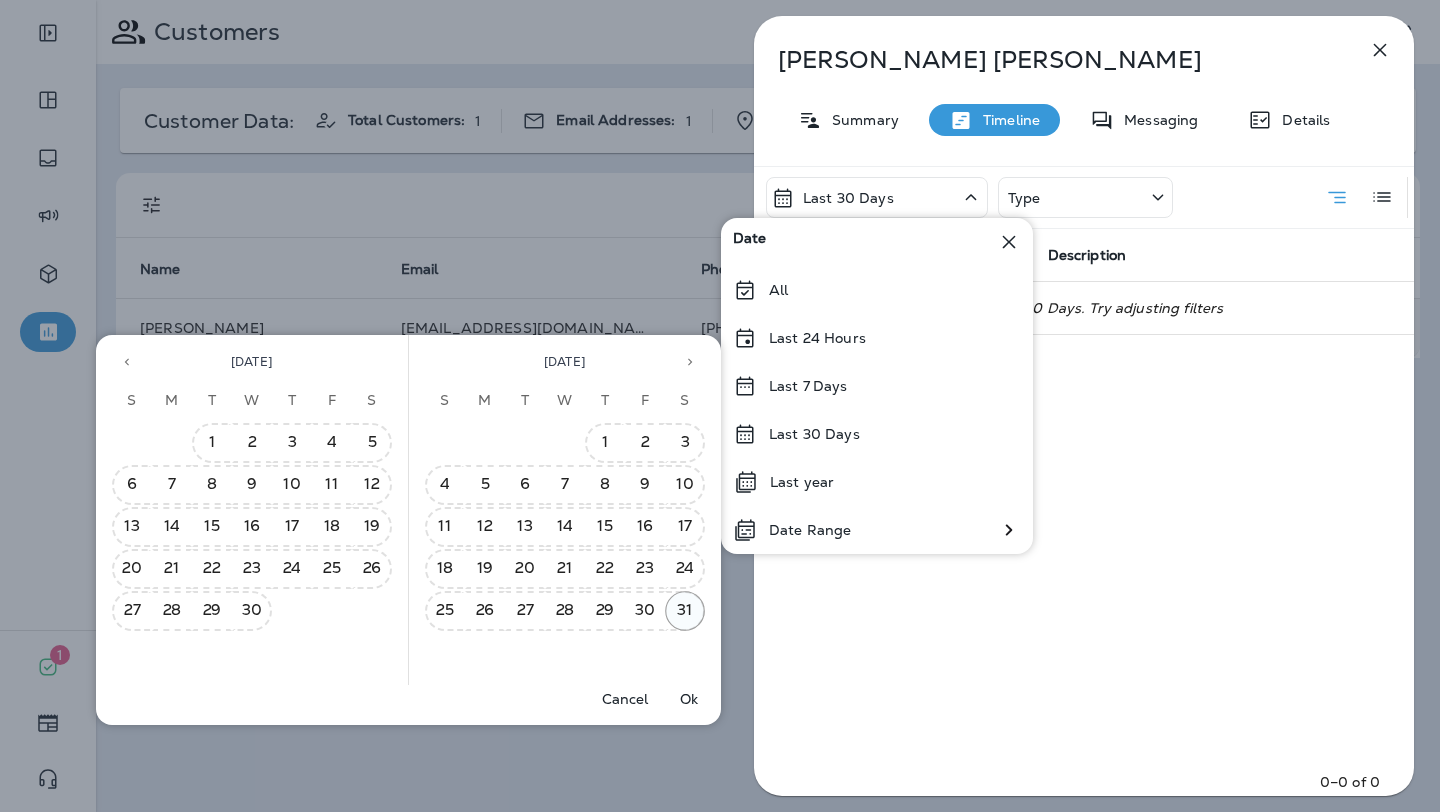 click on "31" at bounding box center (685, 611) 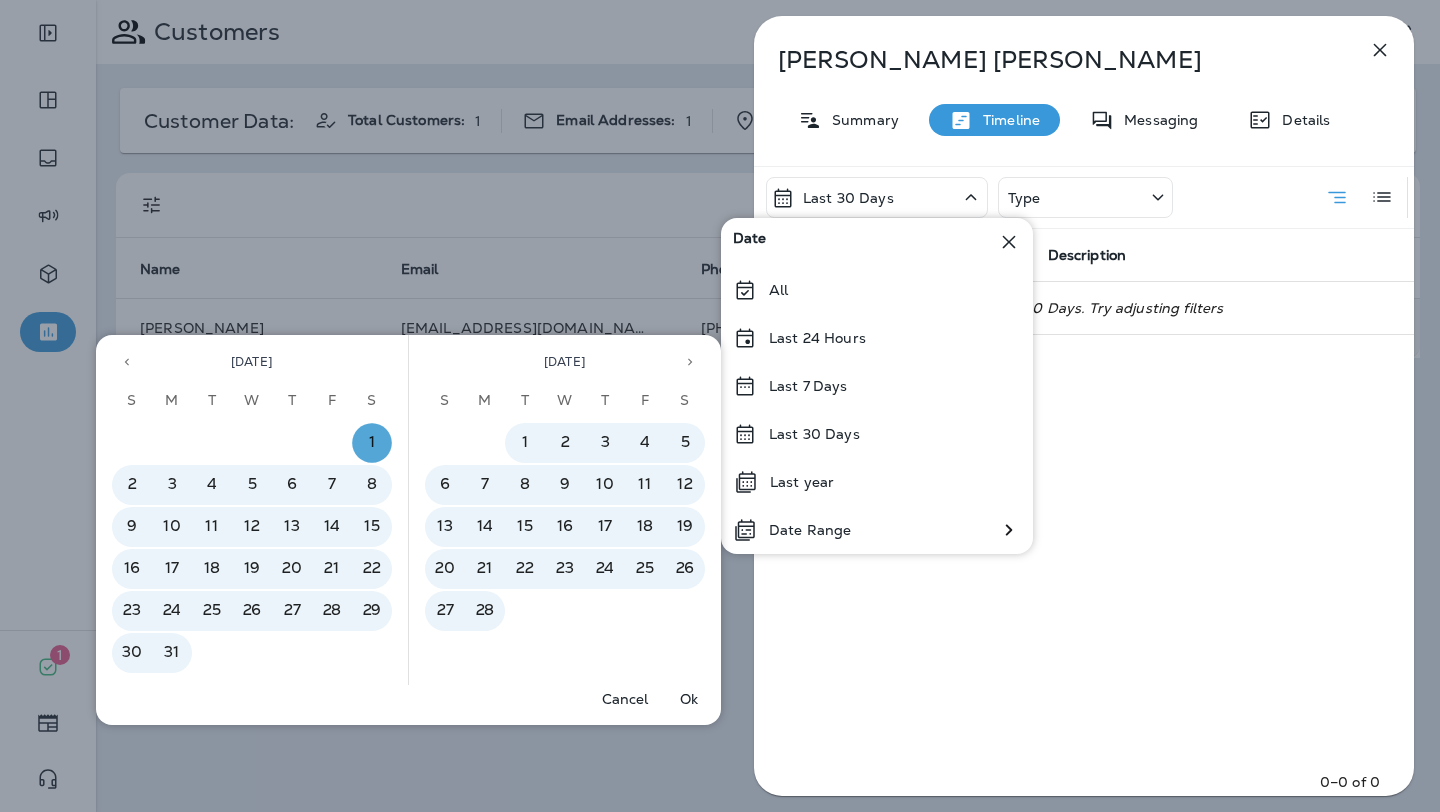 click on "Ok" at bounding box center (689, 699) 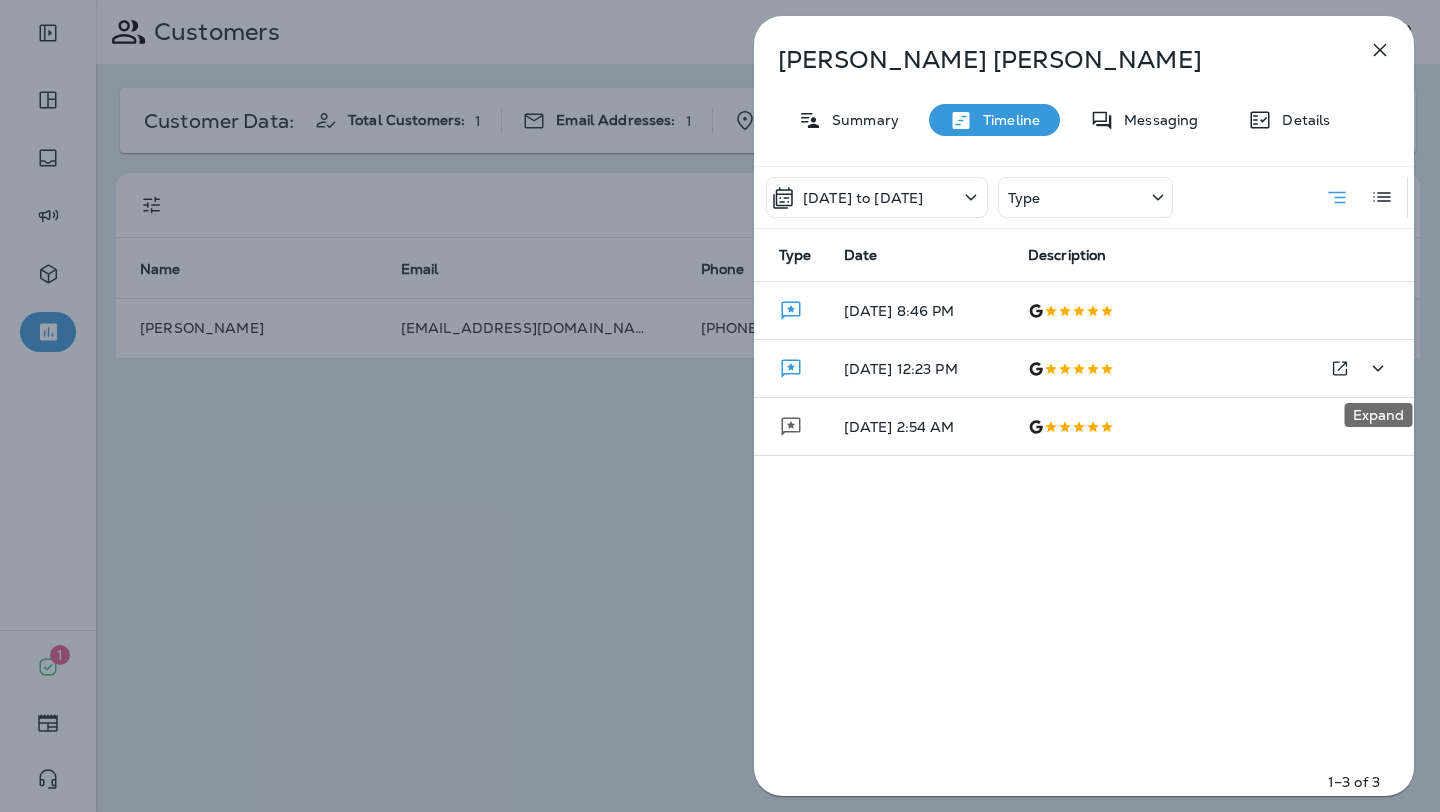click 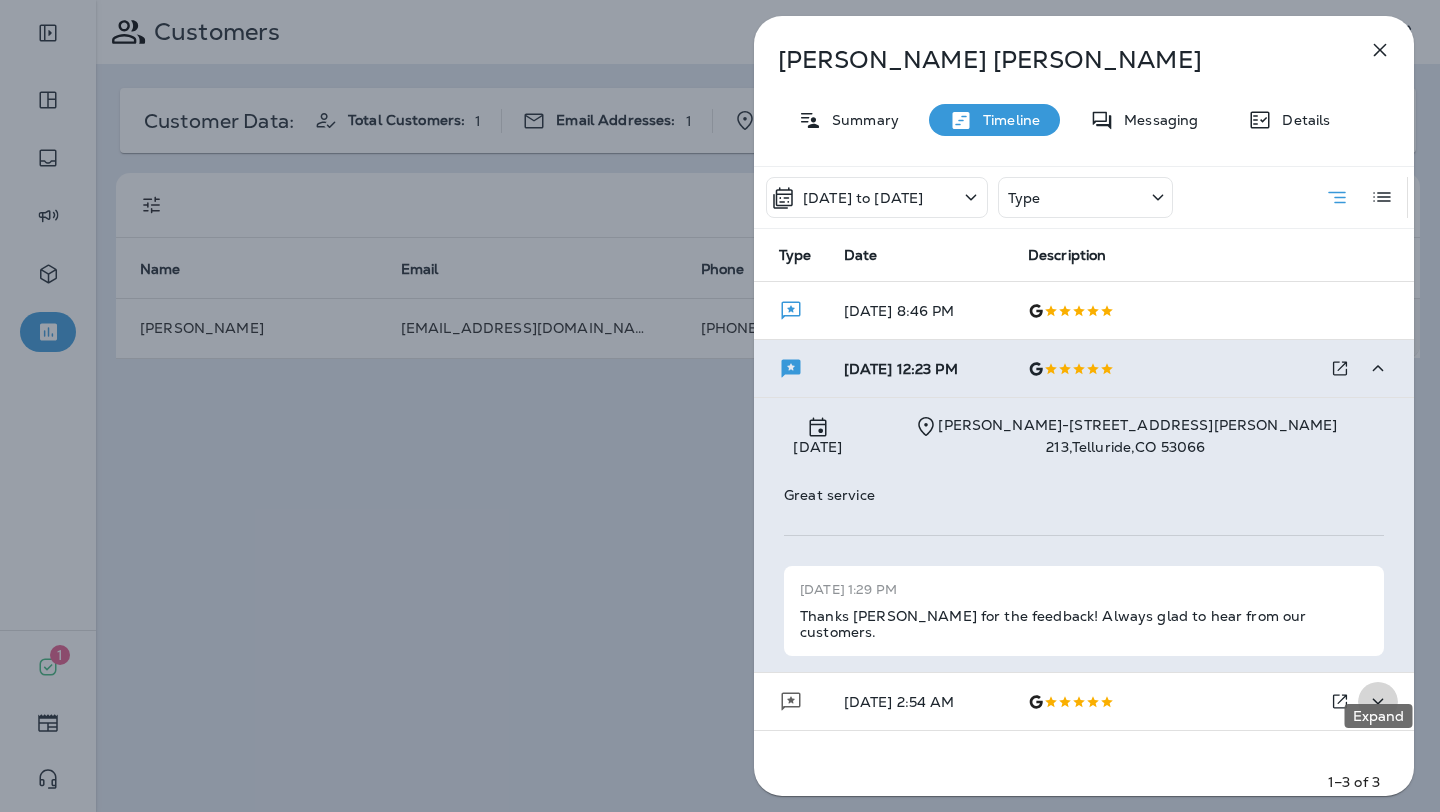 click 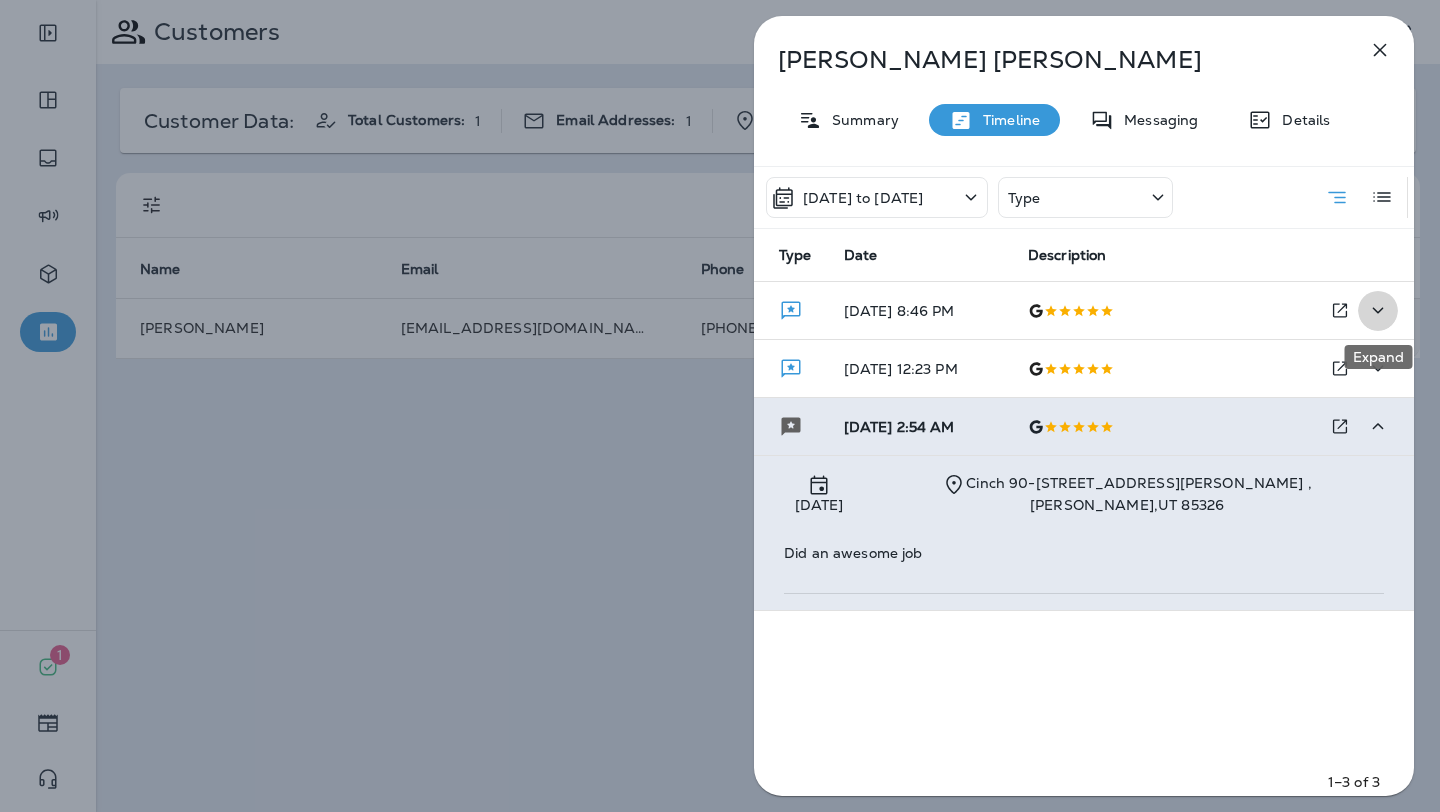 click 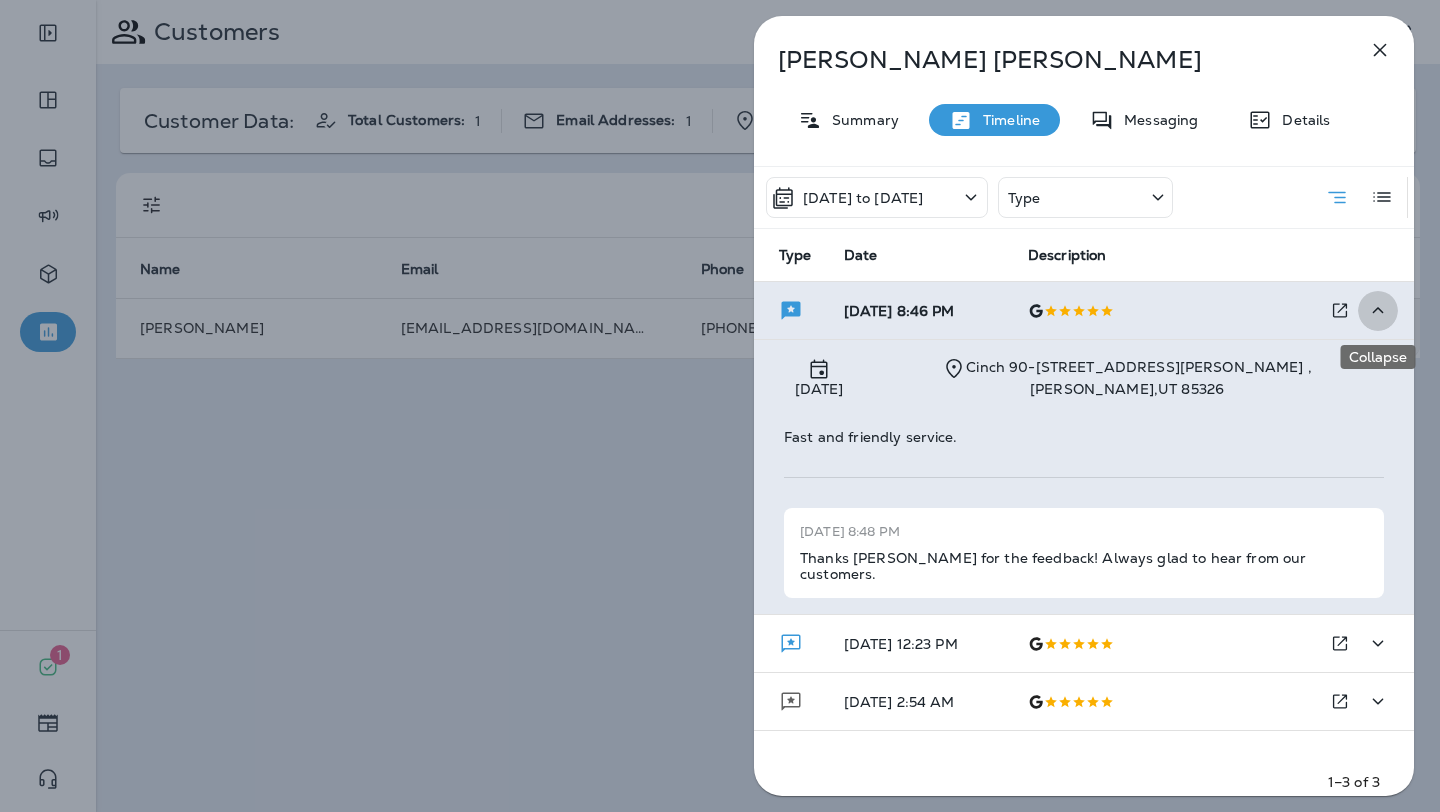 click 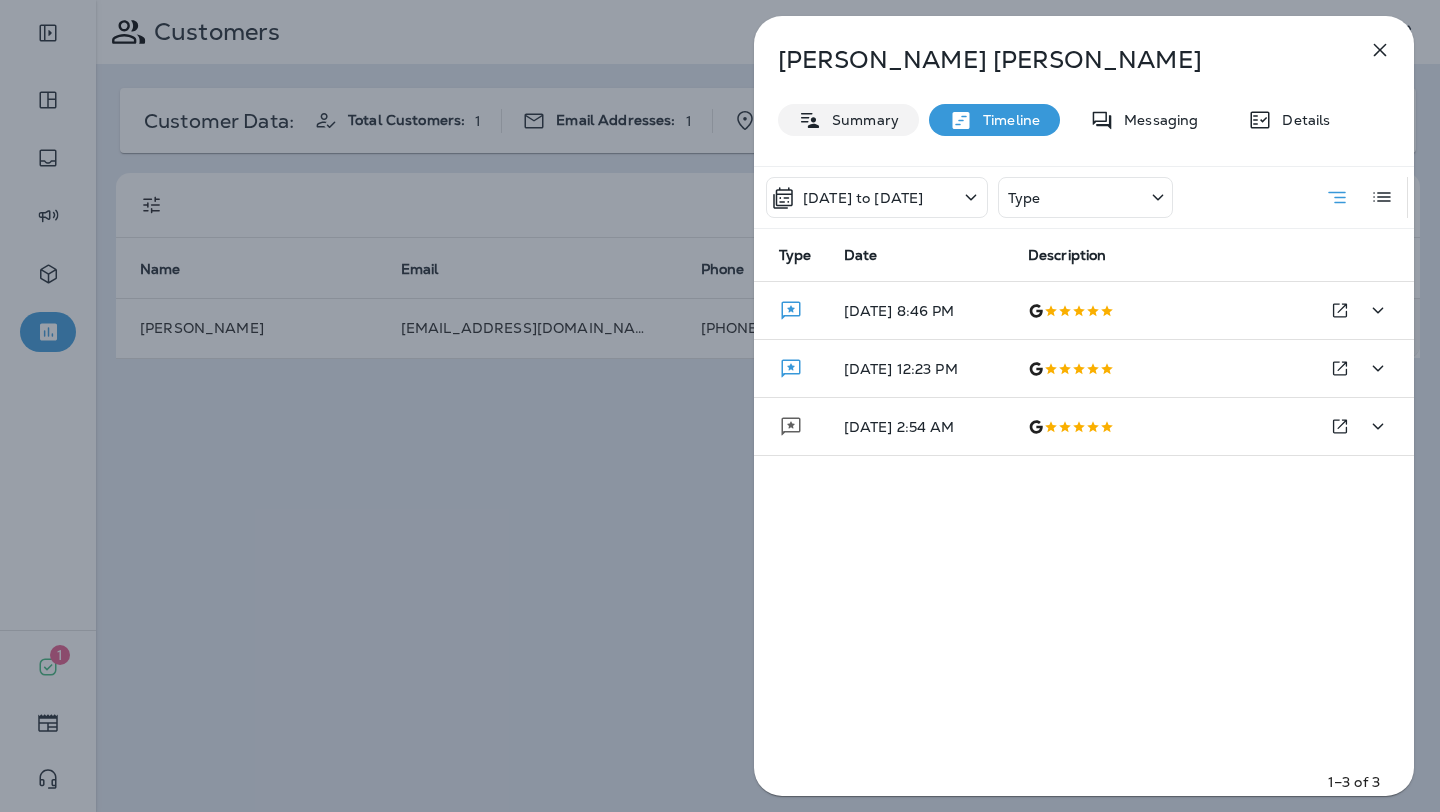 click on "Summary" at bounding box center (860, 120) 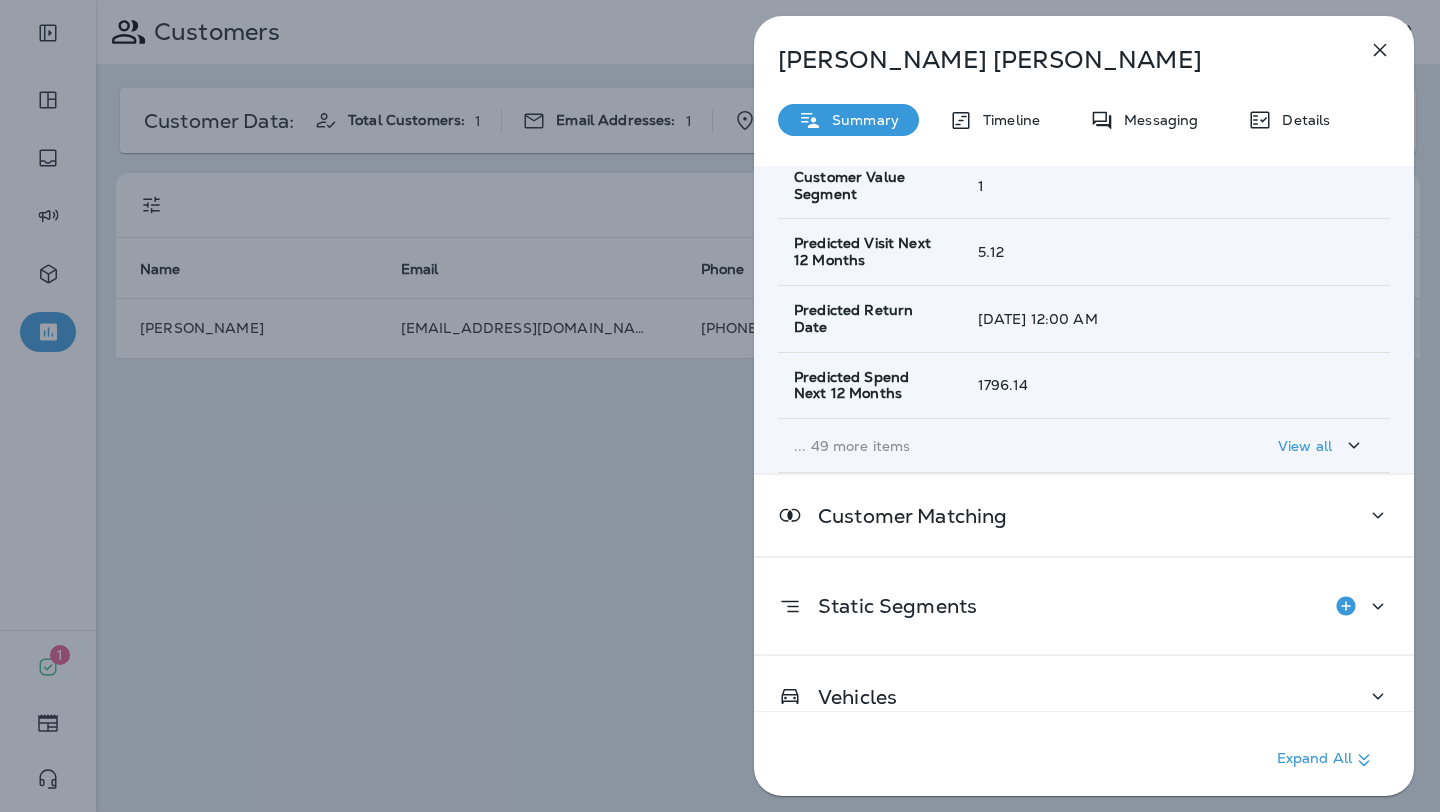 scroll, scrollTop: 362, scrollLeft: 0, axis: vertical 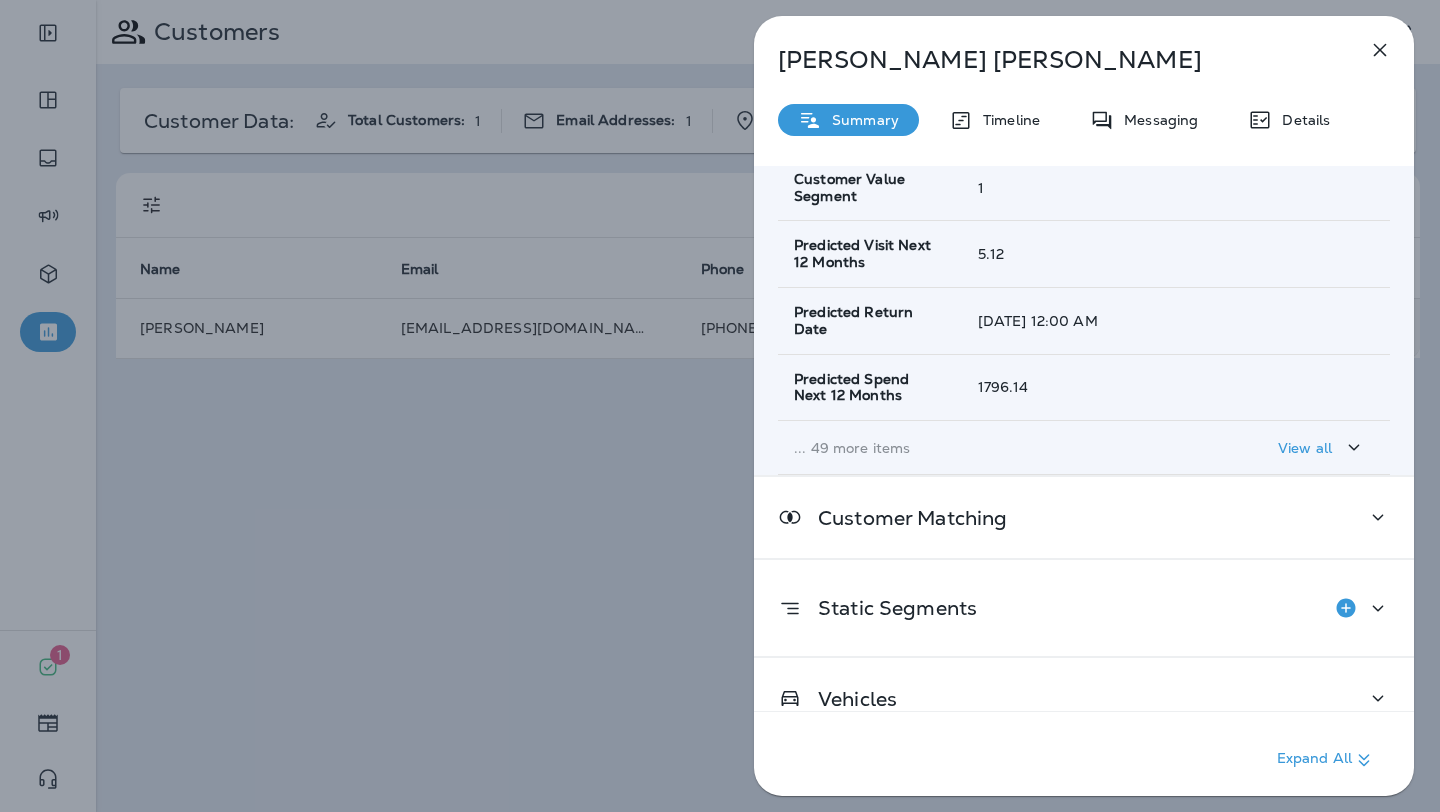 click on "... 49 more items" at bounding box center (992, 448) 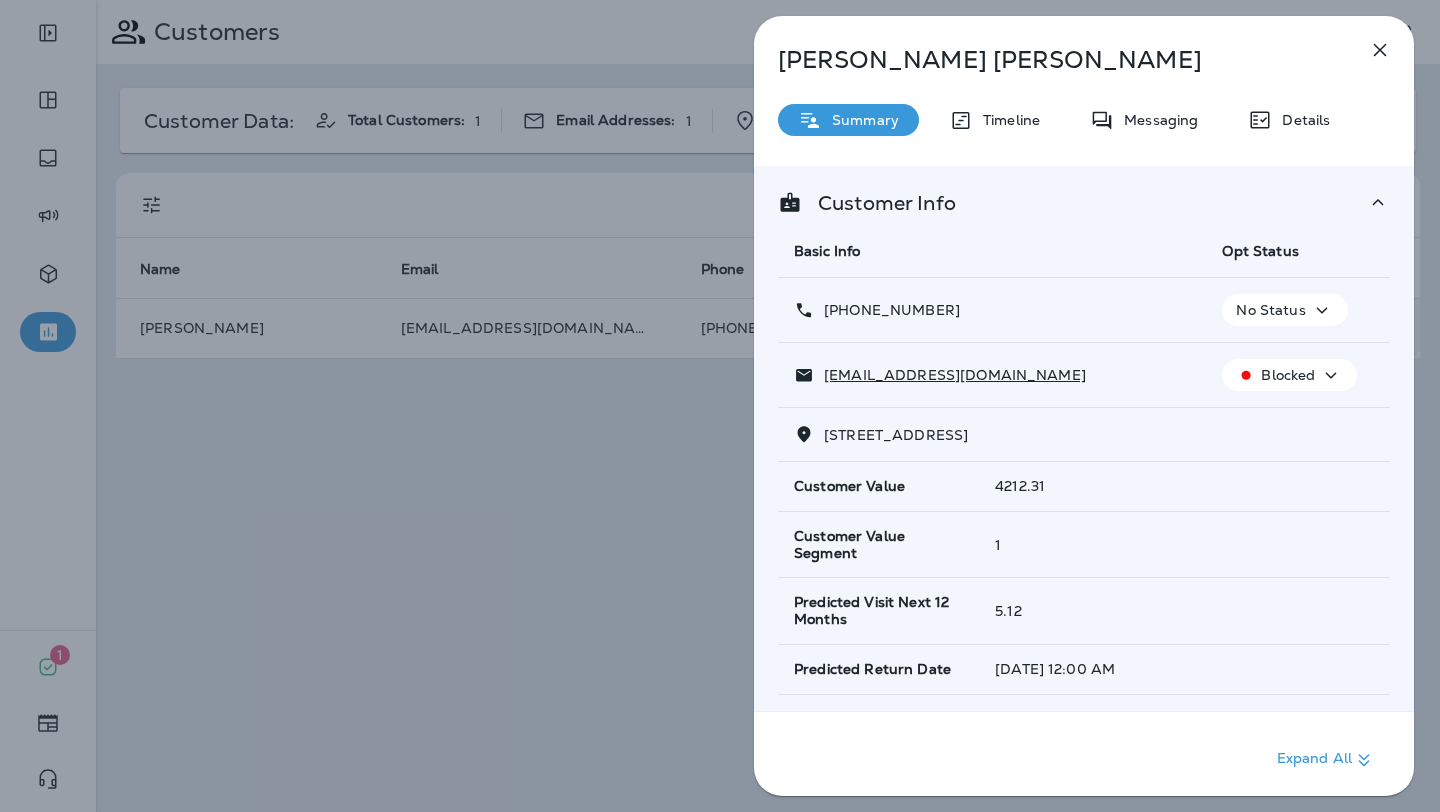 scroll, scrollTop: 0, scrollLeft: 0, axis: both 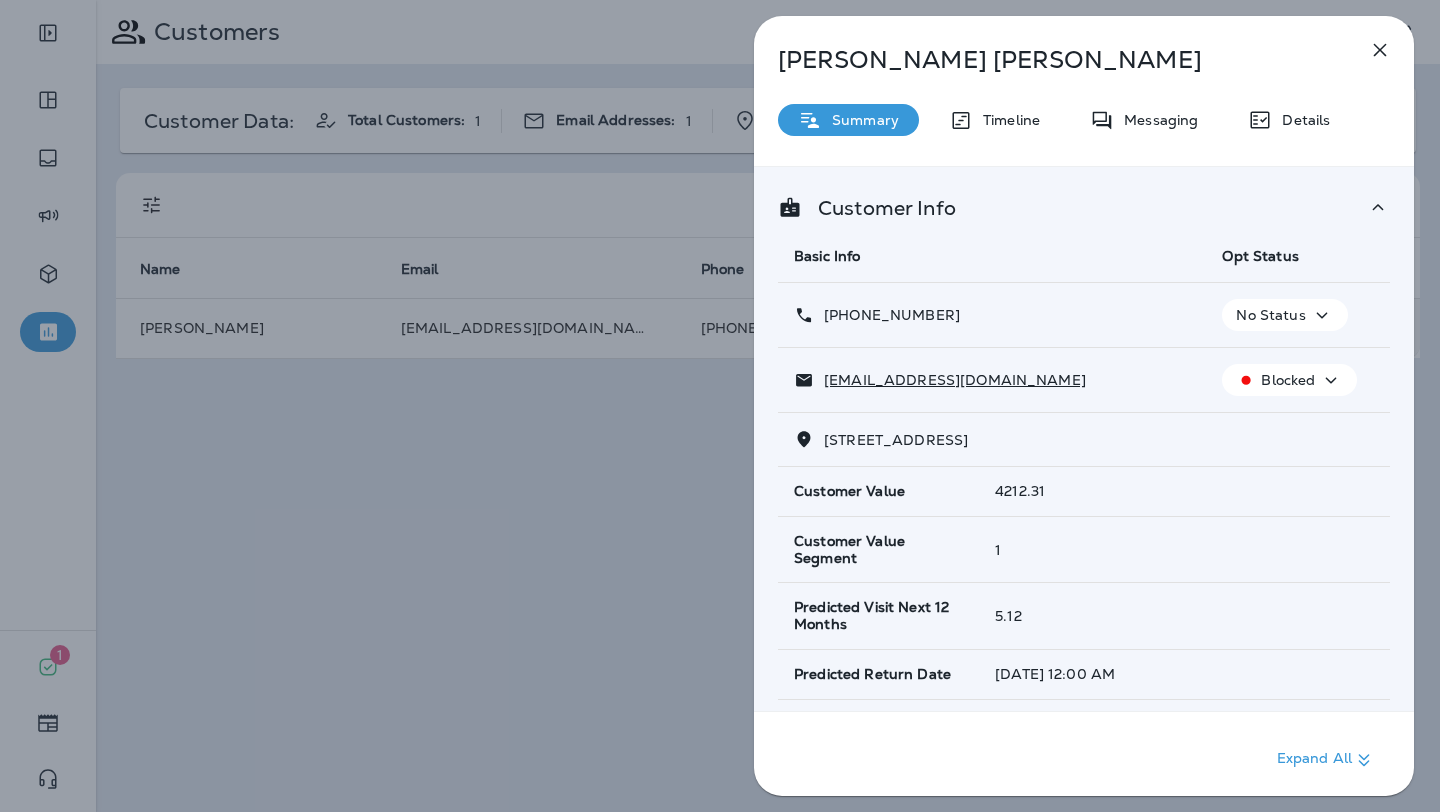 click on "[PERSON_NAME] Summary   Timeline   Messaging   Details   Customer Info Basic Info   Opt Status    [PHONE_NUMBER] No Status [EMAIL_ADDRESS][DOMAIN_NAME] Blocked [STREET_ADDRESS] Customer Value 4212.31 Customer Value Segment 1 Predicted Visit Next 12 Months 5.12 Predicted Return Date [DATE] 12:00 AM Predicted Spend Next 12 Months 1796.14 fav_cake --   fav milk shake --   Recommended Products --   Job Title --   Birthday --   Customer Type --   Date Created [DATE] 1:06 PM Company --   Last Updated [DATE] 5:39 AM Date Deleted --   Index Rank 100.00 Visit Trend Days 22 Product Preferences --   Last Transaction Date [DATE] 6:00 PM First Transaction Date [DATE] 7:07 PM google_reviewer_status --   Last Location UUID --   Last Location Name Cinch 90 Last Location Entity Ref 759c1824-9624-4afd-8760-00be7de8c50a Pricing Sensitivity --   Marketing Source --   Region --   Website --   Last Location Phone Number --   Favorite Color --   Anniversary --   --   --   --   --" at bounding box center [1084, 412] 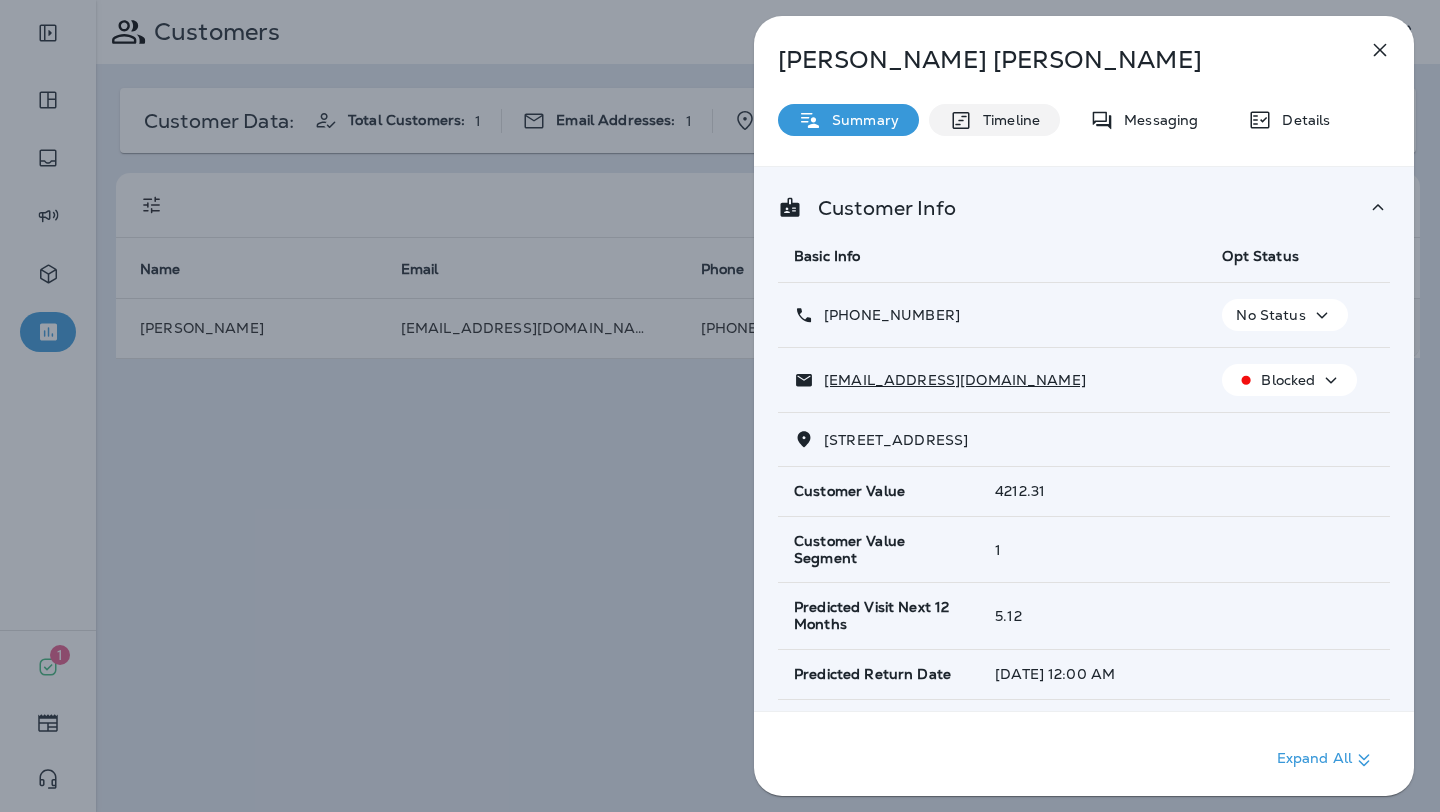 click on "Timeline" at bounding box center (994, 120) 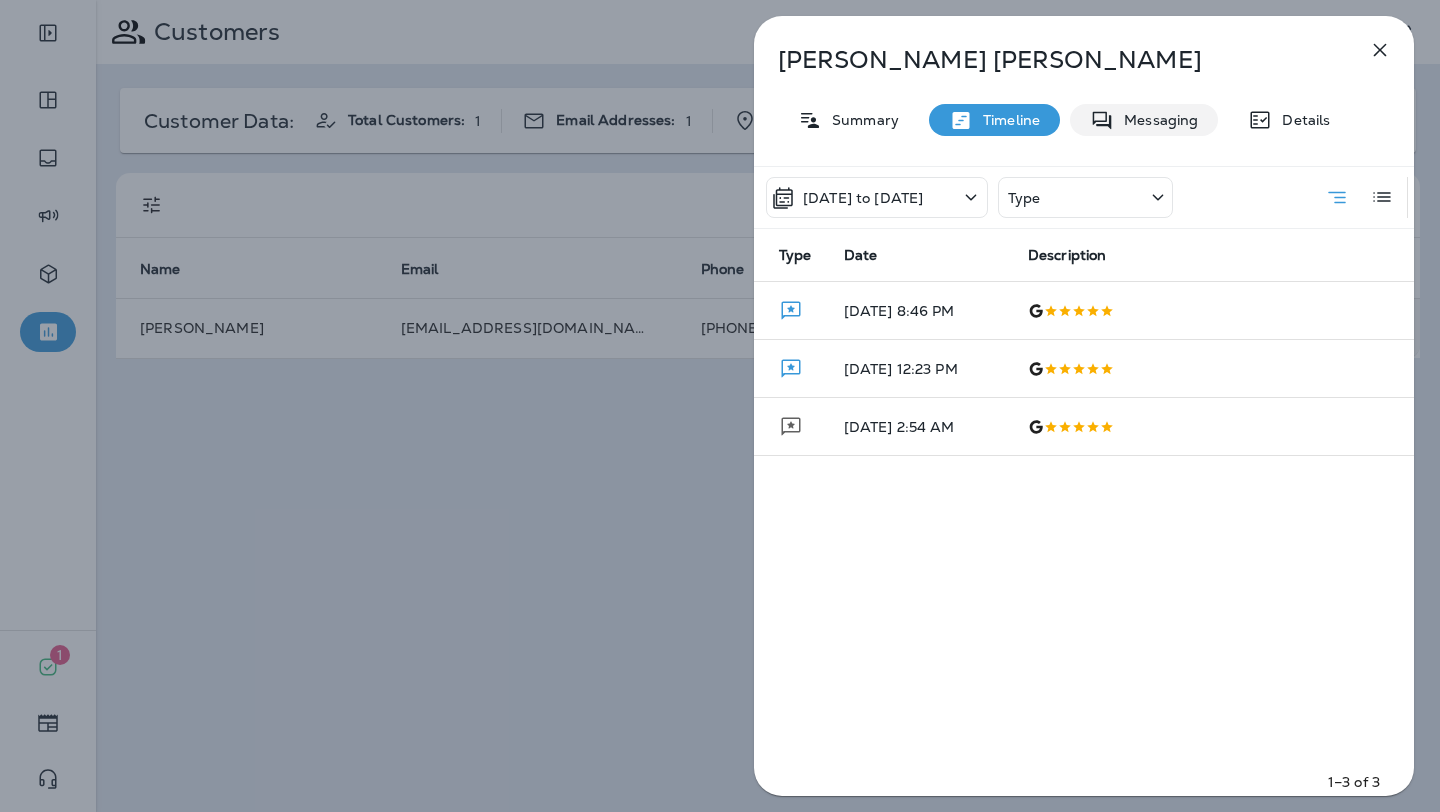 click on "Messaging" at bounding box center (1144, 120) 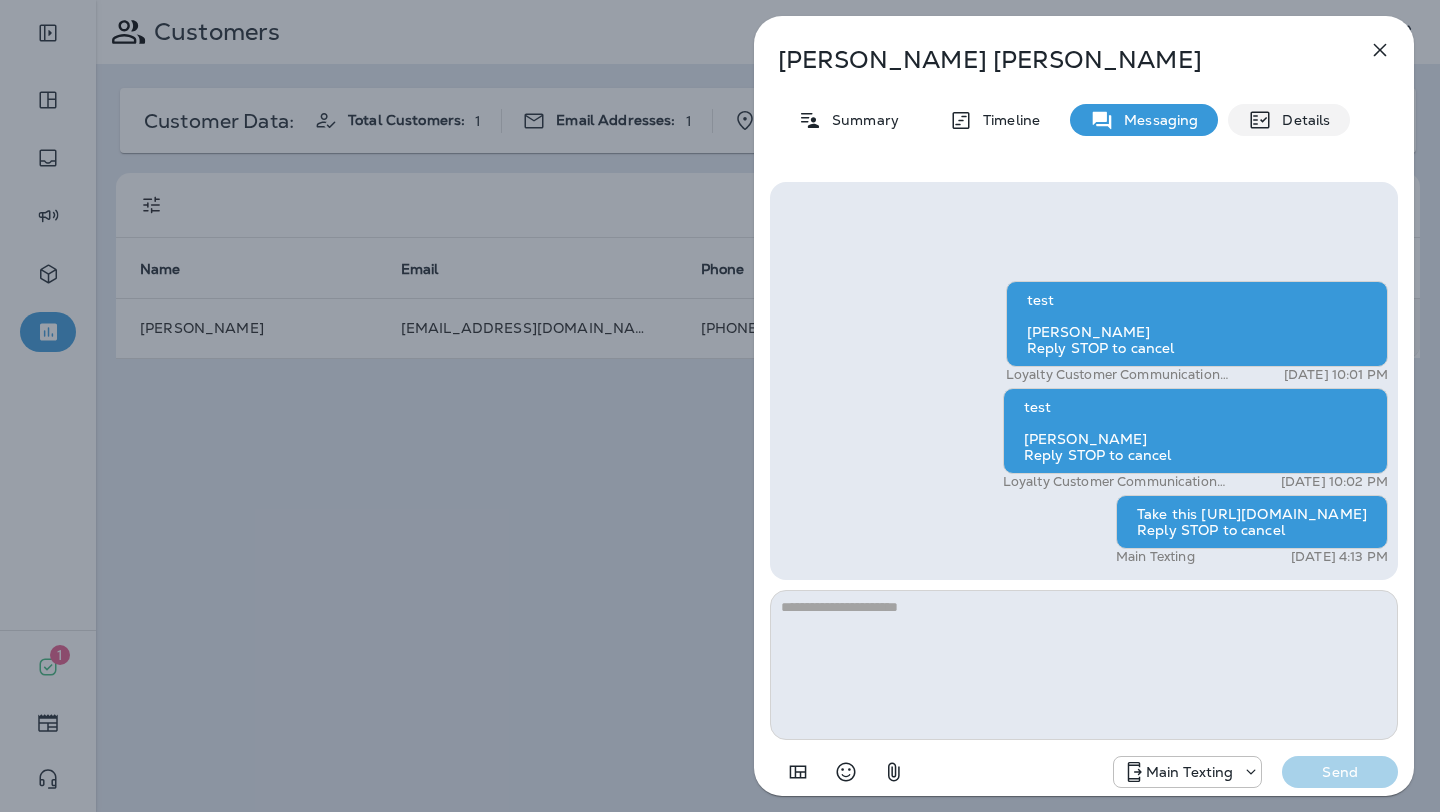 click on "Details" at bounding box center [1301, 120] 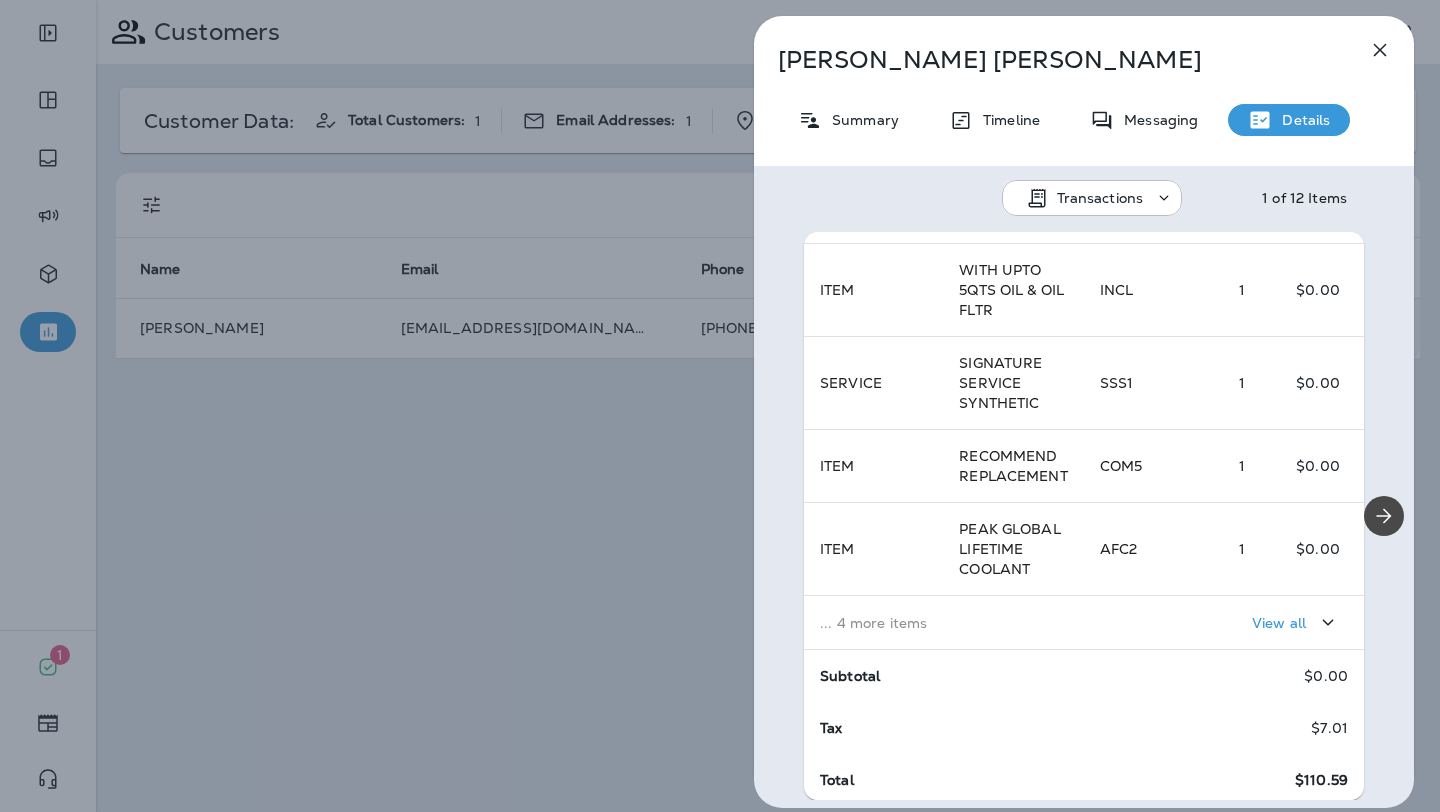 scroll, scrollTop: 387, scrollLeft: 0, axis: vertical 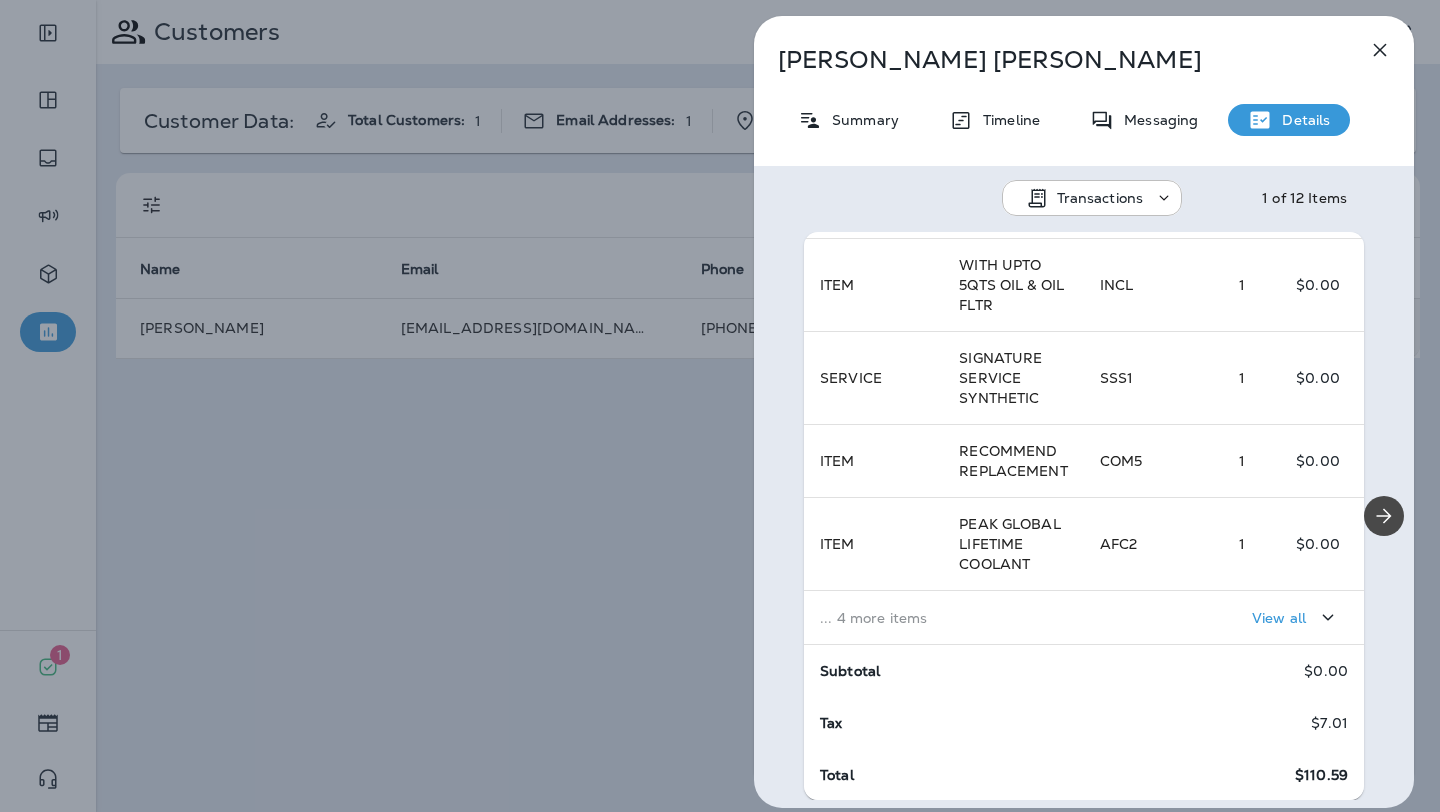 click 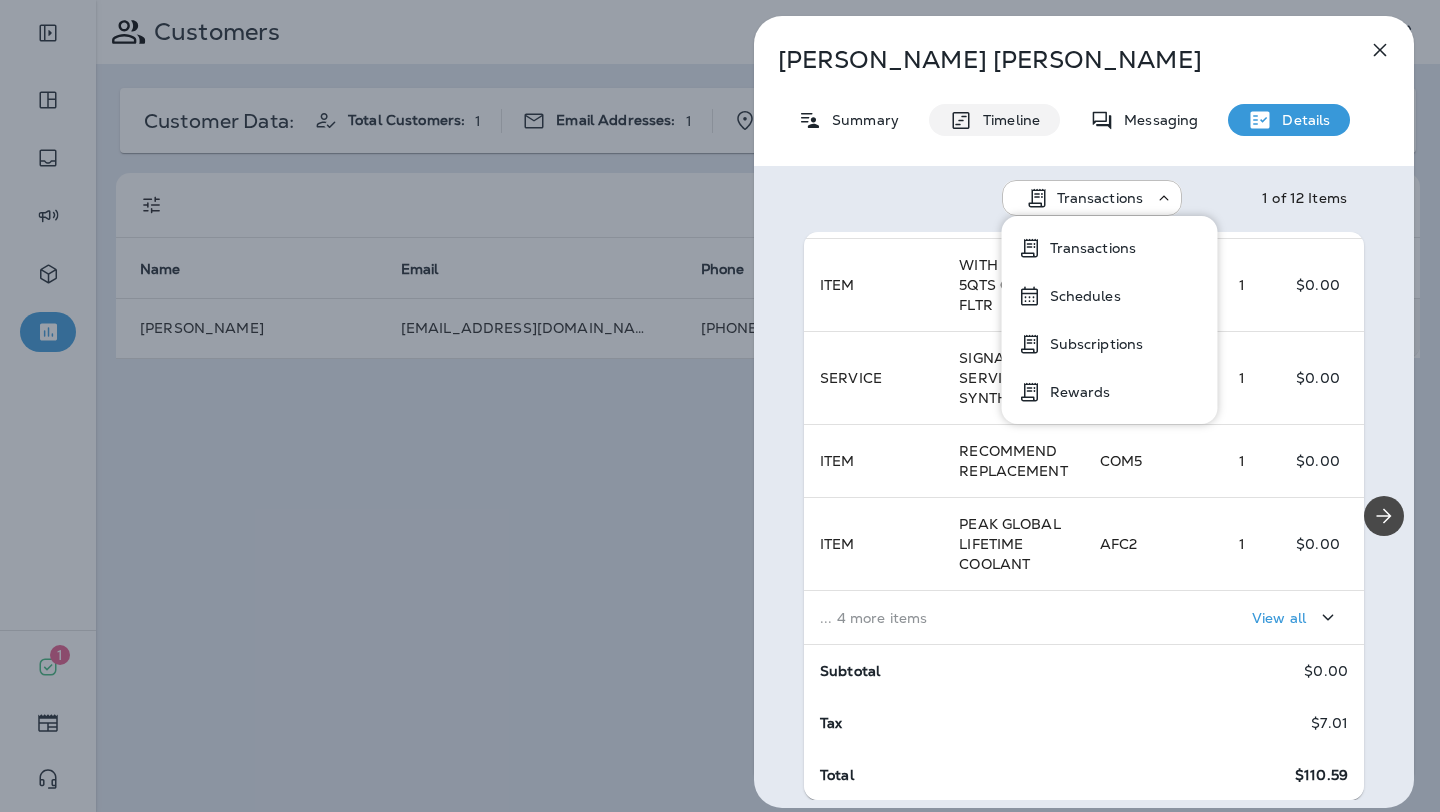 click on "Timeline" at bounding box center (1006, 120) 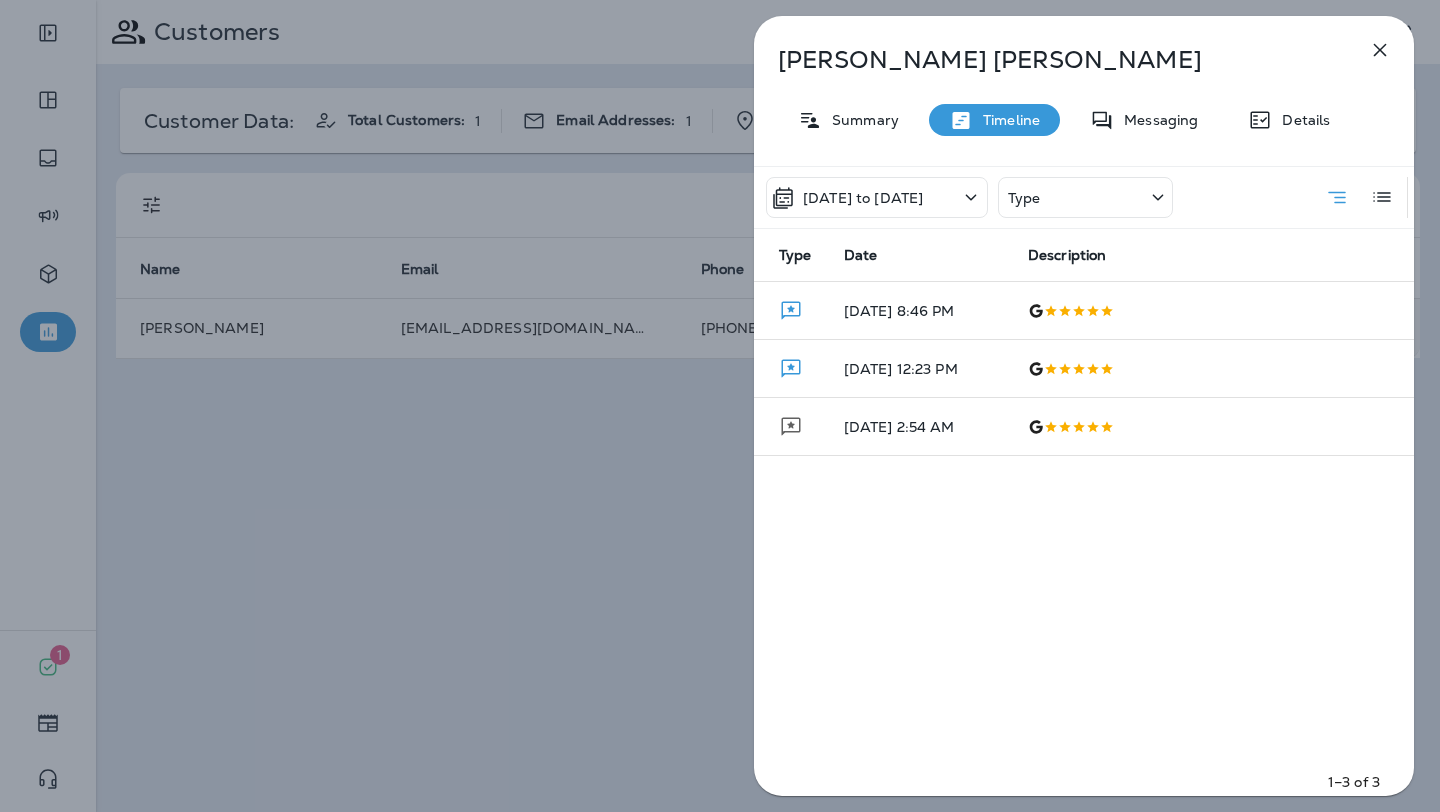 click on "Type" at bounding box center (1085, 197) 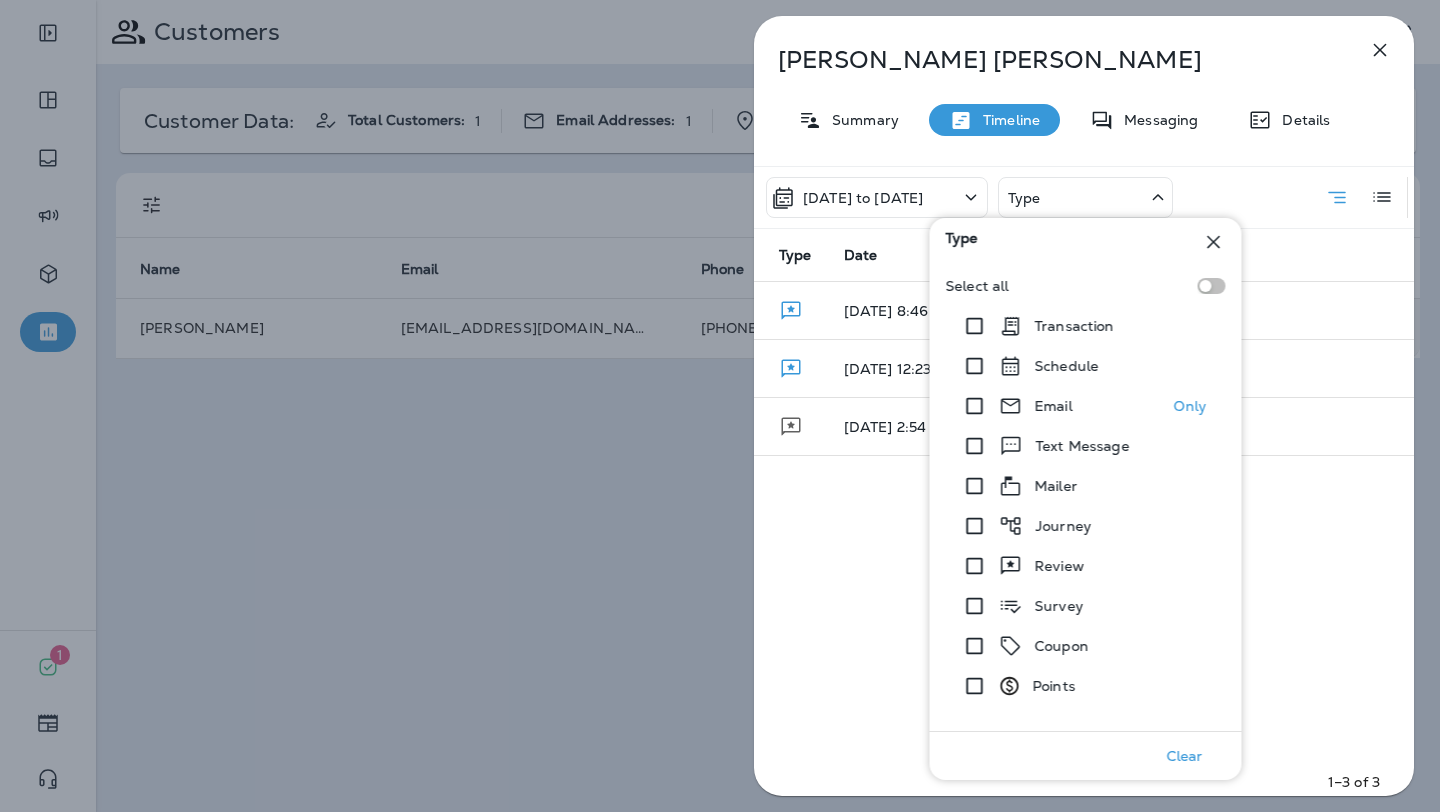 click on "Email" at bounding box center (1054, 406) 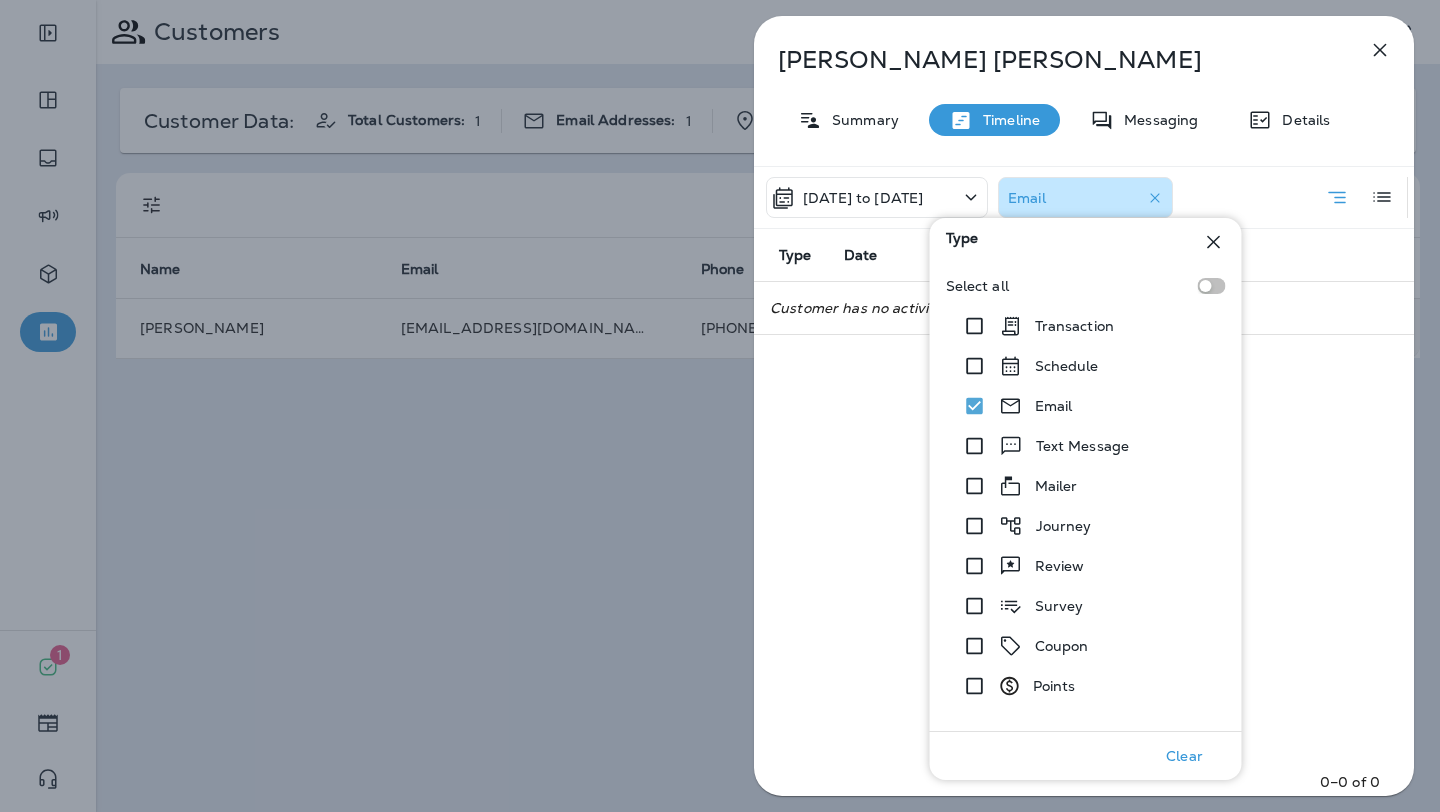 click 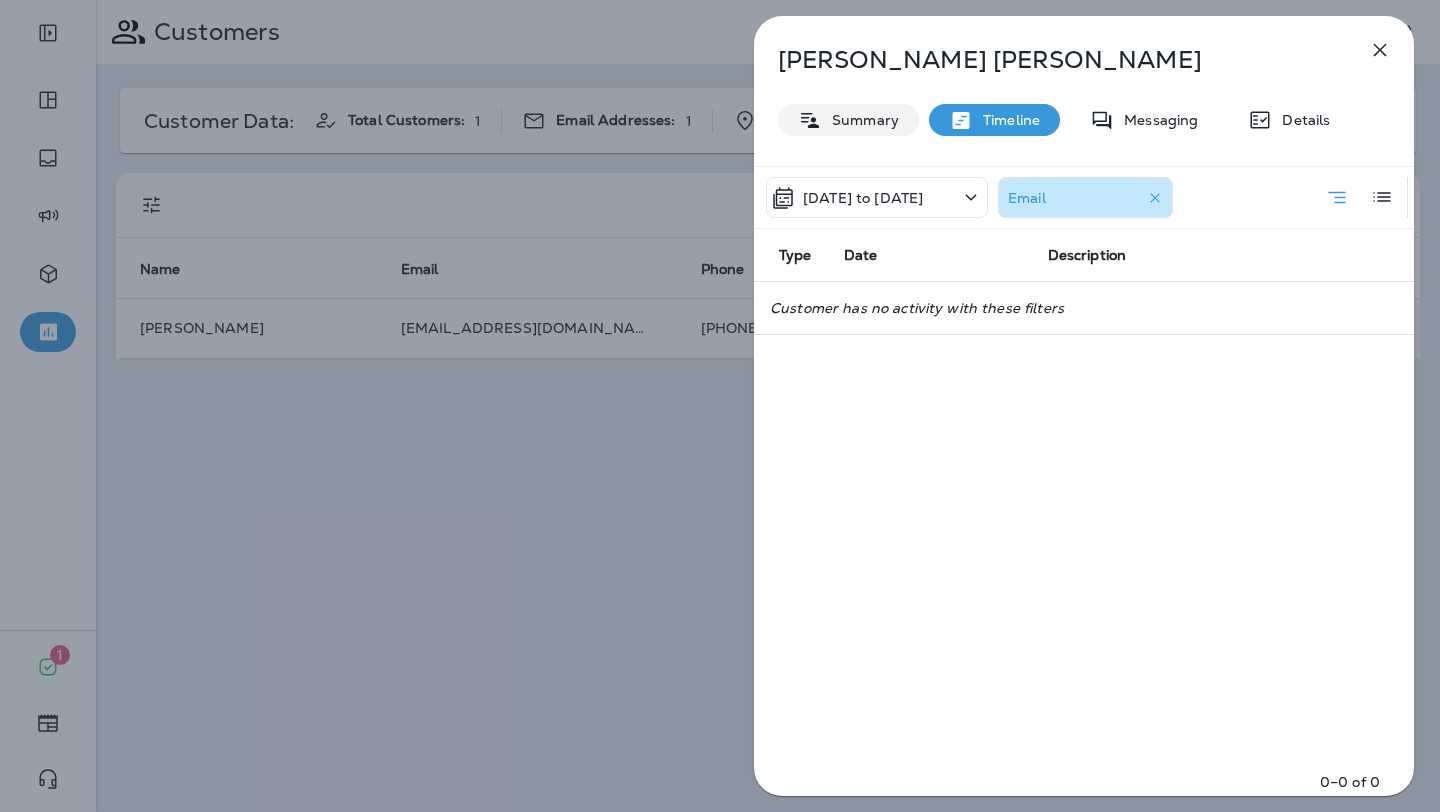 click on "Summary" at bounding box center (860, 120) 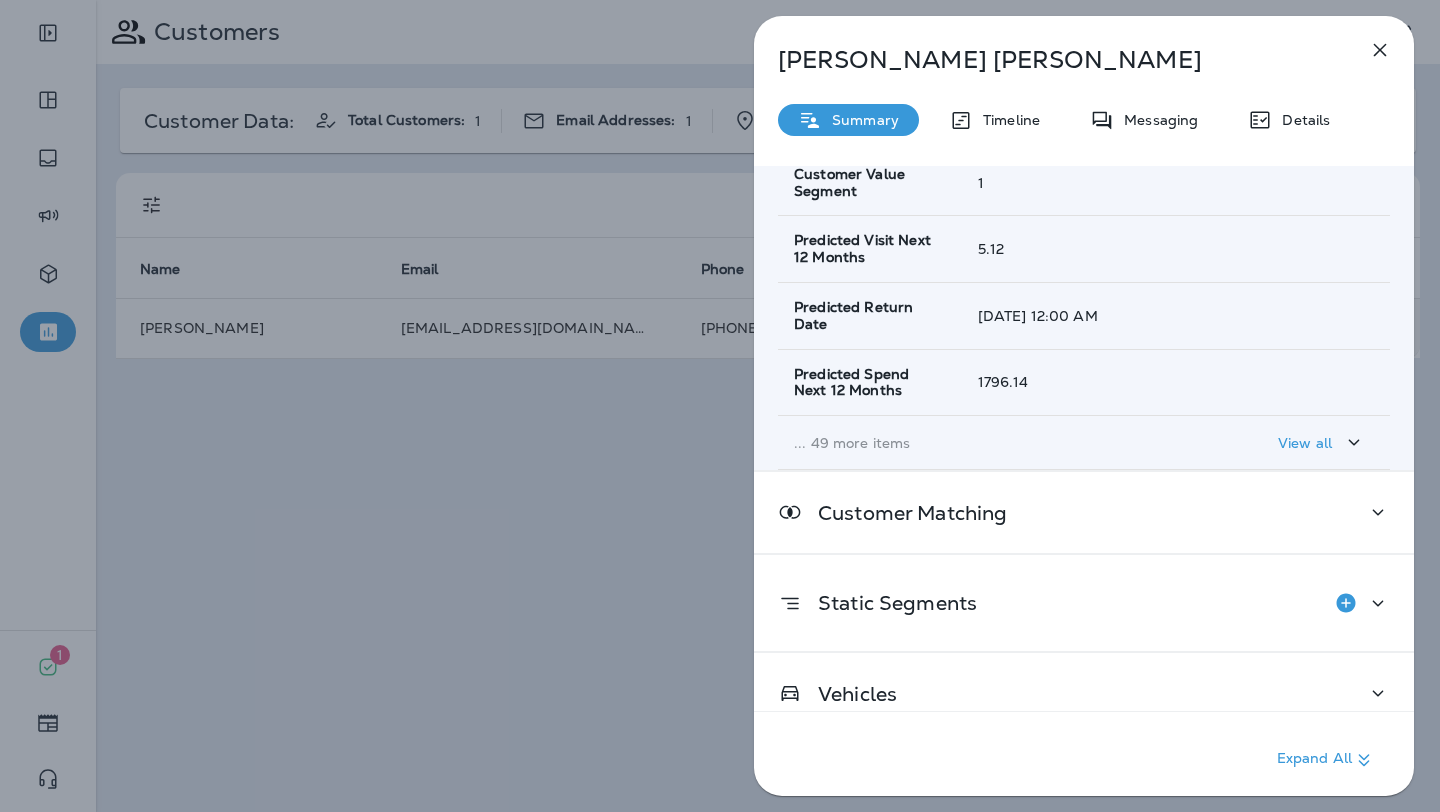 scroll, scrollTop: 391, scrollLeft: 0, axis: vertical 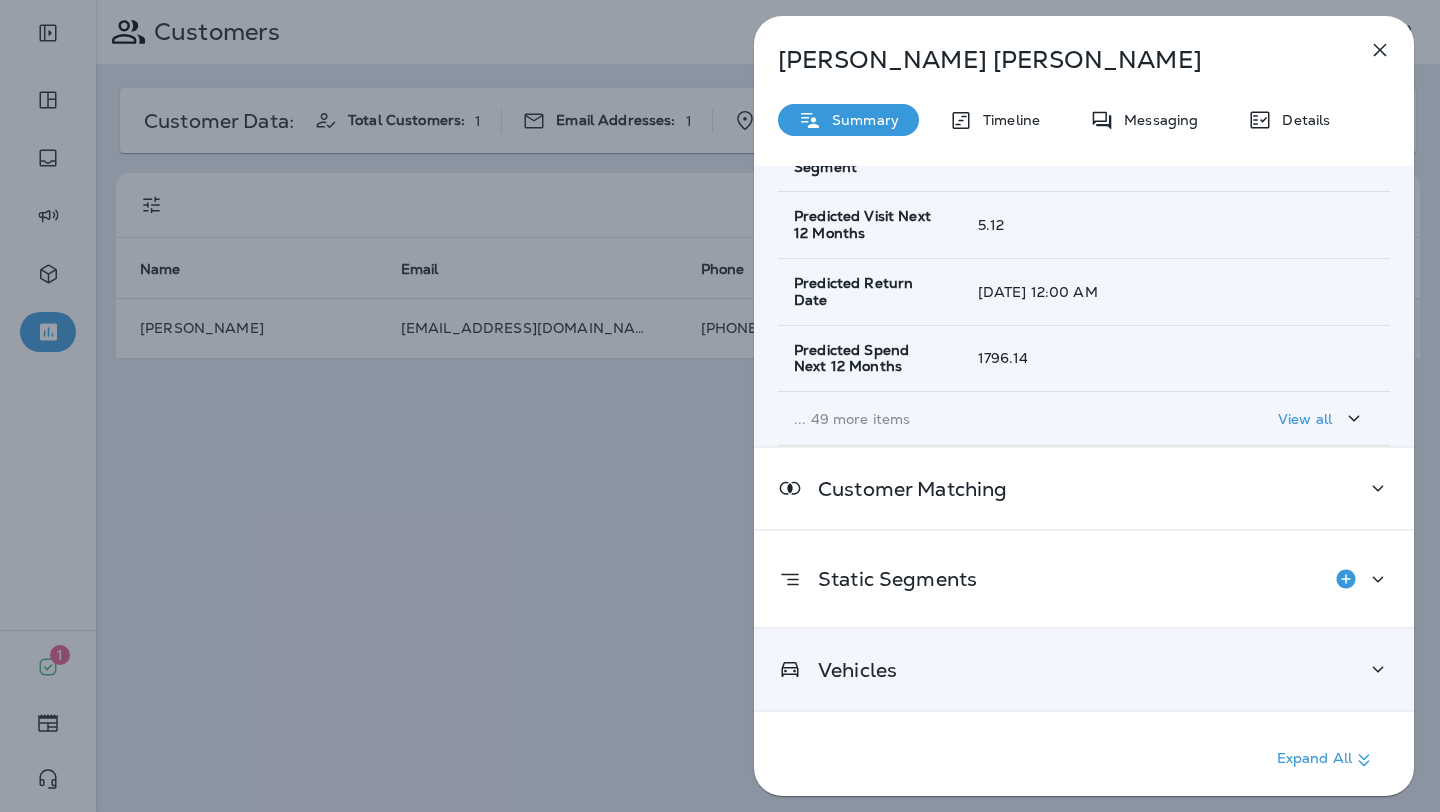 click on "Vehicles" at bounding box center [1084, 669] 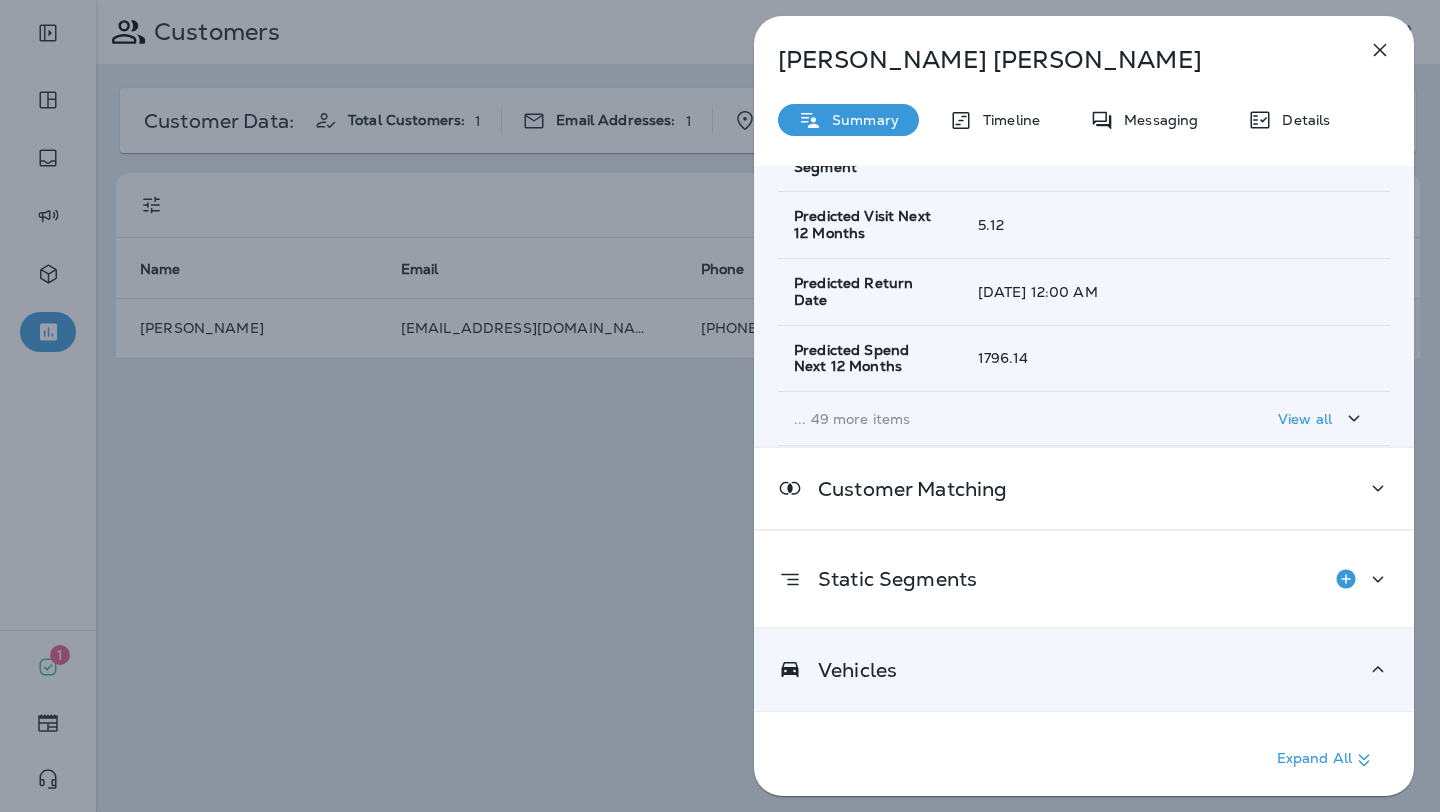 click 